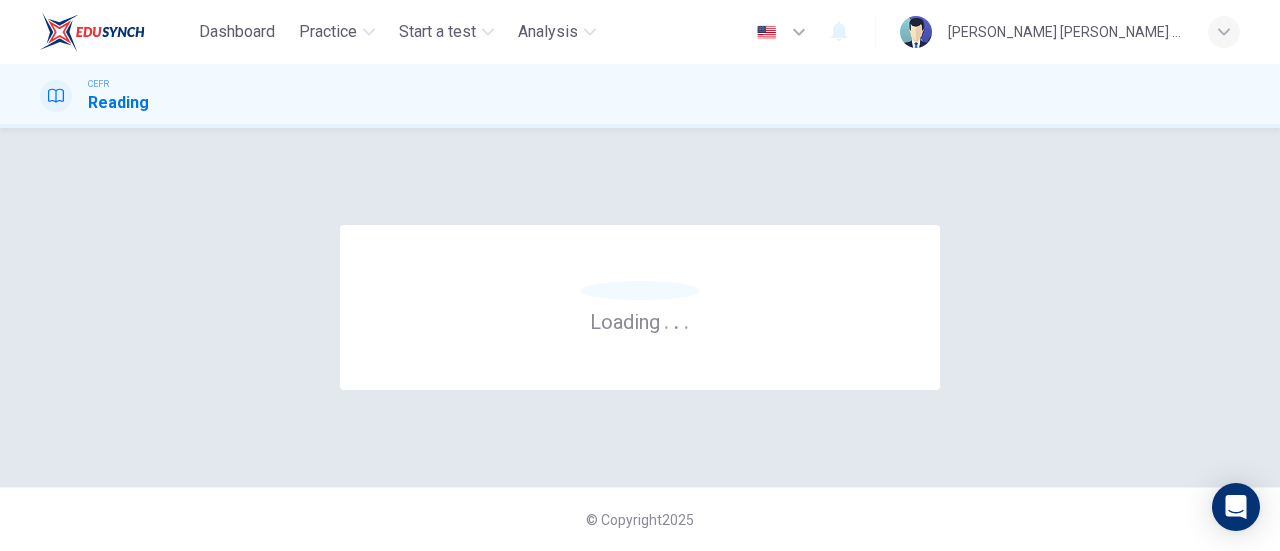 scroll, scrollTop: 0, scrollLeft: 0, axis: both 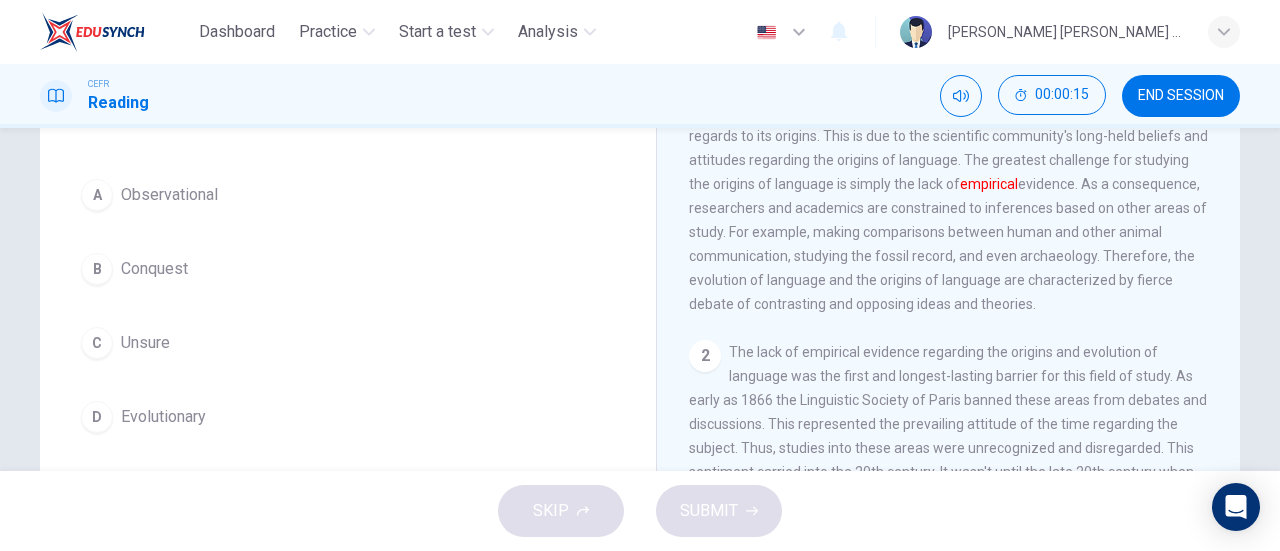 click on "A" at bounding box center (97, 195) 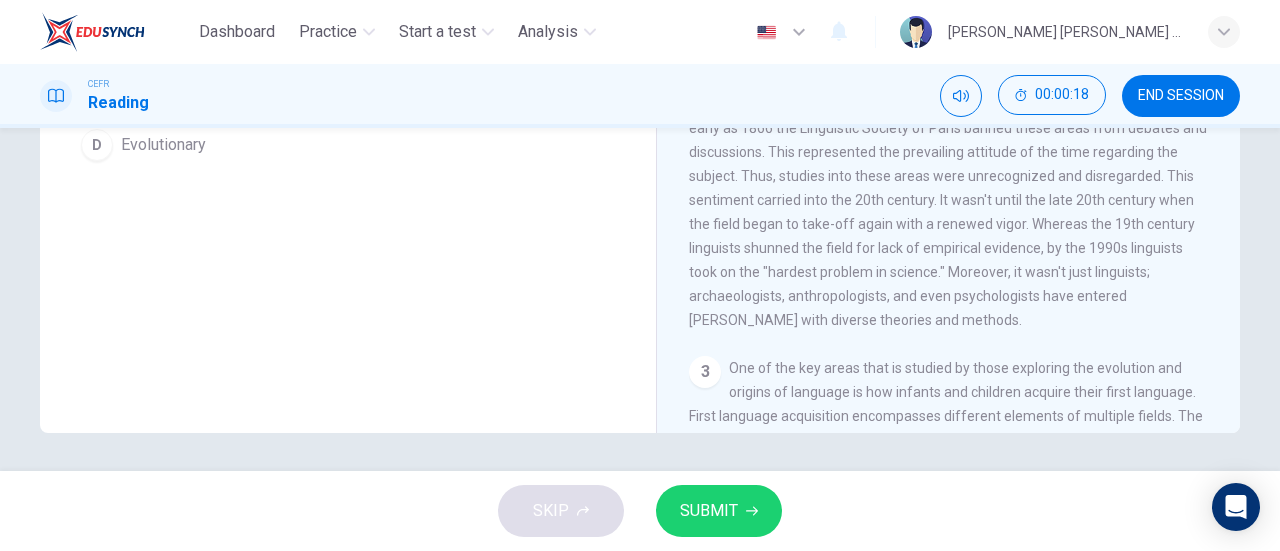 scroll, scrollTop: 432, scrollLeft: 0, axis: vertical 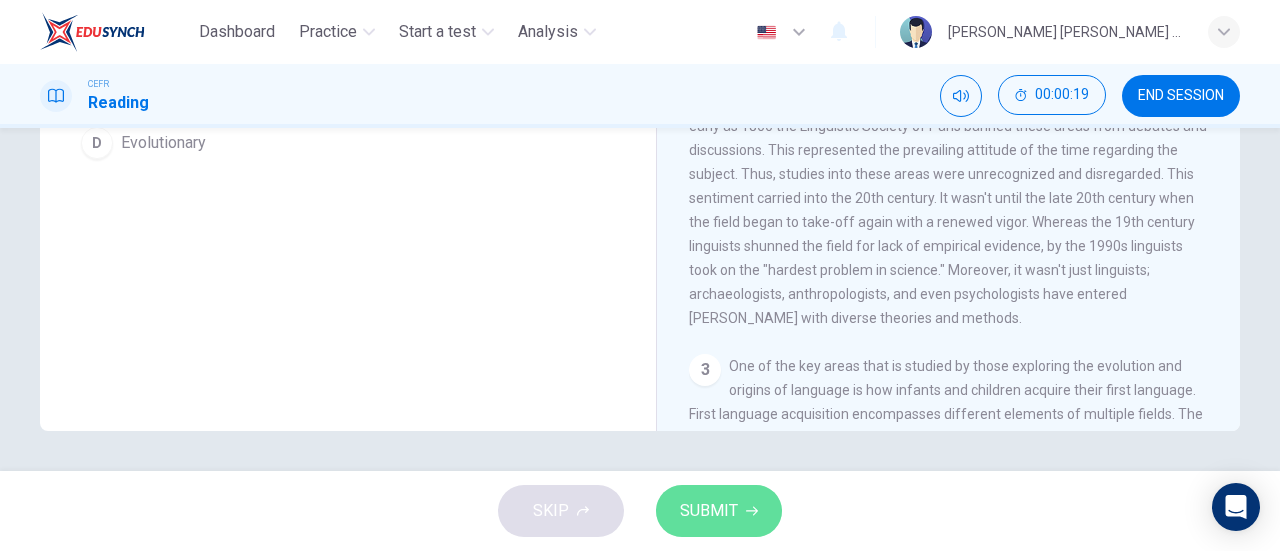 click on "SUBMIT" at bounding box center (709, 511) 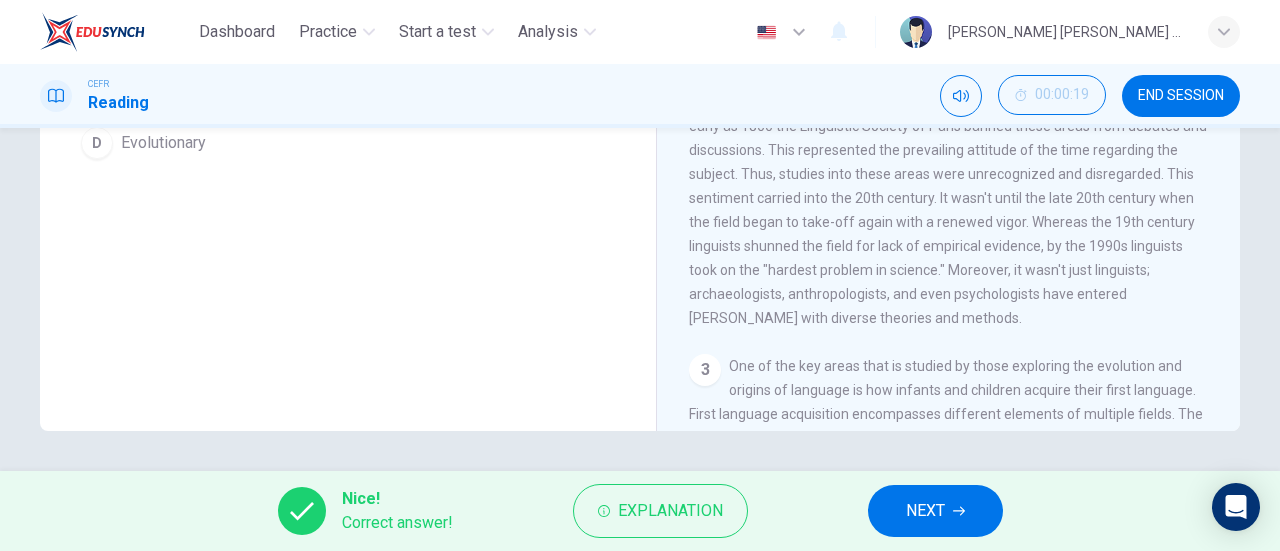 click on "NEXT" at bounding box center (935, 511) 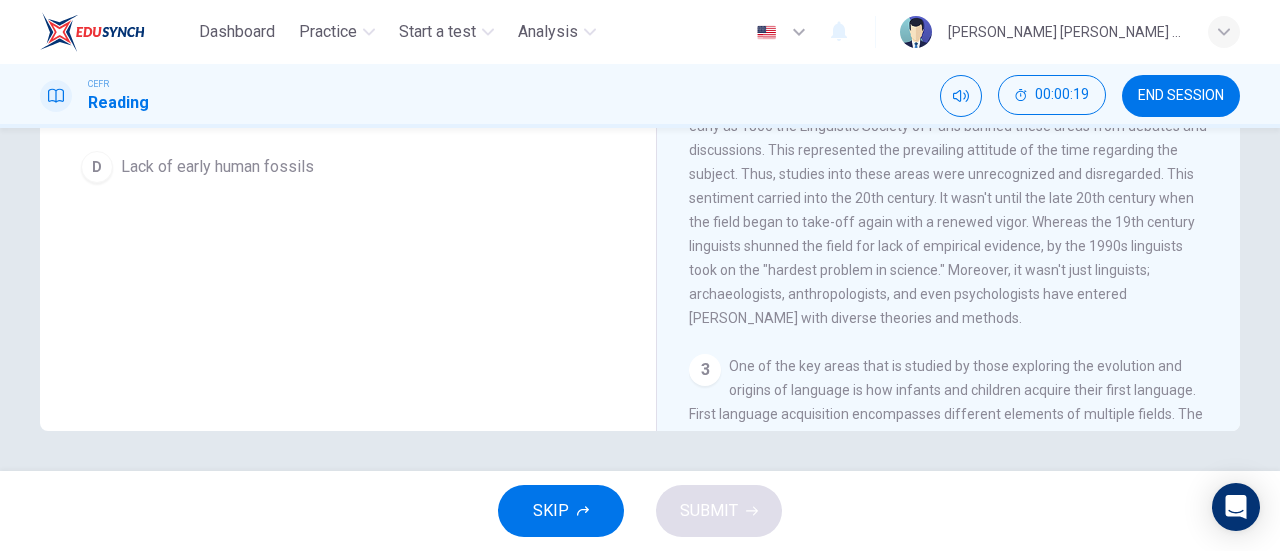 scroll, scrollTop: 0, scrollLeft: 0, axis: both 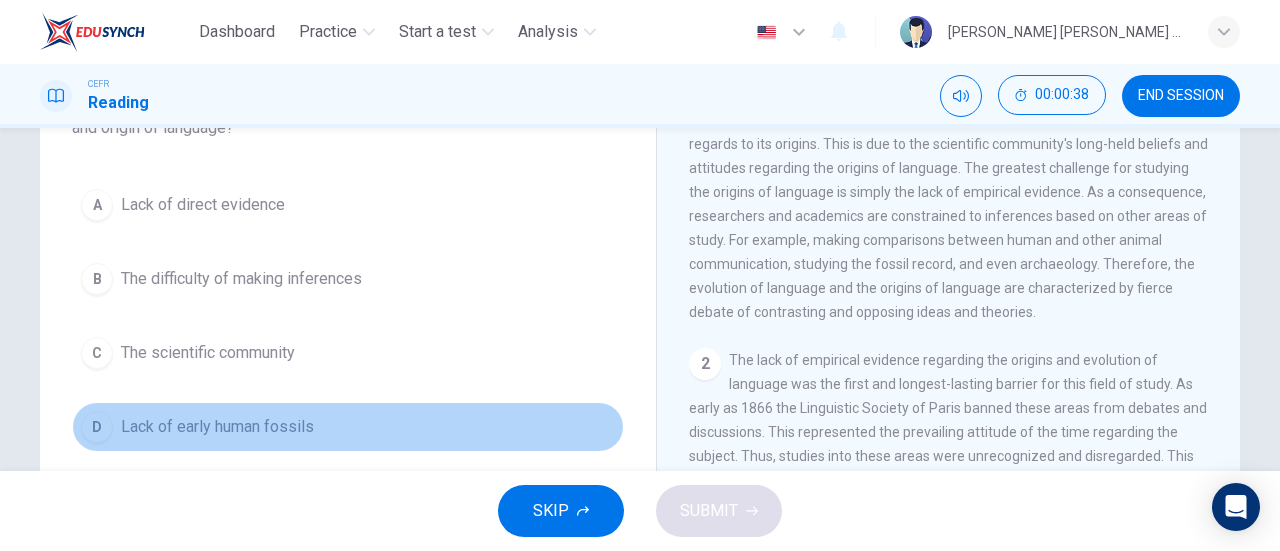 drag, startPoint x: 268, startPoint y: 419, endPoint x: 310, endPoint y: 449, distance: 51.613953 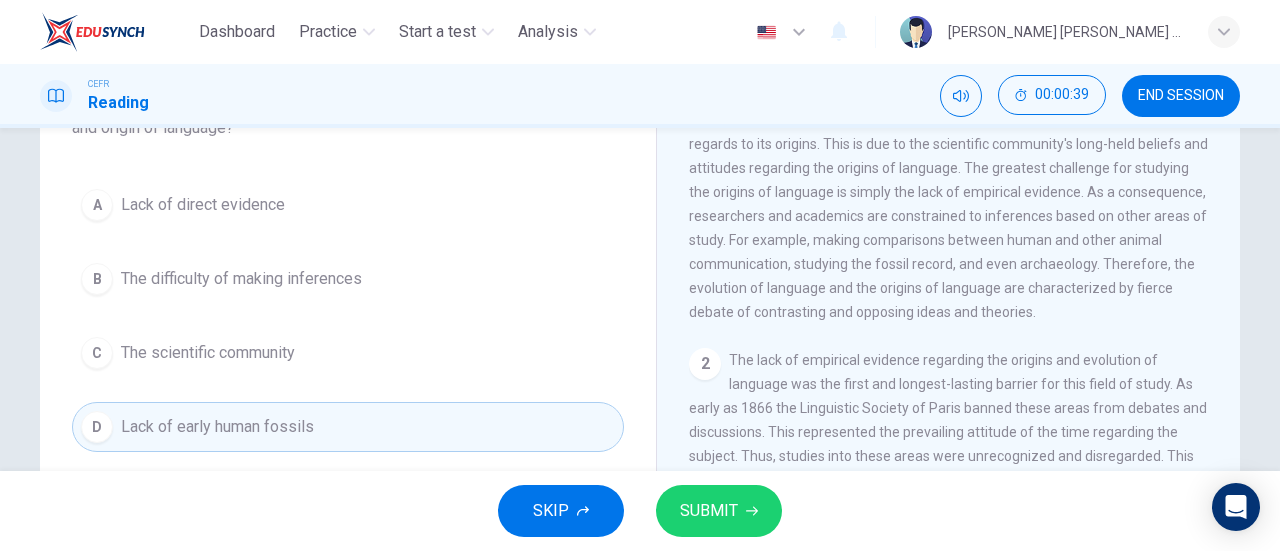 click on "SUBMIT" at bounding box center (709, 511) 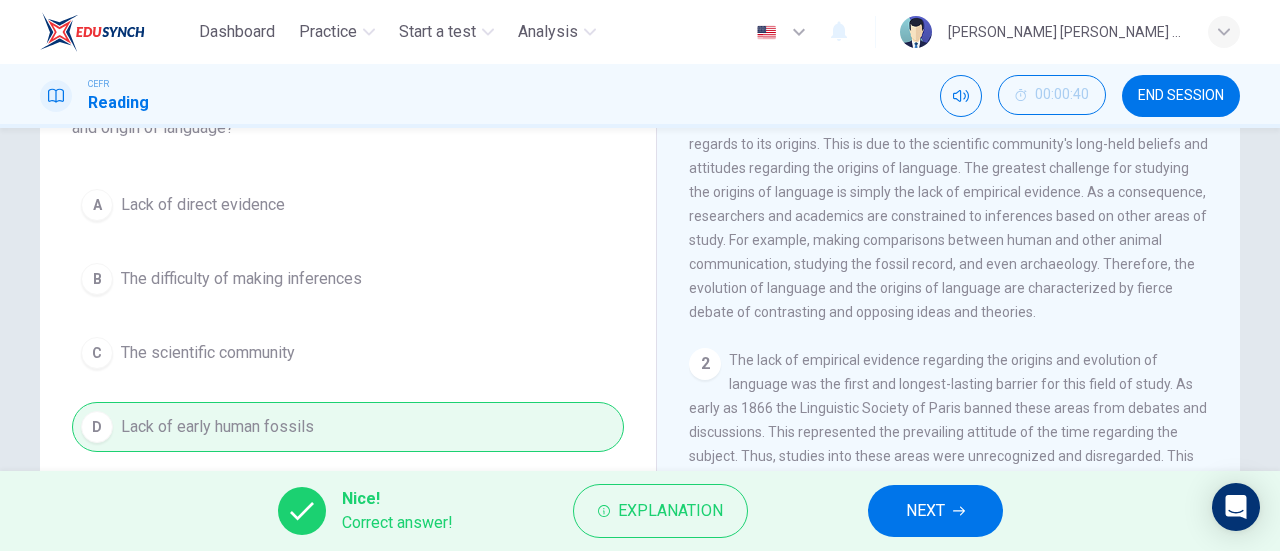 click on "NEXT" at bounding box center [925, 511] 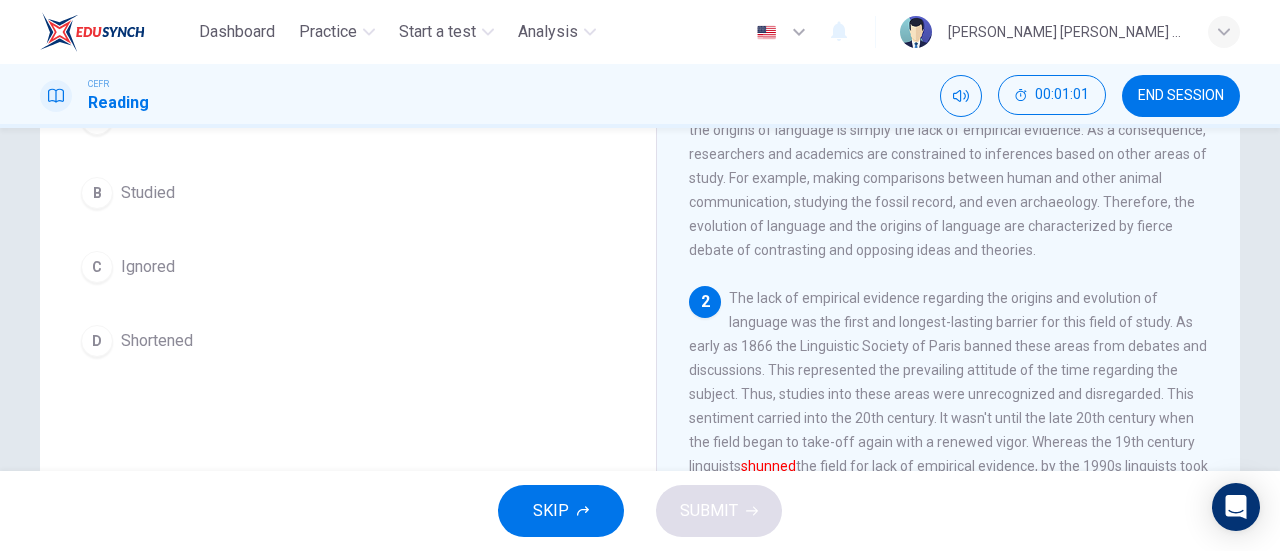 scroll, scrollTop: 215, scrollLeft: 0, axis: vertical 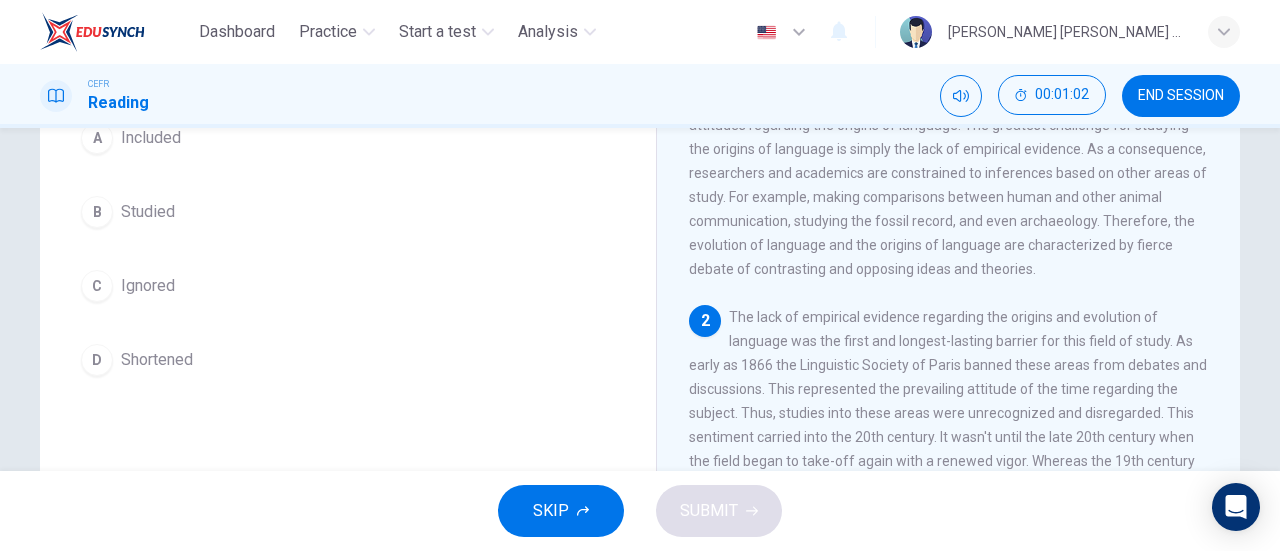 click on "Studied" at bounding box center (148, 212) 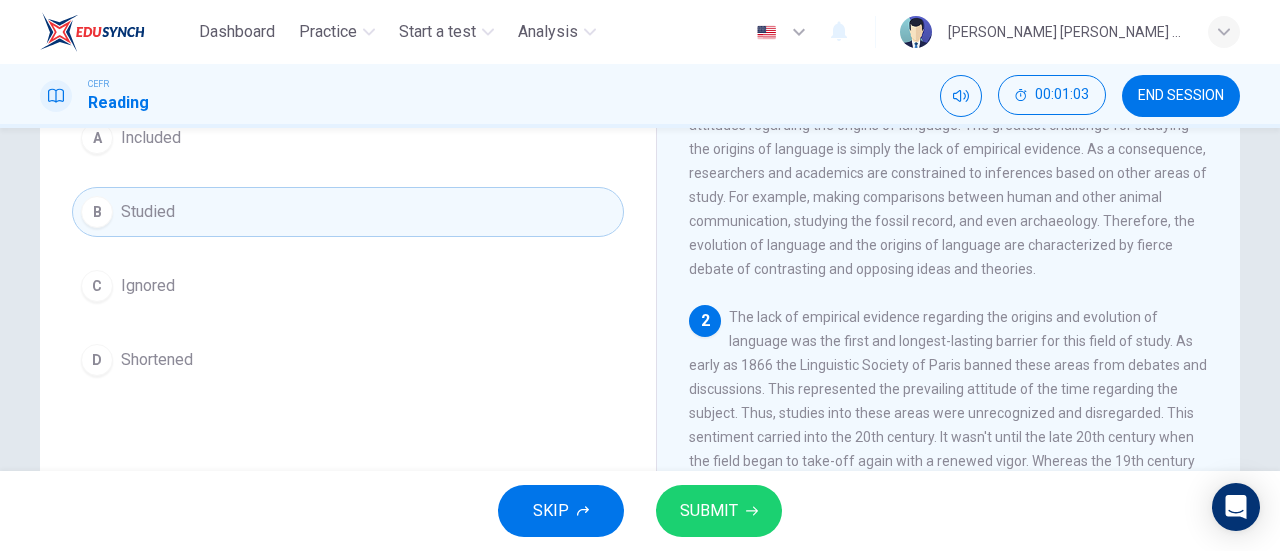 click on "SUBMIT" at bounding box center (709, 511) 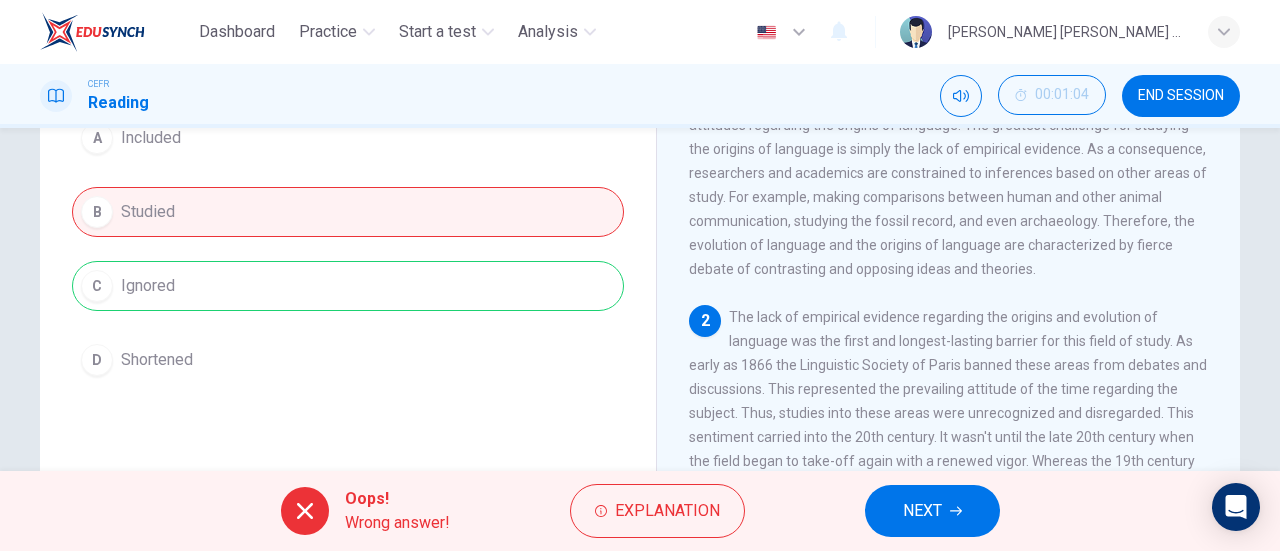 click on "NEXT" at bounding box center (922, 511) 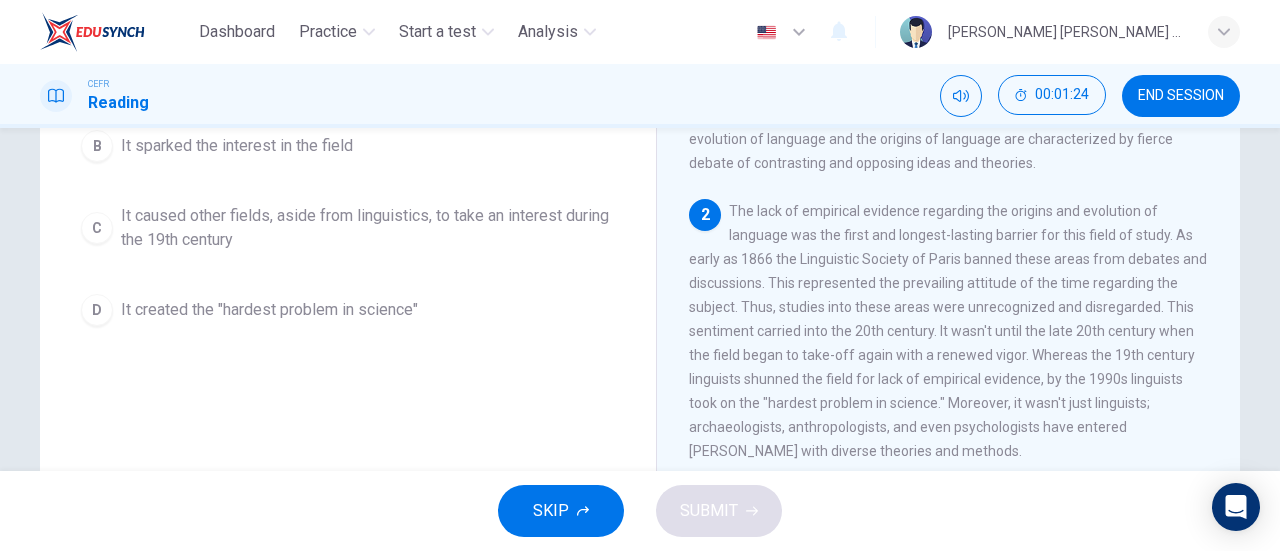 scroll, scrollTop: 314, scrollLeft: 0, axis: vertical 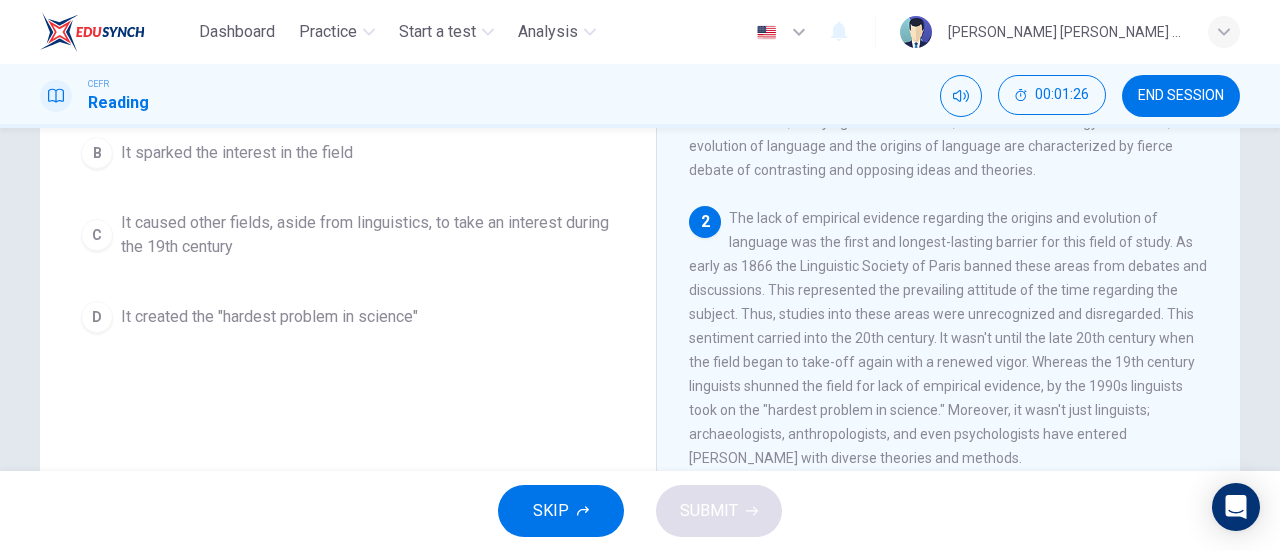 click on "It caused other fields, aside from linguistics, to take an interest during the 19th century" at bounding box center [368, 235] 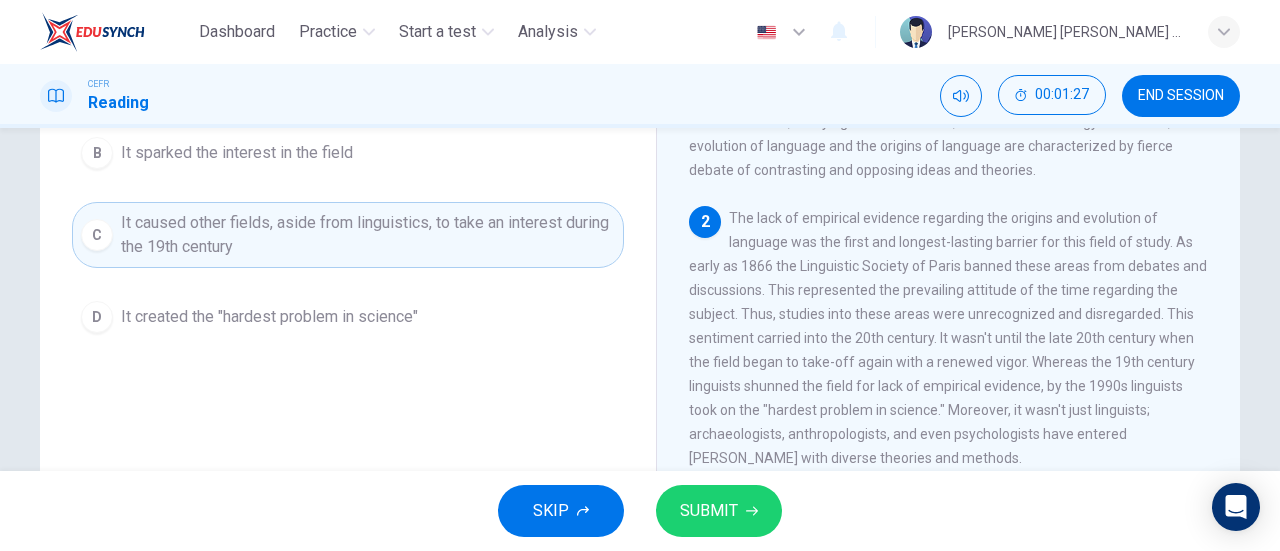 click on "SUBMIT" at bounding box center [709, 511] 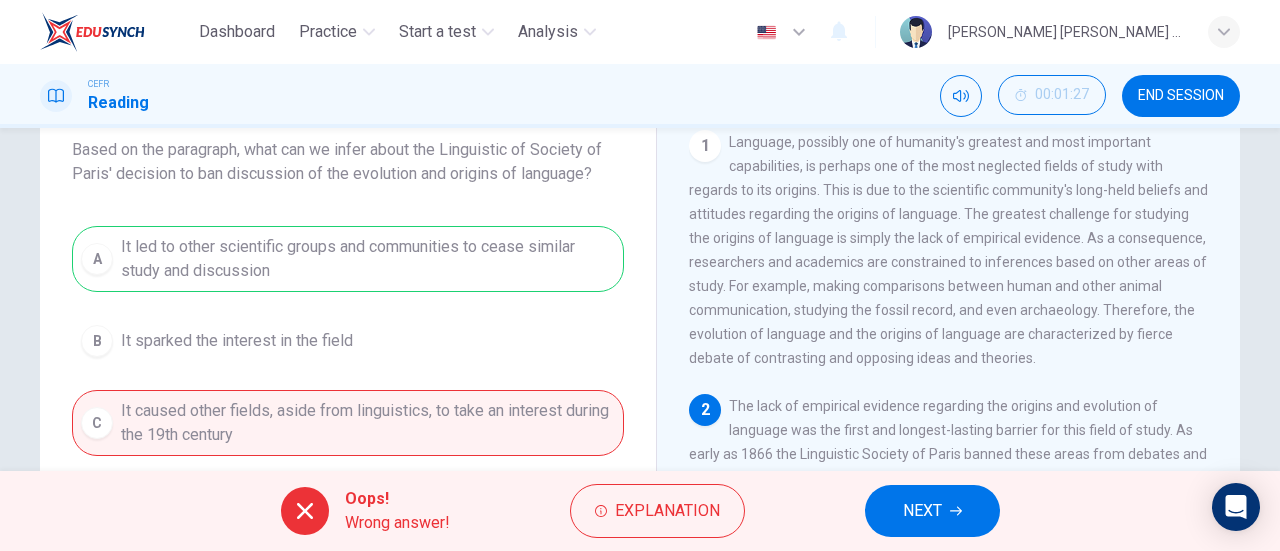 scroll, scrollTop: 125, scrollLeft: 0, axis: vertical 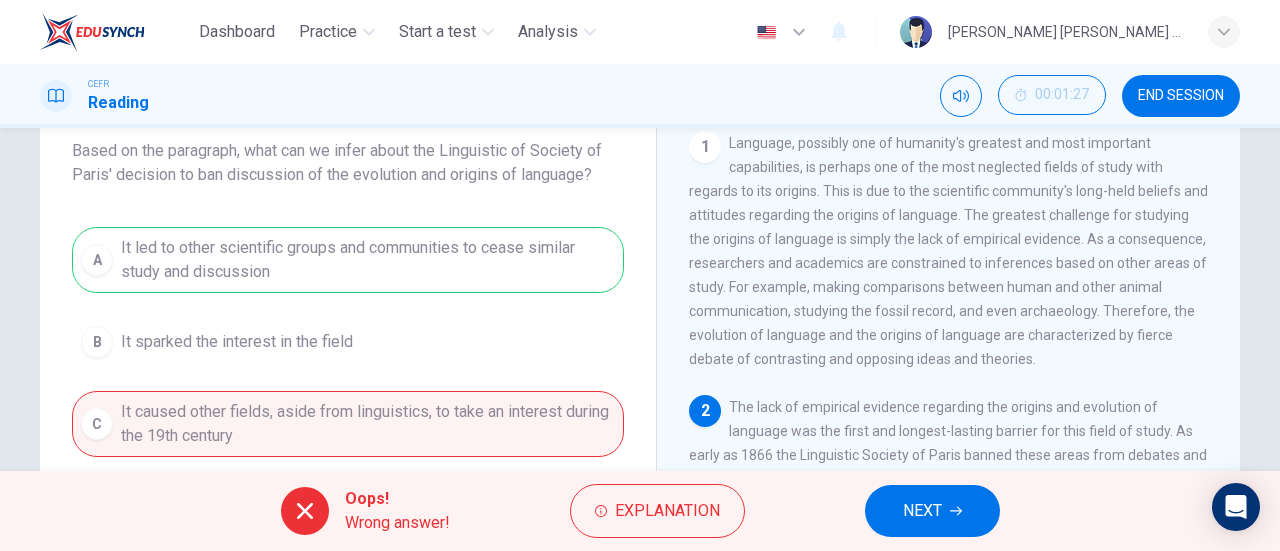 click on "NEXT" at bounding box center (932, 511) 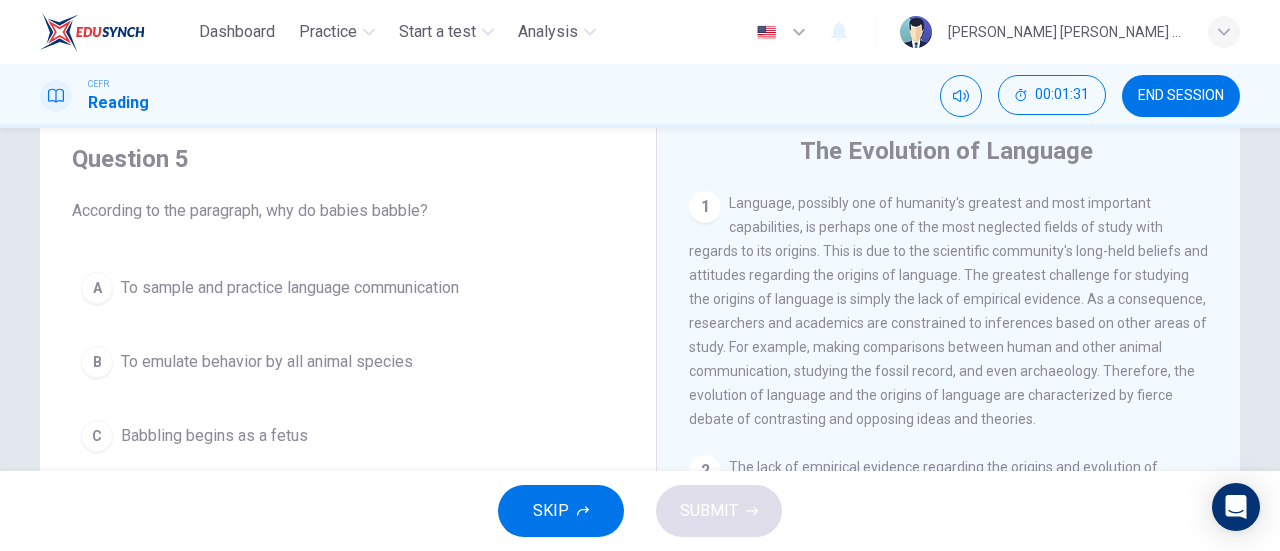 scroll, scrollTop: 432, scrollLeft: 0, axis: vertical 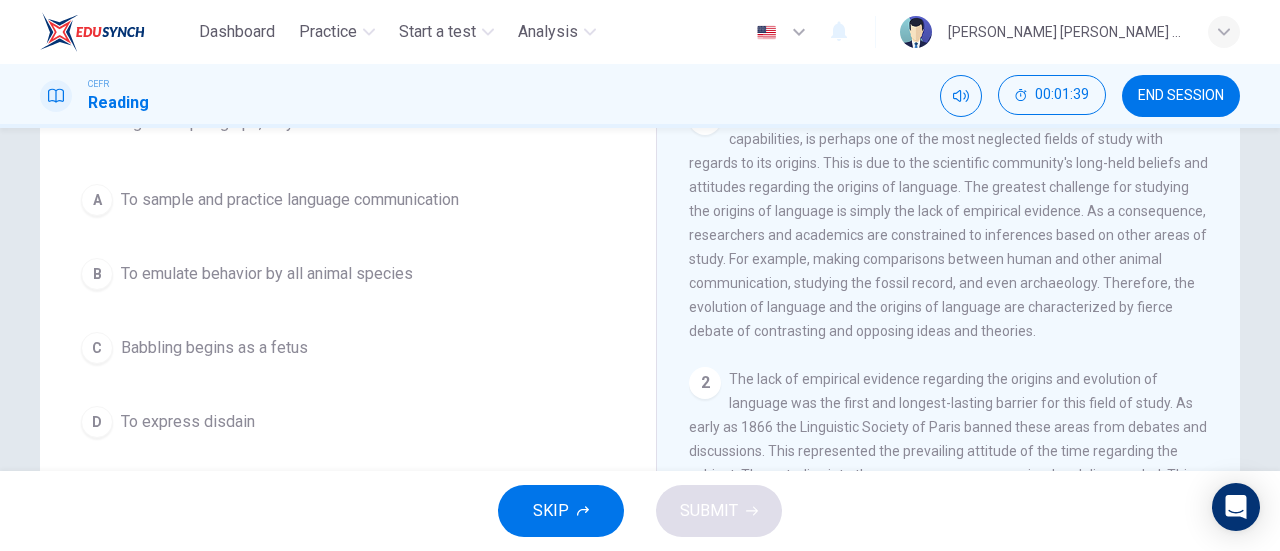 click on "To sample and practice language communication" at bounding box center (290, 200) 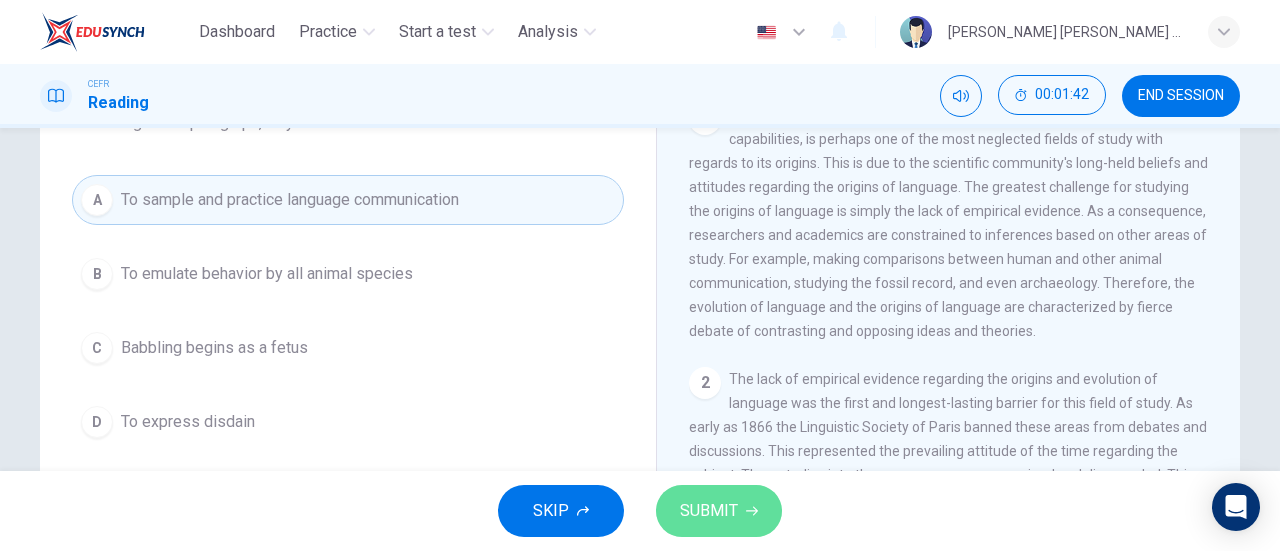 click on "SUBMIT" at bounding box center [709, 511] 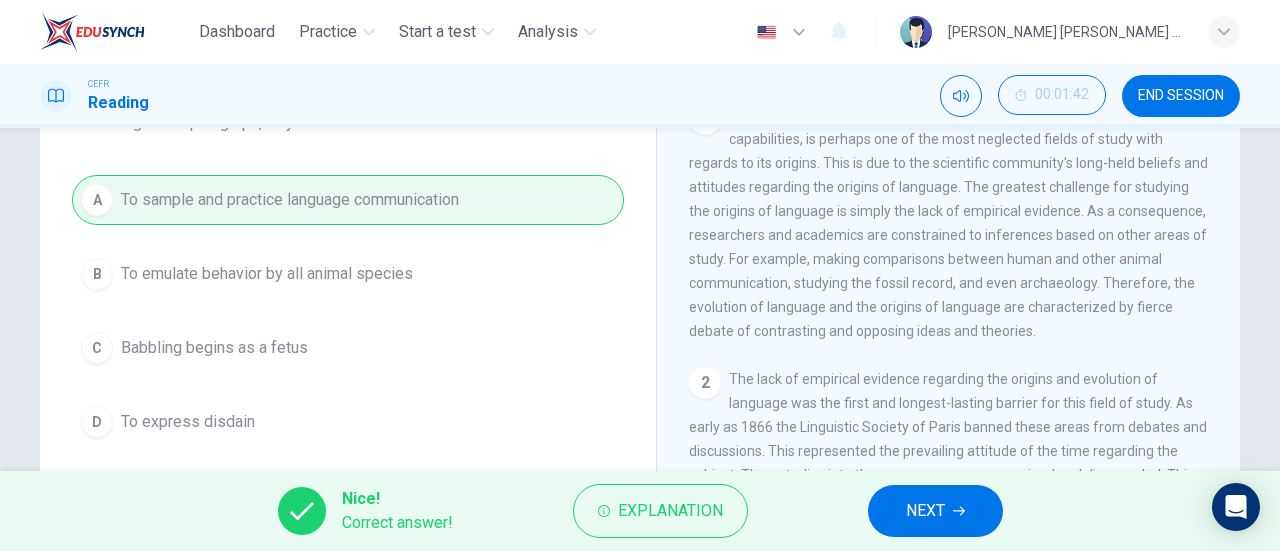 click on "NEXT" at bounding box center [925, 511] 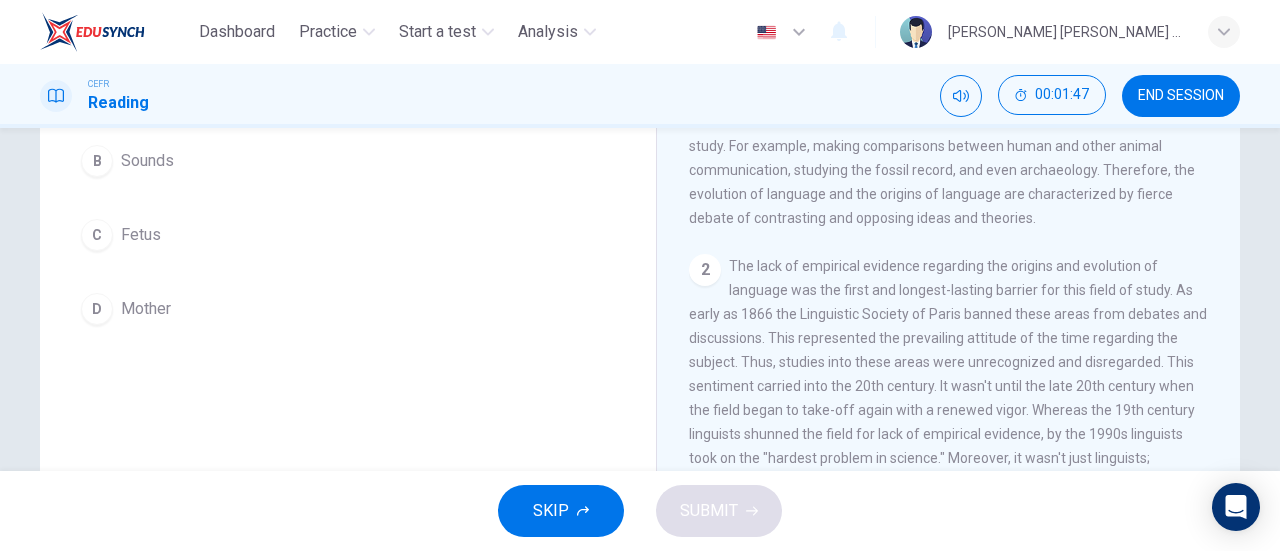 scroll, scrollTop: 432, scrollLeft: 0, axis: vertical 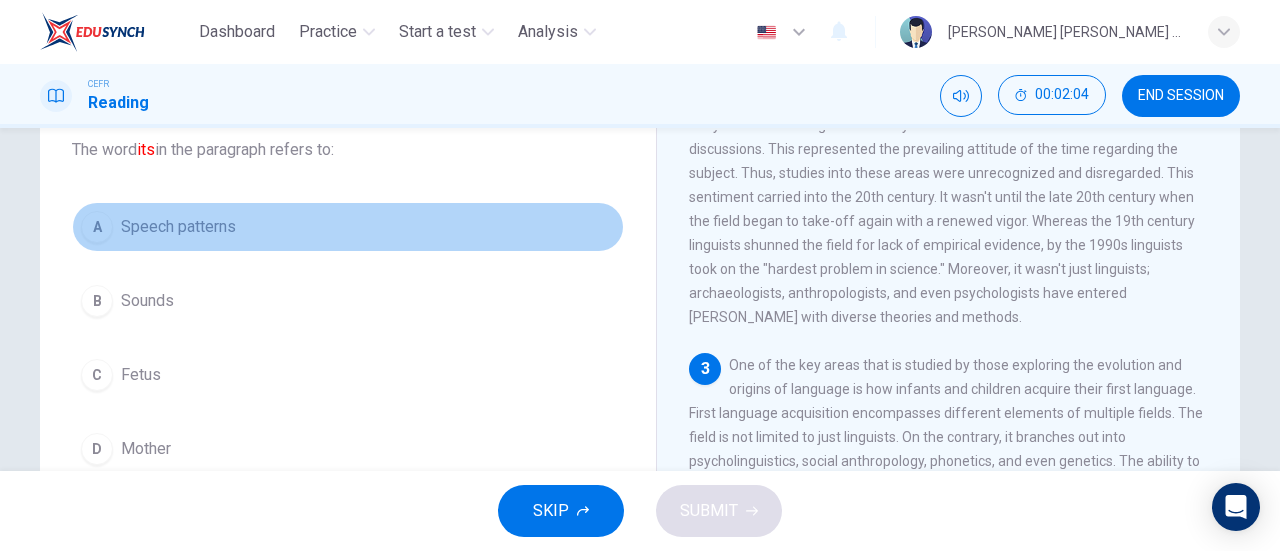 click on "Speech patterns" at bounding box center [178, 227] 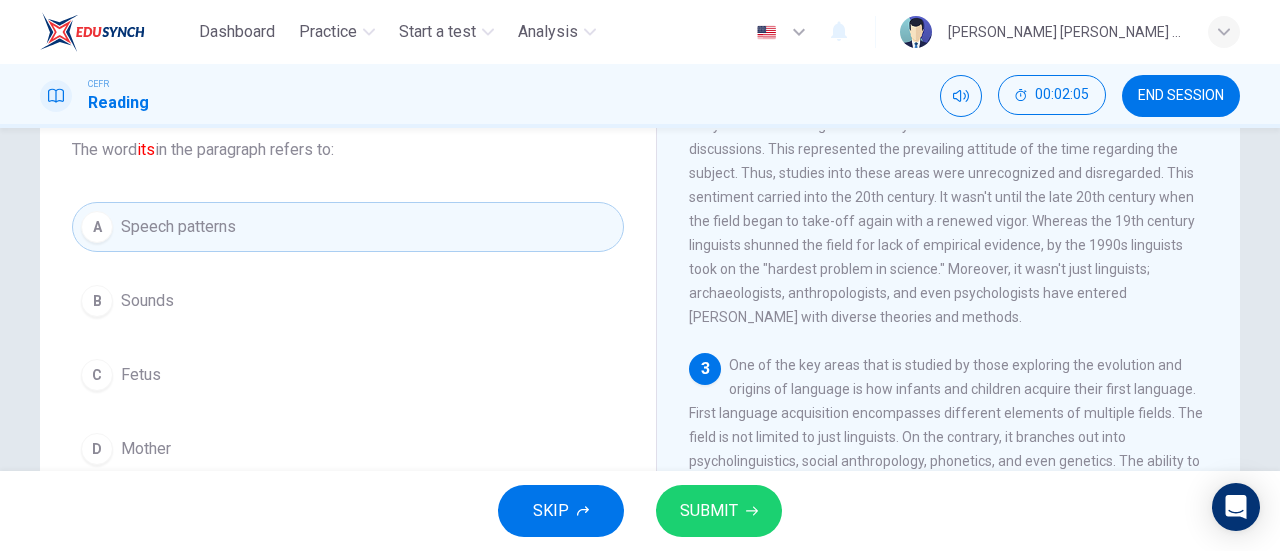 click on "SUBMIT" at bounding box center [709, 511] 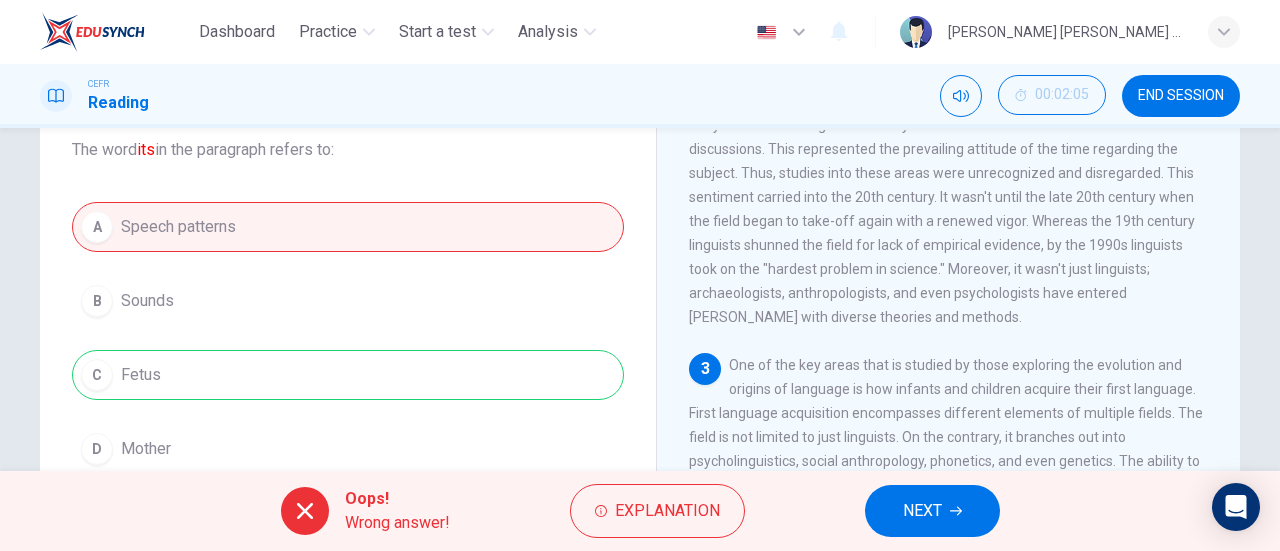 click on "NEXT" at bounding box center (922, 511) 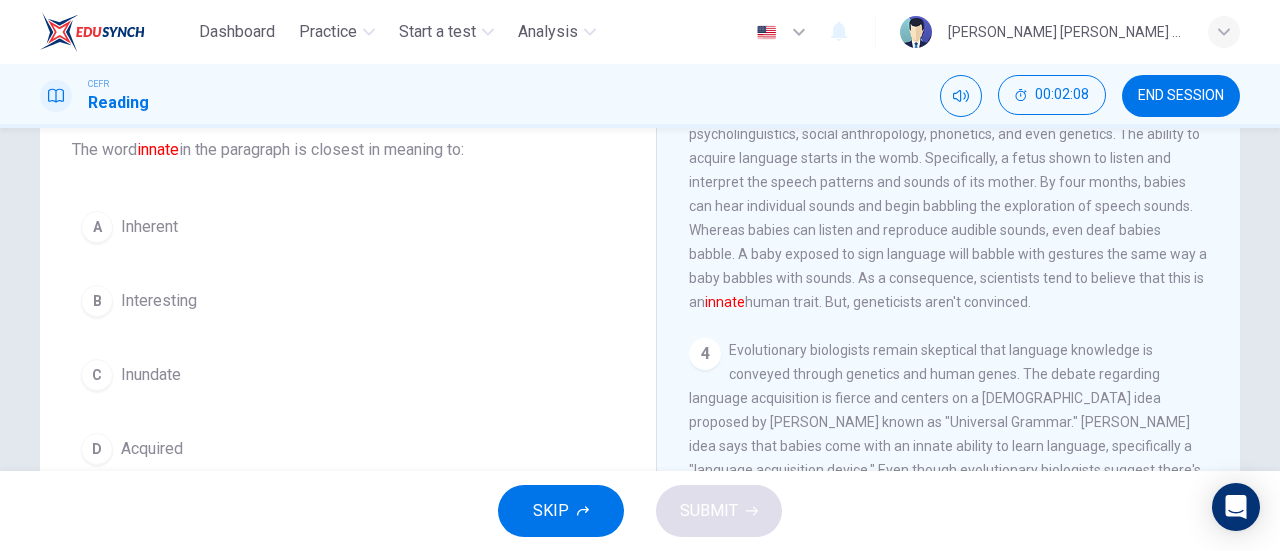 scroll, scrollTop: 657, scrollLeft: 0, axis: vertical 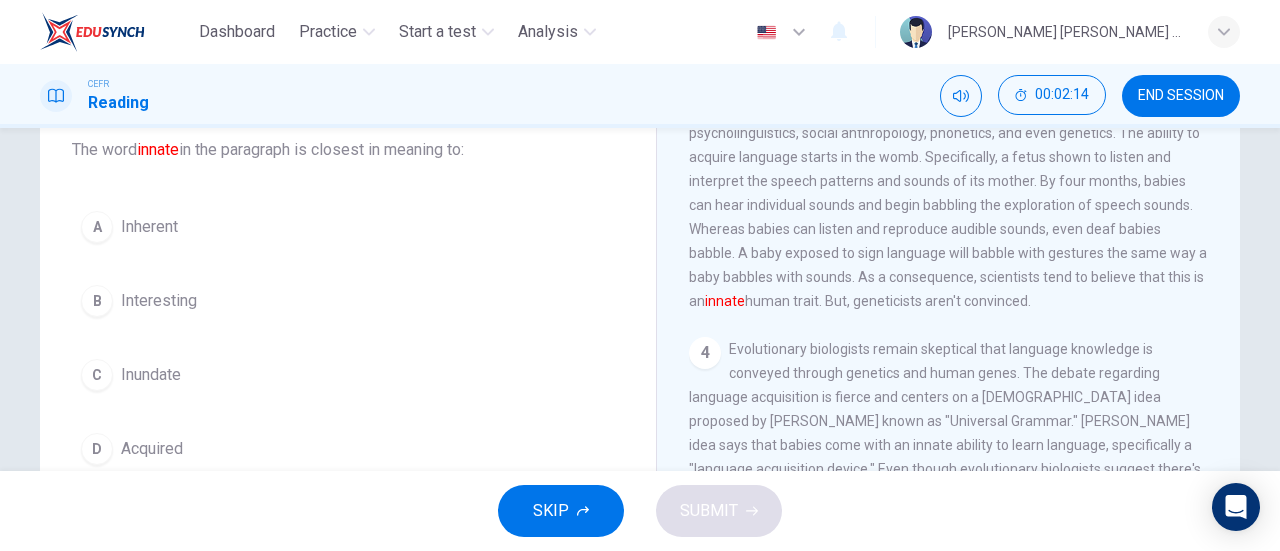 drag, startPoint x: 162, startPoint y: 295, endPoint x: 160, endPoint y: 285, distance: 10.198039 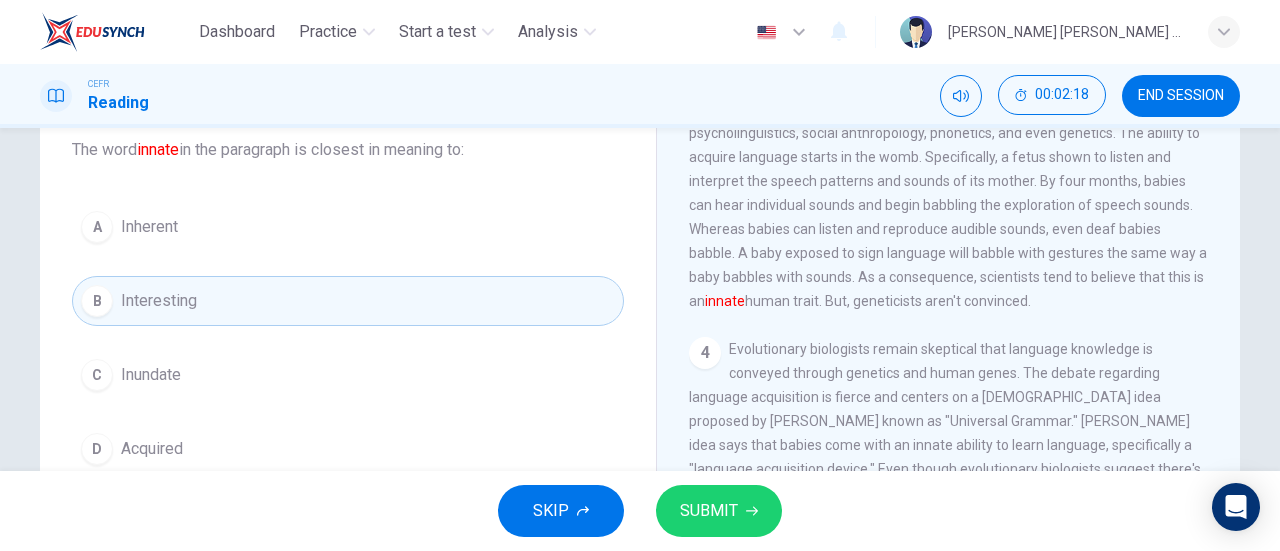 click on "SUBMIT" at bounding box center (719, 511) 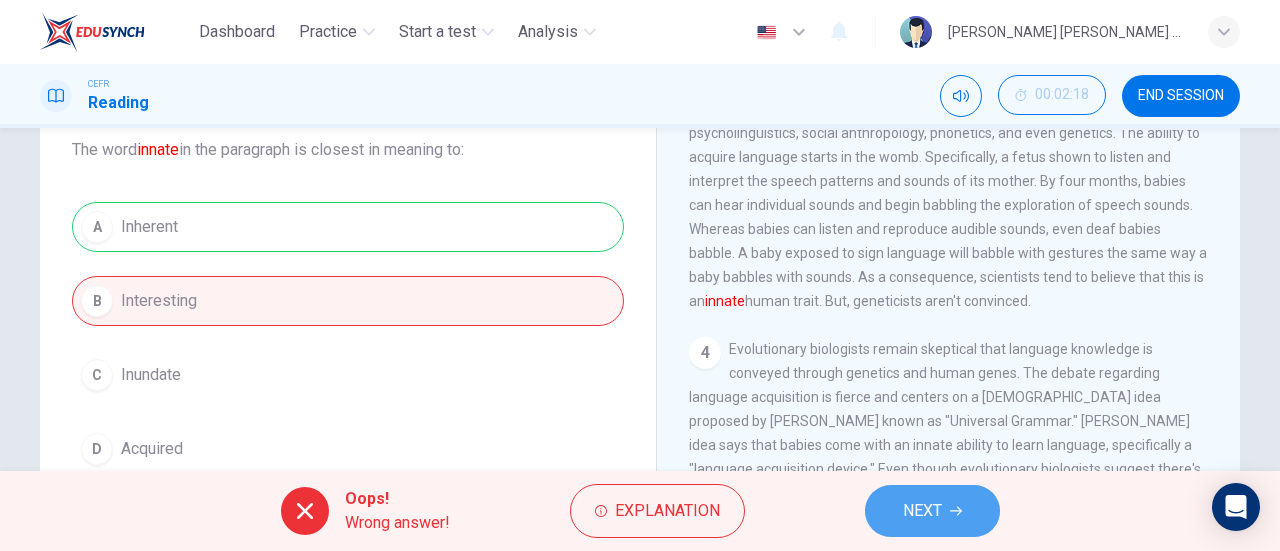 click on "NEXT" at bounding box center (932, 511) 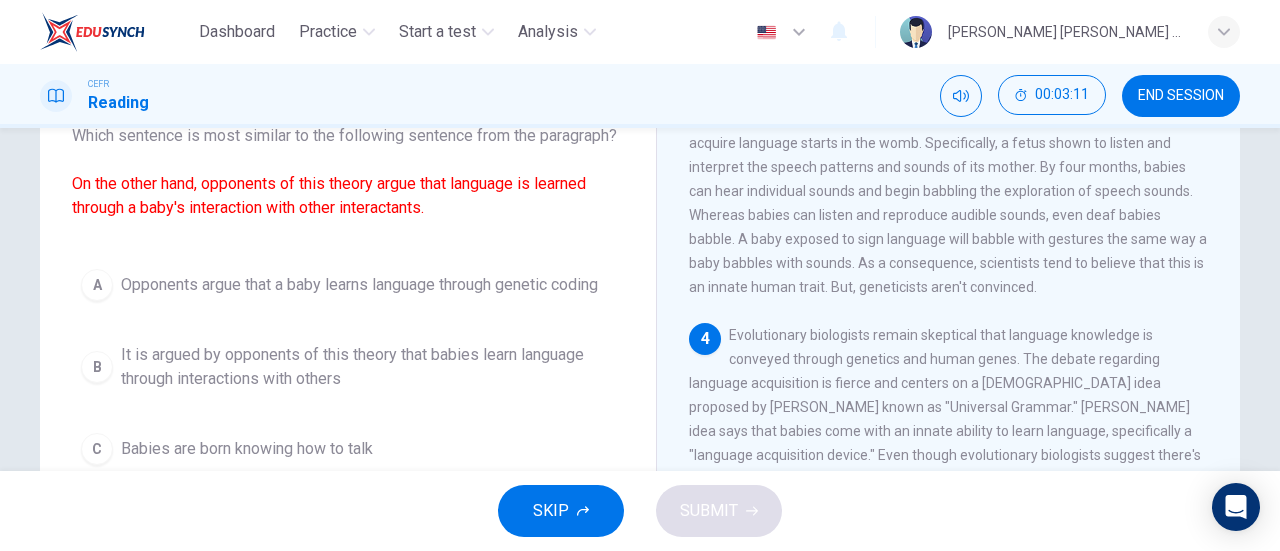 scroll, scrollTop: 142, scrollLeft: 0, axis: vertical 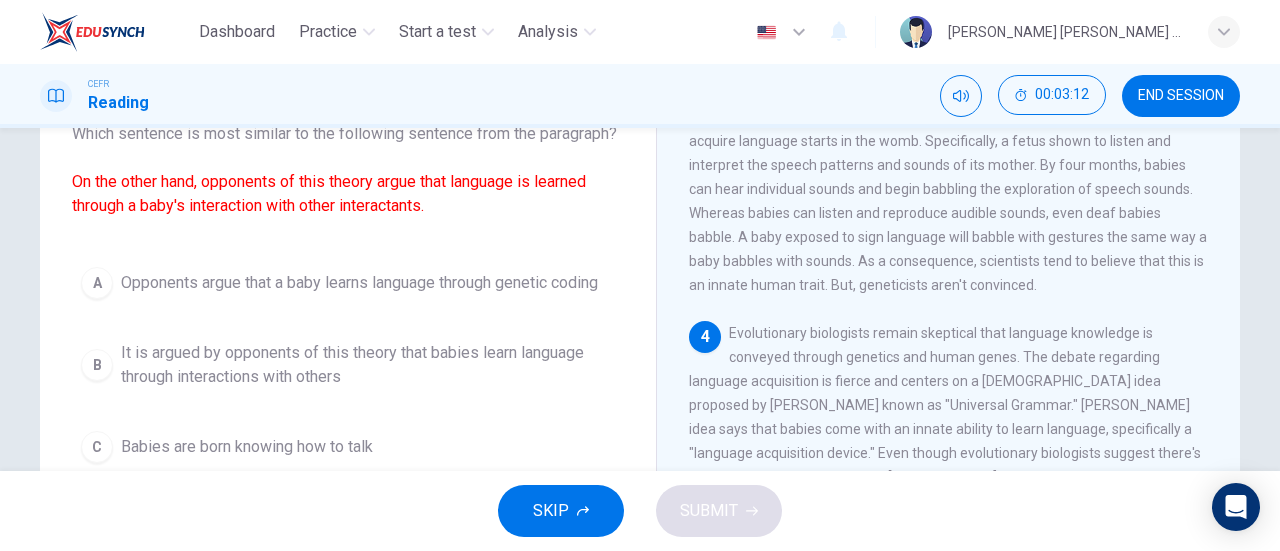 click on "Opponents argue that a baby learns language through genetic coding" at bounding box center (359, 283) 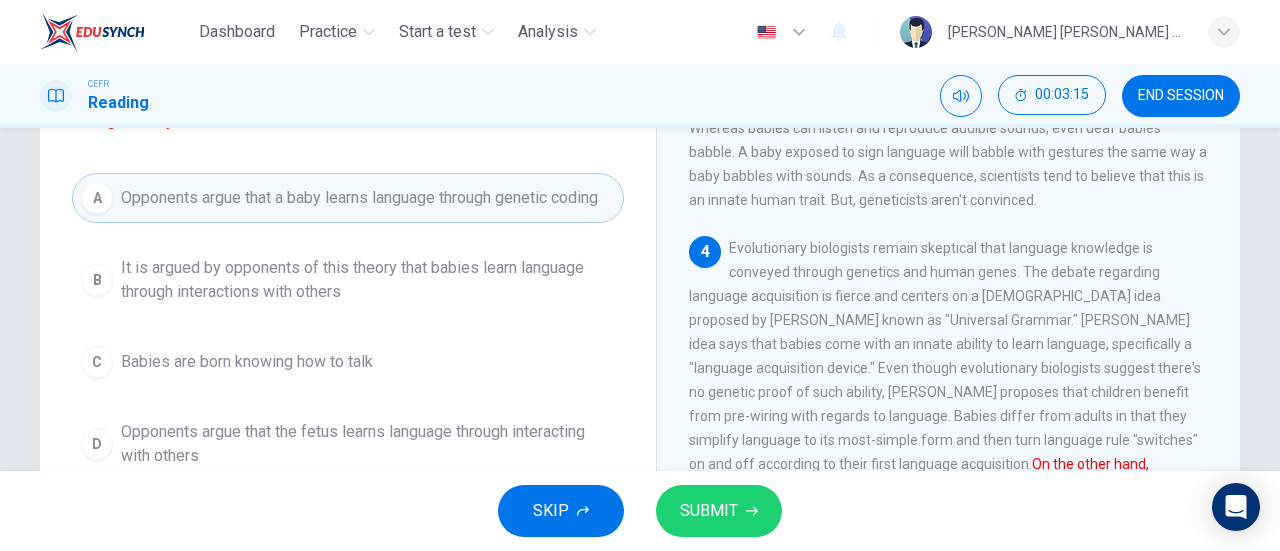 scroll, scrollTop: 235, scrollLeft: 0, axis: vertical 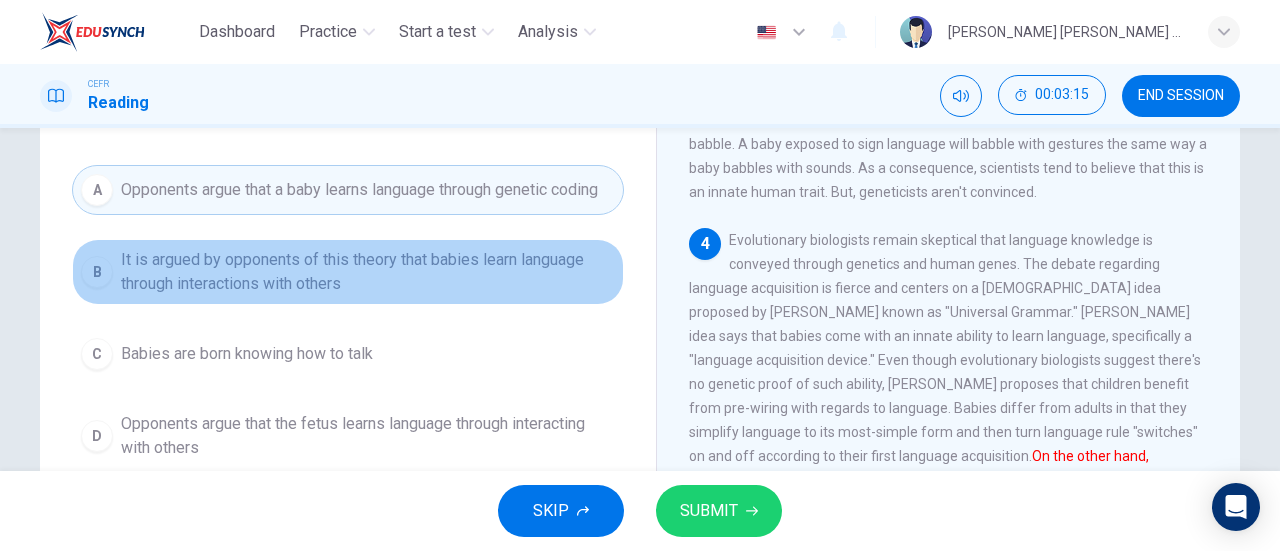 click on "It is argued by opponents of this theory that babies learn language through interactions with others" at bounding box center [368, 272] 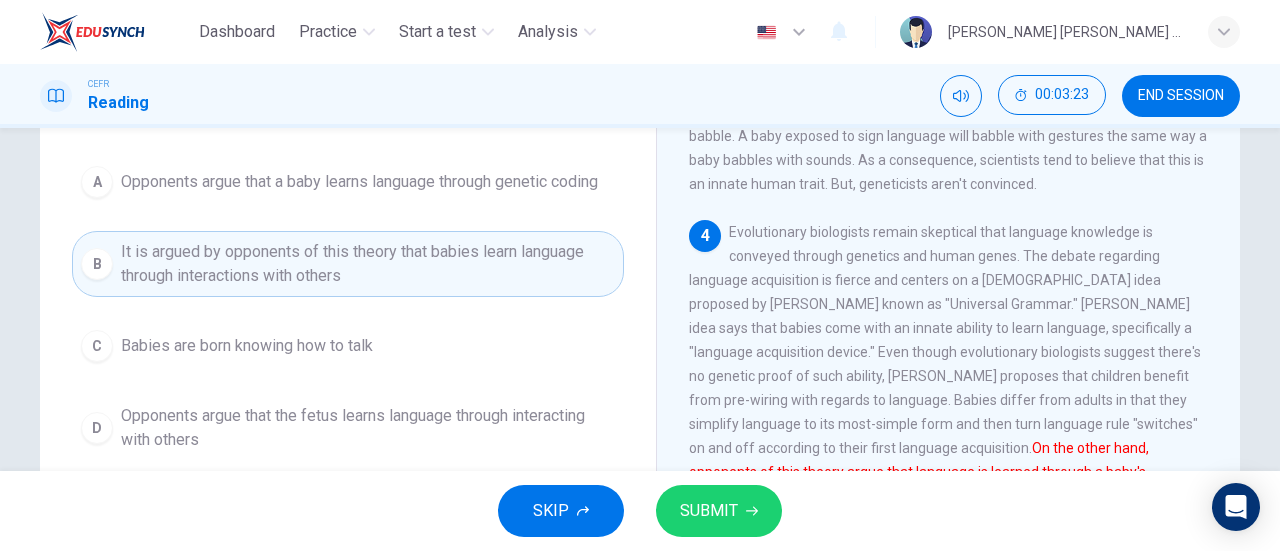 scroll, scrollTop: 432, scrollLeft: 0, axis: vertical 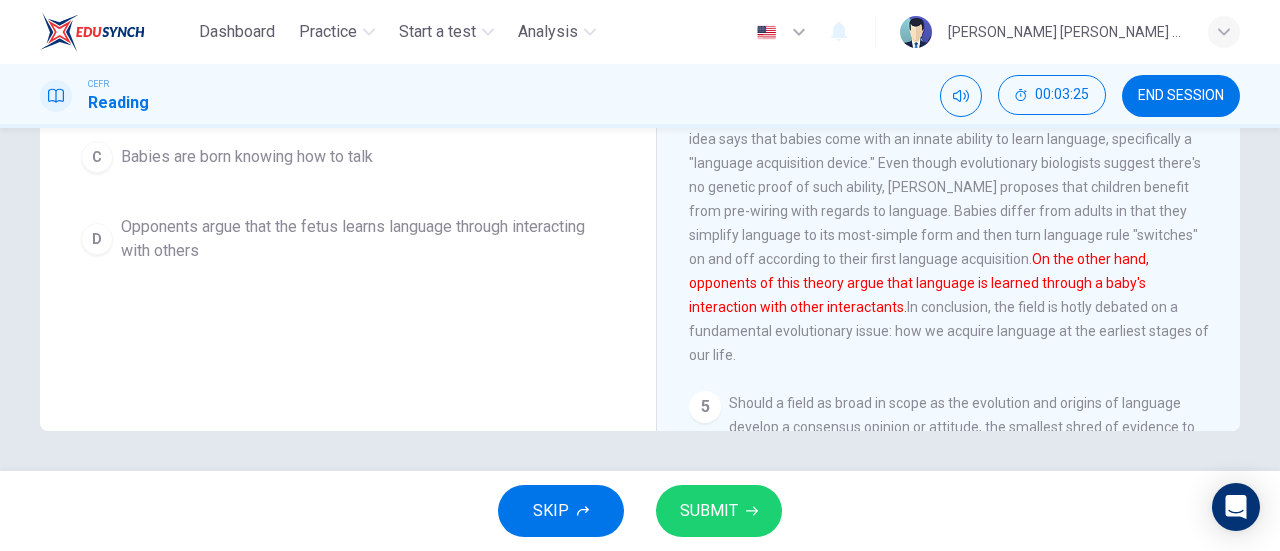 click on "SUBMIT" at bounding box center [709, 511] 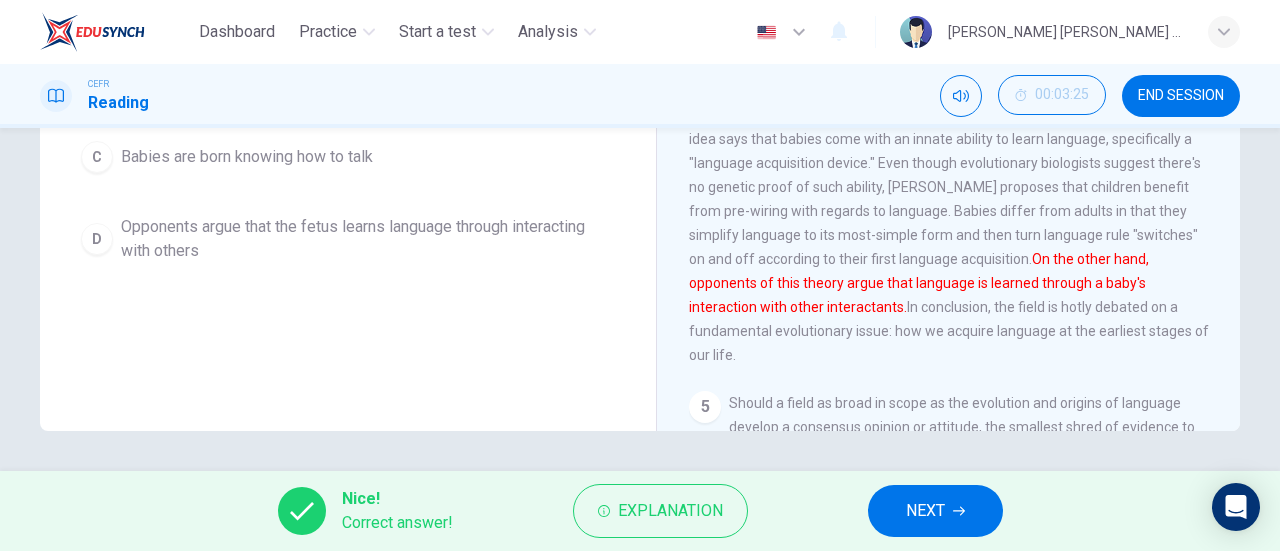 click on "NEXT" at bounding box center (925, 511) 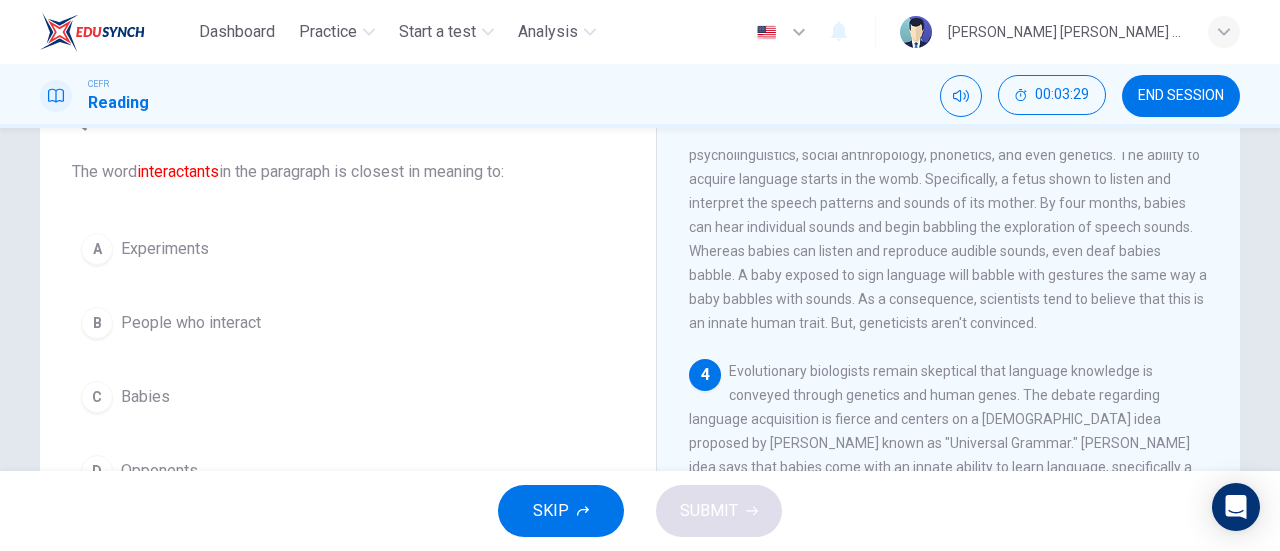 scroll, scrollTop: 120, scrollLeft: 0, axis: vertical 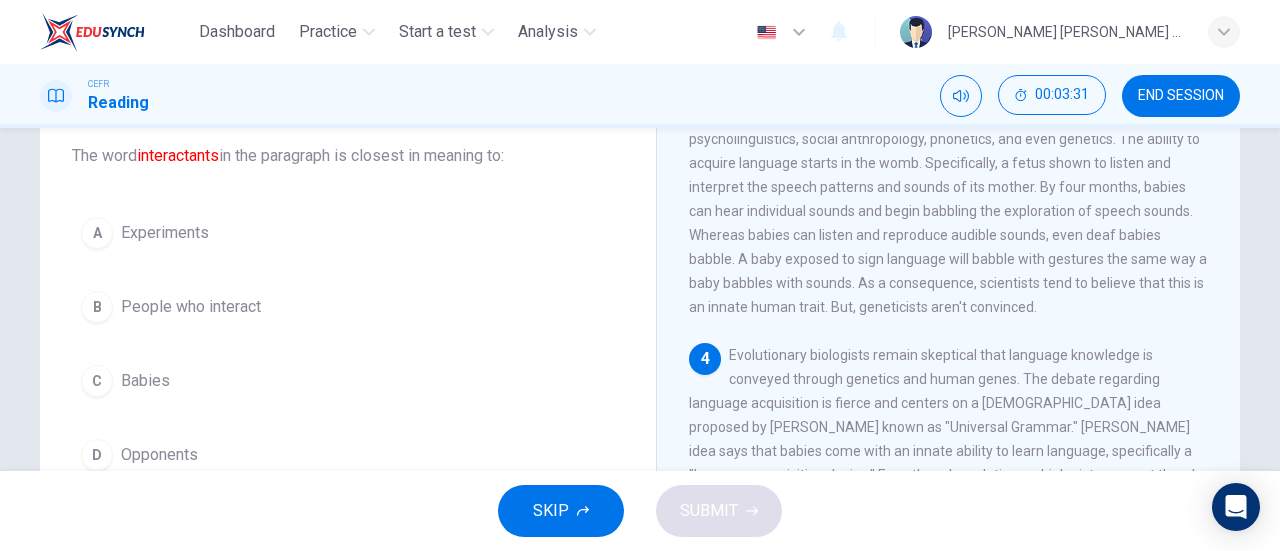 click on "People who interact" at bounding box center (191, 307) 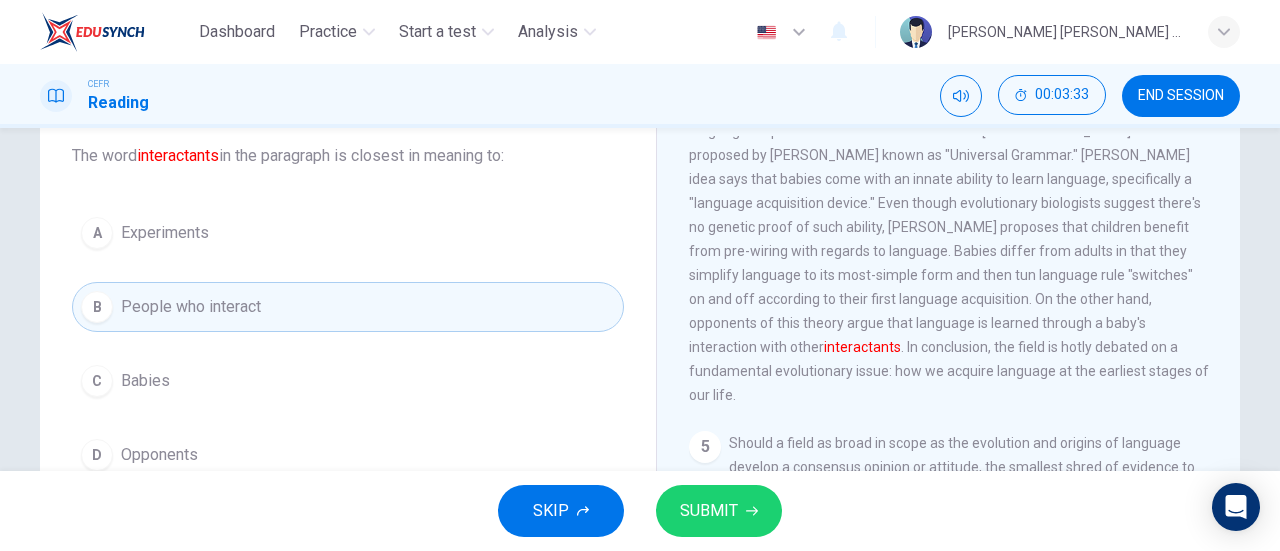 scroll, scrollTop: 935, scrollLeft: 0, axis: vertical 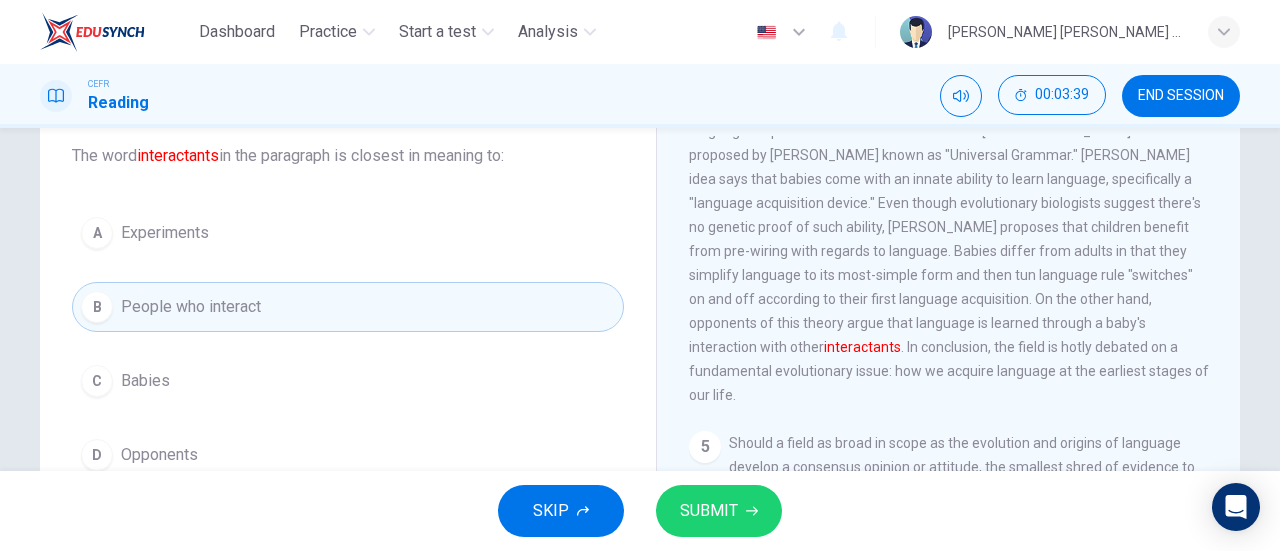 click on "C Babies" at bounding box center [348, 381] 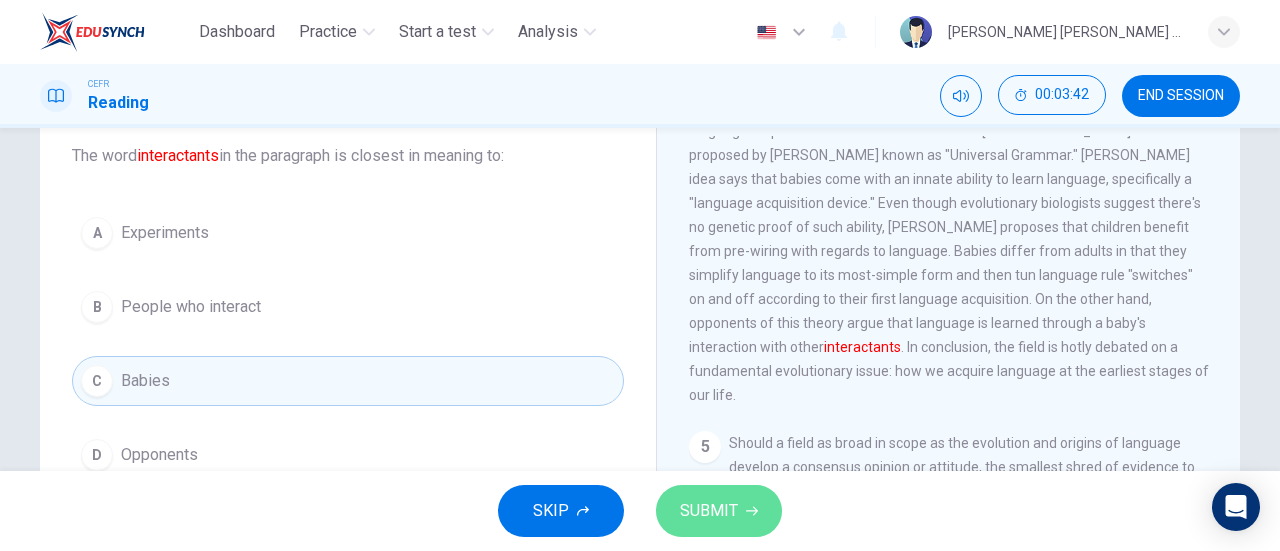 click on "SUBMIT" at bounding box center [709, 511] 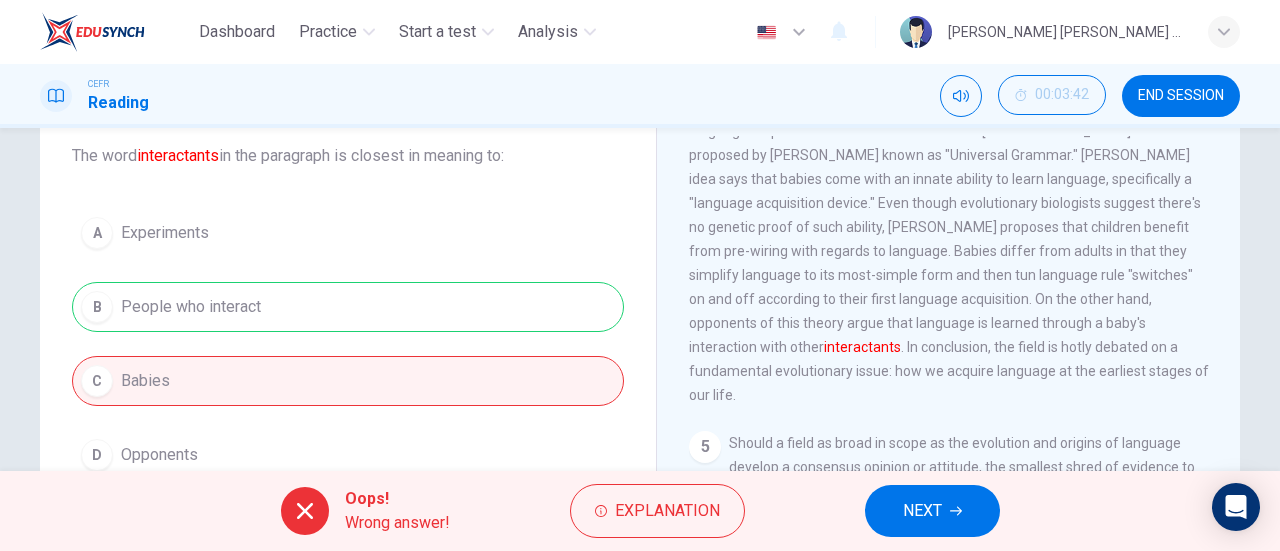 click on "NEXT" at bounding box center [932, 511] 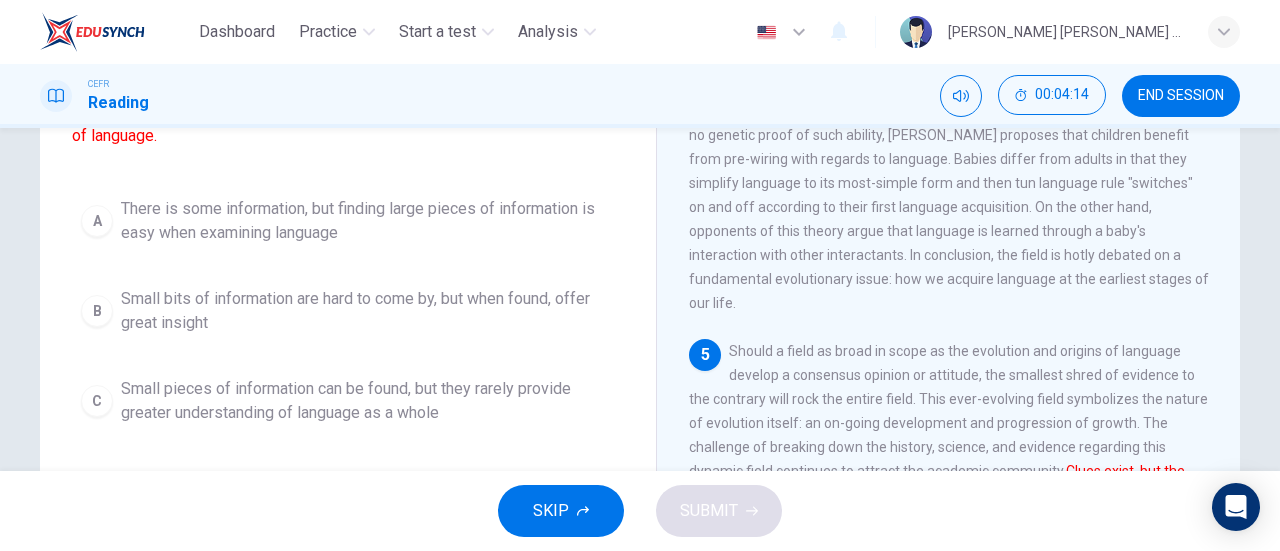 scroll, scrollTop: 212, scrollLeft: 0, axis: vertical 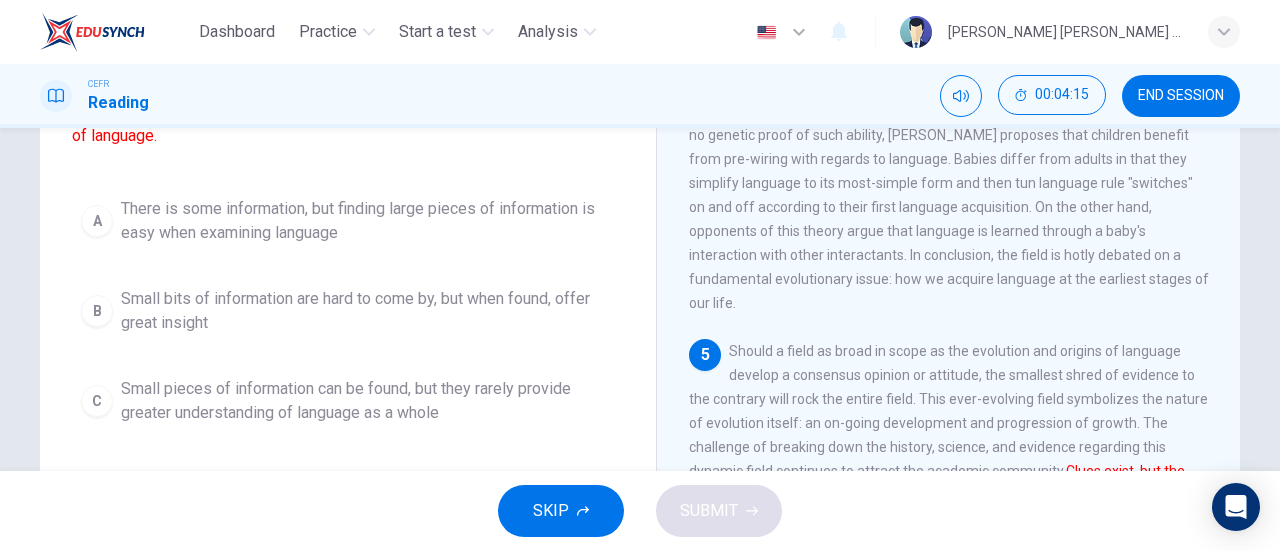 click on "Small bits of information are hard to come by, but when found, offer great insight" at bounding box center [368, 311] 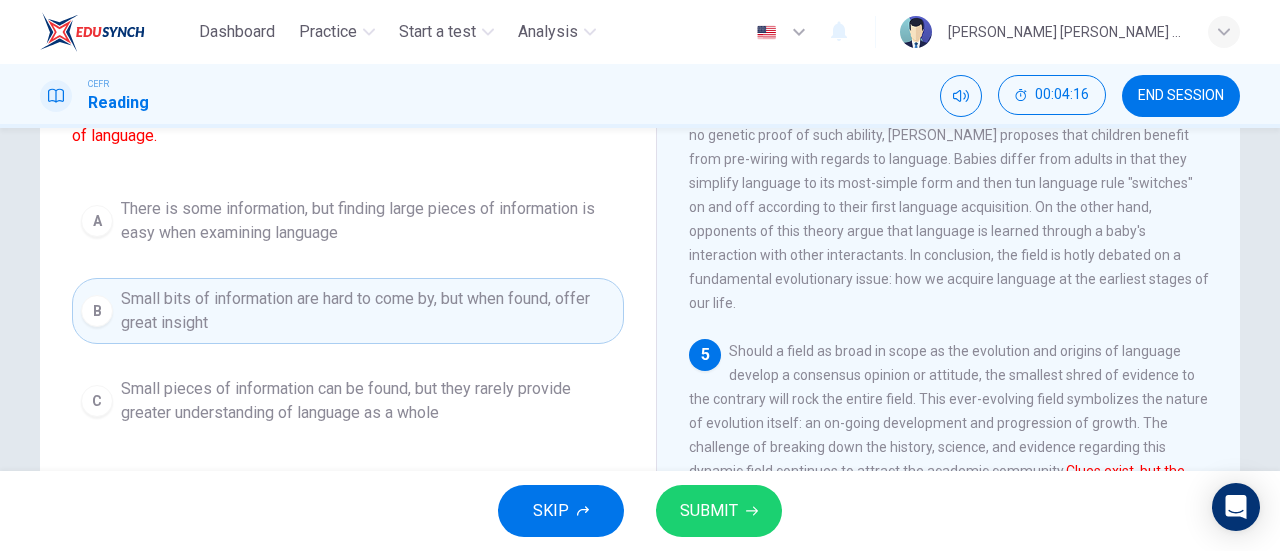 click on "SUBMIT" at bounding box center [709, 511] 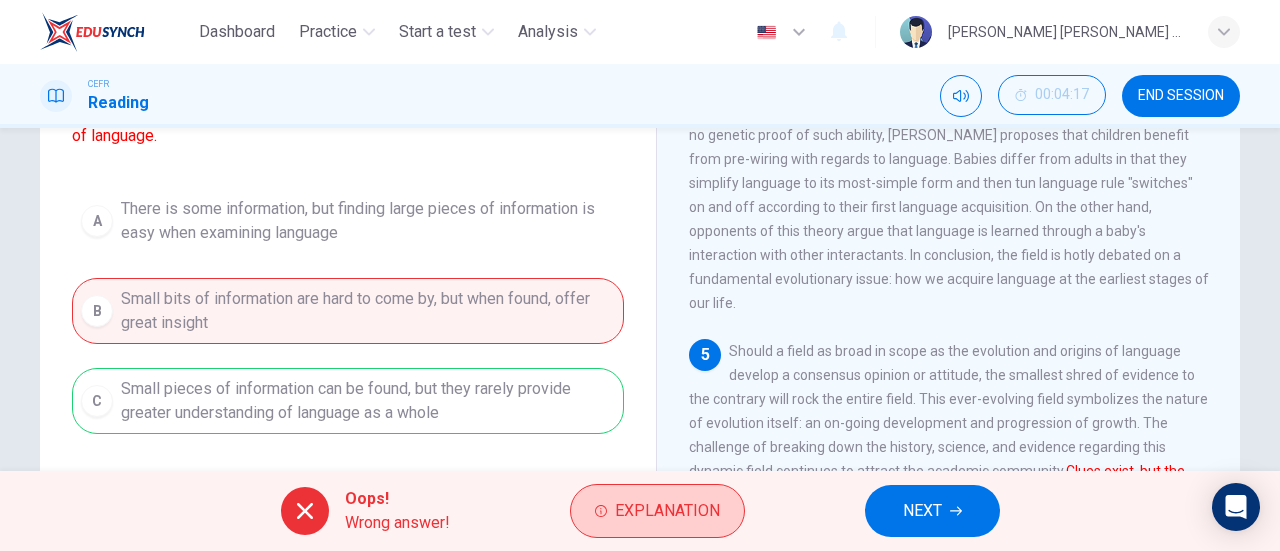 click on "Explanation" at bounding box center (667, 511) 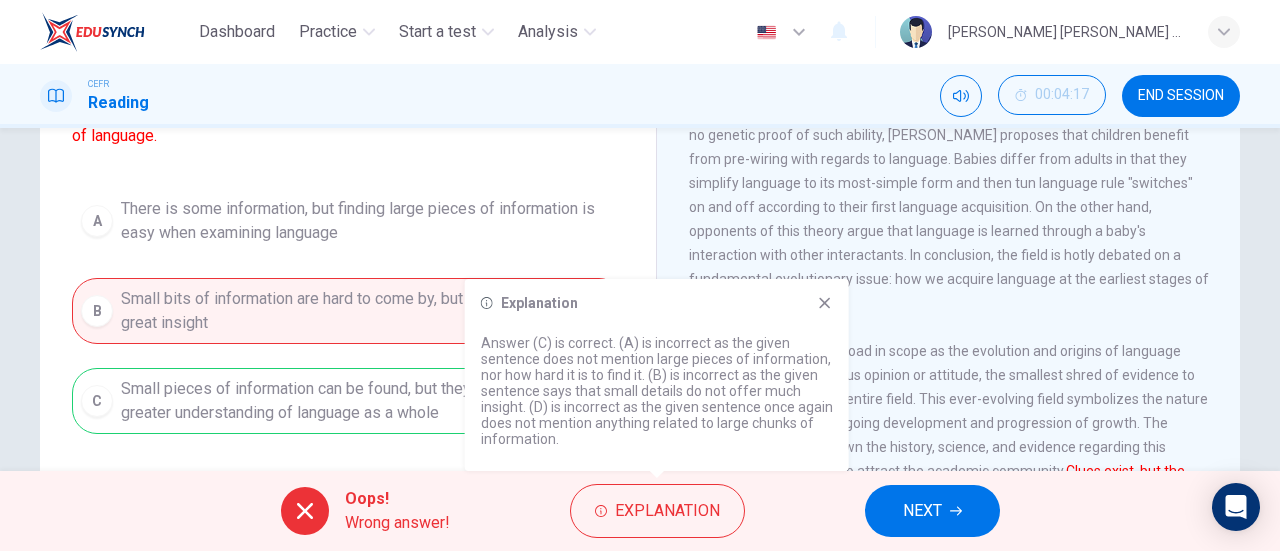 click on "NEXT" at bounding box center (922, 511) 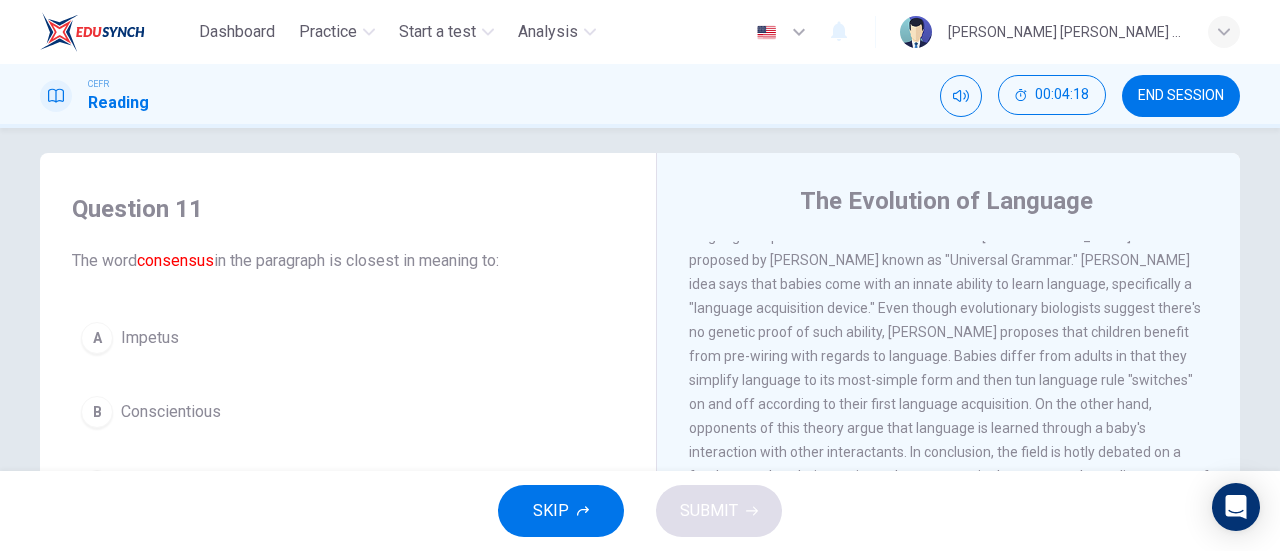 scroll, scrollTop: 12, scrollLeft: 0, axis: vertical 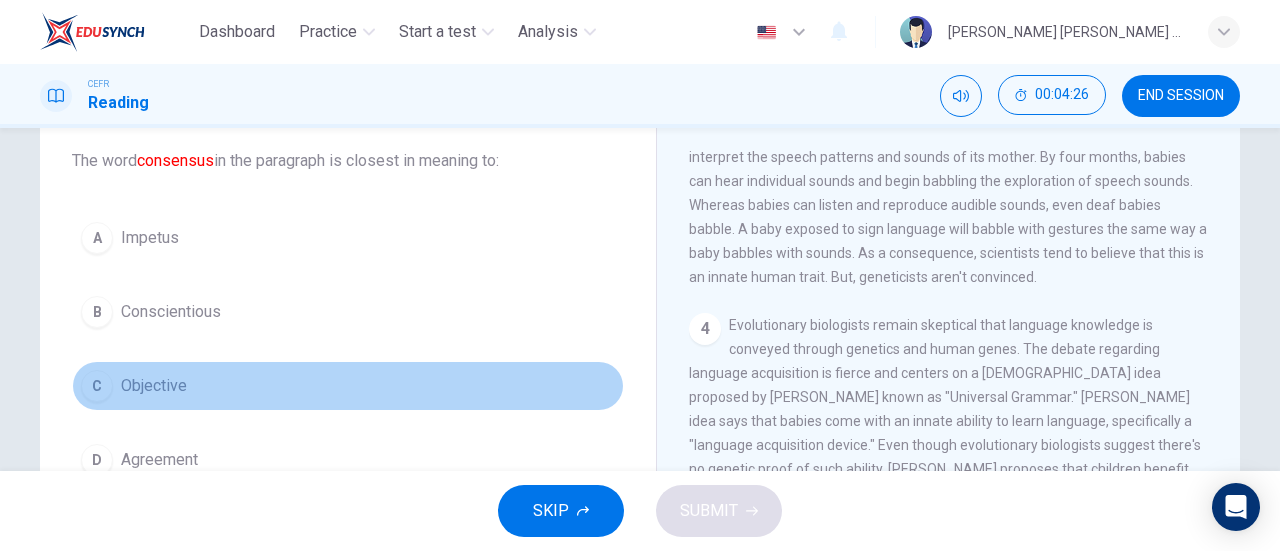 click on "Objective" at bounding box center [154, 386] 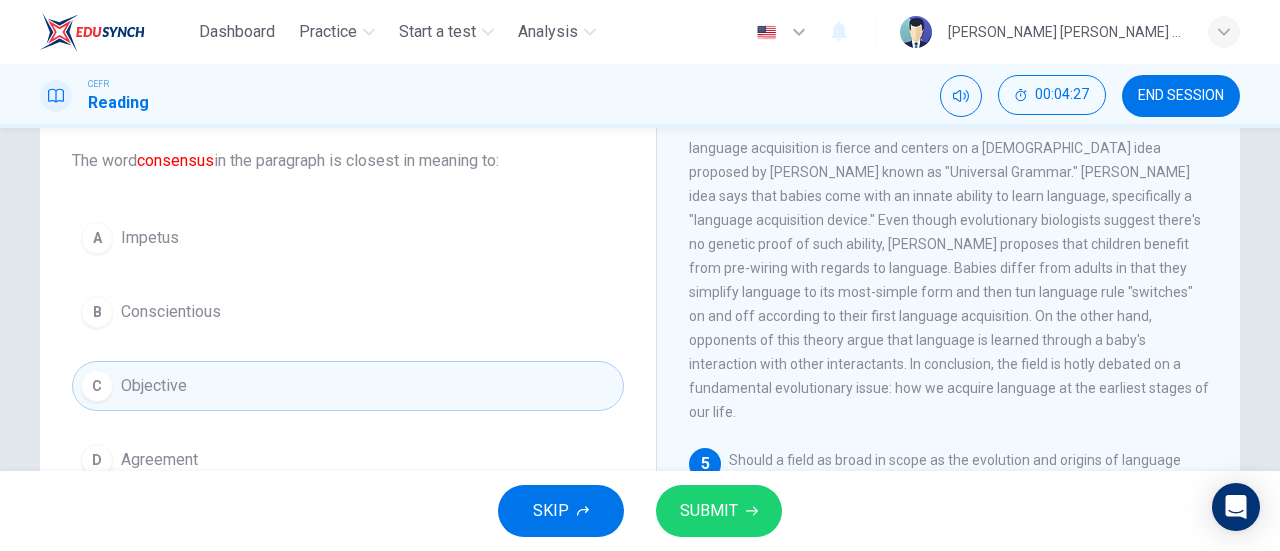 scroll, scrollTop: 943, scrollLeft: 0, axis: vertical 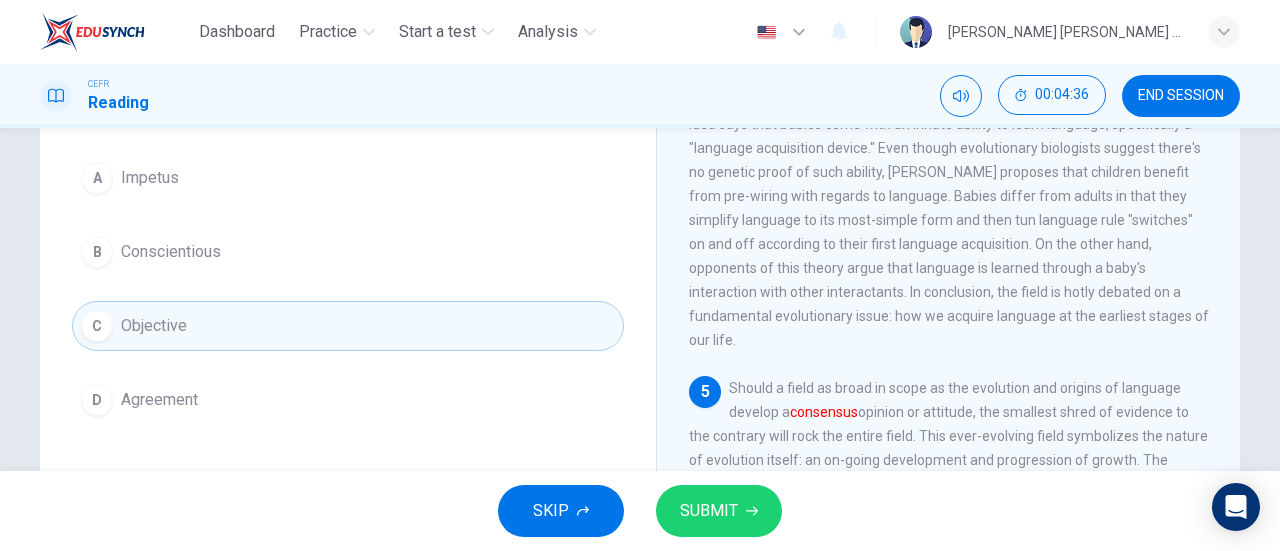 click on "D Agreement" at bounding box center (348, 400) 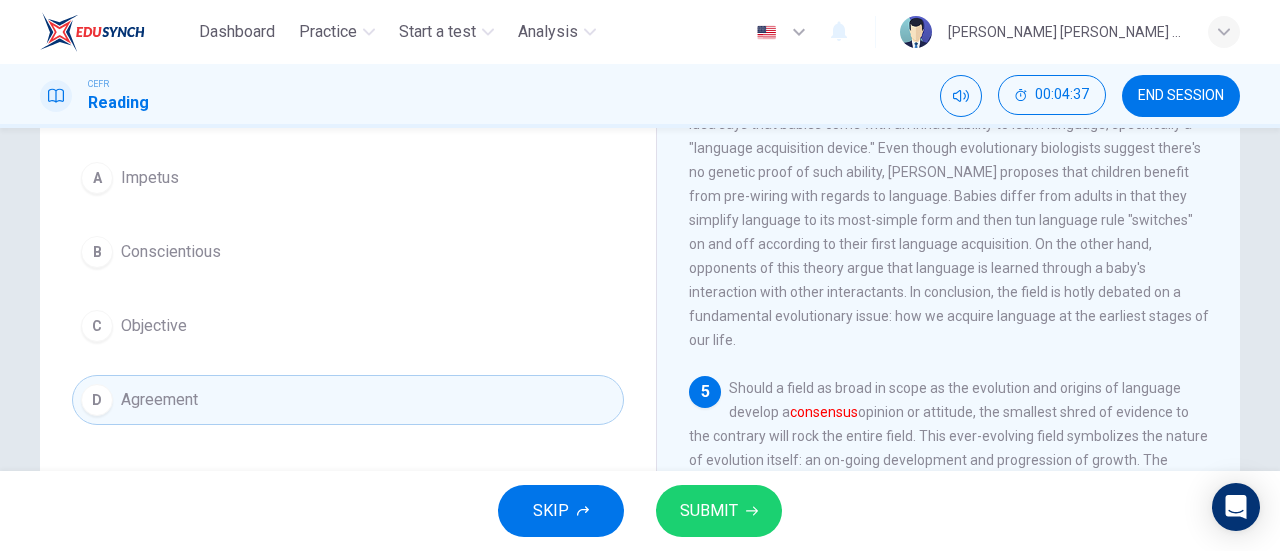 click on "SUBMIT" at bounding box center [709, 511] 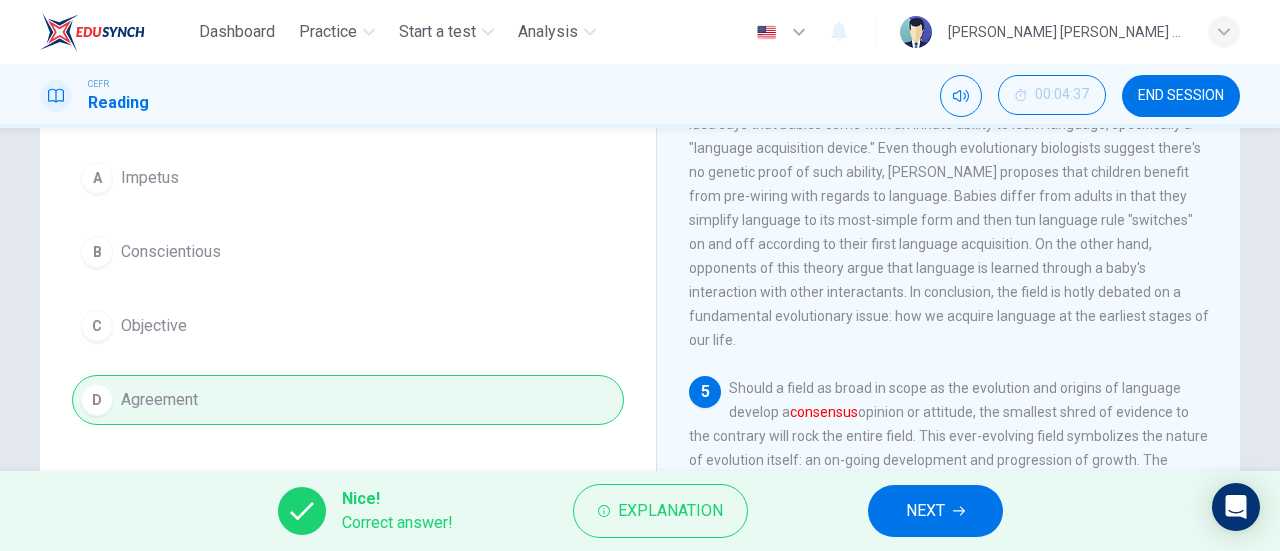 click on "NEXT" at bounding box center [935, 511] 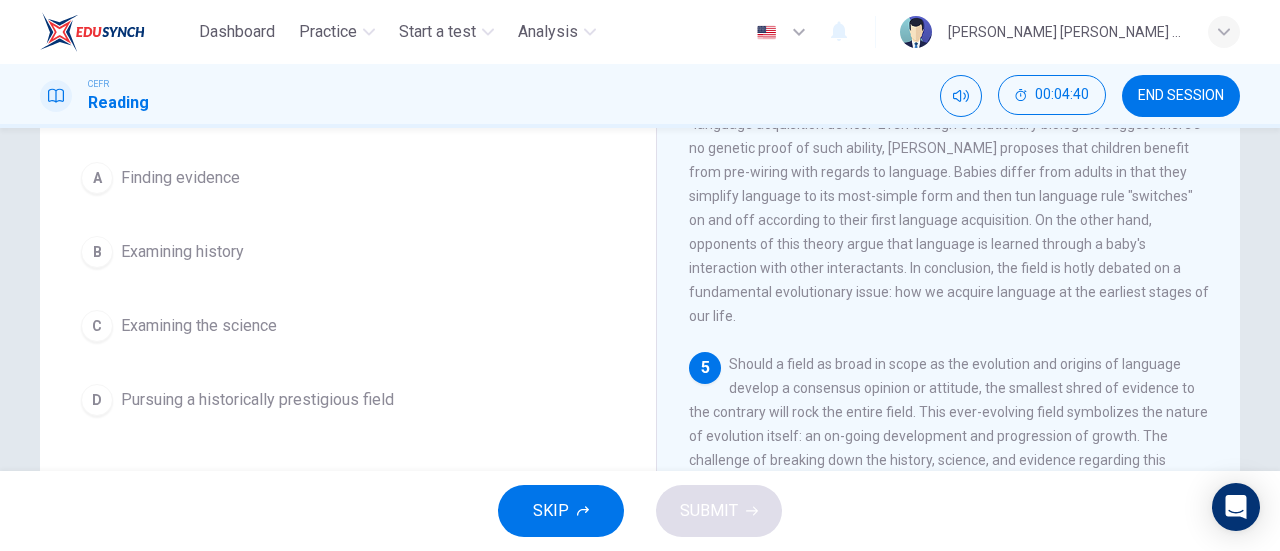 scroll, scrollTop: 432, scrollLeft: 0, axis: vertical 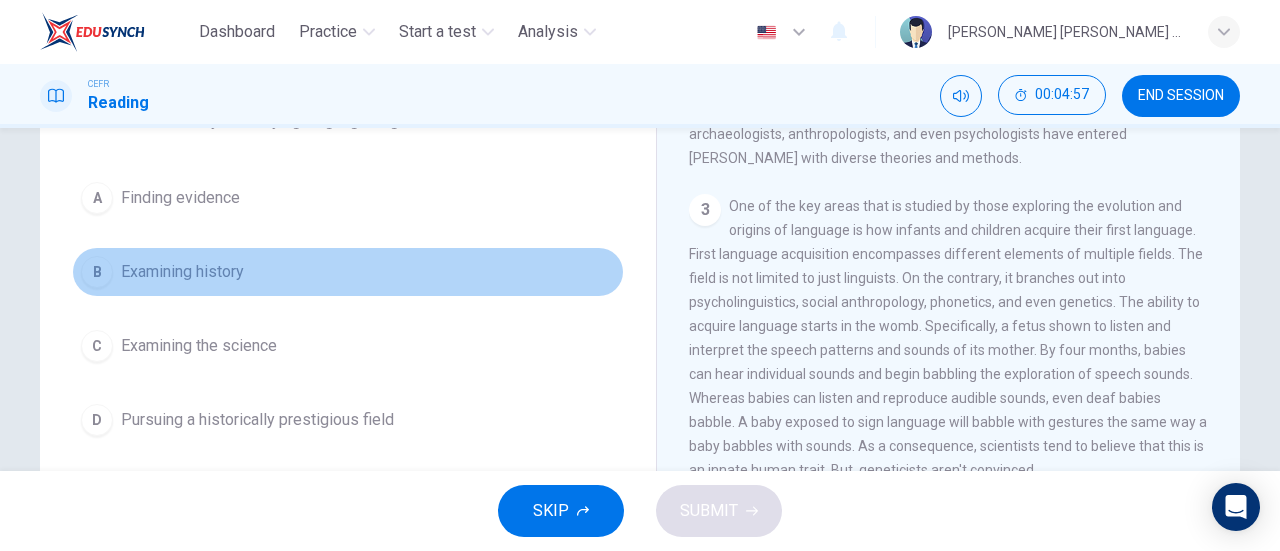 click on "B Examining history" at bounding box center [348, 272] 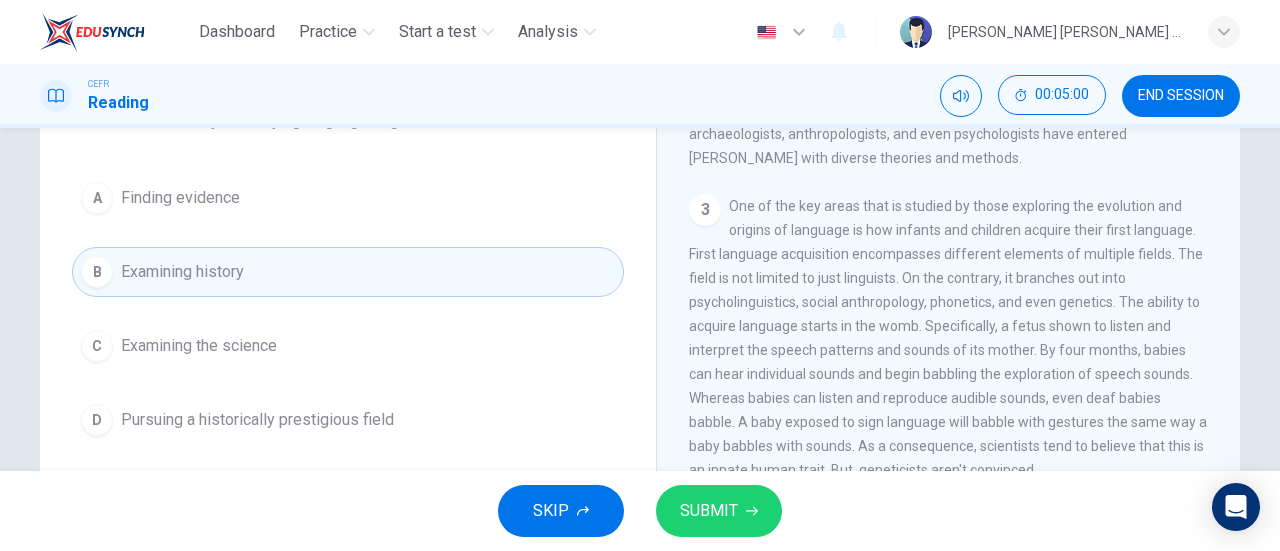 click on "SUBMIT" at bounding box center [709, 511] 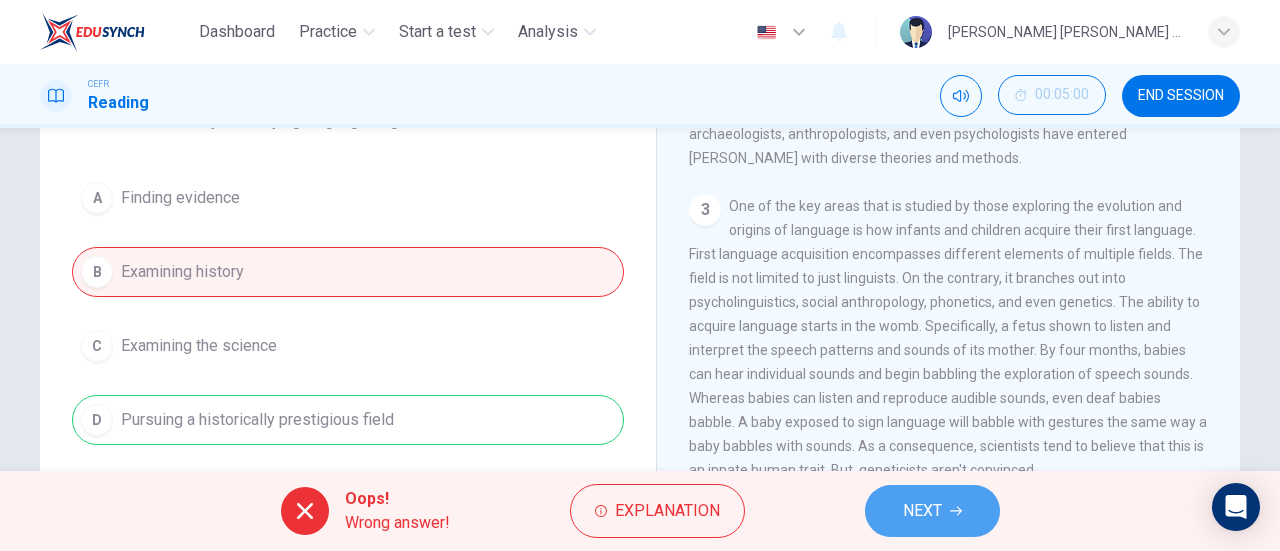 click on "NEXT" at bounding box center [922, 511] 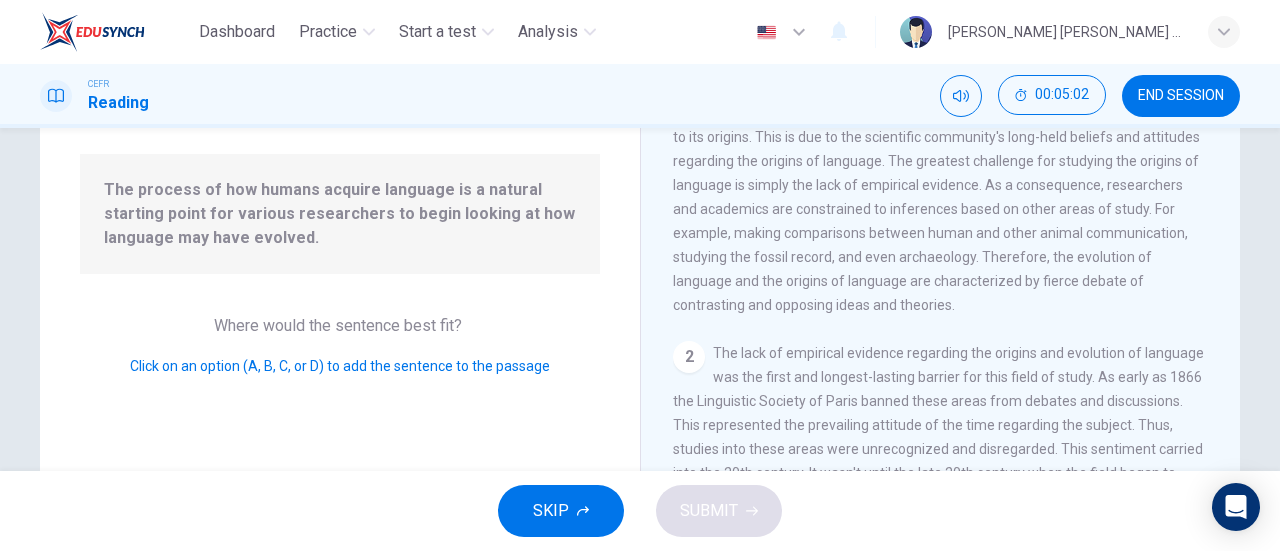 scroll, scrollTop: 335, scrollLeft: 0, axis: vertical 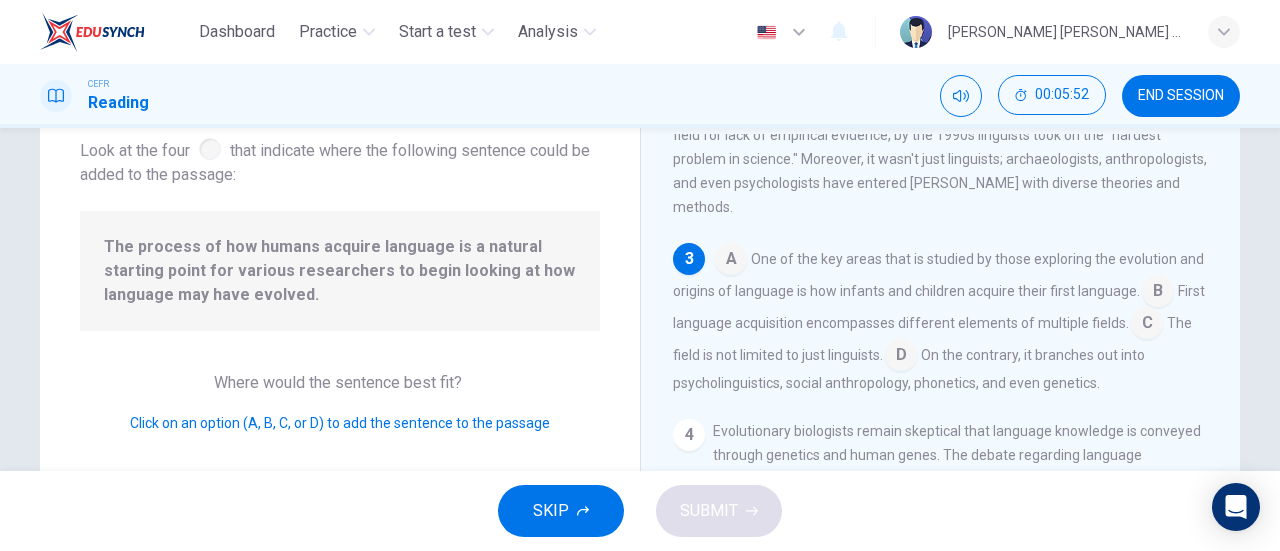 click at bounding box center (1158, 293) 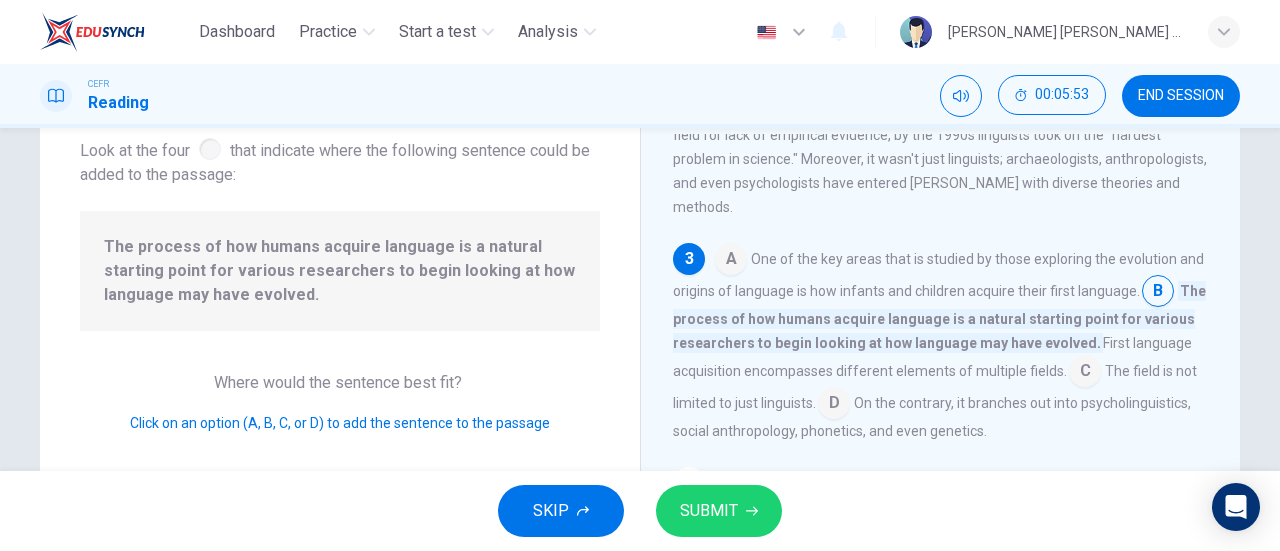 click on "SUBMIT" at bounding box center [719, 511] 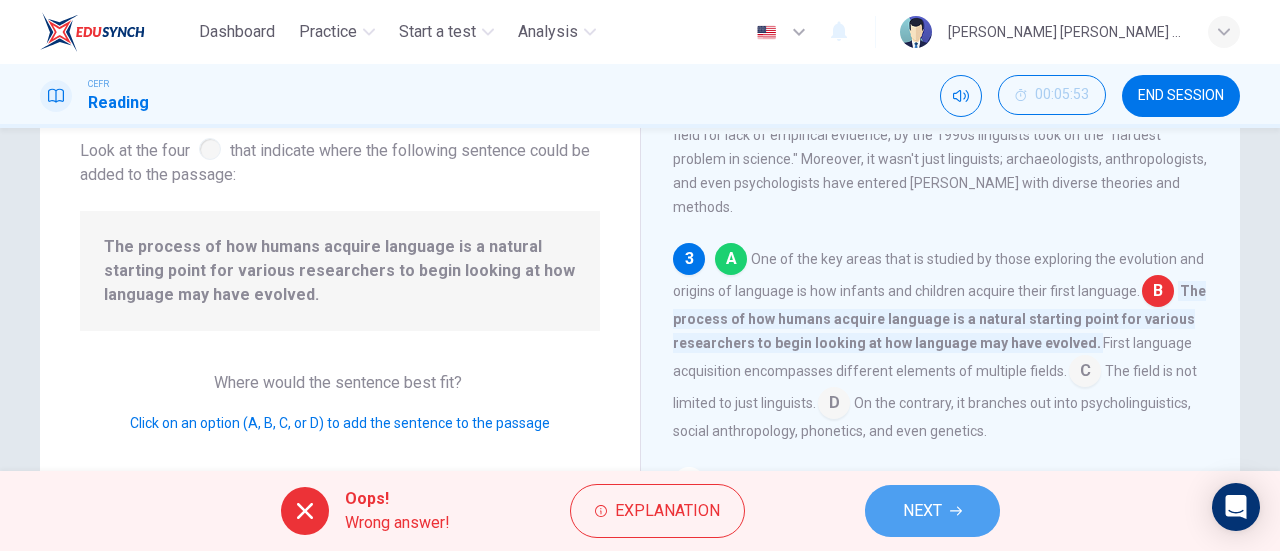 click on "NEXT" at bounding box center [922, 511] 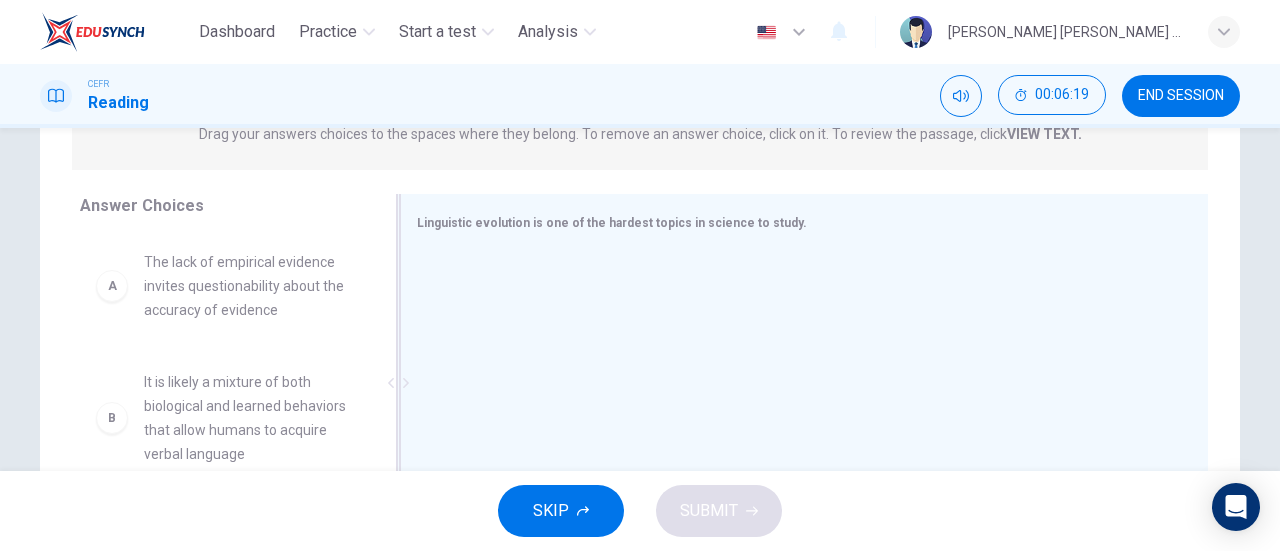 scroll, scrollTop: 280, scrollLeft: 0, axis: vertical 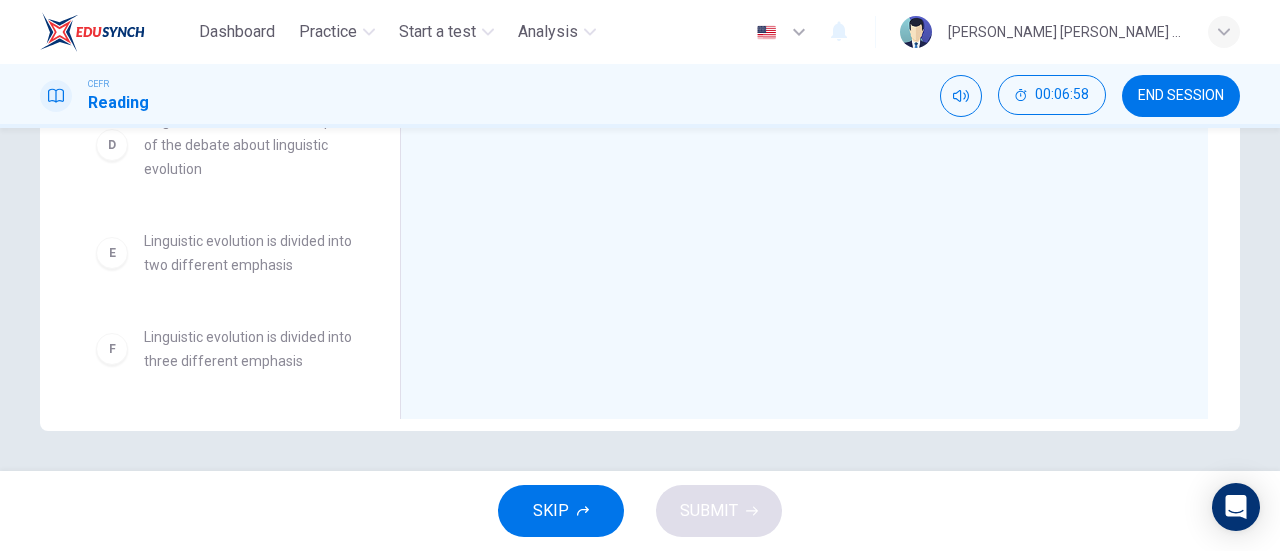 click on "Linguistic evolution is divided into two different emphasis" at bounding box center [248, 253] 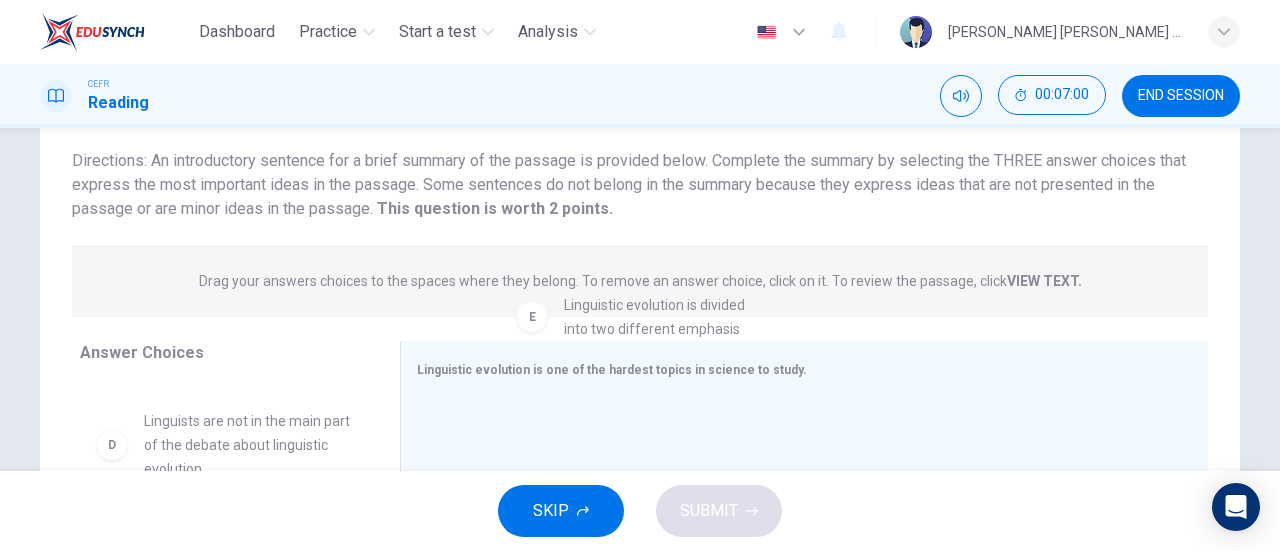scroll, scrollTop: 101, scrollLeft: 0, axis: vertical 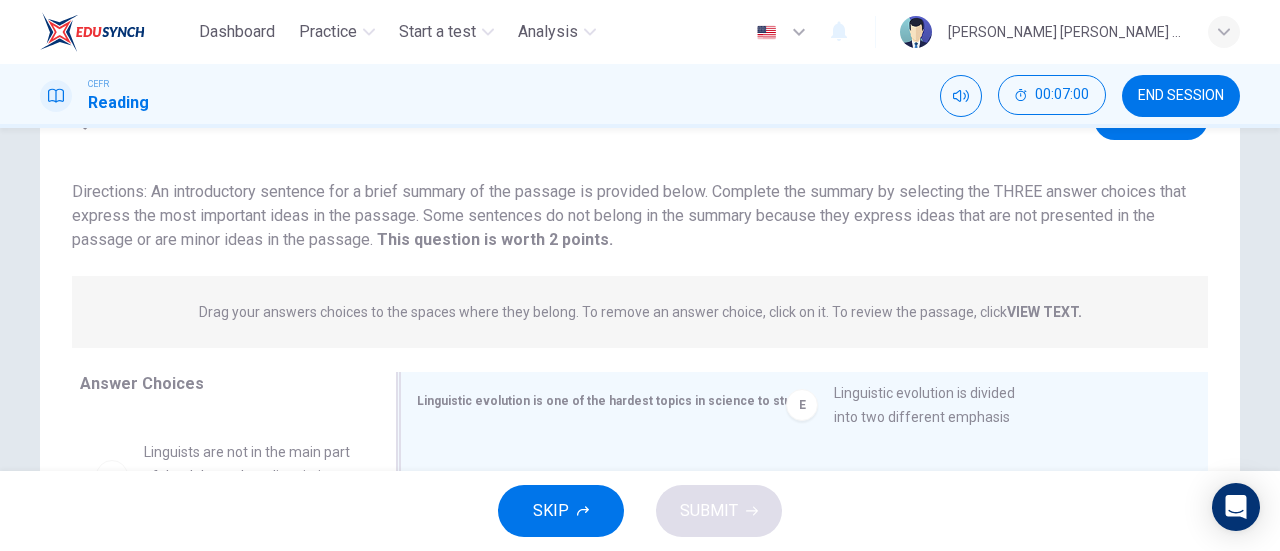 drag, startPoint x: 246, startPoint y: 271, endPoint x: 949, endPoint y: 419, distance: 718.41003 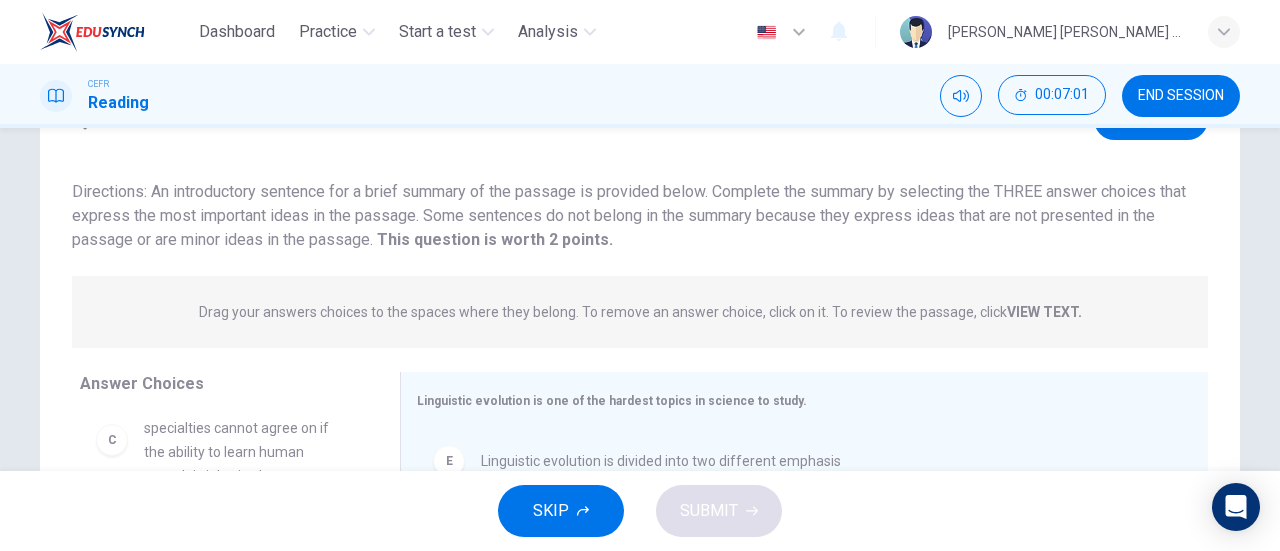 scroll, scrollTop: 300, scrollLeft: 0, axis: vertical 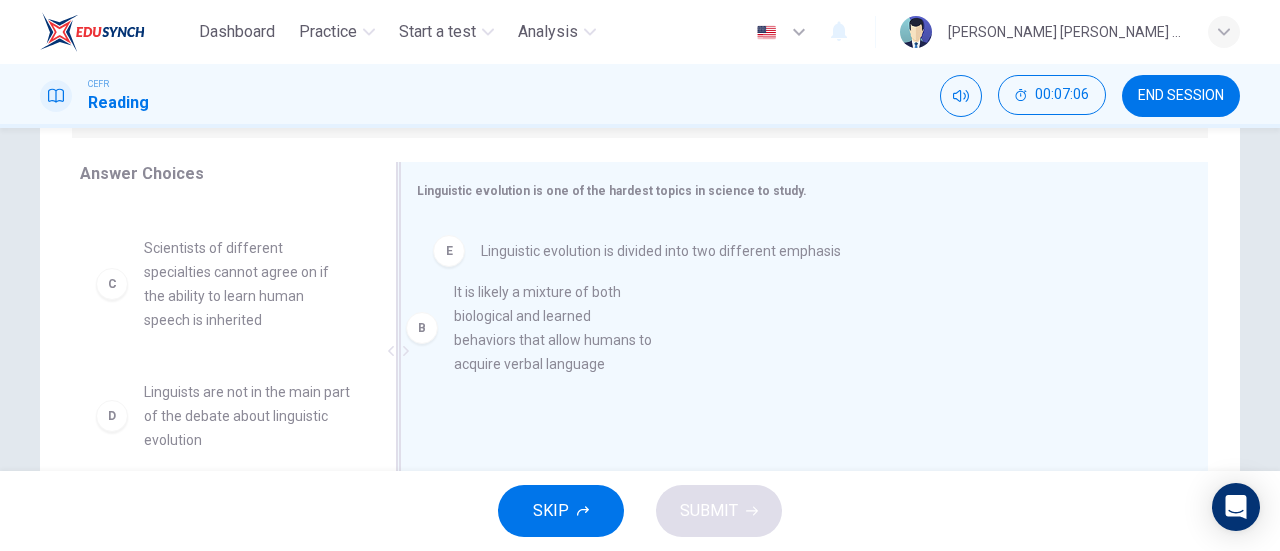 drag, startPoint x: 206, startPoint y: 293, endPoint x: 527, endPoint y: 340, distance: 324.42258 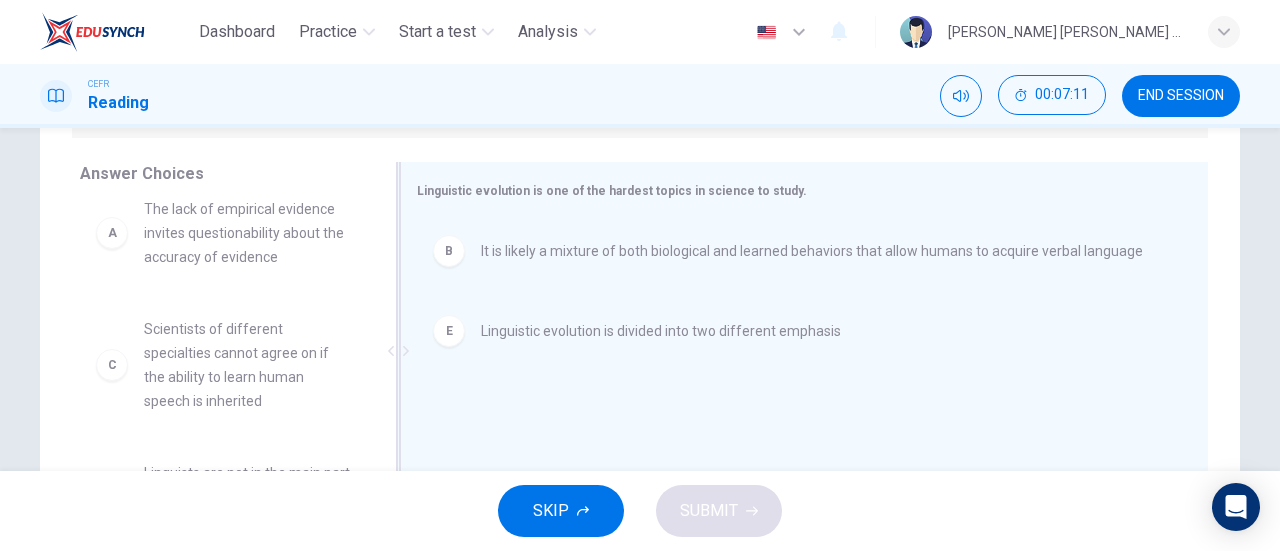 scroll, scrollTop: 0, scrollLeft: 0, axis: both 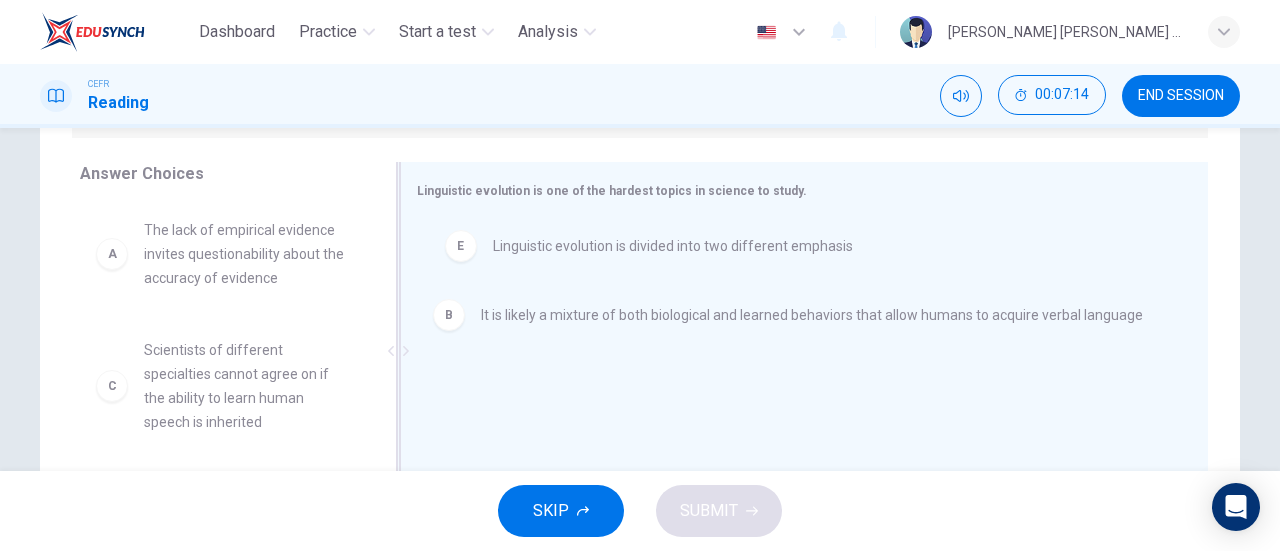 drag, startPoint x: 543, startPoint y: 341, endPoint x: 561, endPoint y: 248, distance: 94.72592 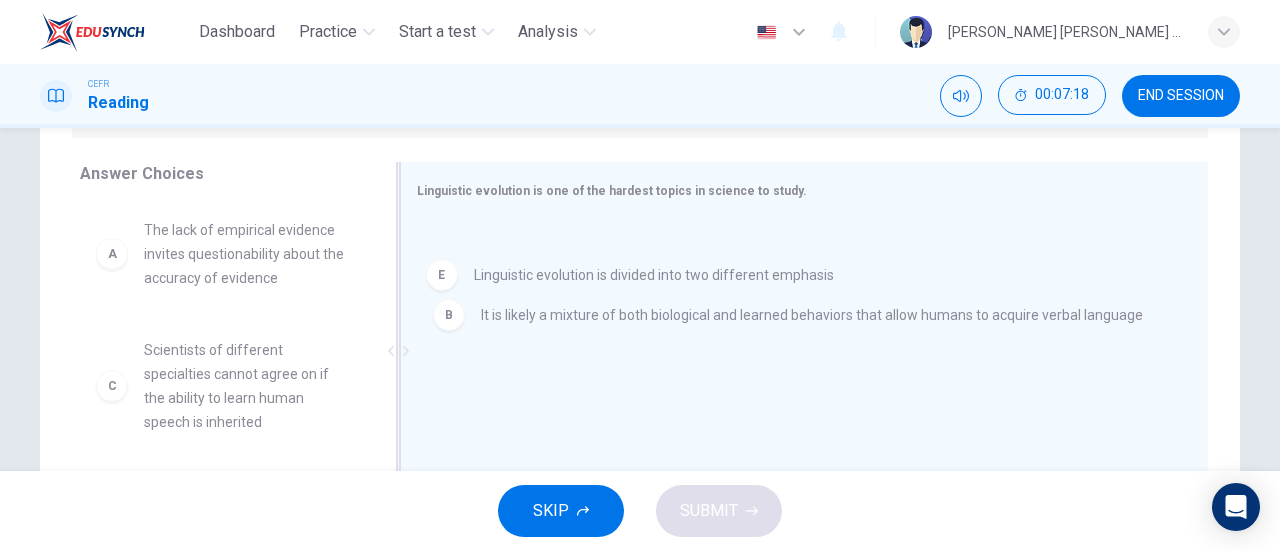 drag, startPoint x: 543, startPoint y: 337, endPoint x: 548, endPoint y: 267, distance: 70.178345 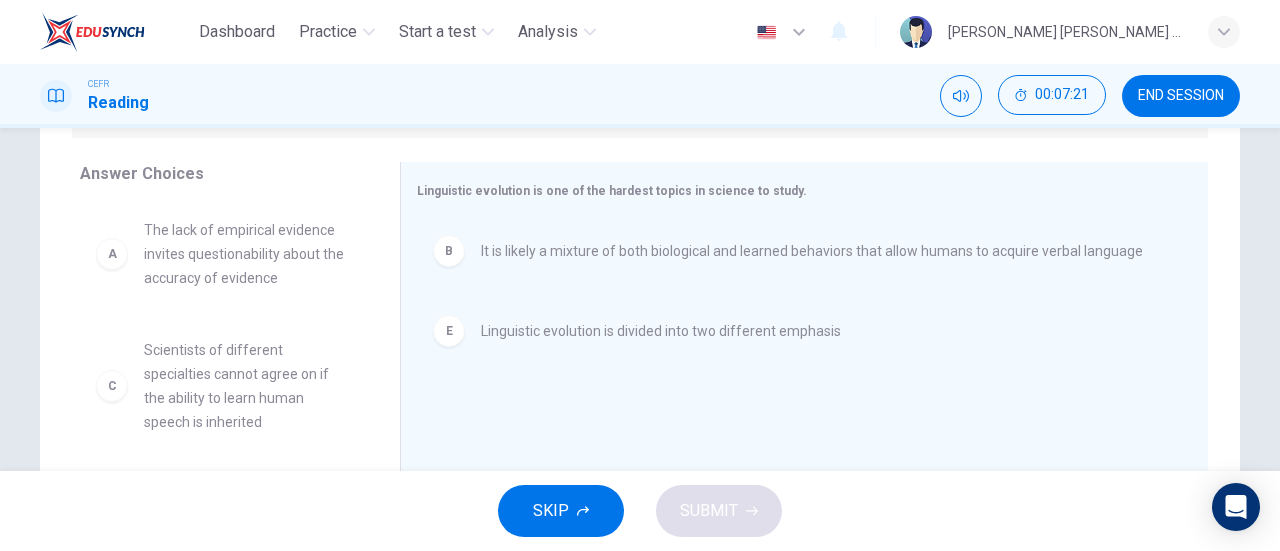 click on "Linguistic evolution is divided into two different emphasis" at bounding box center (661, 331) 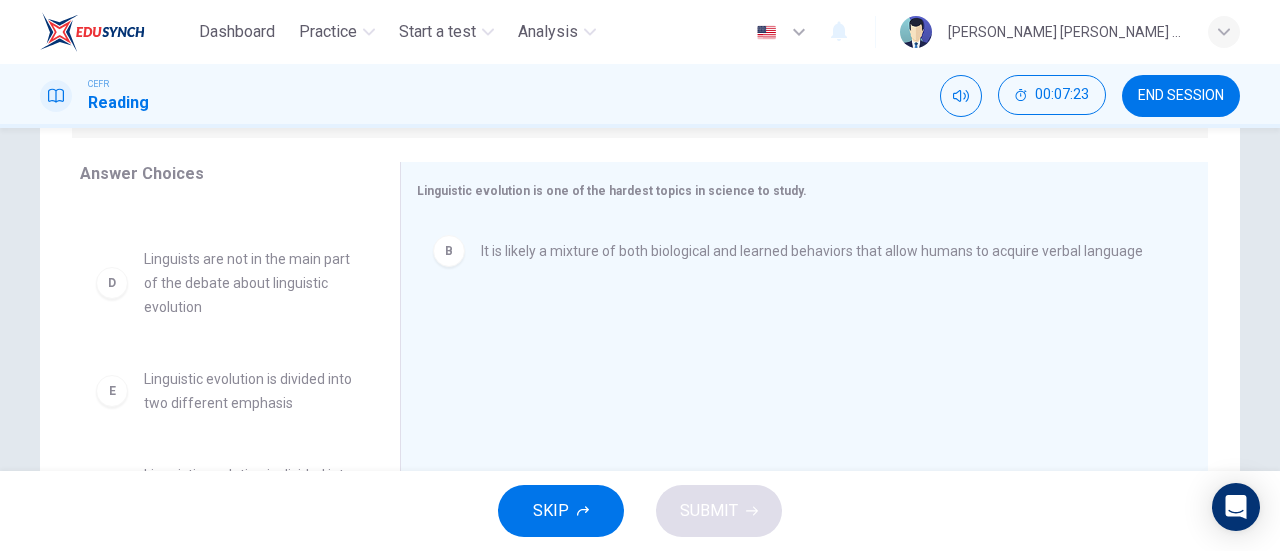scroll, scrollTop: 252, scrollLeft: 0, axis: vertical 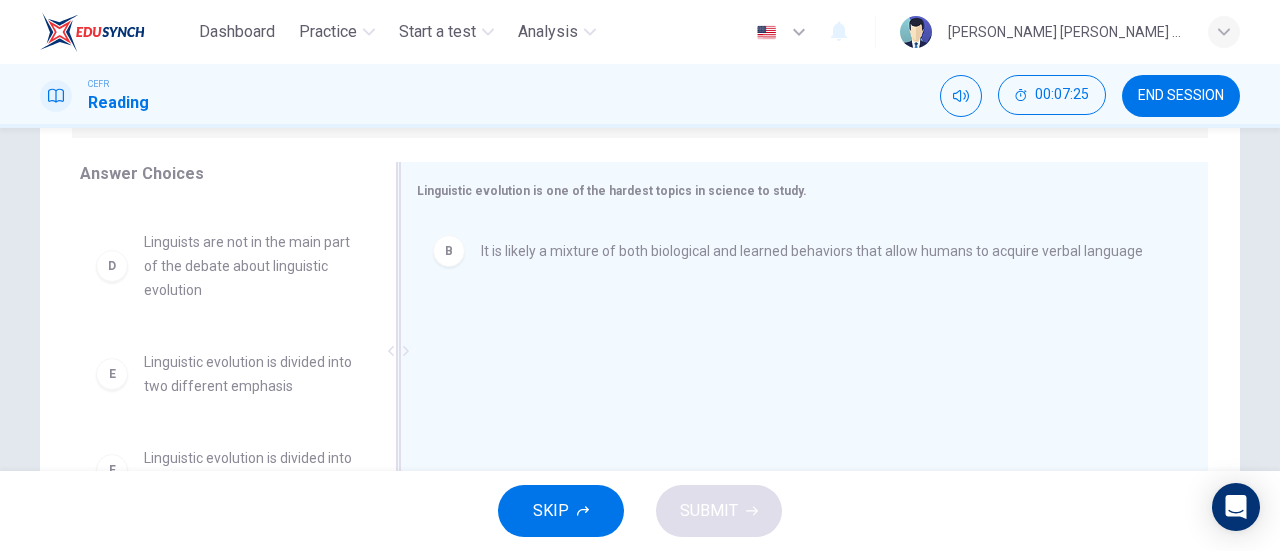 click on "It is likely a mixture of both biological and learned behaviors that allow humans to acquire verbal language" at bounding box center [812, 251] 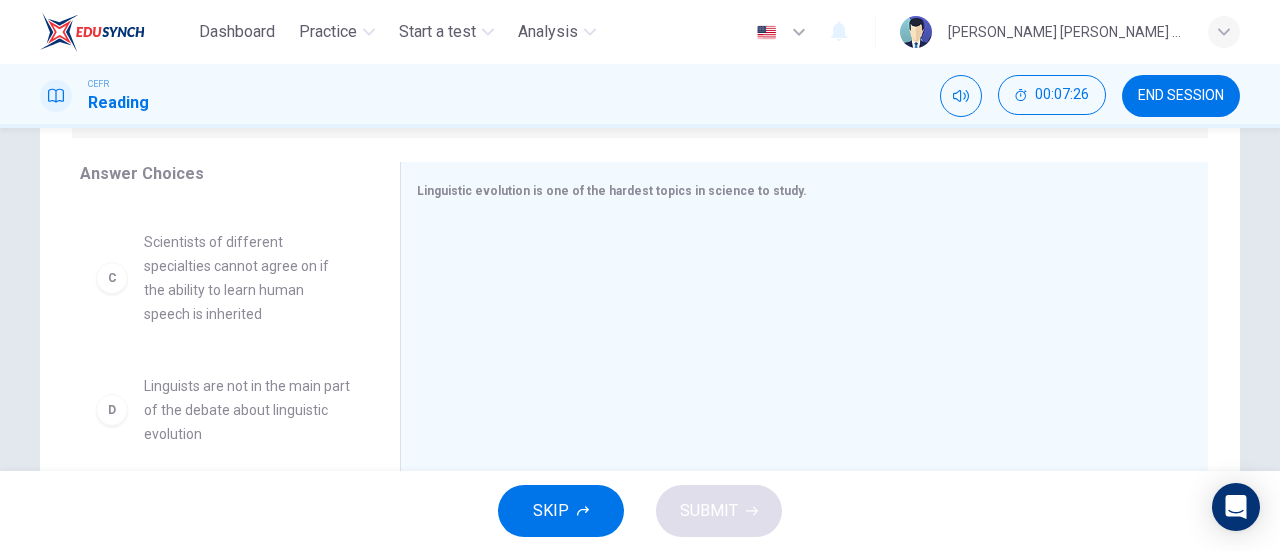 scroll, scrollTop: 396, scrollLeft: 0, axis: vertical 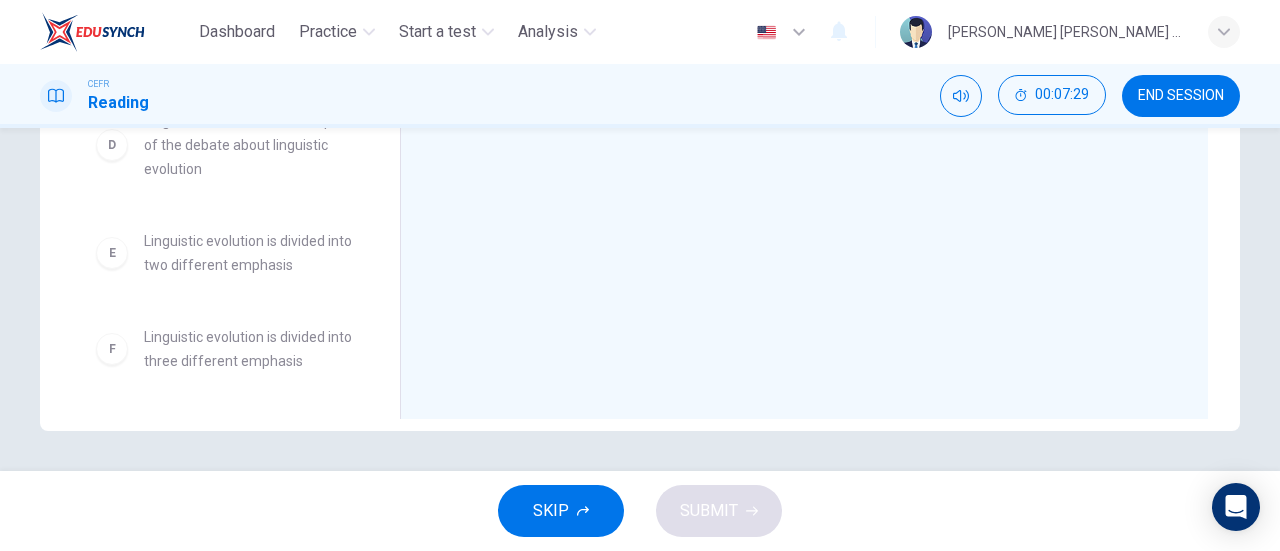 click on "Linguistic evolution is divided into two different emphasis" at bounding box center [248, 253] 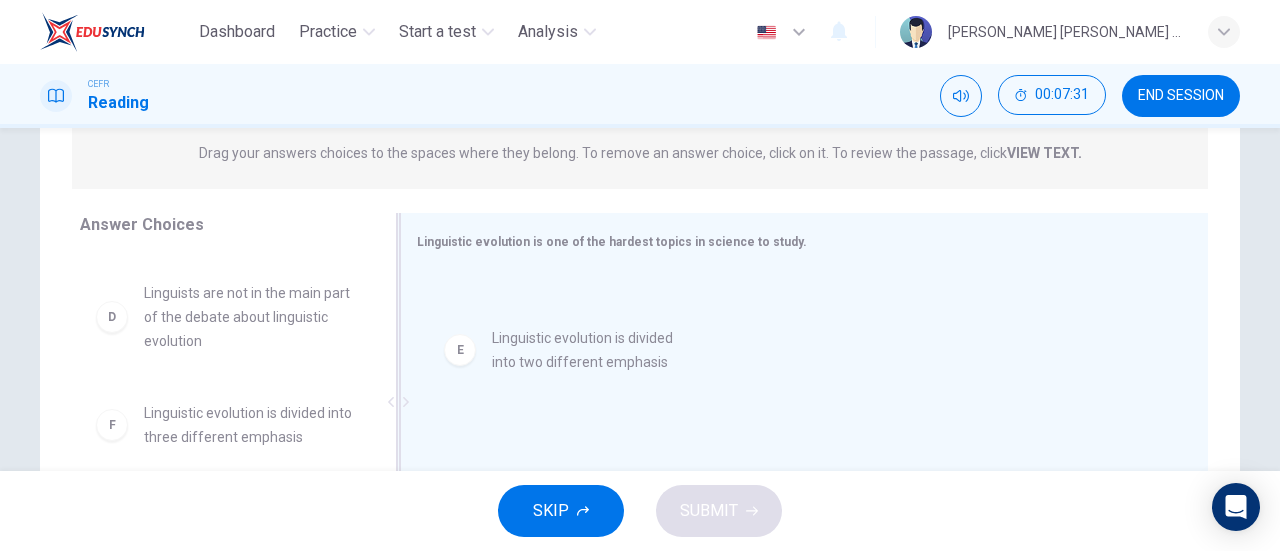 scroll, scrollTop: 263, scrollLeft: 0, axis: vertical 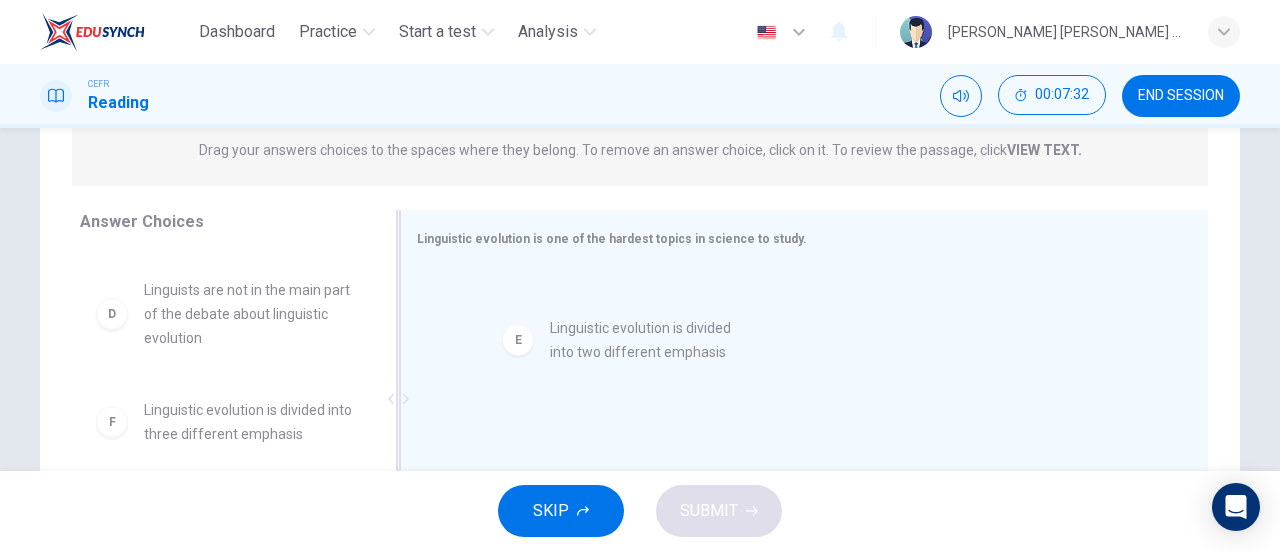 drag, startPoint x: 240, startPoint y: 254, endPoint x: 583, endPoint y: 309, distance: 347.38162 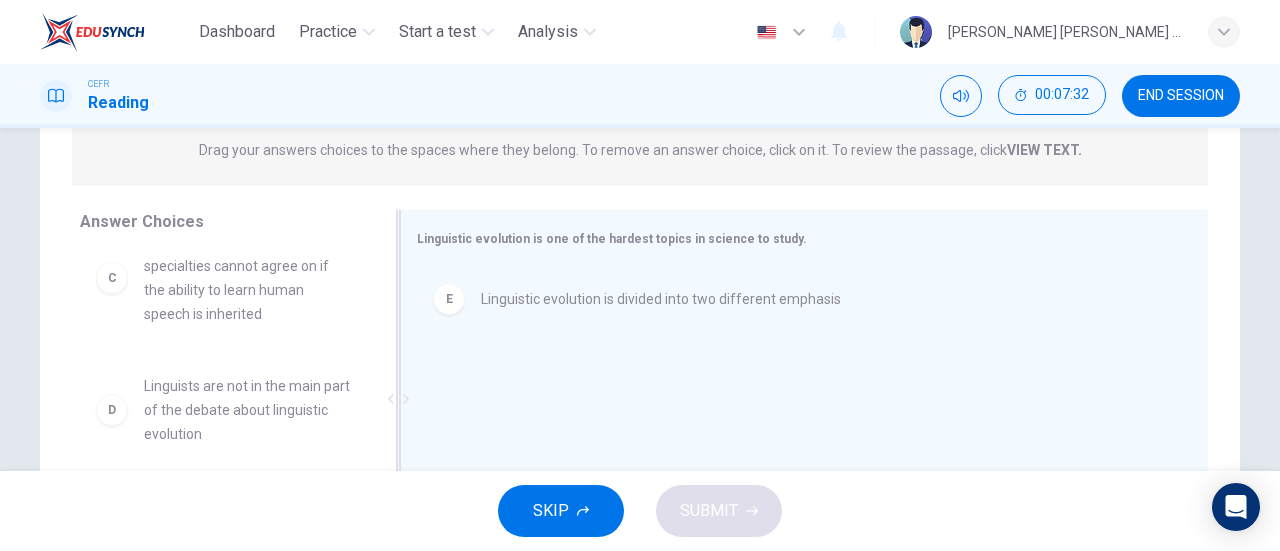 scroll, scrollTop: 300, scrollLeft: 0, axis: vertical 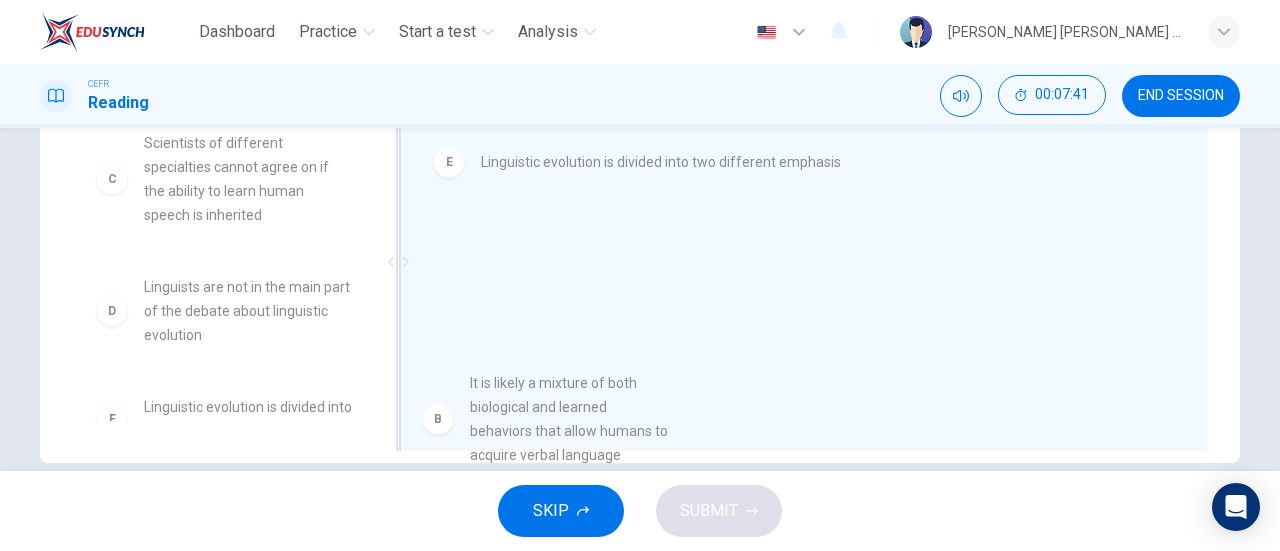 drag, startPoint x: 231, startPoint y: 325, endPoint x: 574, endPoint y: 421, distance: 356.18112 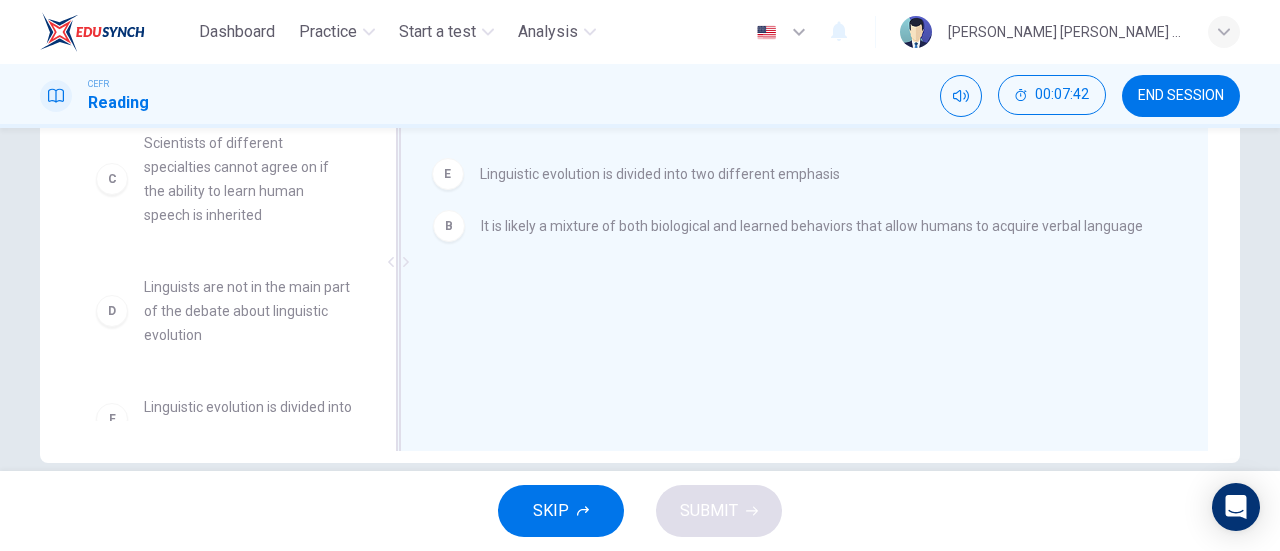 drag, startPoint x: 510, startPoint y: 249, endPoint x: 518, endPoint y: 175, distance: 74.431175 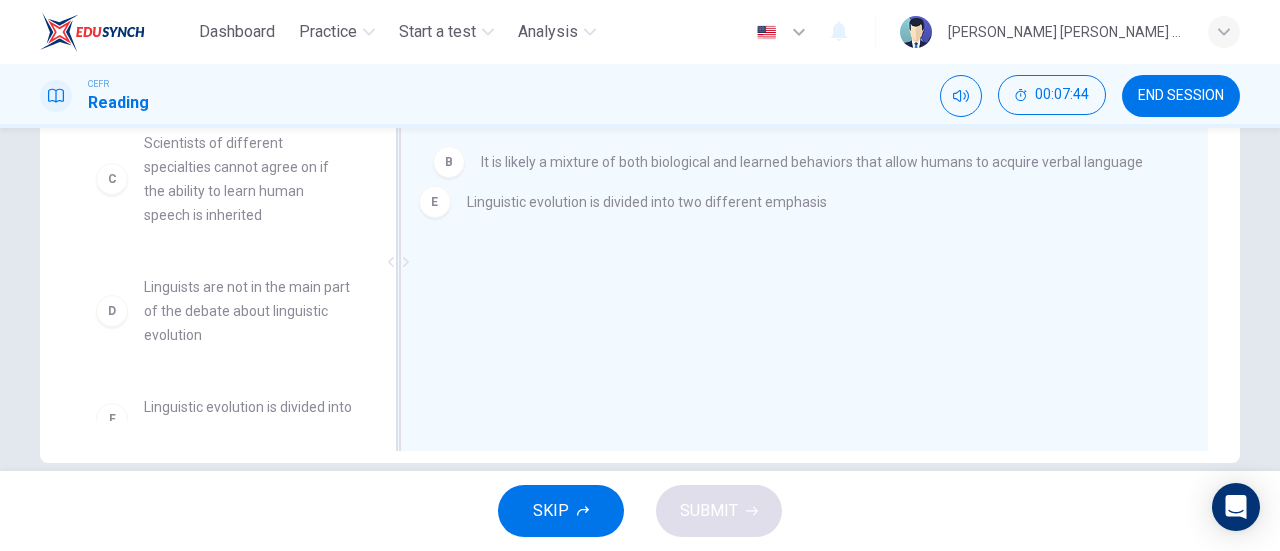 drag, startPoint x: 526, startPoint y: 241, endPoint x: 515, endPoint y: 170, distance: 71.84706 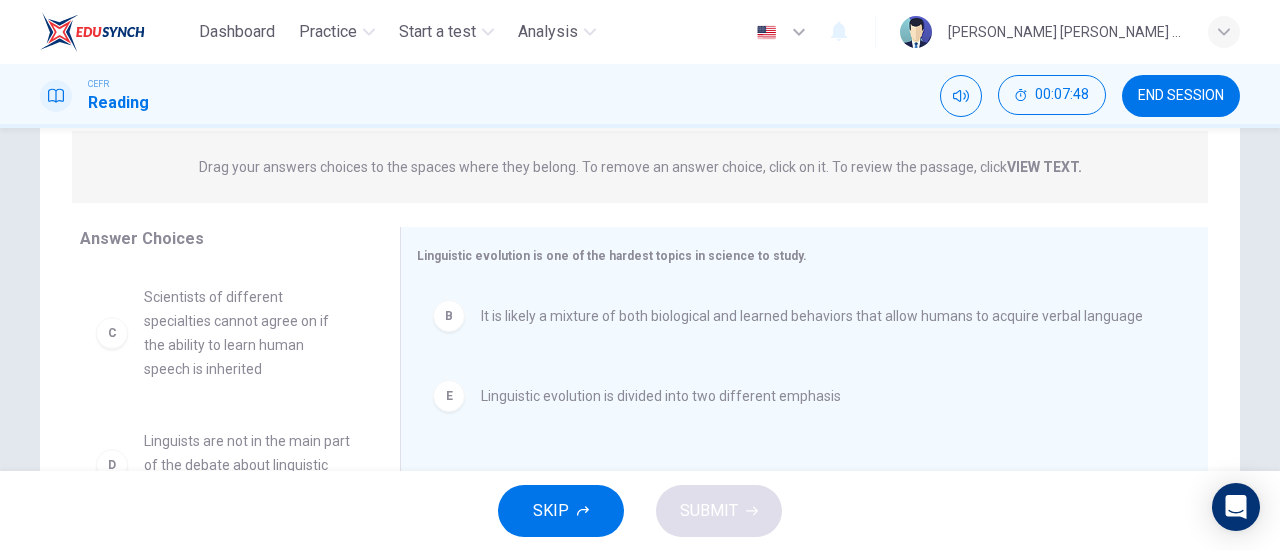 scroll, scrollTop: 261, scrollLeft: 0, axis: vertical 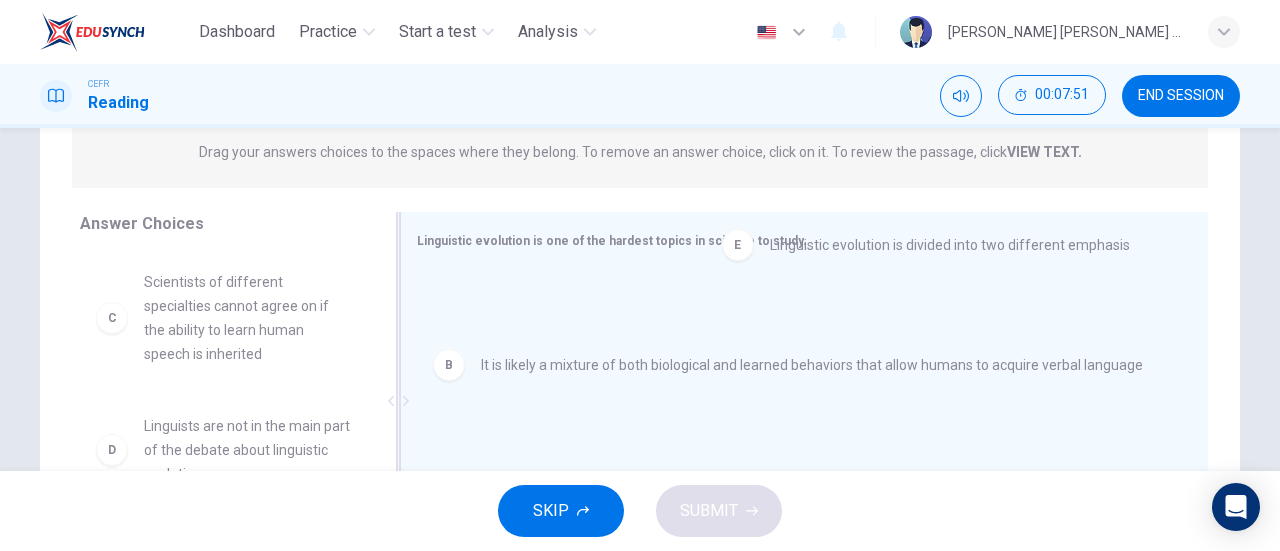 drag, startPoint x: 642, startPoint y: 399, endPoint x: 930, endPoint y: 253, distance: 322.89316 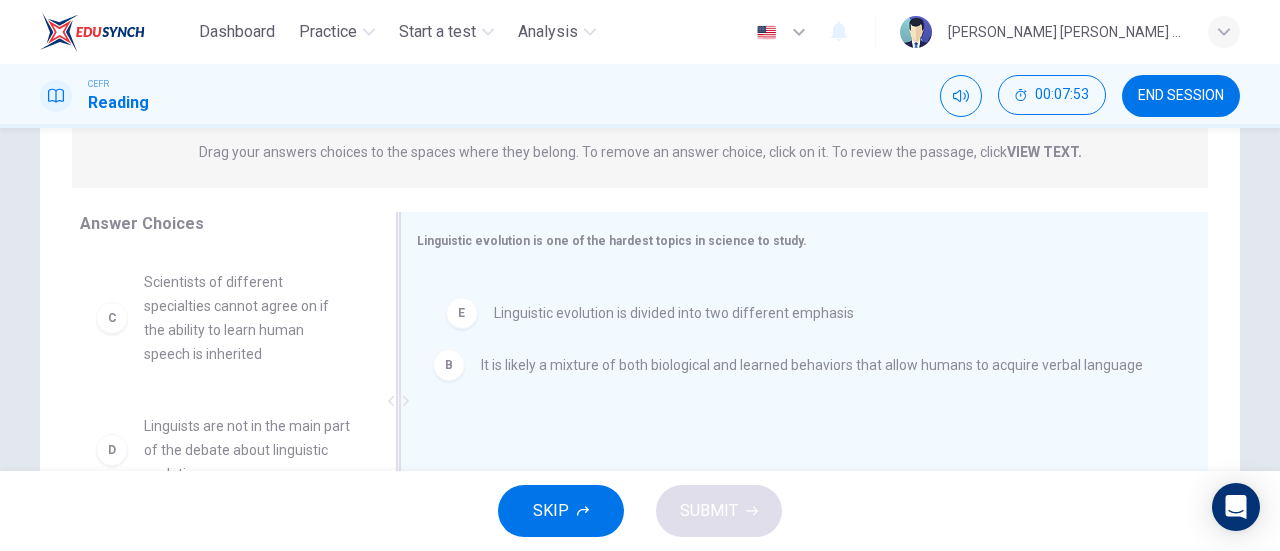drag, startPoint x: 710, startPoint y: 346, endPoint x: 713, endPoint y: 318, distance: 28.160255 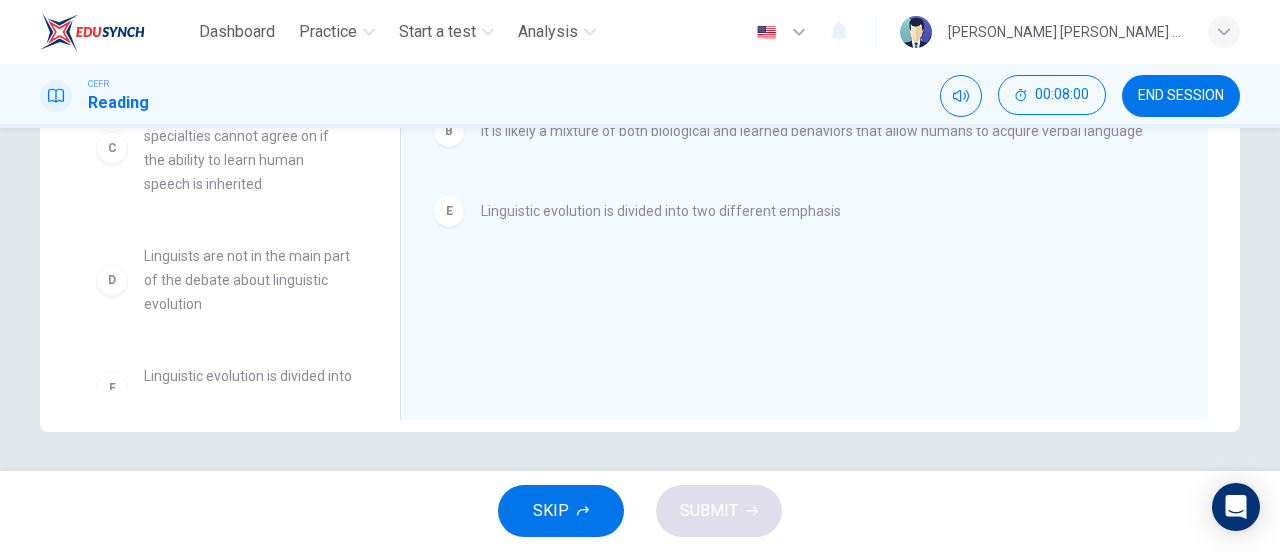 scroll, scrollTop: 430, scrollLeft: 0, axis: vertical 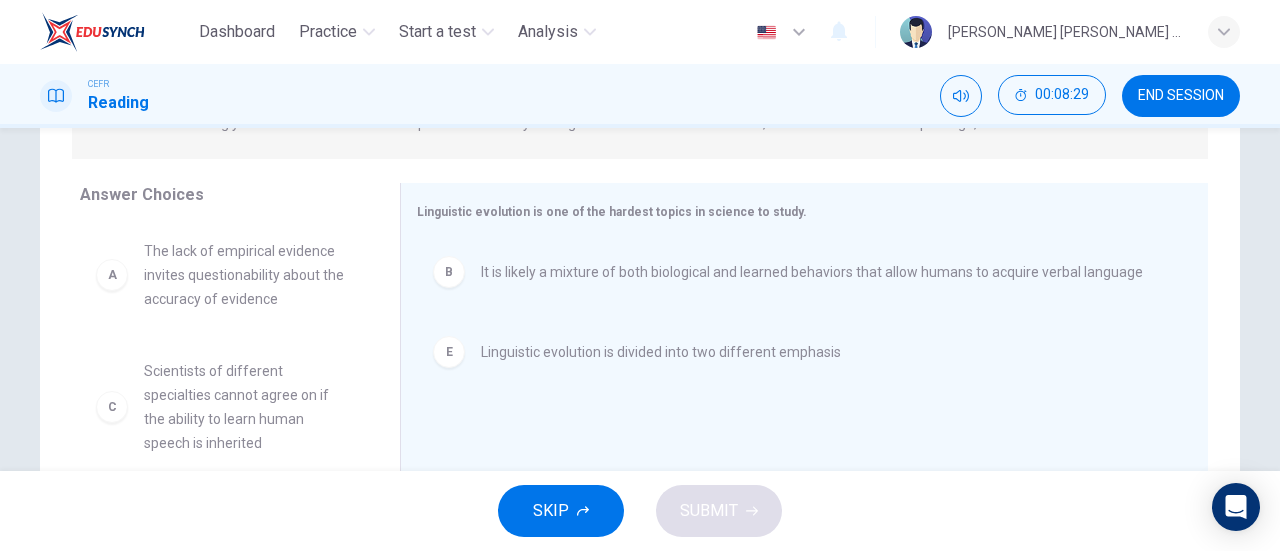 click on "E Linguistic evolution is divided into two different emphasis" at bounding box center (796, 352) 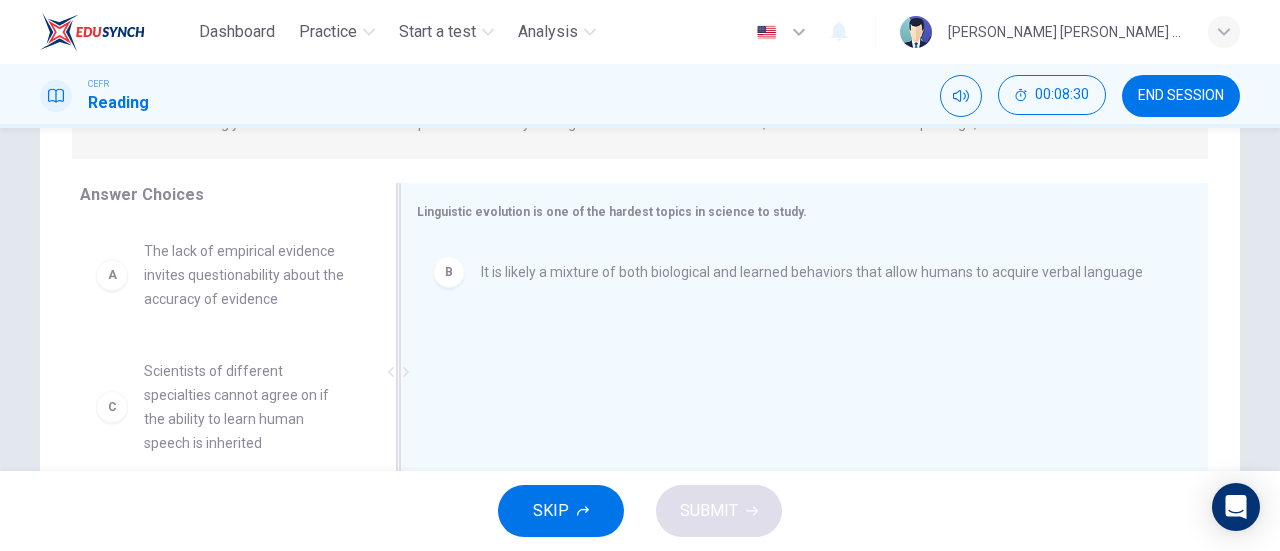 click on "It is likely a mixture of both biological and learned behaviors that allow humans to acquire verbal language" at bounding box center (812, 272) 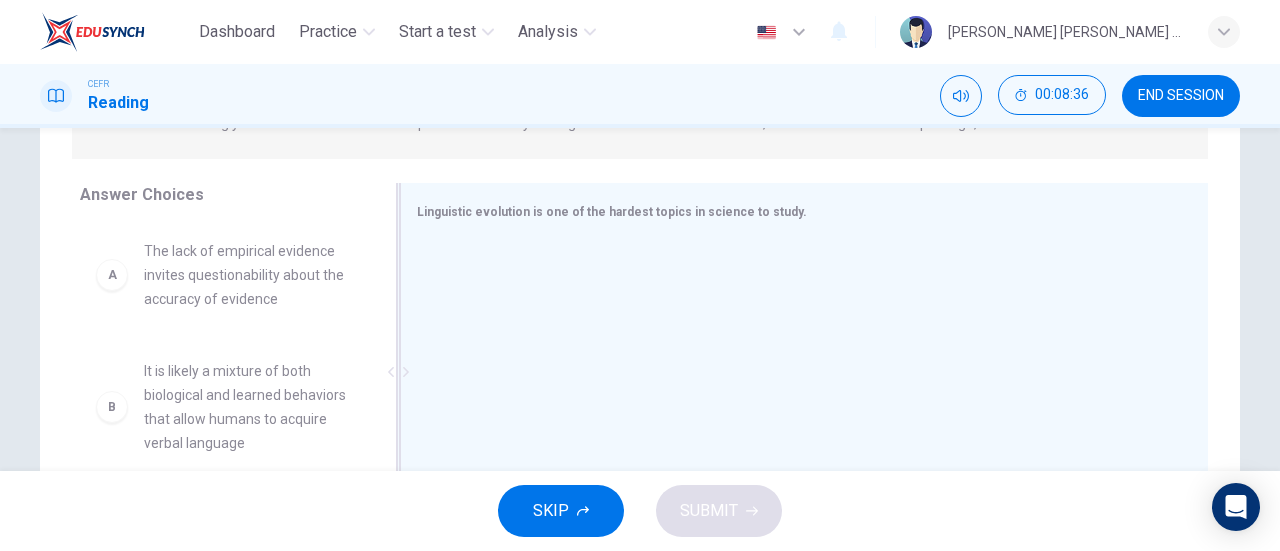 click on "The lack of empirical evidence invites questionability about the accuracy of evidence" at bounding box center [248, 275] 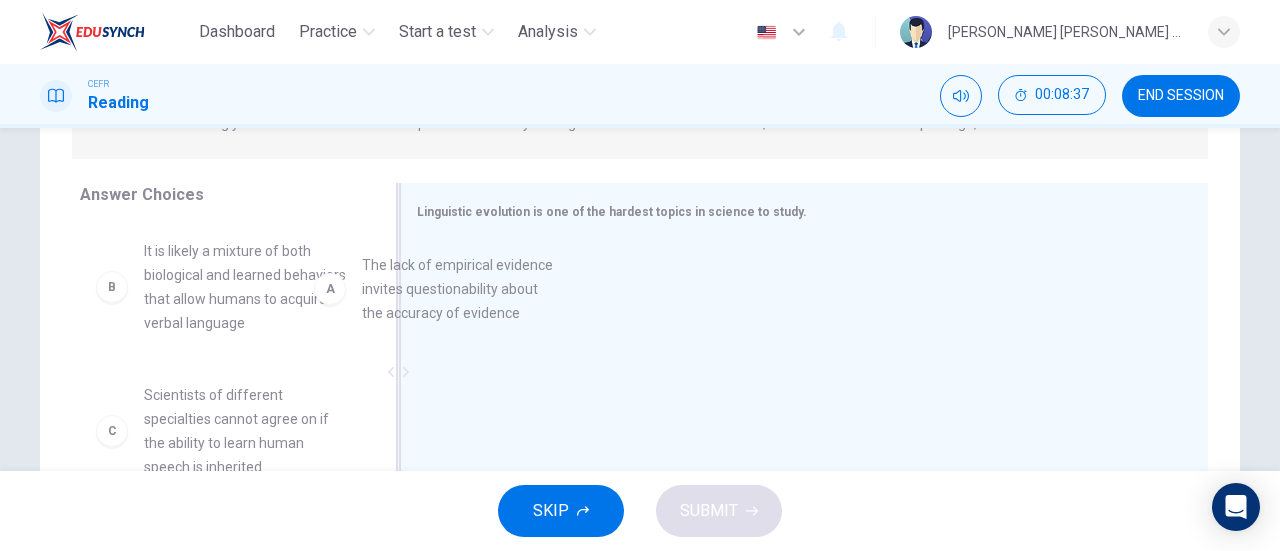 drag, startPoint x: 278, startPoint y: 293, endPoint x: 507, endPoint y: 306, distance: 229.3687 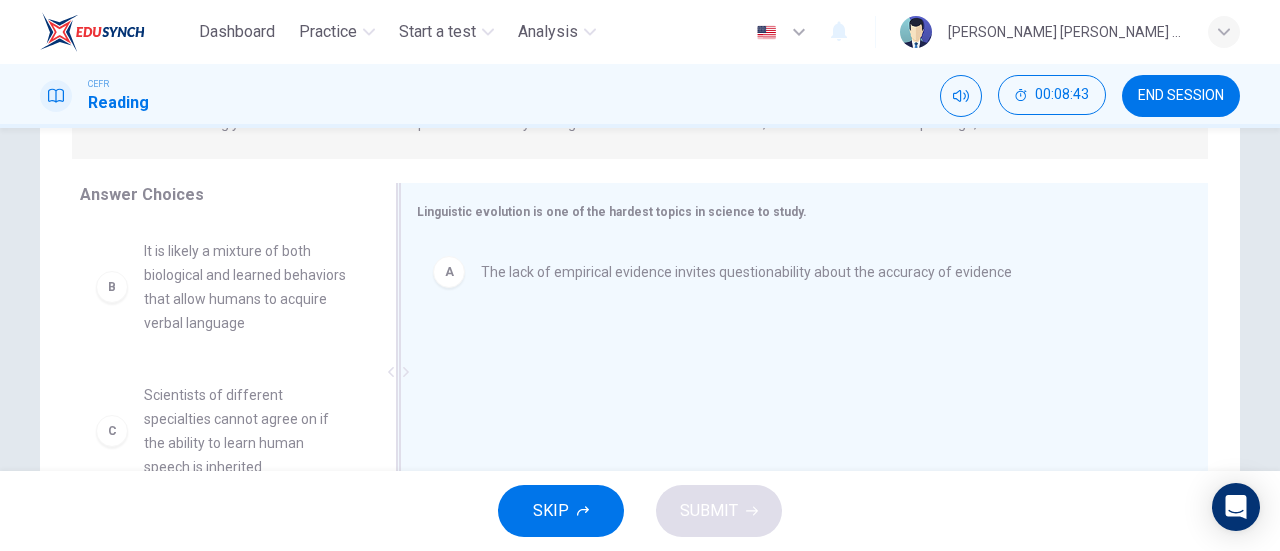 click on "A The lack of empirical evidence invites questionability about the accuracy of evidence" at bounding box center [796, 272] 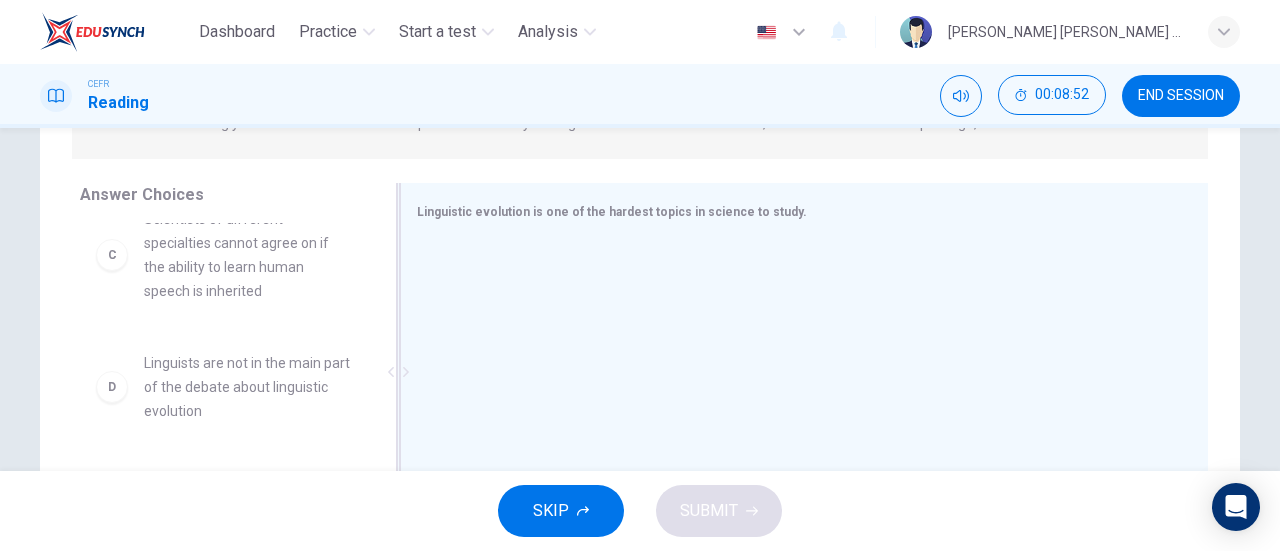 scroll, scrollTop: 396, scrollLeft: 0, axis: vertical 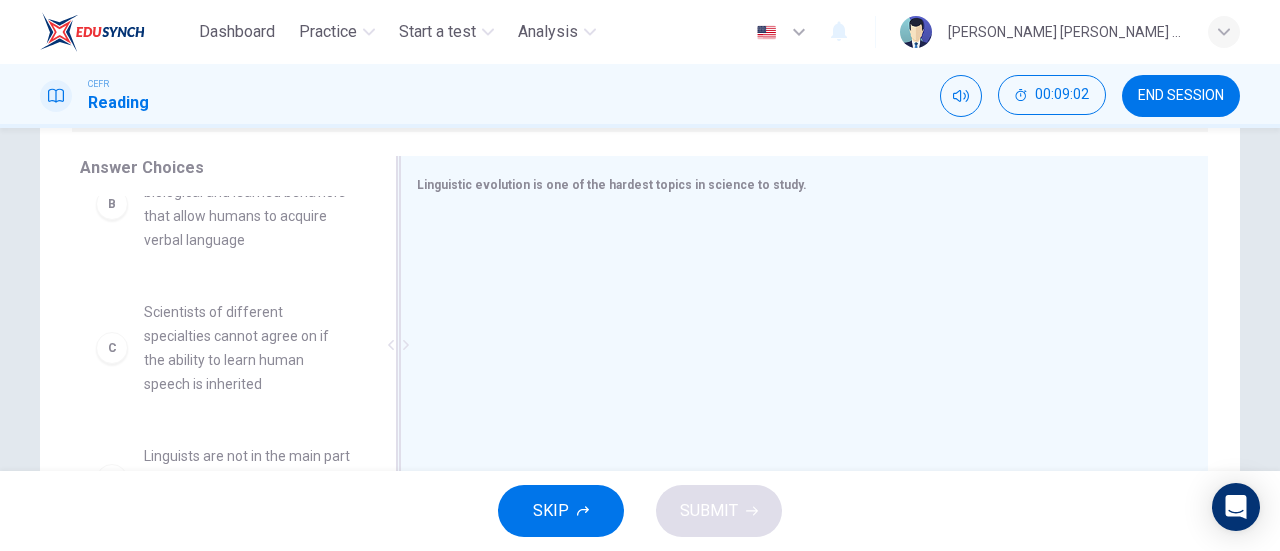 click on "Scientists of different specialties cannot agree on if the ability to learn human speech is inherited" at bounding box center (248, 348) 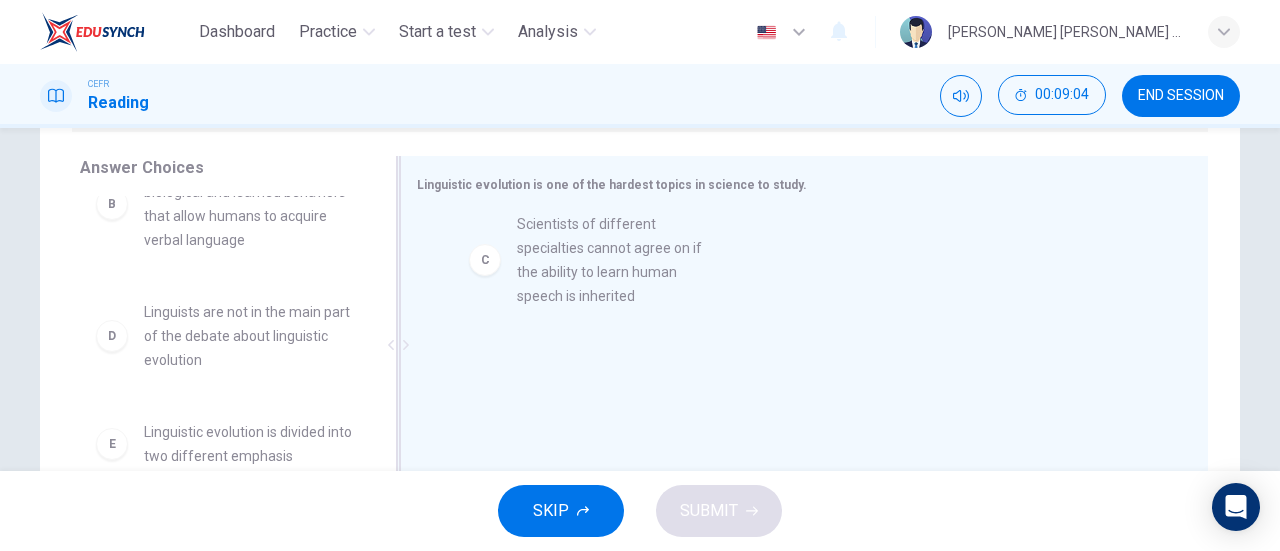 drag, startPoint x: 253, startPoint y: 353, endPoint x: 638, endPoint y: 269, distance: 394.0571 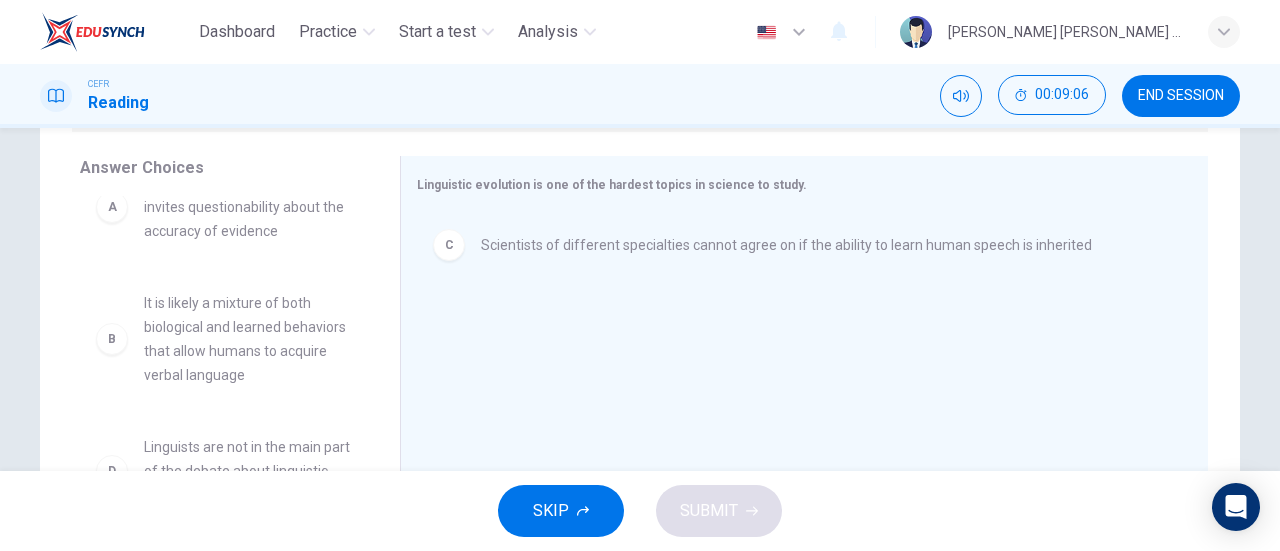 scroll, scrollTop: 0, scrollLeft: 0, axis: both 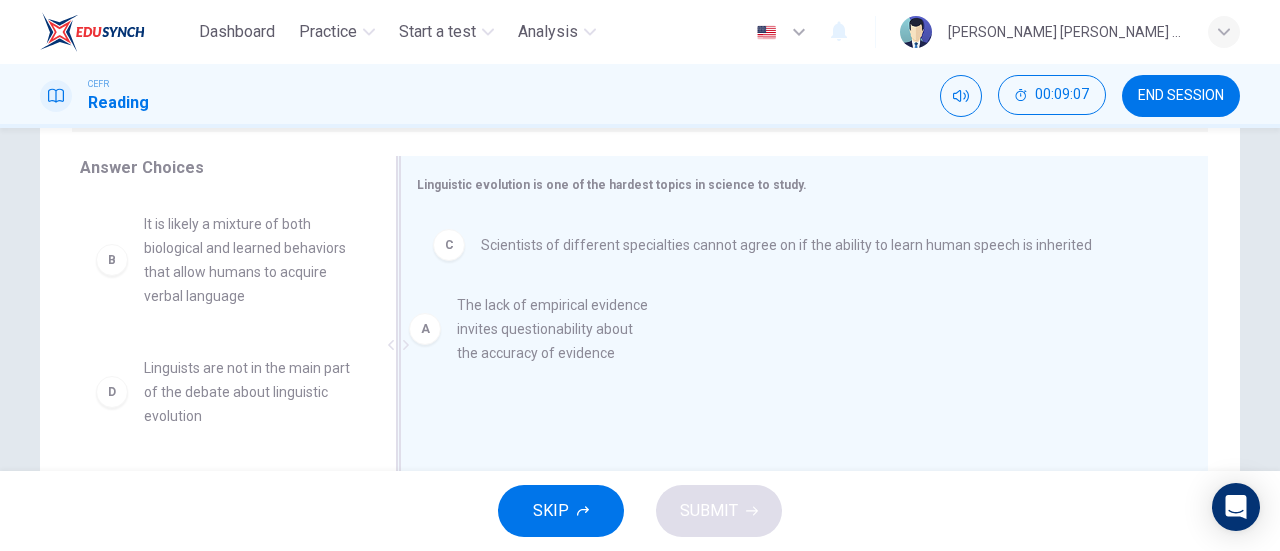 drag, startPoint x: 308, startPoint y: 279, endPoint x: 529, endPoint y: 341, distance: 229.53214 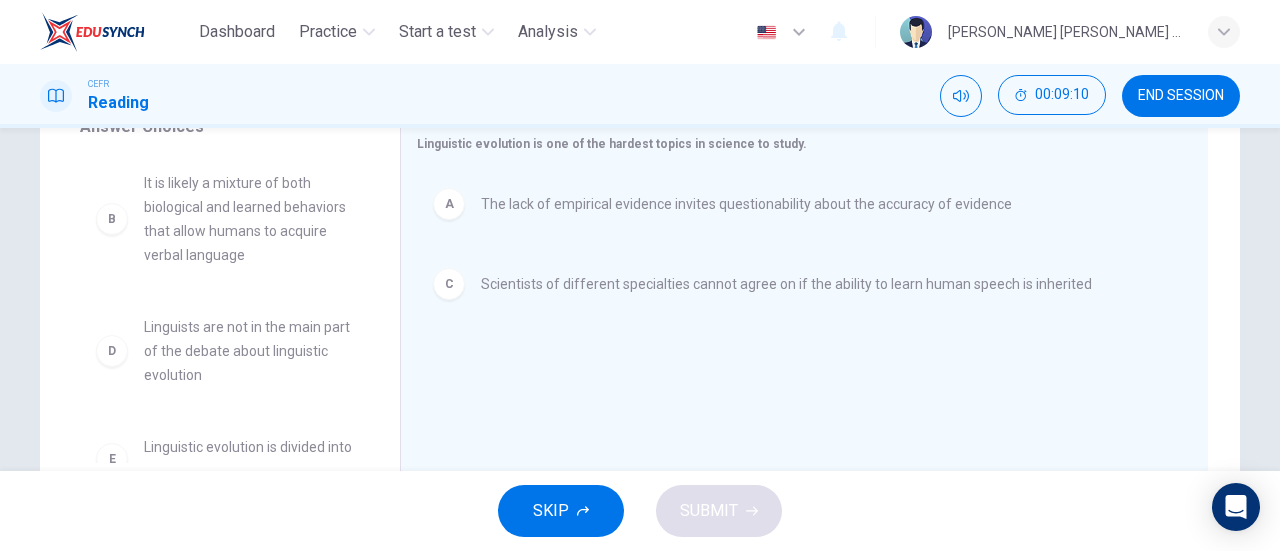 scroll, scrollTop: 374, scrollLeft: 0, axis: vertical 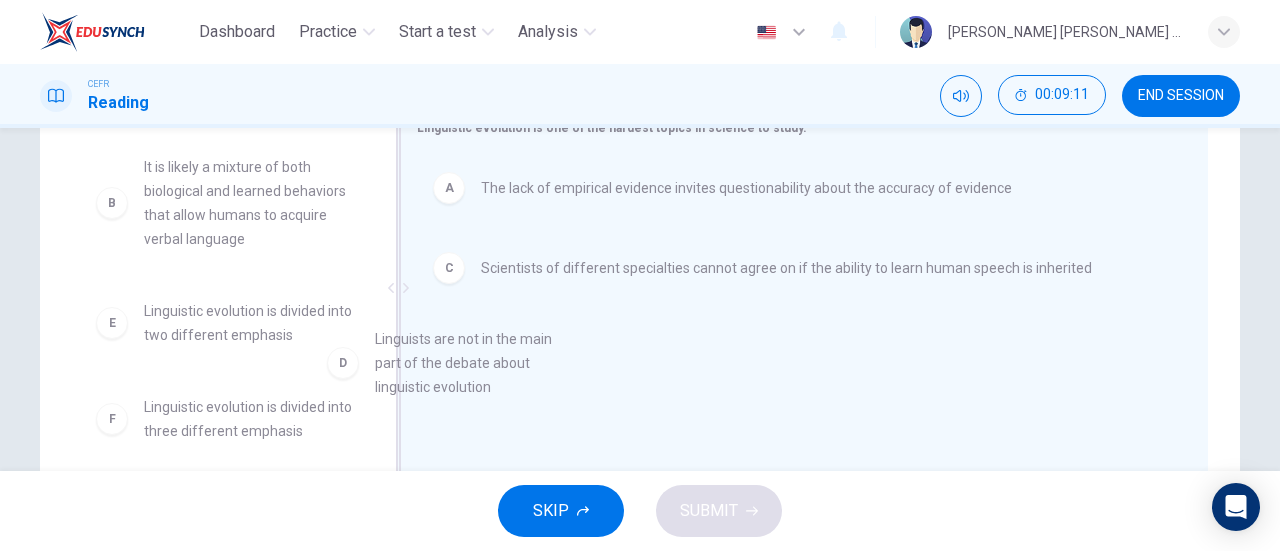 drag, startPoint x: 234, startPoint y: 340, endPoint x: 562, endPoint y: 355, distance: 328.3428 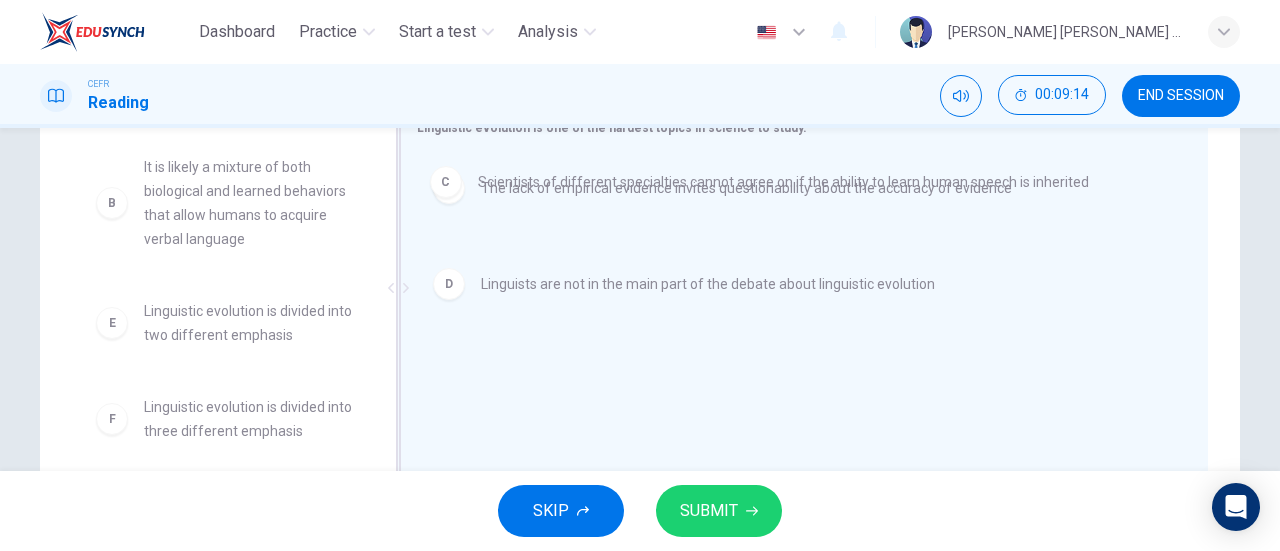 drag, startPoint x: 565, startPoint y: 273, endPoint x: 564, endPoint y: 182, distance: 91.00549 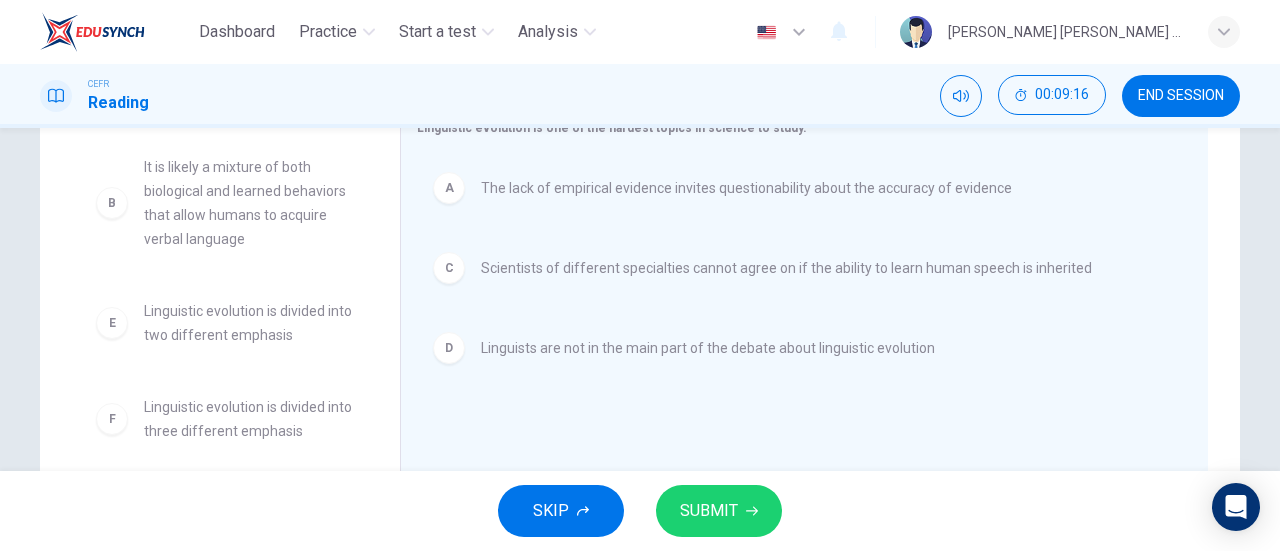 click on "SUBMIT" at bounding box center (719, 511) 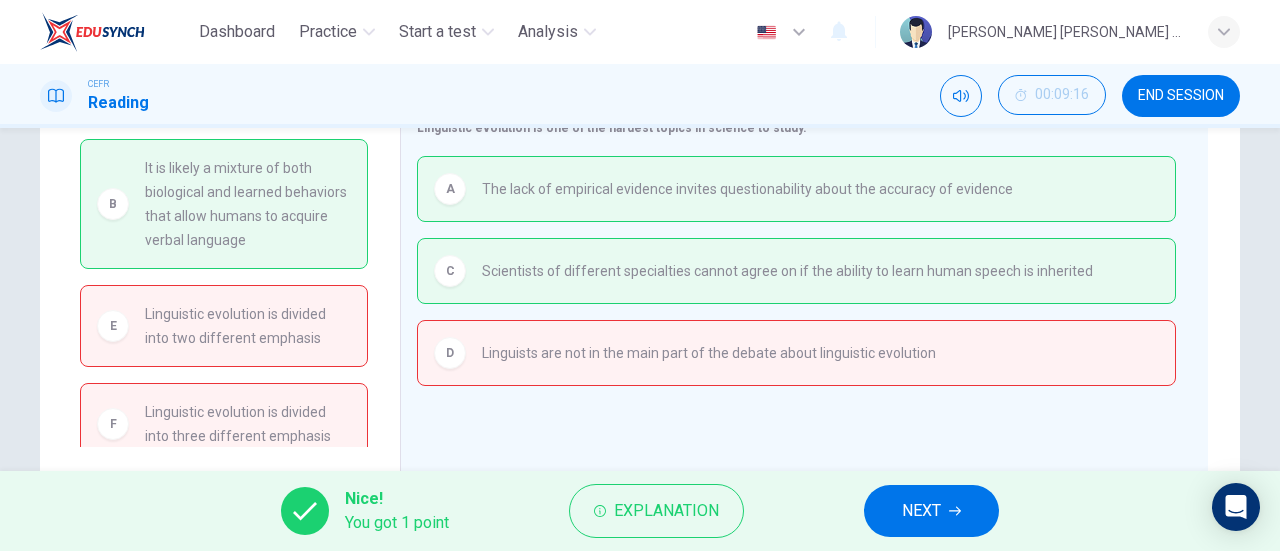click on "NEXT" at bounding box center [921, 511] 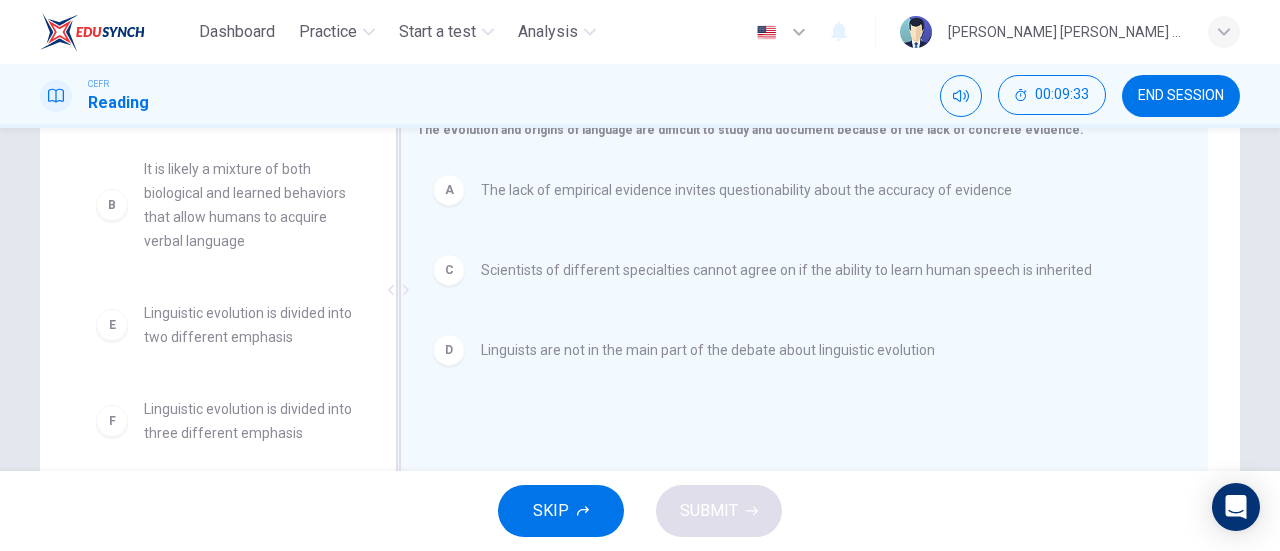 scroll, scrollTop: 373, scrollLeft: 0, axis: vertical 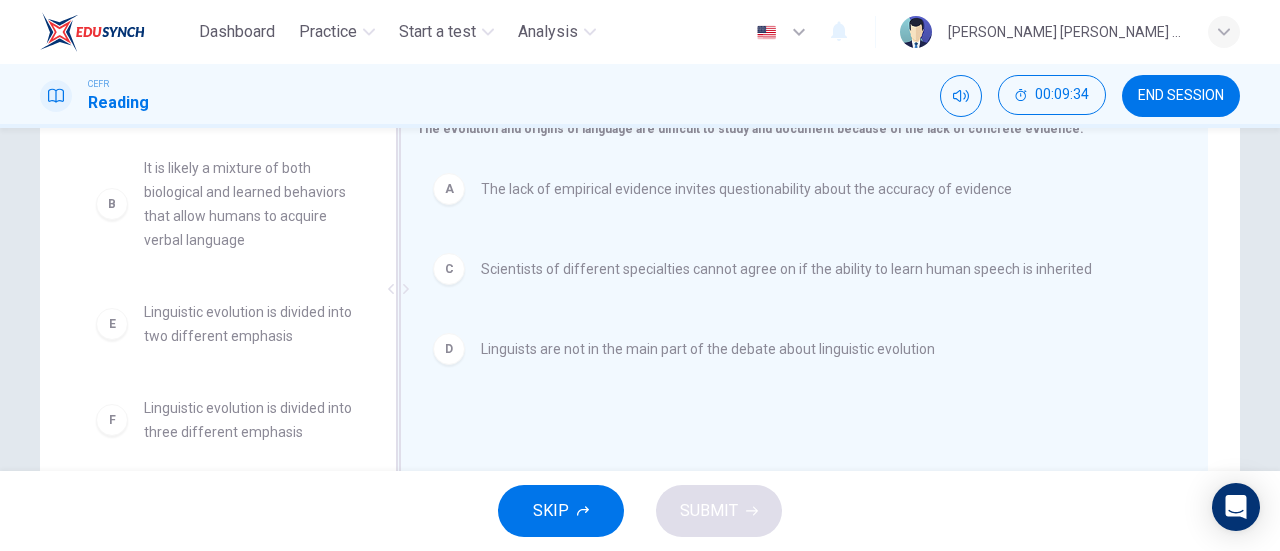 click on "Linguists are not in the main part of the debate about linguistic evolution" at bounding box center (708, 349) 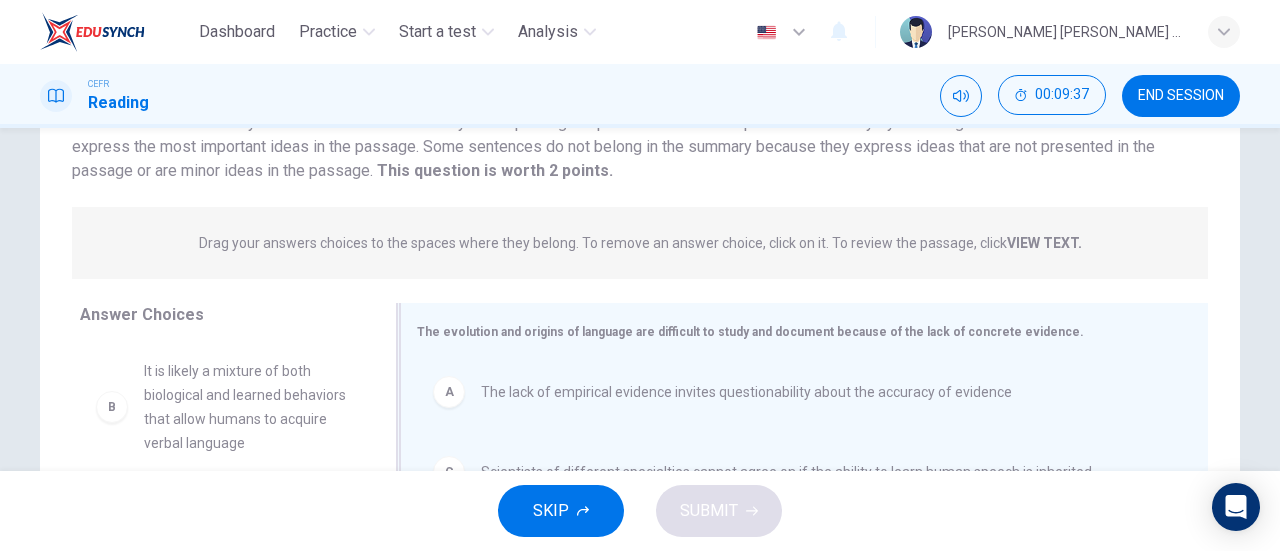 scroll, scrollTop: 169, scrollLeft: 0, axis: vertical 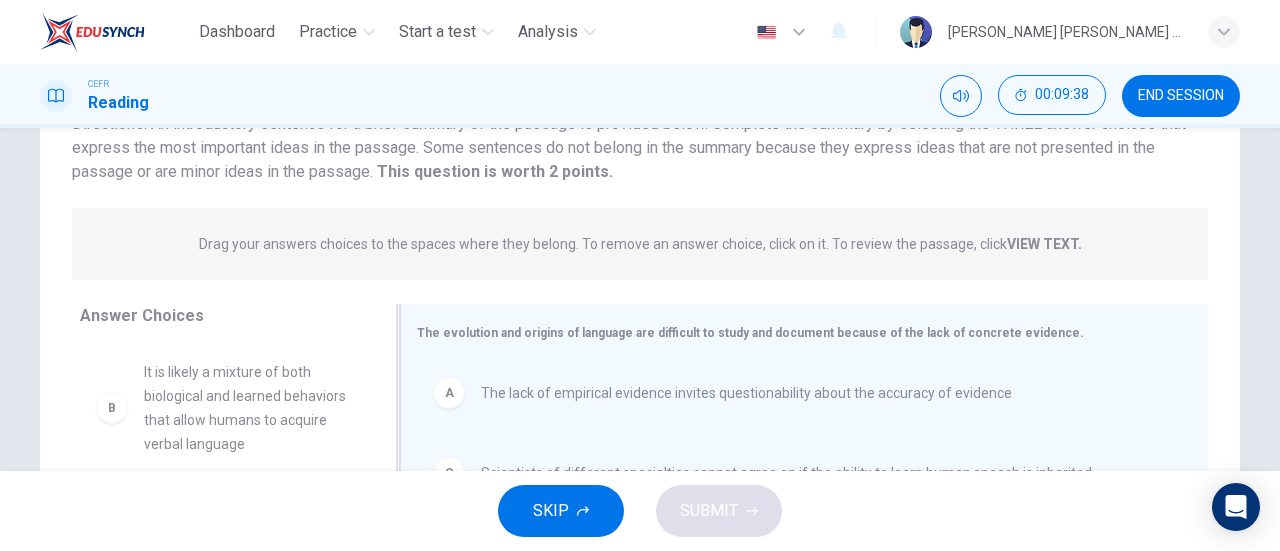 click on "It is likely a mixture of both biological and learned behaviors that allow humans to acquire verbal language" at bounding box center [248, 408] 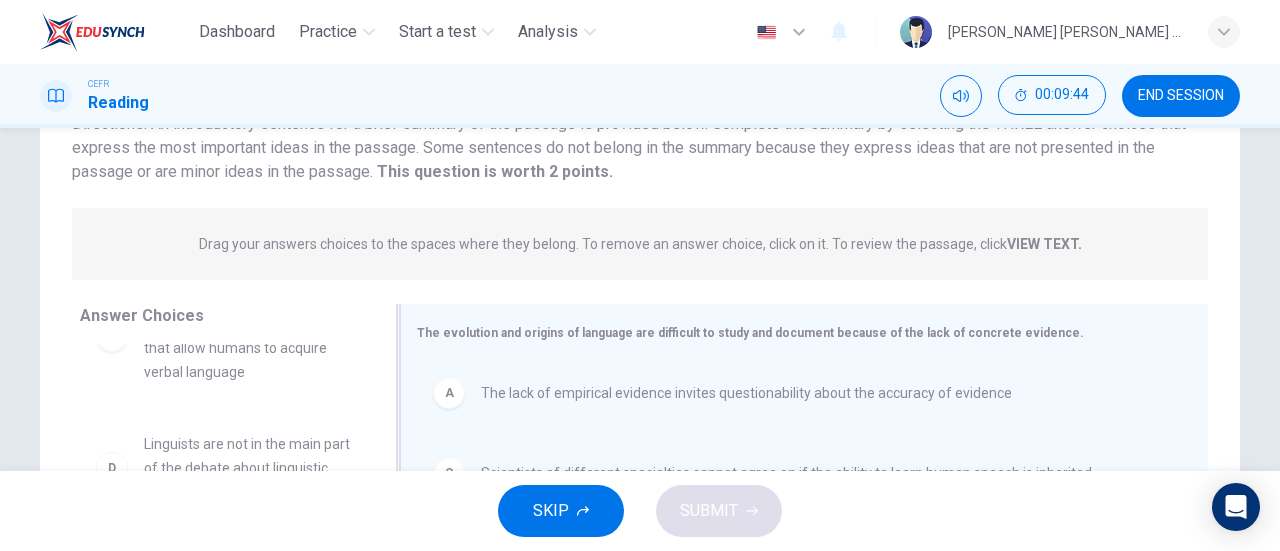 scroll, scrollTop: 100, scrollLeft: 0, axis: vertical 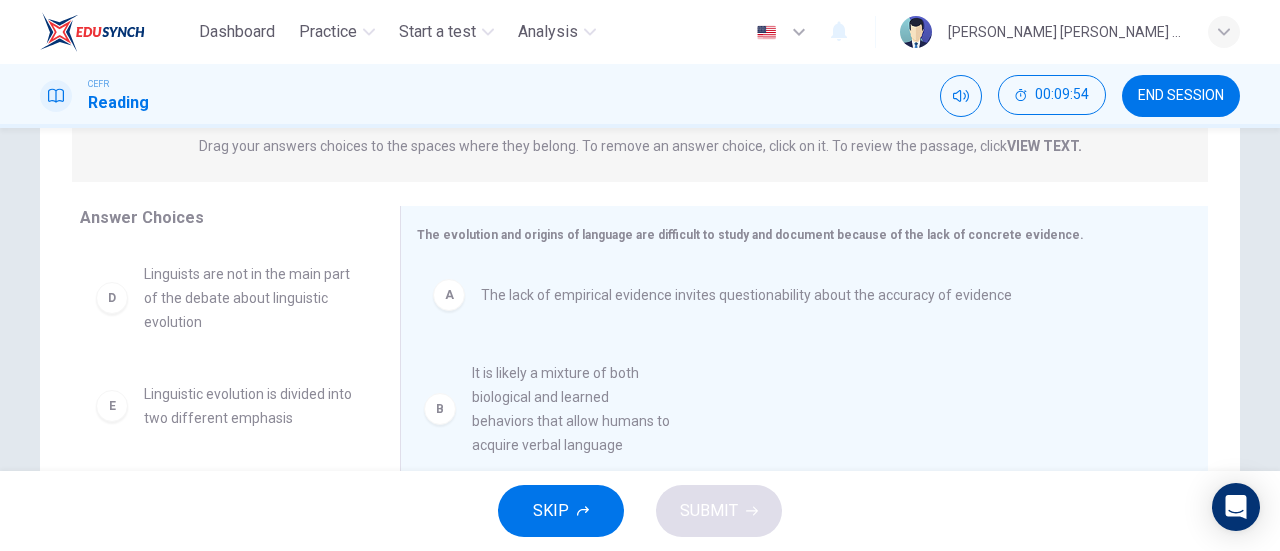 drag, startPoint x: 228, startPoint y: 323, endPoint x: 566, endPoint y: 423, distance: 352.48264 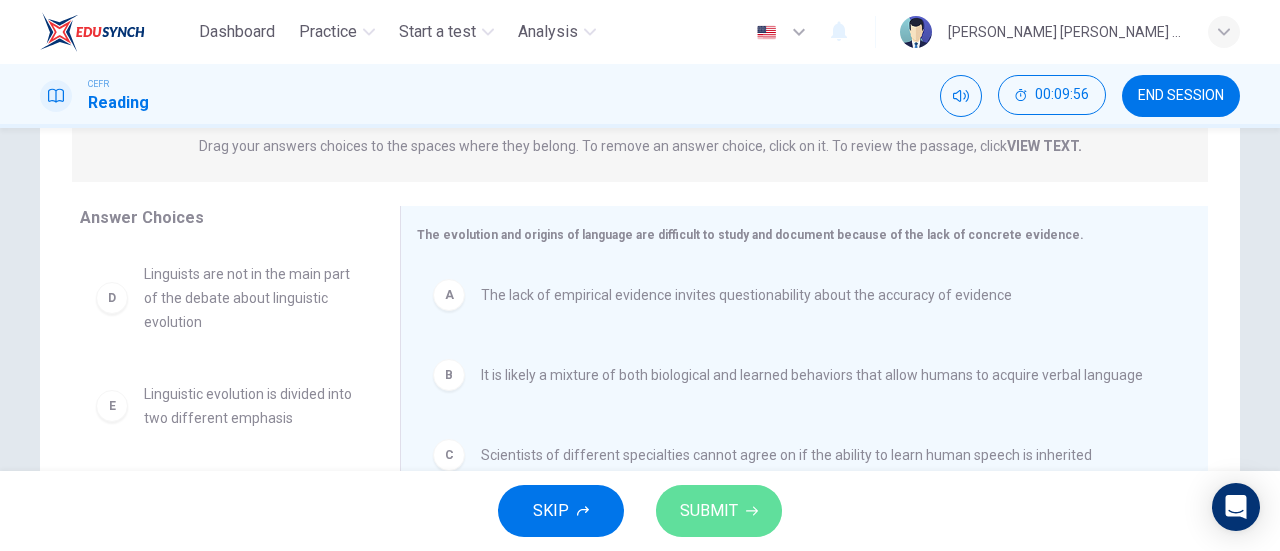 click on "SUBMIT" at bounding box center (709, 511) 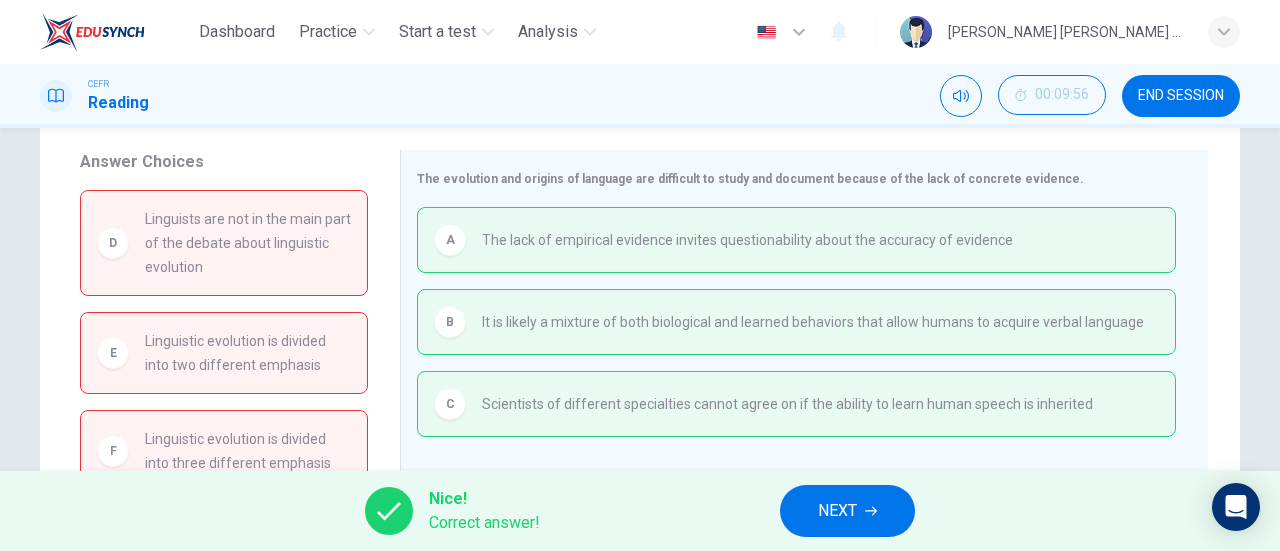 scroll, scrollTop: 363, scrollLeft: 0, axis: vertical 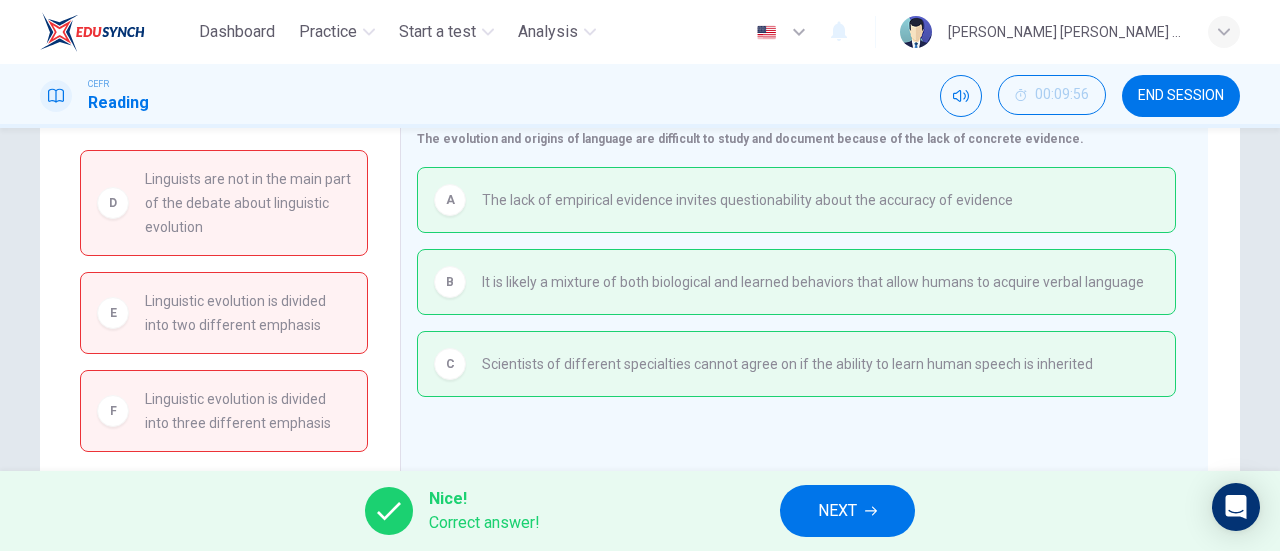click on "NEXT" at bounding box center [837, 511] 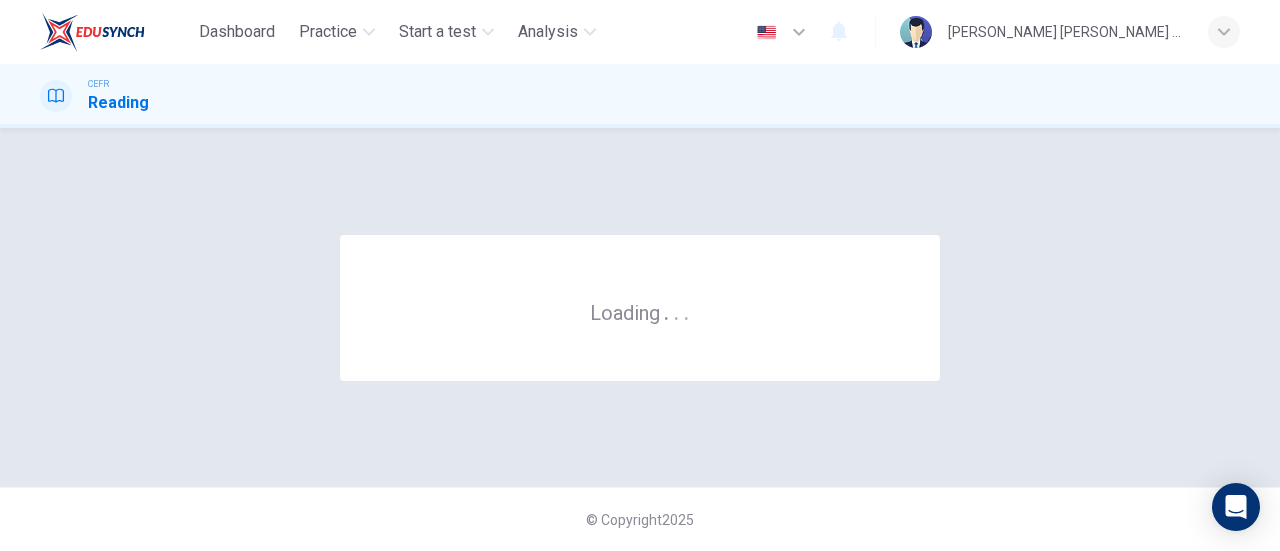 scroll, scrollTop: 0, scrollLeft: 0, axis: both 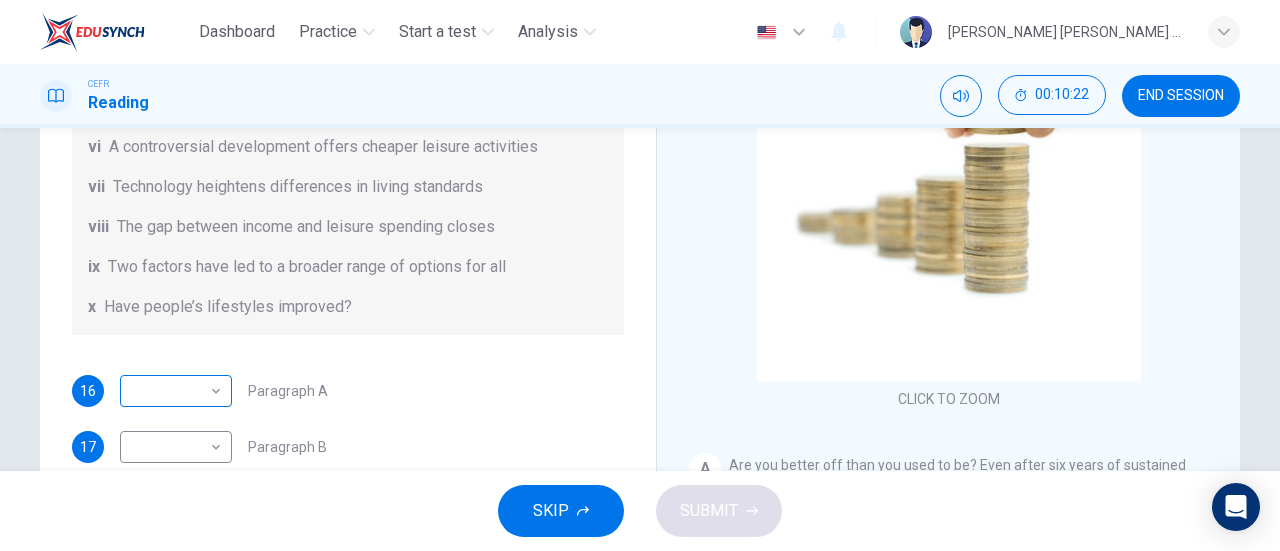 click on "Dashboard Practice Start a test Analysis English en ​ NATALIA SHARMILA MARLENIE ANAK SABAT CEFR Reading 00:10:22 END SESSION Questions 16 - 22 The Reading Passage has nine paragraphs A-I.
From the list of headings below choose the most suitable heading for each paragraph.
Write the appropriate numbers (i-x) in the boxes below. List of Headings i Wide differences in leisure activities according to income ii Possible inconsistencies in Ms Costa’s data iii More personal income and time influence leisure activities iv Investigating the lifestyle problem from a new angle v Increased incomes fail to benefit everyone vi A controversial development offers cheaper leisure activities vii Technology heightens differences in living standards viii The gap between income and leisure spending closes ix Two factors have led to a broader range of options for all x Have people’s lifestyles improved? 16 ​ ​ Paragraph A 17 ​ ​ Paragraph B 18 ​ ​ Paragraph C 19 ​ ​ Paragraph D 20 ​ ​ Paragraph F 21 22" at bounding box center [640, 275] 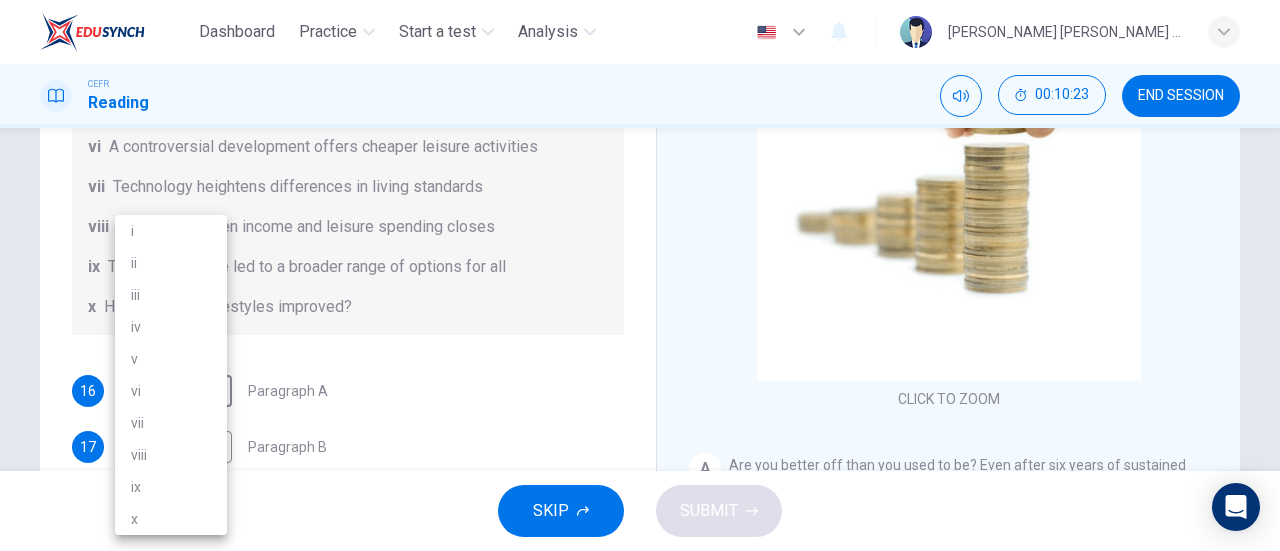 click at bounding box center [640, 275] 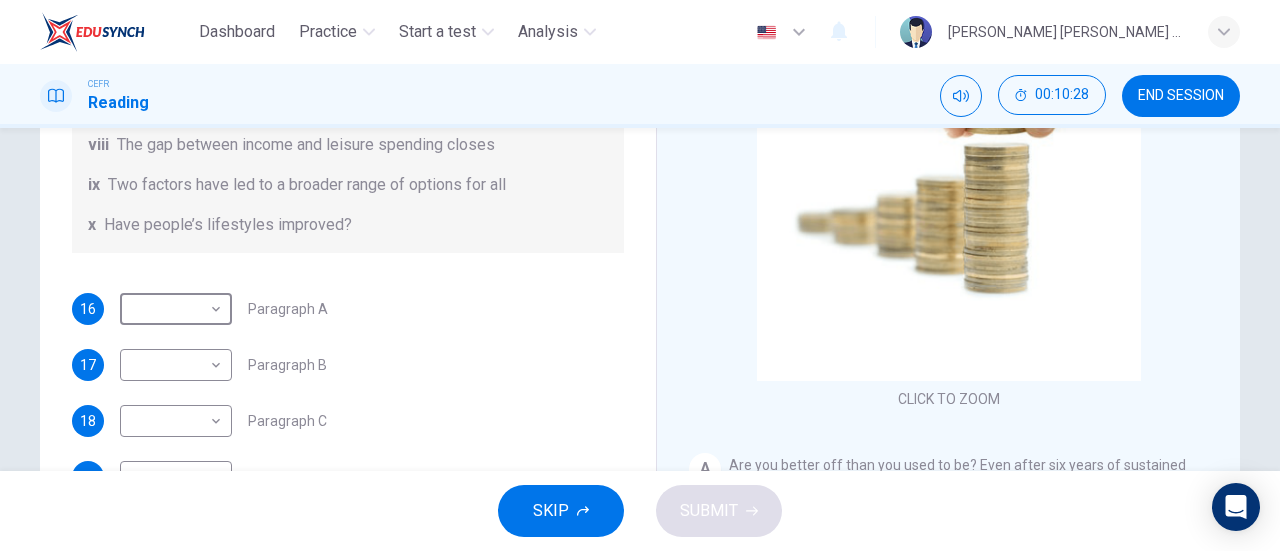 scroll, scrollTop: 416, scrollLeft: 0, axis: vertical 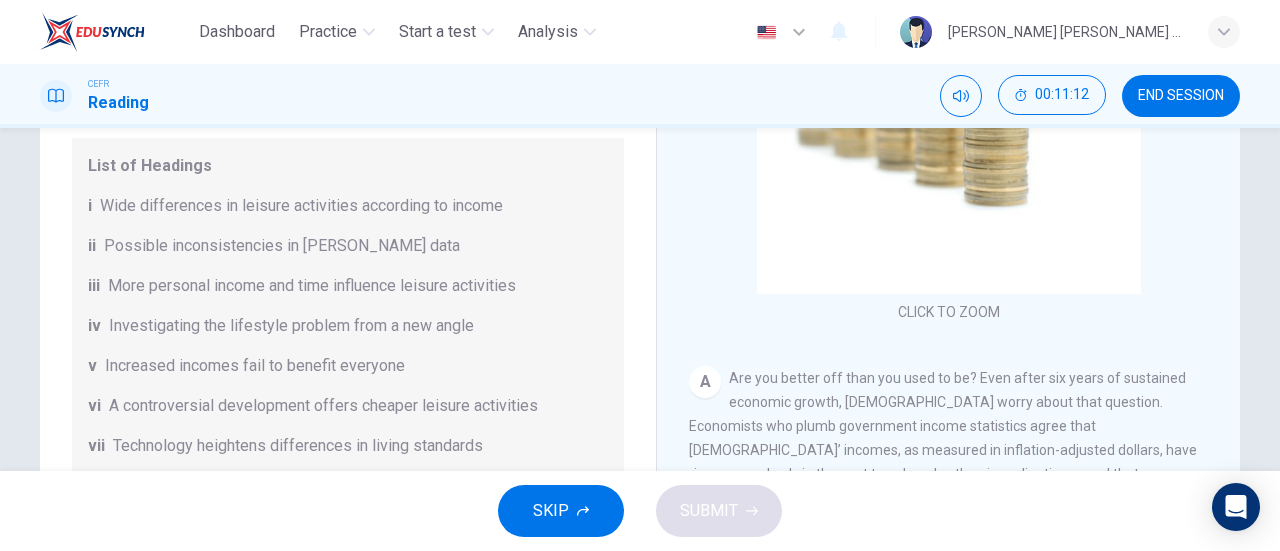 click on "Wide differences in leisure activities according to income" at bounding box center (301, 206) 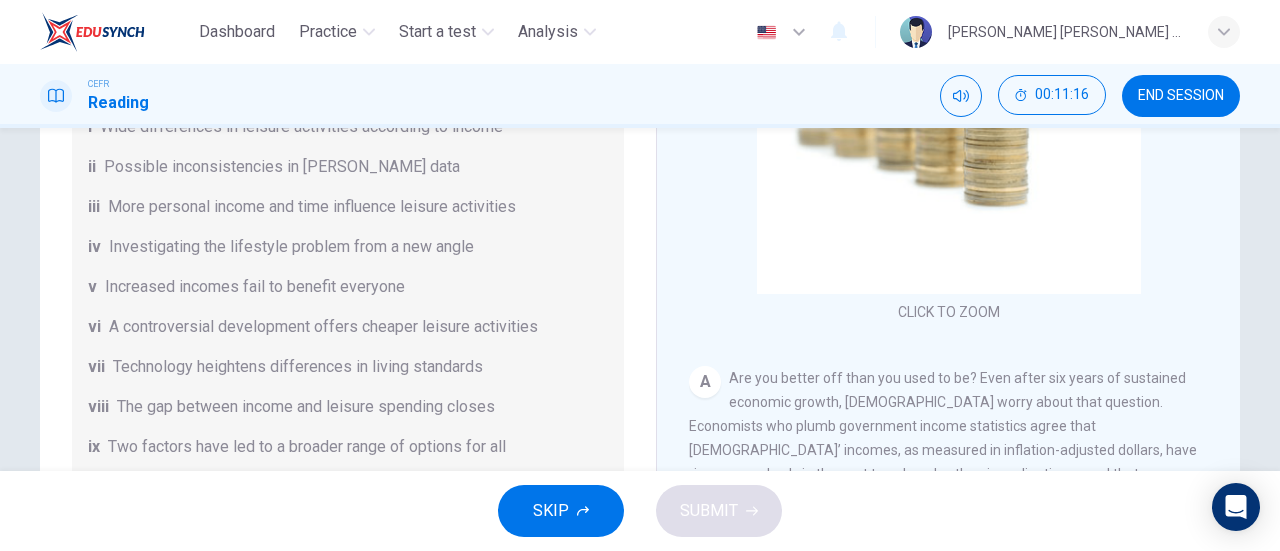 scroll, scrollTop: 80, scrollLeft: 0, axis: vertical 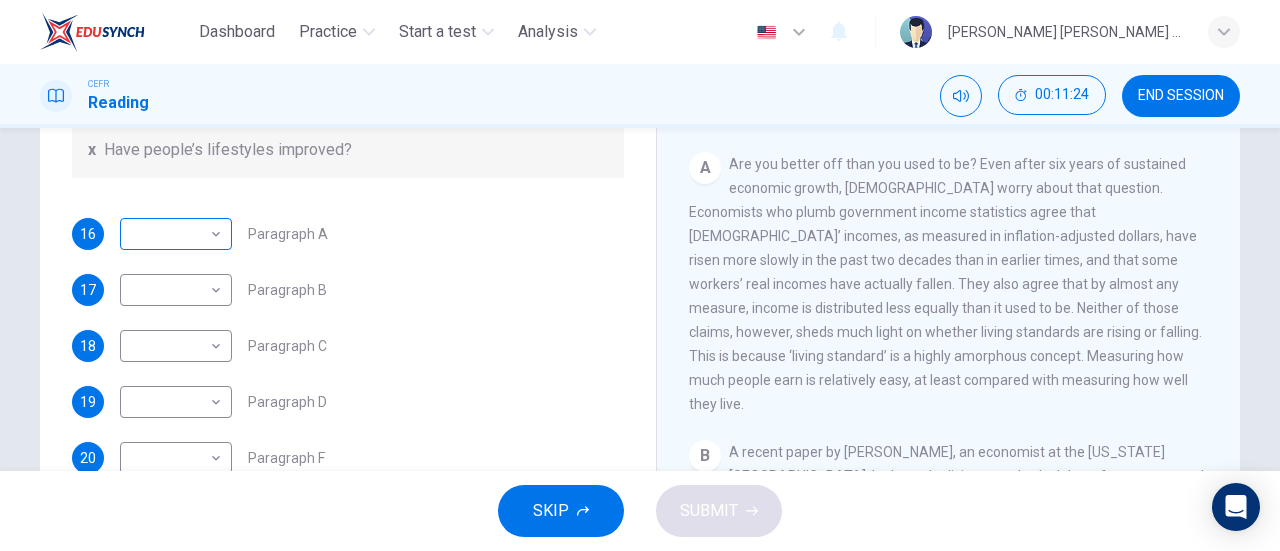 click on "Dashboard Practice Start a test Analysis English en ​ NATALIA SHARMILA MARLENIE ANAK SABAT CEFR Reading 00:11:24 END SESSION Questions 16 - 22 The Reading Passage has nine paragraphs A-I.
From the list of headings below choose the most suitable heading for each paragraph.
Write the appropriate numbers (i-x) in the boxes below. List of Headings i Wide differences in leisure activities according to income ii Possible inconsistencies in Ms Costa’s data iii More personal income and time influence leisure activities iv Investigating the lifestyle problem from a new angle v Increased incomes fail to benefit everyone vi A controversial development offers cheaper leisure activities vii Technology heightens differences in living standards viii The gap between income and leisure spending closes ix Two factors have led to a broader range of options for all x Have people’s lifestyles improved? 16 ​ ​ Paragraph A 17 ​ ​ Paragraph B 18 ​ ​ Paragraph C 19 ​ ​ Paragraph D 20 ​ ​ Paragraph F 21 22" at bounding box center [640, 275] 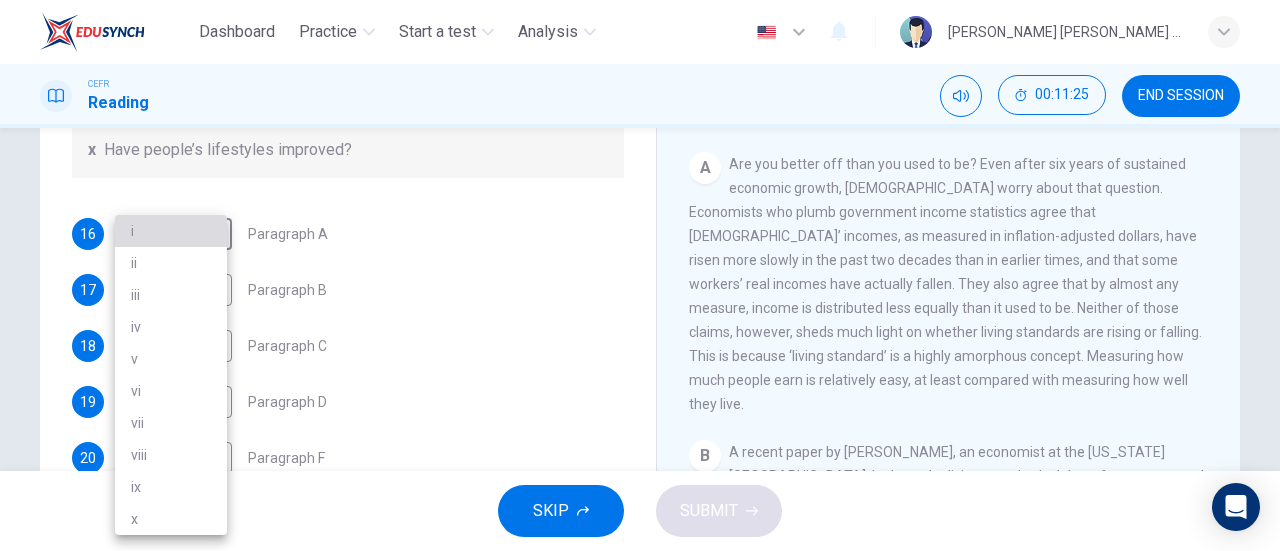 click on "i" at bounding box center (171, 231) 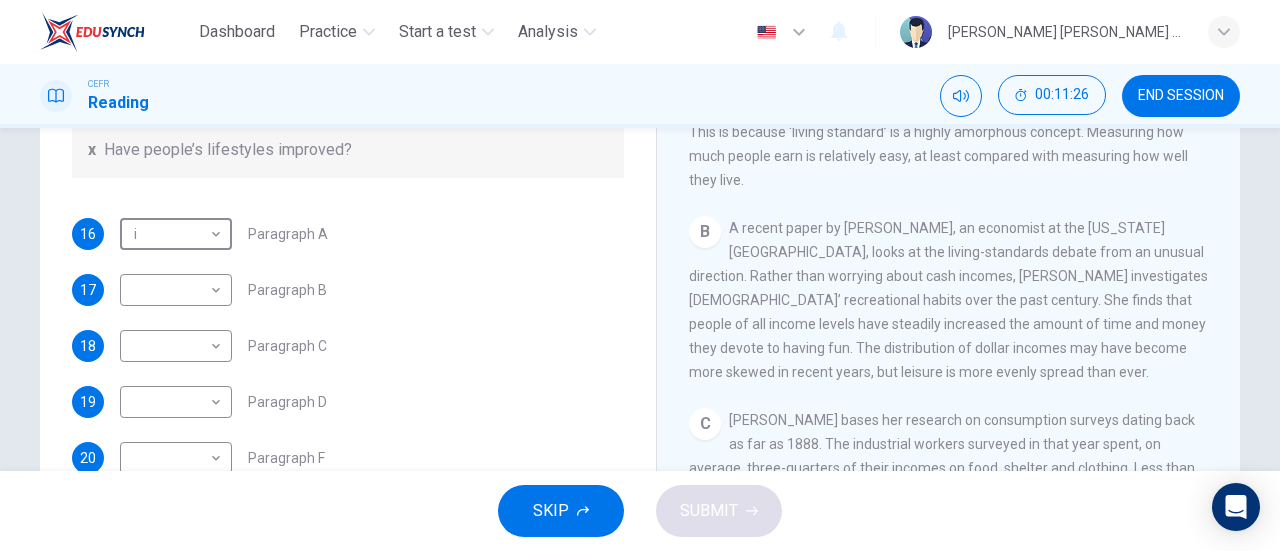 scroll, scrollTop: 539, scrollLeft: 0, axis: vertical 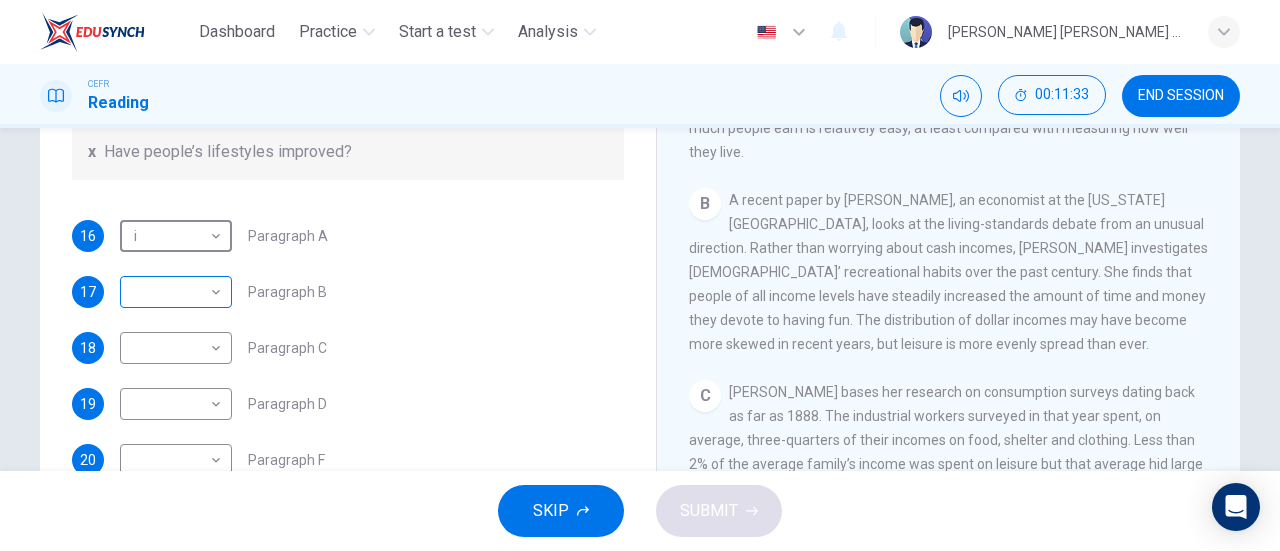 click on "Dashboard Practice Start a test Analysis English en ​ NATALIA SHARMILA MARLENIE ANAK SABAT CEFR Reading 00:11:33 END SESSION Questions 16 - 22 The Reading Passage has nine paragraphs A-I.
From the list of headings below choose the most suitable heading for each paragraph.
Write the appropriate numbers (i-x) in the boxes below. List of Headings i Wide differences in leisure activities according to income ii Possible inconsistencies in Ms Costa’s data iii More personal income and time influence leisure activities iv Investigating the lifestyle problem from a new angle v Increased incomes fail to benefit everyone vi A controversial development offers cheaper leisure activities vii Technology heightens differences in living standards viii The gap between income and leisure spending closes ix Two factors have led to a broader range of options for all x Have people’s lifestyles improved? 16 i i ​ Paragraph A 17 ​ ​ Paragraph B 18 ​ ​ Paragraph C 19 ​ ​ Paragraph D 20 ​ ​ Paragraph F 21 22" at bounding box center (640, 275) 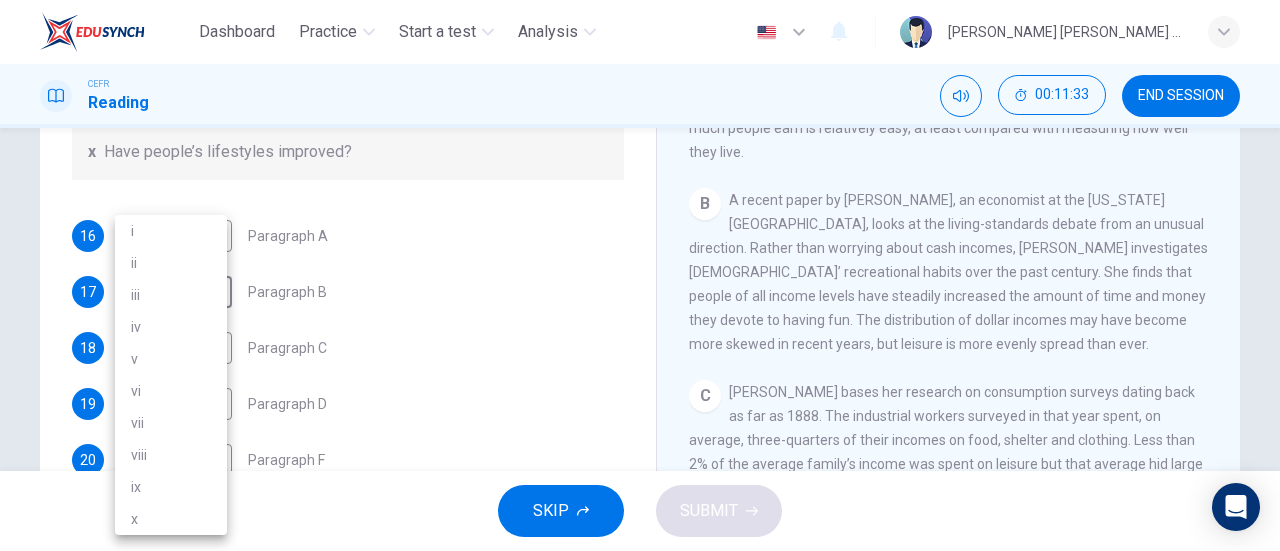 click on "ii" at bounding box center [171, 263] 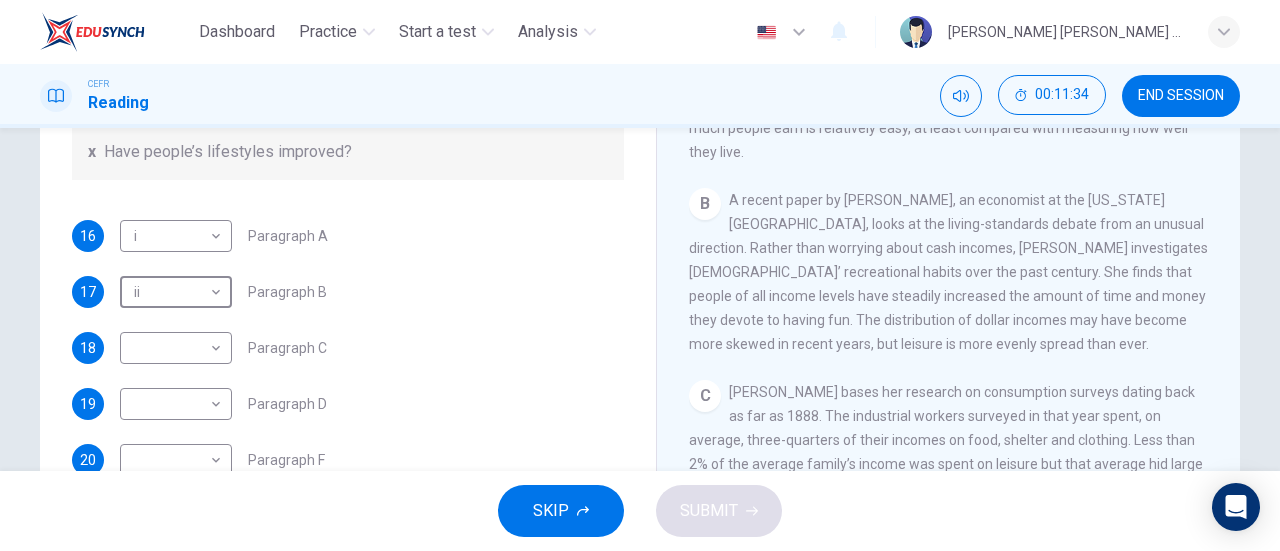 type on "ii" 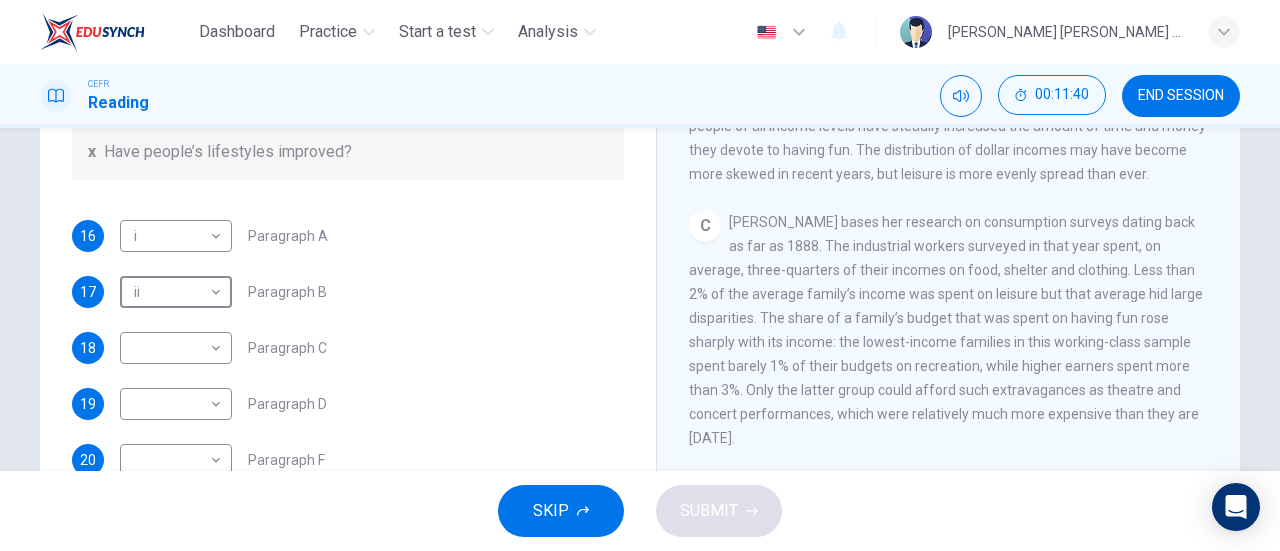 scroll, scrollTop: 711, scrollLeft: 0, axis: vertical 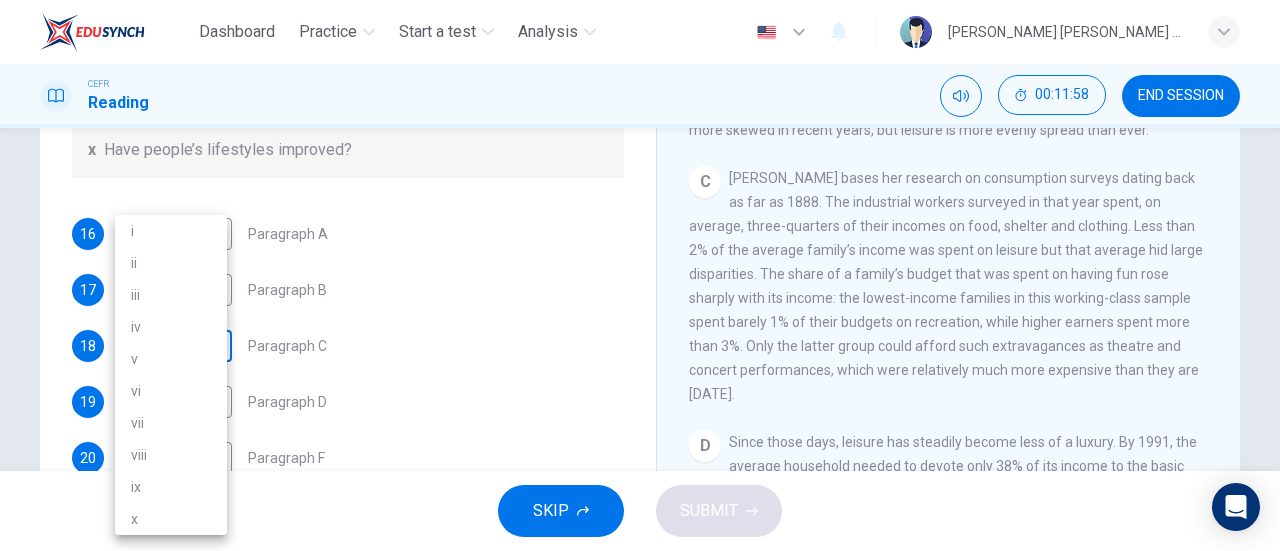 click on "Dashboard Practice Start a test Analysis English en ​ NATALIA SHARMILA MARLENIE ANAK SABAT CEFR Reading 00:11:58 END SESSION Questions 16 - 22 The Reading Passage has nine paragraphs A-I.
From the list of headings below choose the most suitable heading for each paragraph.
Write the appropriate numbers (i-x) in the boxes below. List of Headings i Wide differences in leisure activities according to income ii Possible inconsistencies in Ms Costa’s data iii More personal income and time influence leisure activities iv Investigating the lifestyle problem from a new angle v Increased incomes fail to benefit everyone vi A controversial development offers cheaper leisure activities vii Technology heightens differences in living standards viii The gap between income and leisure spending closes ix Two factors have led to a broader range of options for all x Have people’s lifestyles improved? 16 i i ​ Paragraph A 17 ii ii ​ Paragraph B 18 ​ ​ Paragraph C 19 ​ ​ Paragraph D 20 ​ ​ Paragraph F 21" at bounding box center [640, 275] 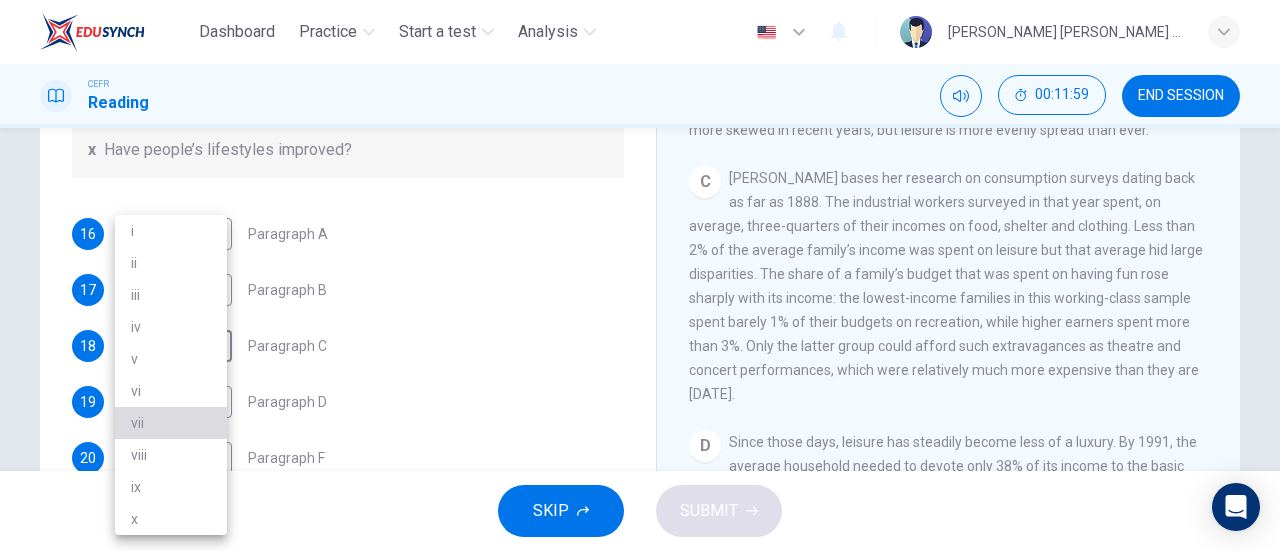 click on "vii" at bounding box center (171, 423) 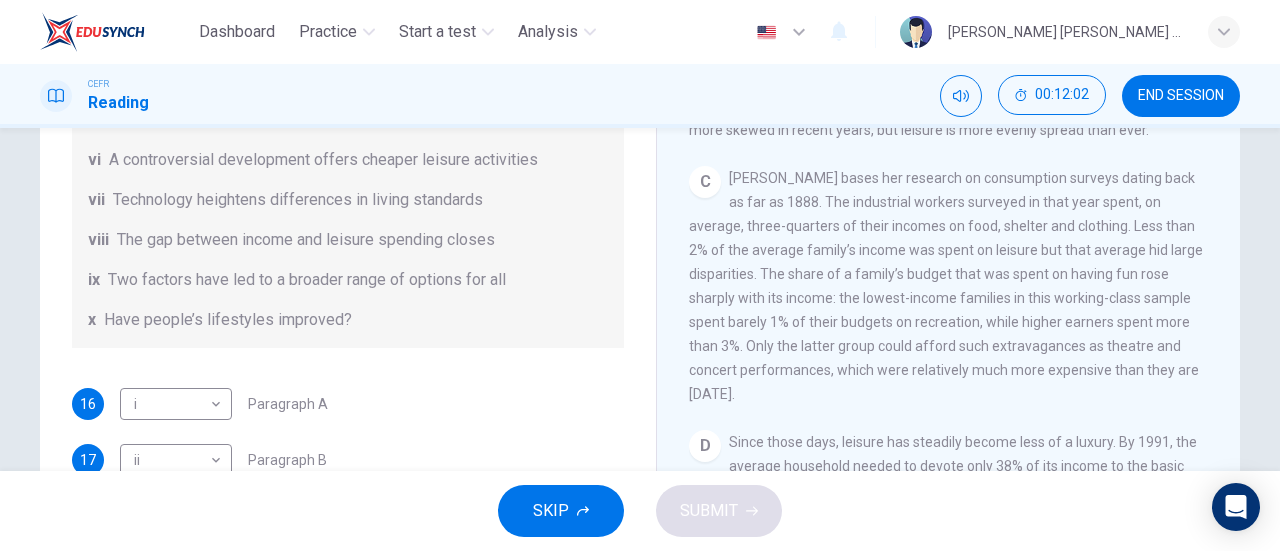 scroll, scrollTop: 248, scrollLeft: 0, axis: vertical 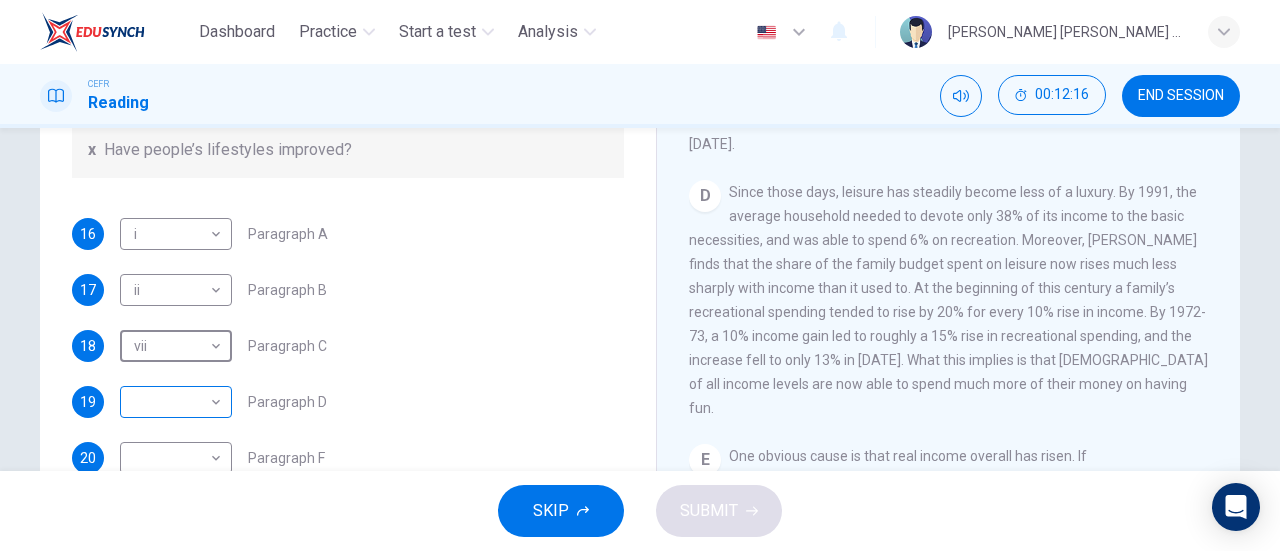 click on "Dashboard Practice Start a test Analysis English en ​ NATALIA SHARMILA MARLENIE ANAK SABAT CEFR Reading 00:12:16 END SESSION Questions 16 - 22 The Reading Passage has nine paragraphs A-I.
From the list of headings below choose the most suitable heading for each paragraph.
Write the appropriate numbers (i-x) in the boxes below. List of Headings i Wide differences in leisure activities according to income ii Possible inconsistencies in Ms Costa’s data iii More personal income and time influence leisure activities iv Investigating the lifestyle problem from a new angle v Increased incomes fail to benefit everyone vi A controversial development offers cheaper leisure activities vii Technology heightens differences in living standards viii The gap between income and leisure spending closes ix Two factors have led to a broader range of options for all x Have people’s lifestyles improved? 16 i i ​ Paragraph A 17 ii ii ​ Paragraph B 18 vii vii ​ Paragraph C 19 ​ ​ Paragraph D 20 ​ ​ Paragraph F" at bounding box center (640, 275) 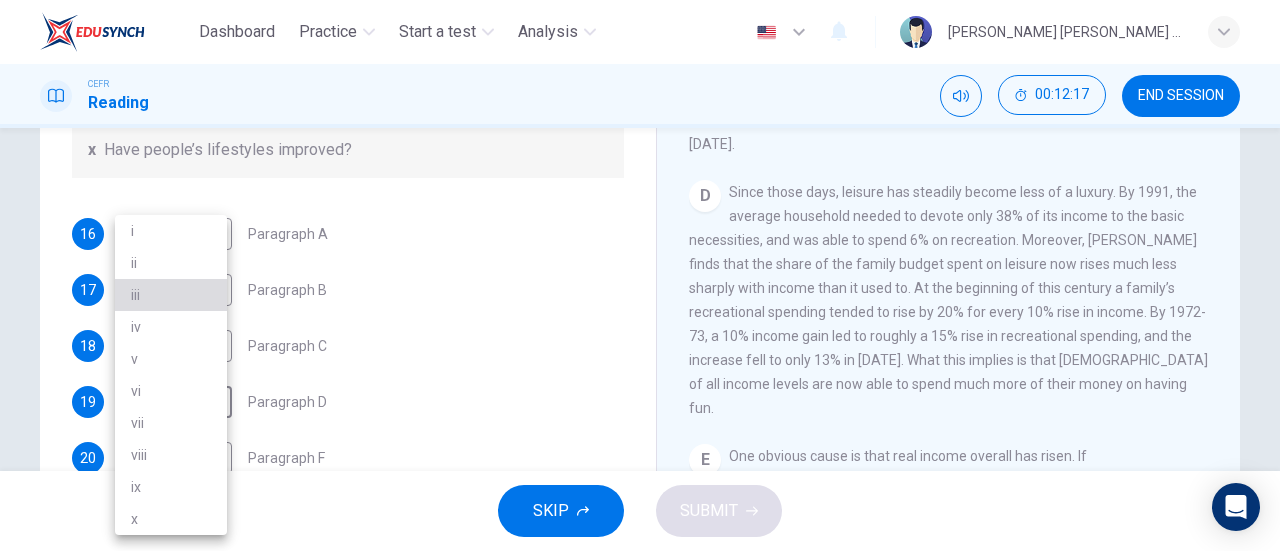 click on "iii" at bounding box center [171, 295] 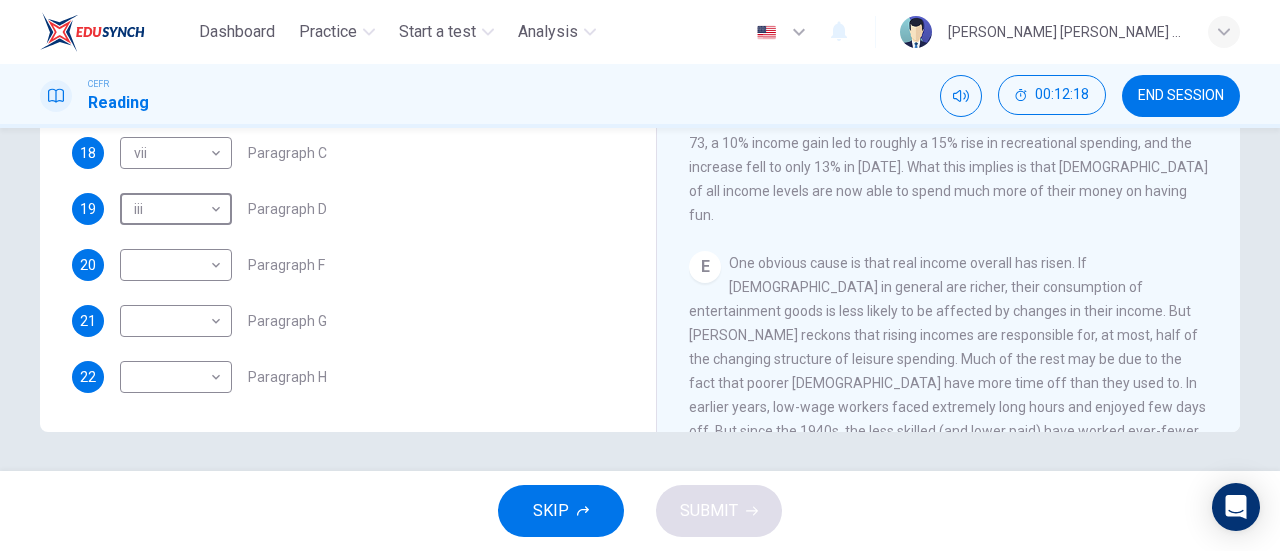 scroll, scrollTop: 432, scrollLeft: 0, axis: vertical 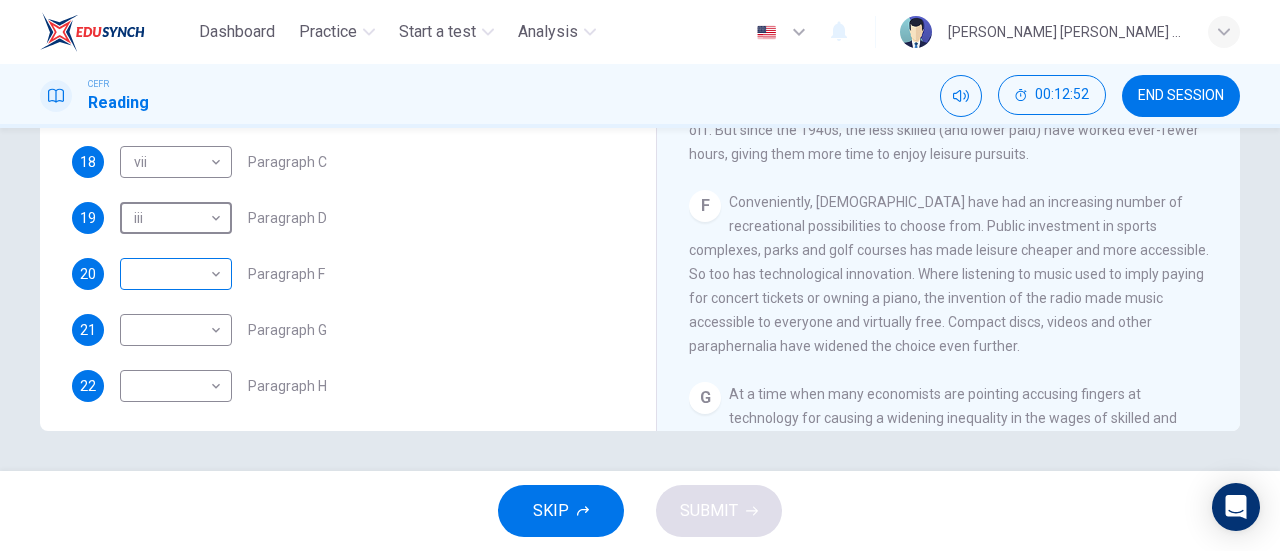 click on "Dashboard Practice Start a test Analysis English en ​ NATALIA SHARMILA MARLENIE ANAK SABAT CEFR Reading 00:12:52 END SESSION Questions 16 - 22 The Reading Passage has nine paragraphs A-I.
From the list of headings below choose the most suitable heading for each paragraph.
Write the appropriate numbers (i-x) in the boxes below. List of Headings i Wide differences in leisure activities according to income ii Possible inconsistencies in Ms Costa’s data iii More personal income and time influence leisure activities iv Investigating the lifestyle problem from a new angle v Increased incomes fail to benefit everyone vi A controversial development offers cheaper leisure activities vii Technology heightens differences in living standards viii The gap between income and leisure spending closes ix Two factors have led to a broader range of options for all x Have people’s lifestyles improved? 16 i i ​ Paragraph A 17 ii ii ​ Paragraph B 18 vii vii ​ Paragraph C 19 iii iii ​ Paragraph D 20 ​ ​ 21 ​" at bounding box center [640, 275] 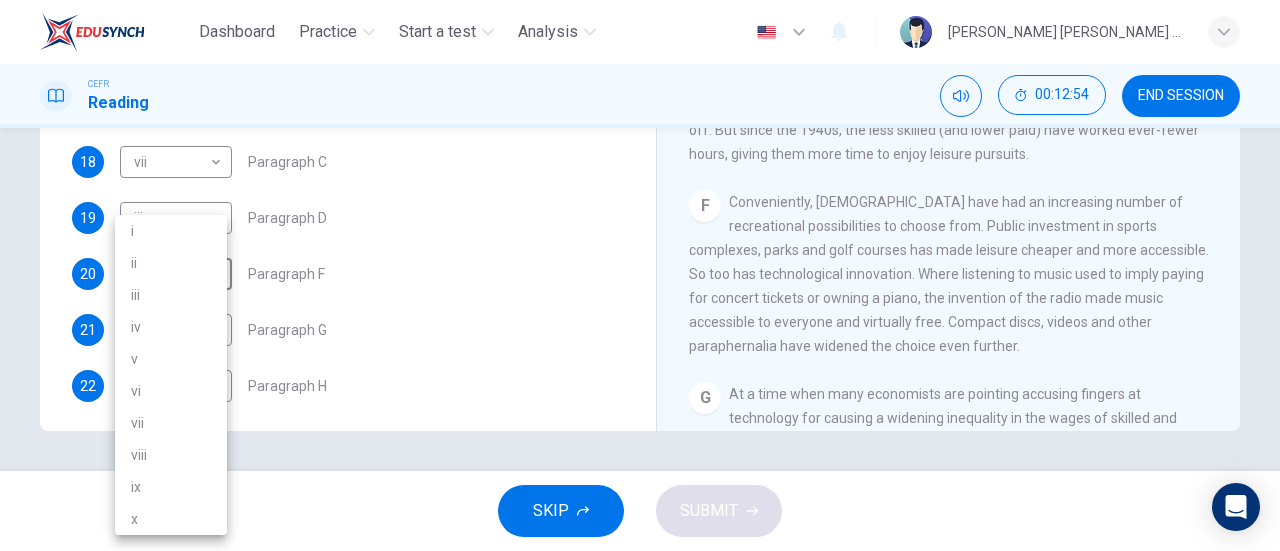 click on "x" at bounding box center (171, 519) 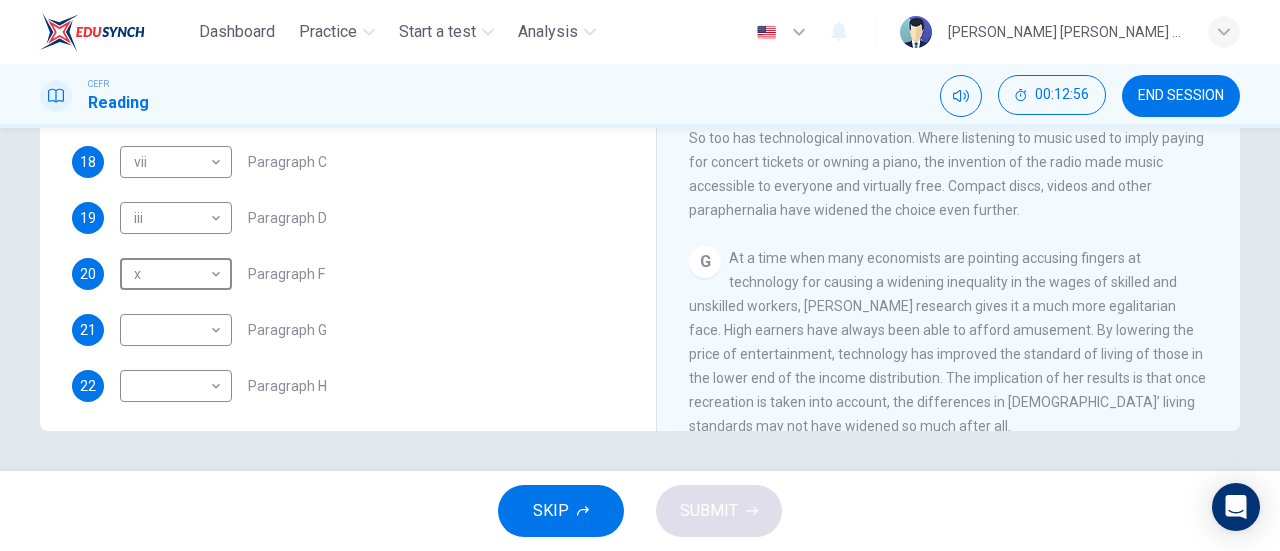 scroll, scrollTop: 1510, scrollLeft: 0, axis: vertical 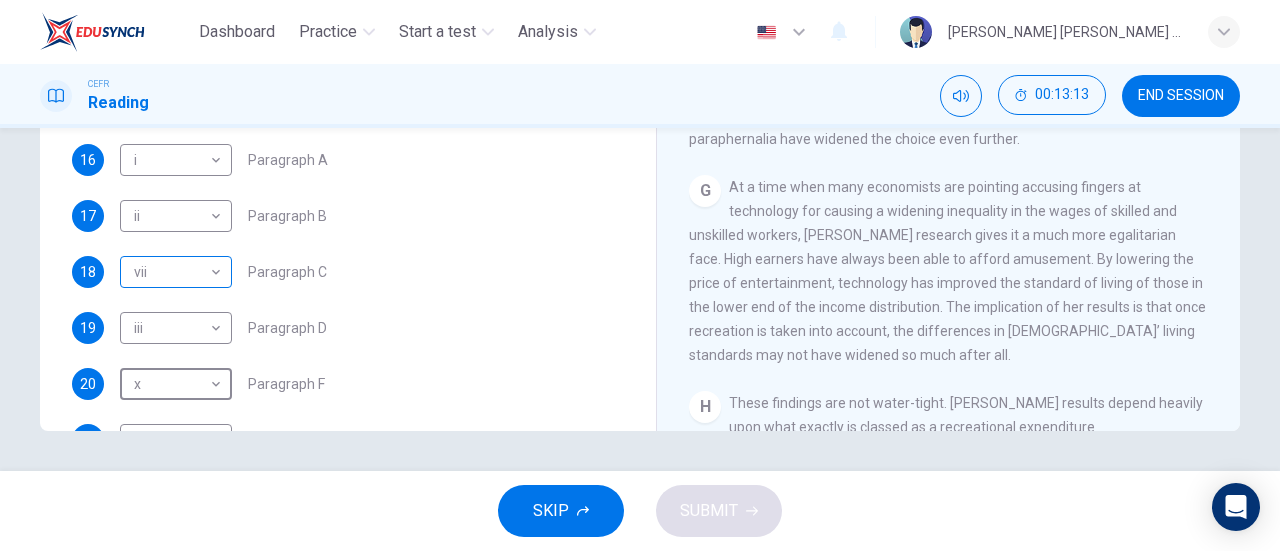 click on "Dashboard Practice Start a test Analysis English en ​ NATALIA SHARMILA MARLENIE ANAK SABAT CEFR Reading 00:13:13 END SESSION Questions 16 - 22 The Reading Passage has nine paragraphs A-I.
From the list of headings below choose the most suitable heading for each paragraph.
Write the appropriate numbers (i-x) in the boxes below. List of Headings i Wide differences in leisure activities according to income ii Possible inconsistencies in Ms Costa’s data iii More personal income and time influence leisure activities iv Investigating the lifestyle problem from a new angle v Increased incomes fail to benefit everyone vi A controversial development offers cheaper leisure activities vii Technology heightens differences in living standards viii The gap between income and leisure spending closes ix Two factors have led to a broader range of options for all x Have people’s lifestyles improved? 16 i i ​ Paragraph A 17 ii ii ​ Paragraph B 18 vii vii ​ Paragraph C 19 iii iii ​ Paragraph D 20 x x ​ 21 ​" at bounding box center [640, 275] 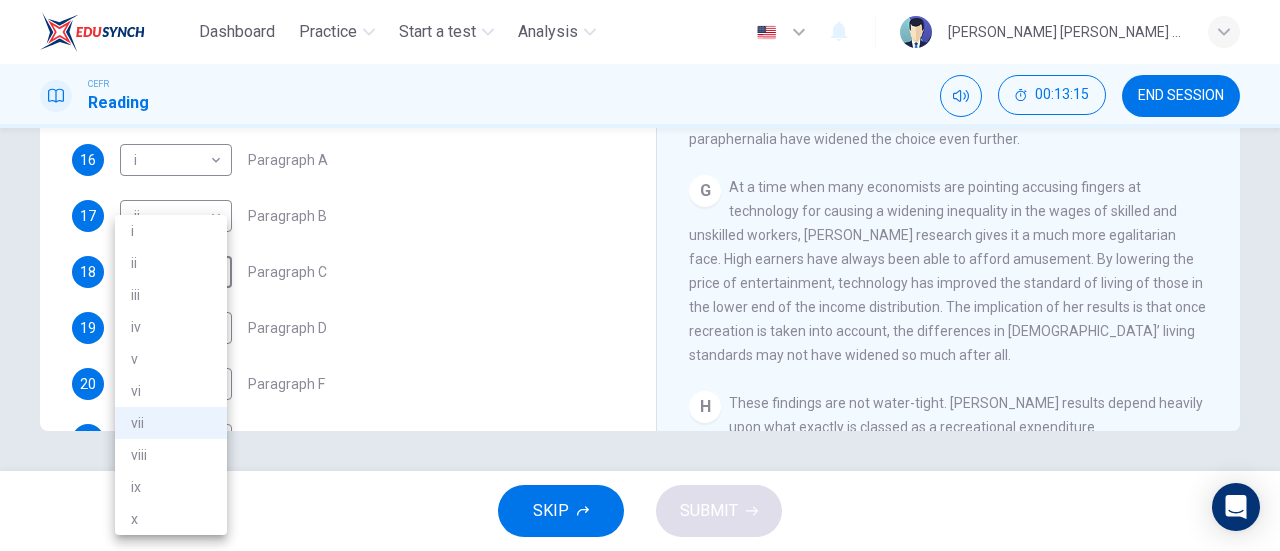 drag, startPoint x: 158, startPoint y: 460, endPoint x: 202, endPoint y: 452, distance: 44.72136 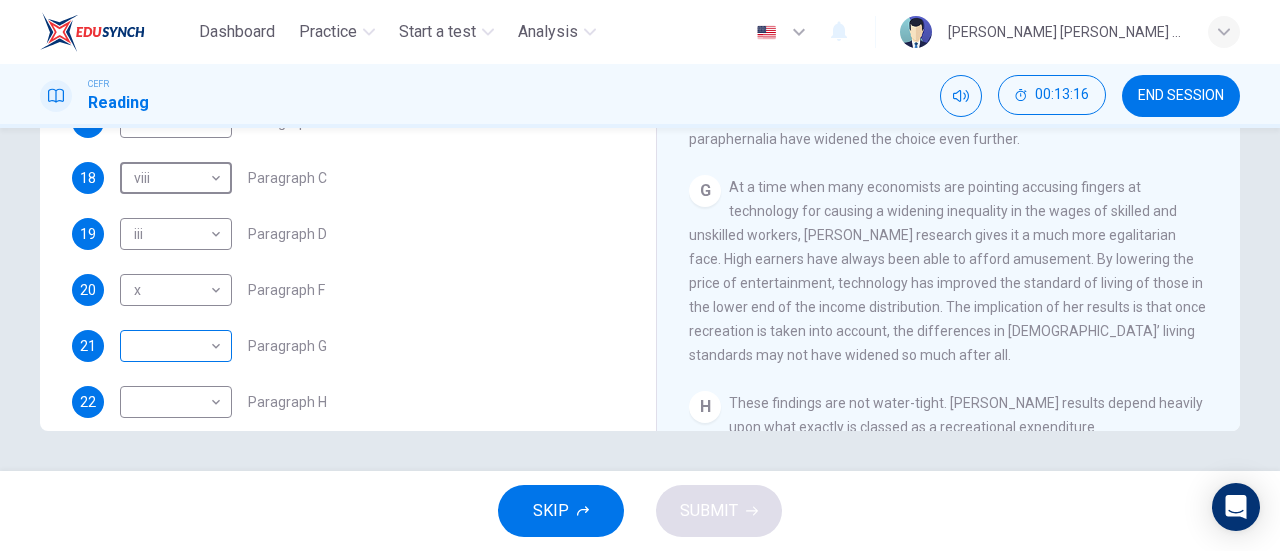 scroll, scrollTop: 406, scrollLeft: 0, axis: vertical 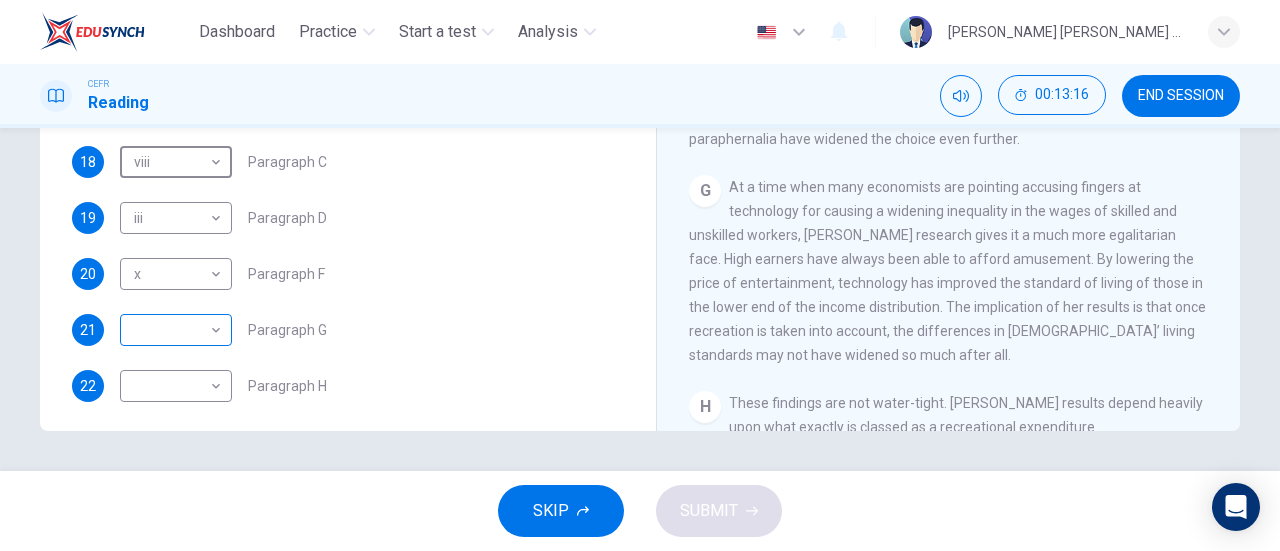 click on "Dashboard Practice Start a test Analysis English en ​ NATALIA SHARMILA MARLENIE ANAK SABAT CEFR Reading 00:13:16 END SESSION Questions 16 - 22 The Reading Passage has nine paragraphs A-I.
From the list of headings below choose the most suitable heading for each paragraph.
Write the appropriate numbers (i-x) in the boxes below. List of Headings i Wide differences in leisure activities according to income ii Possible inconsistencies in Ms Costa’s data iii More personal income and time influence leisure activities iv Investigating the lifestyle problem from a new angle v Increased incomes fail to benefit everyone vi A controversial development offers cheaper leisure activities vii Technology heightens differences in living standards viii The gap between income and leisure spending closes ix Two factors have led to a broader range of options for all x Have people’s lifestyles improved? 16 i i ​ Paragraph A 17 ii ii ​ Paragraph B 18 viii viii ​ Paragraph C 19 iii iii ​ Paragraph D 20 x x ​ 21 22" at bounding box center (640, 275) 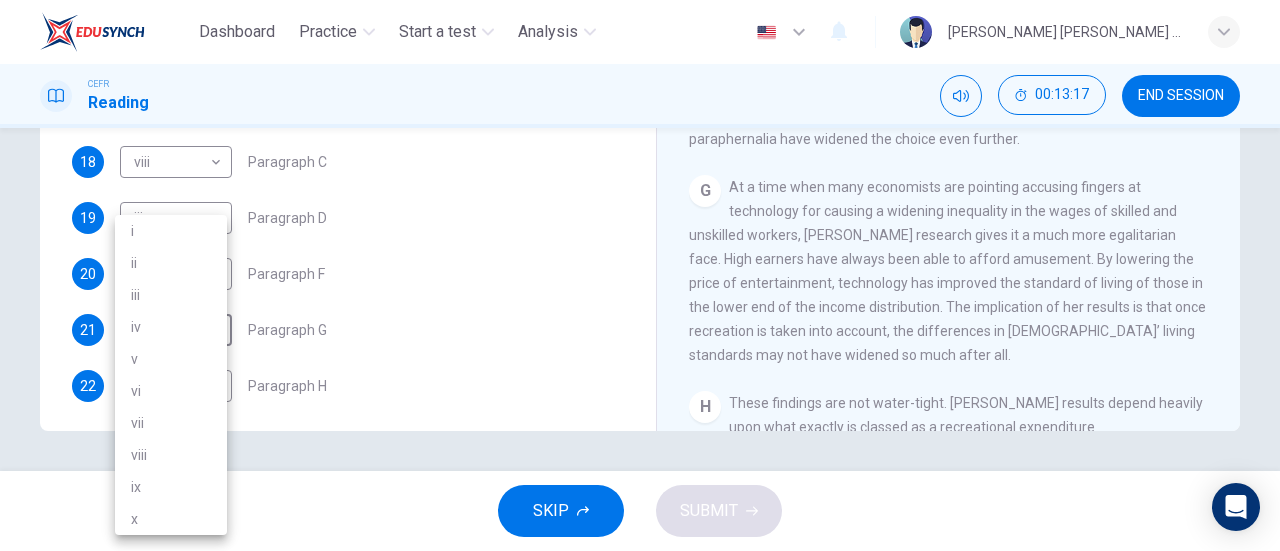 click on "vii" at bounding box center [171, 423] 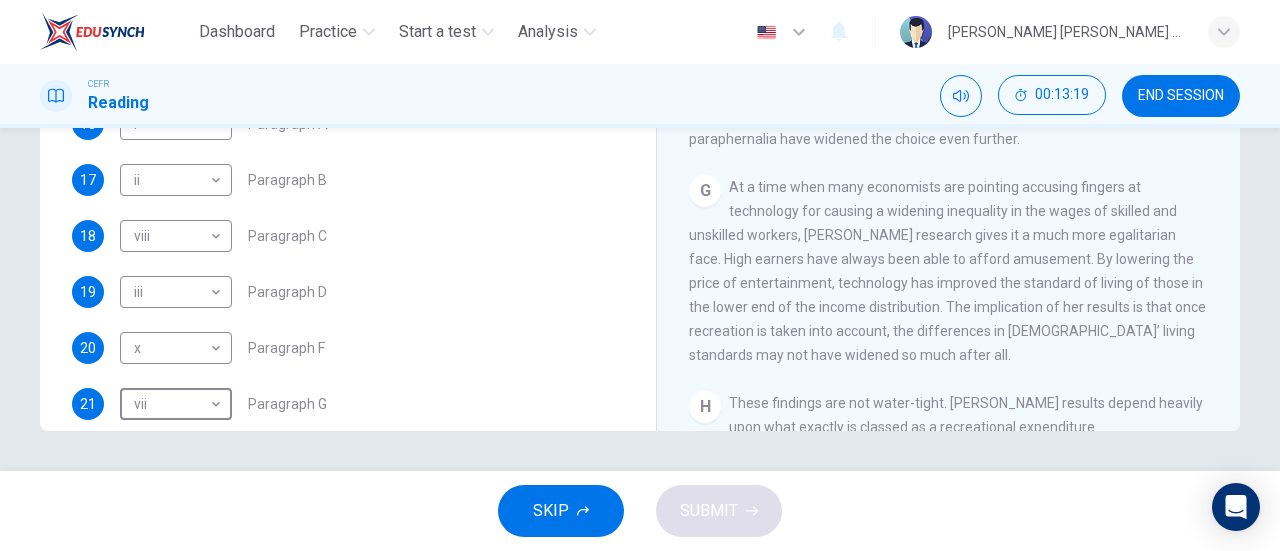scroll, scrollTop: 416, scrollLeft: 0, axis: vertical 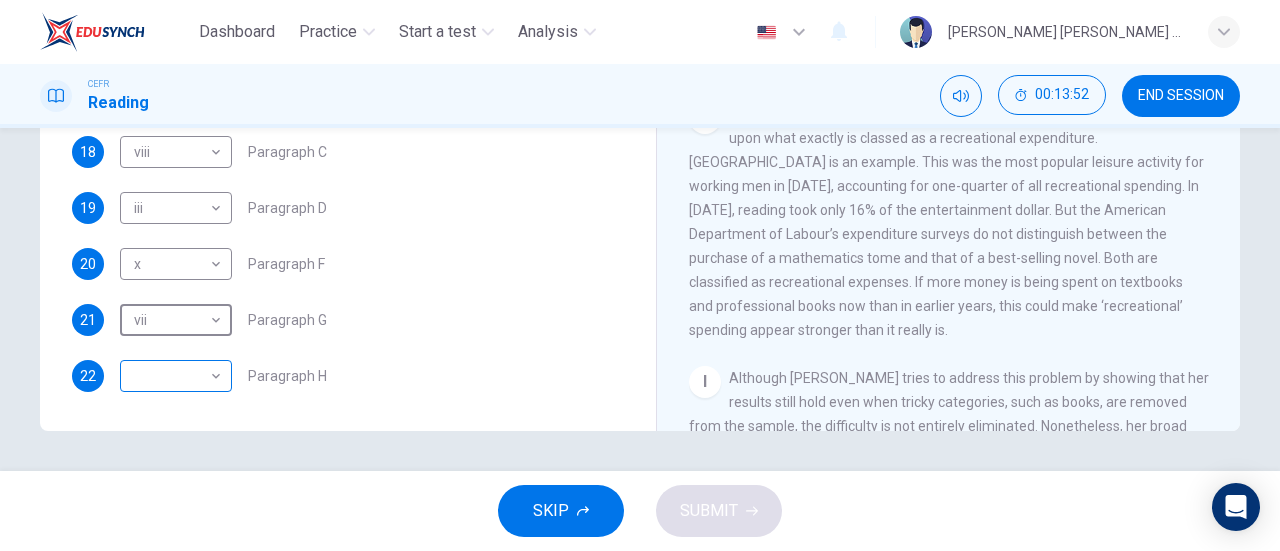 click on "Dashboard Practice Start a test Analysis English en ​ NATALIA SHARMILA MARLENIE ANAK SABAT CEFR Reading 00:13:52 END SESSION Questions 16 - 22 The Reading Passage has nine paragraphs A-I.
From the list of headings below choose the most suitable heading for each paragraph.
Write the appropriate numbers (i-x) in the boxes below. List of Headings i Wide differences in leisure activities according to income ii Possible inconsistencies in Ms Costa’s data iii More personal income and time influence leisure activities iv Investigating the lifestyle problem from a new angle v Increased incomes fail to benefit everyone vi A controversial development offers cheaper leisure activities vii Technology heightens differences in living standards viii The gap between income and leisure spending closes ix Two factors have led to a broader range of options for all x Have people’s lifestyles improved? 16 i i ​ Paragraph A 17 ii ii ​ Paragraph B 18 viii viii ​ Paragraph C 19 iii iii ​ Paragraph D 20 x x ​ 21 22" at bounding box center [640, 275] 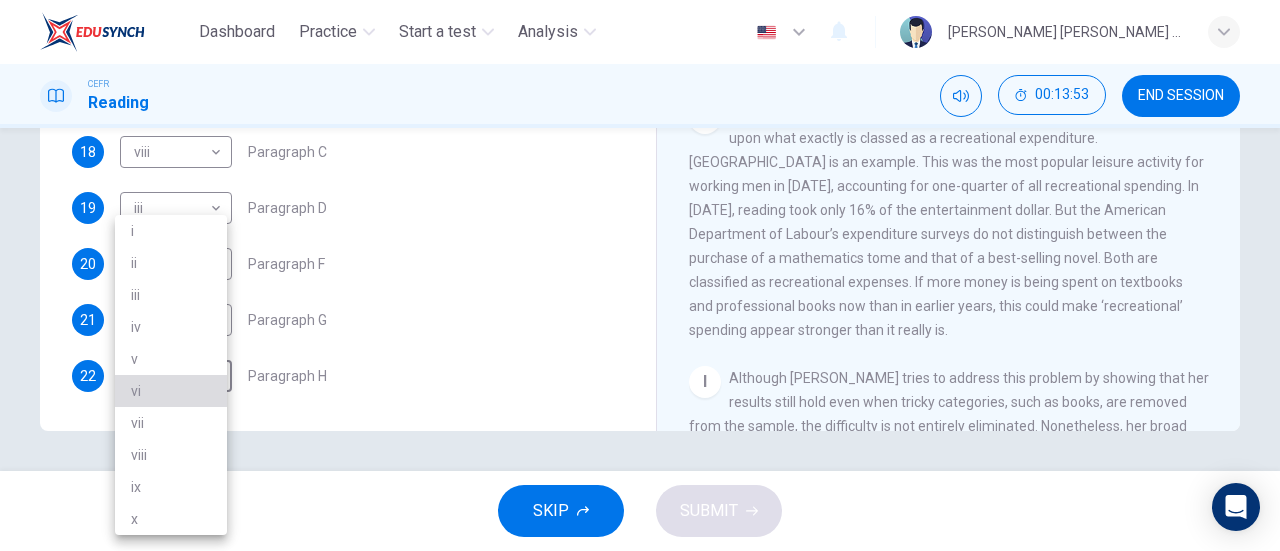 drag, startPoint x: 174, startPoint y: 393, endPoint x: 391, endPoint y: 494, distance: 239.3533 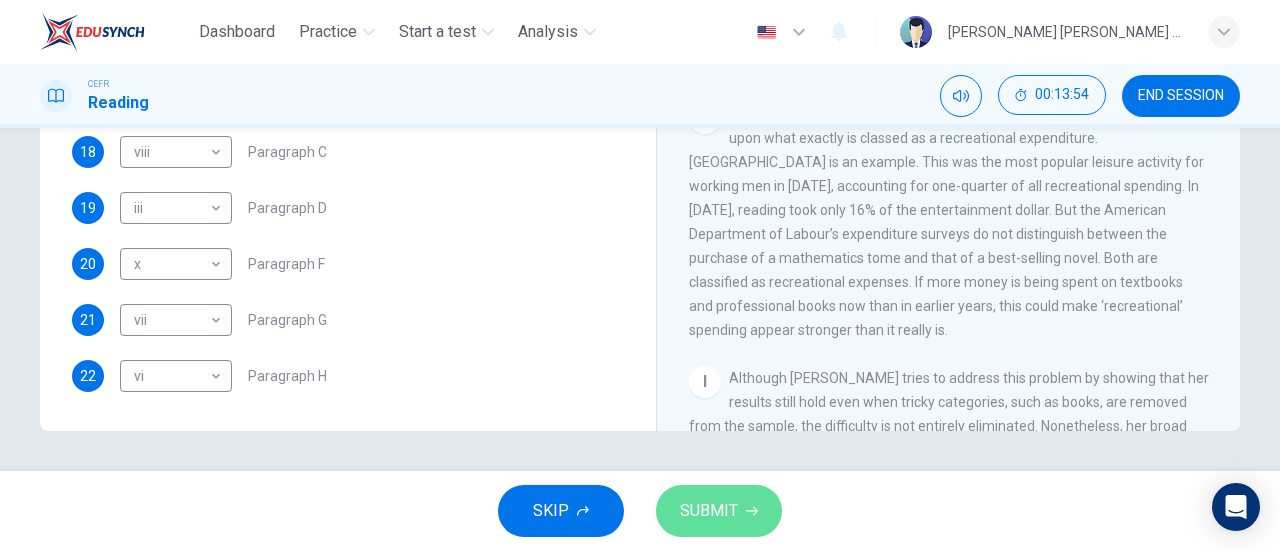 click on "SUBMIT" at bounding box center [709, 511] 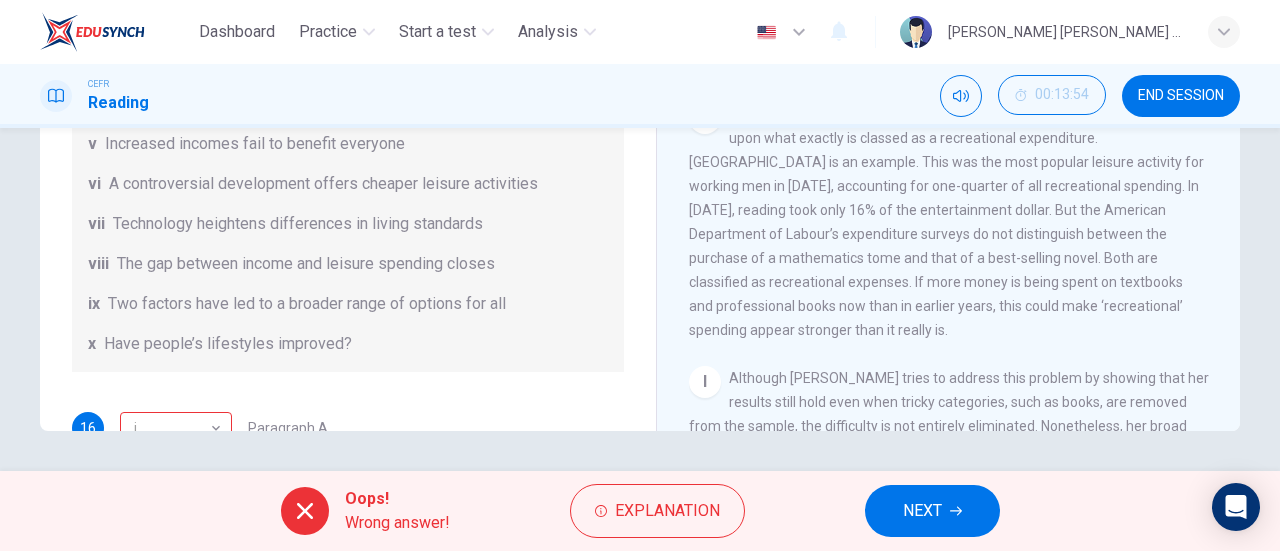 scroll, scrollTop: 0, scrollLeft: 0, axis: both 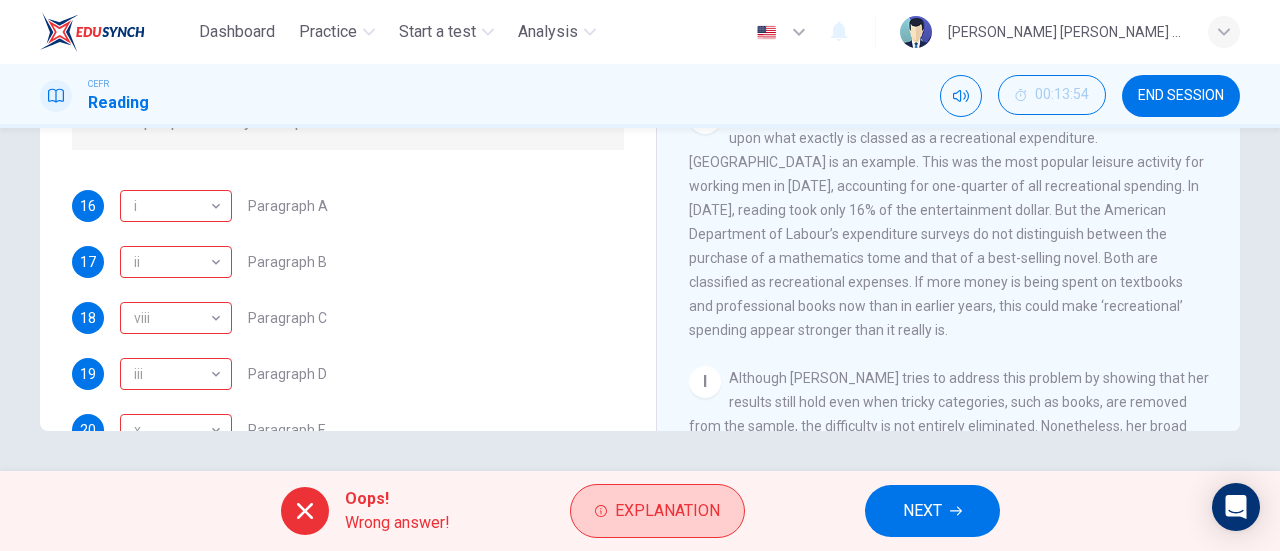 click on "Explanation" at bounding box center (667, 511) 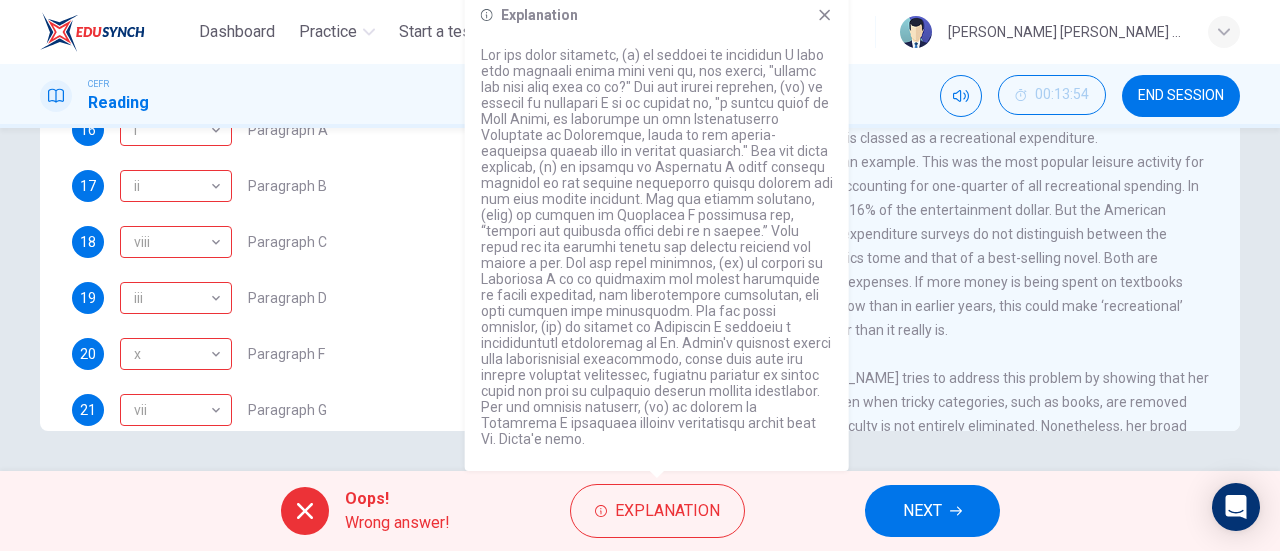 scroll, scrollTop: 314, scrollLeft: 0, axis: vertical 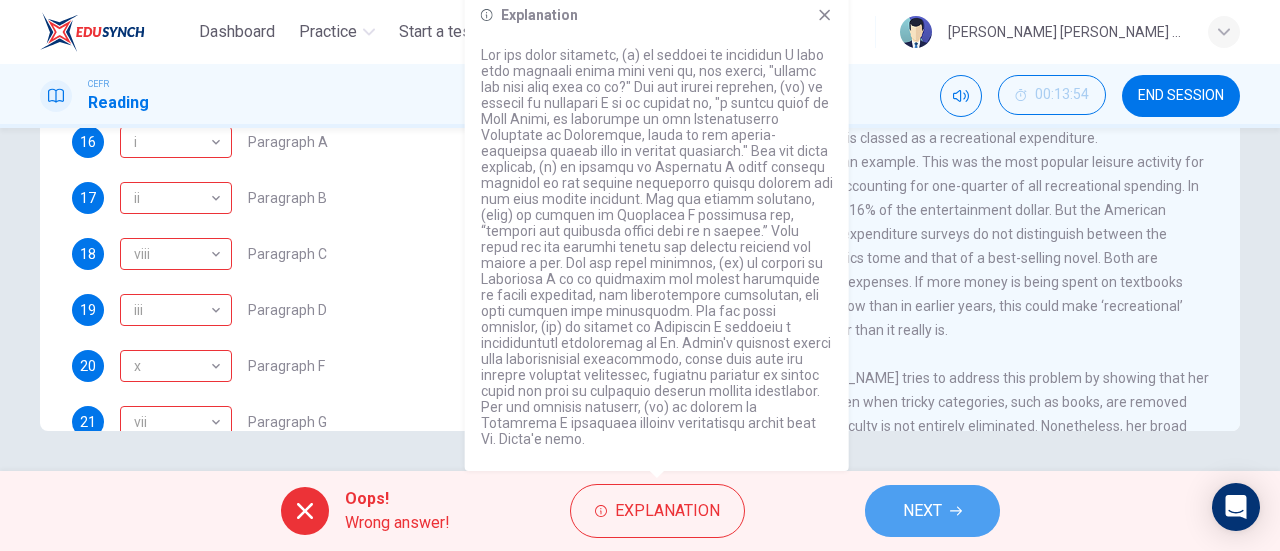 click on "NEXT" at bounding box center (932, 511) 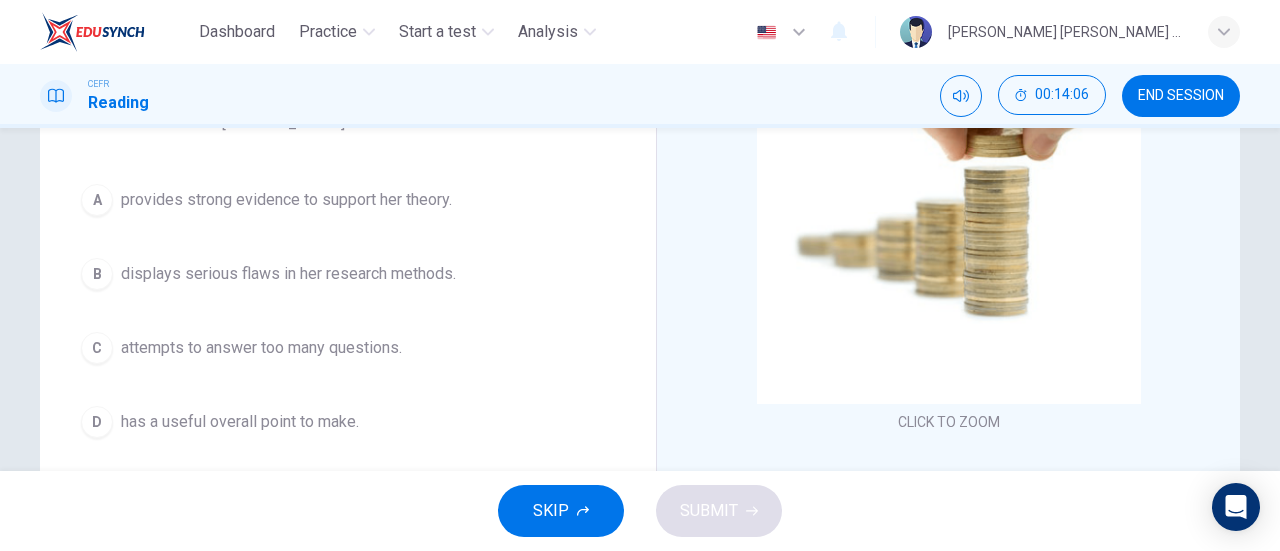 scroll, scrollTop: 232, scrollLeft: 0, axis: vertical 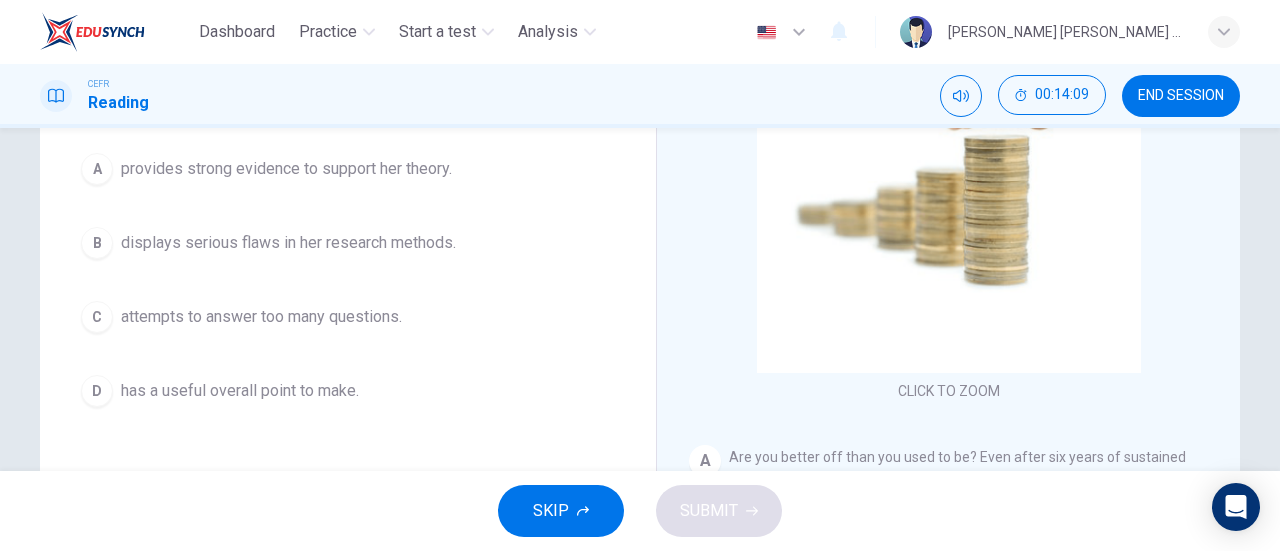 click on "displays serious flaws in her research methods." at bounding box center [288, 243] 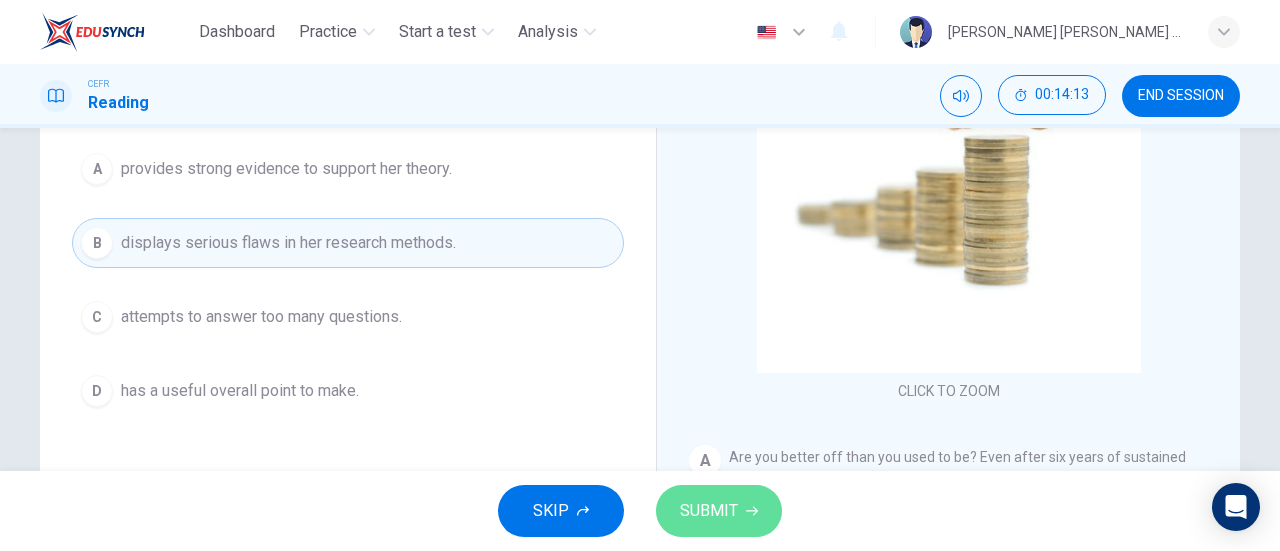 click on "SUBMIT" at bounding box center [709, 511] 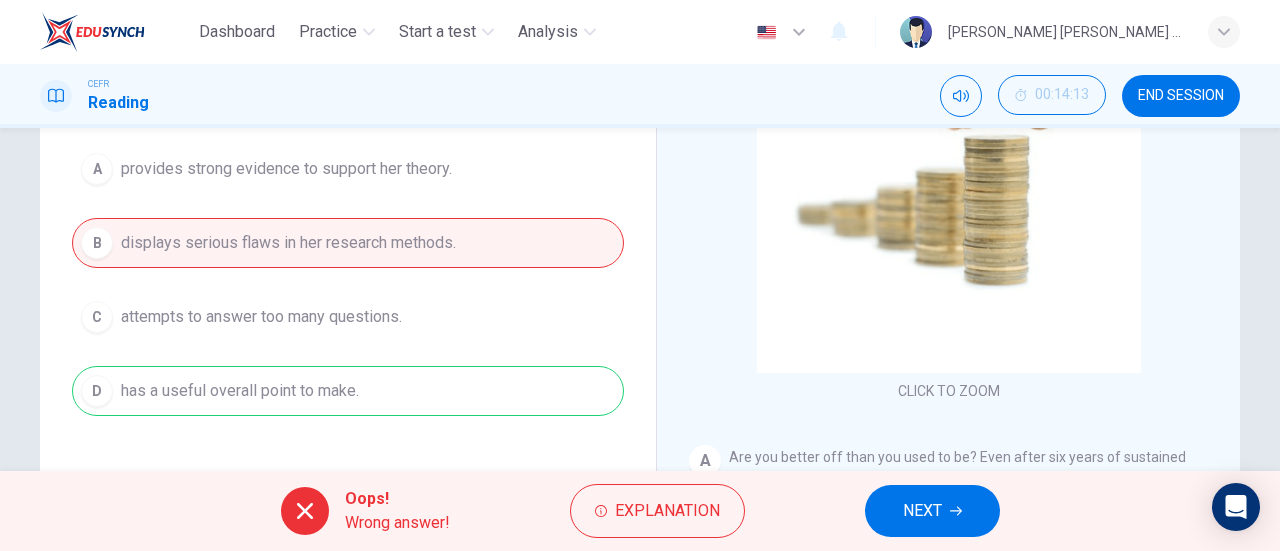 click on "NEXT" at bounding box center (922, 511) 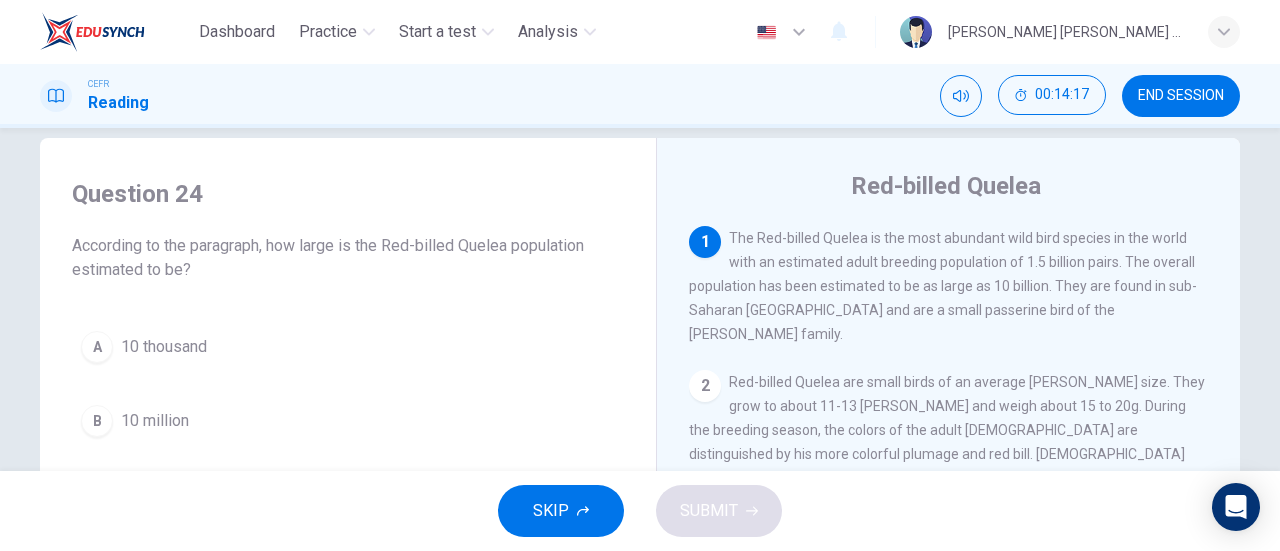 scroll, scrollTop: 0, scrollLeft: 0, axis: both 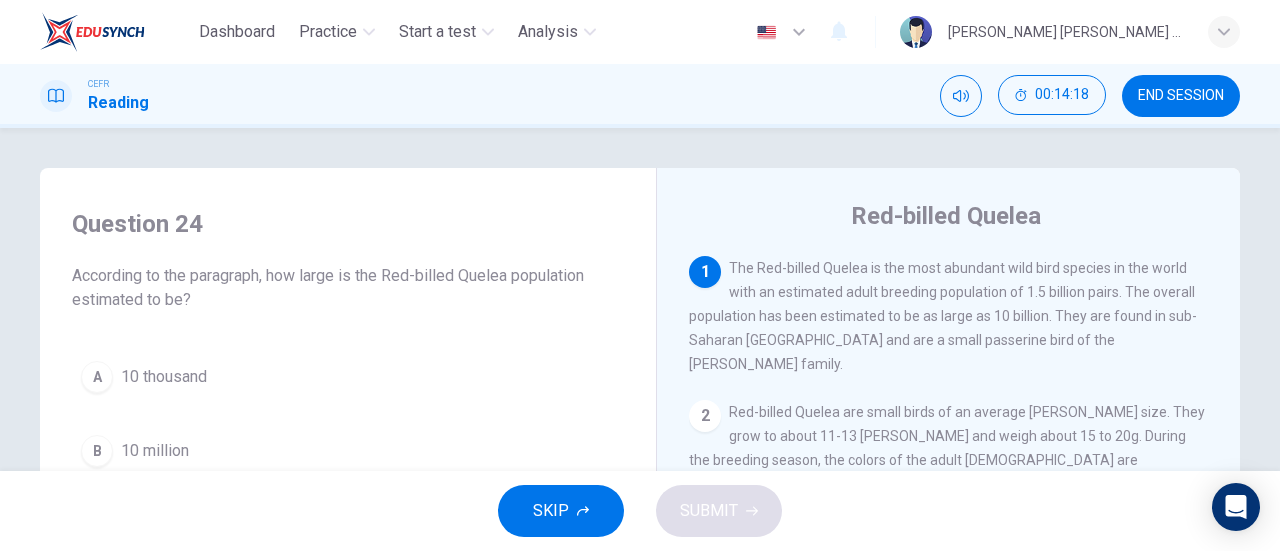 click on "END SESSION" at bounding box center (1181, 96) 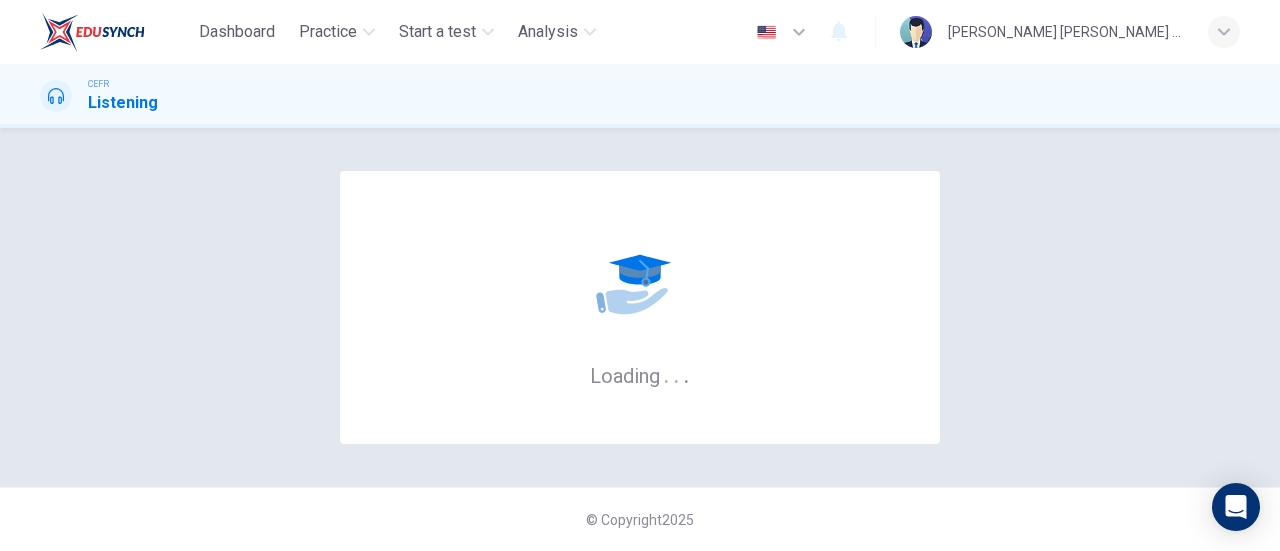 scroll, scrollTop: 0, scrollLeft: 0, axis: both 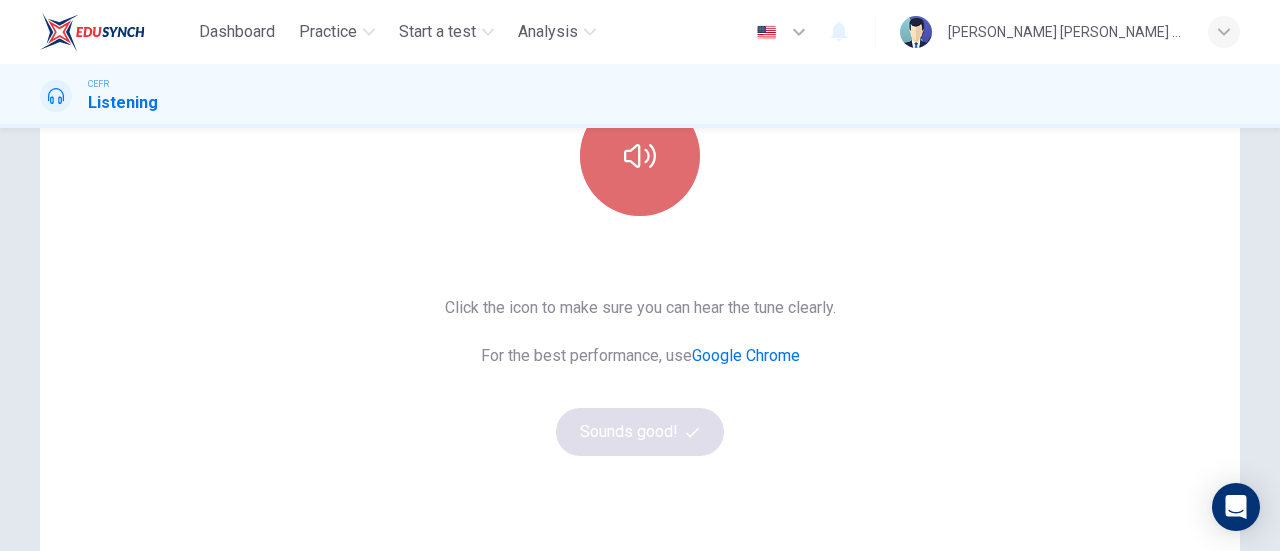 click at bounding box center (640, 156) 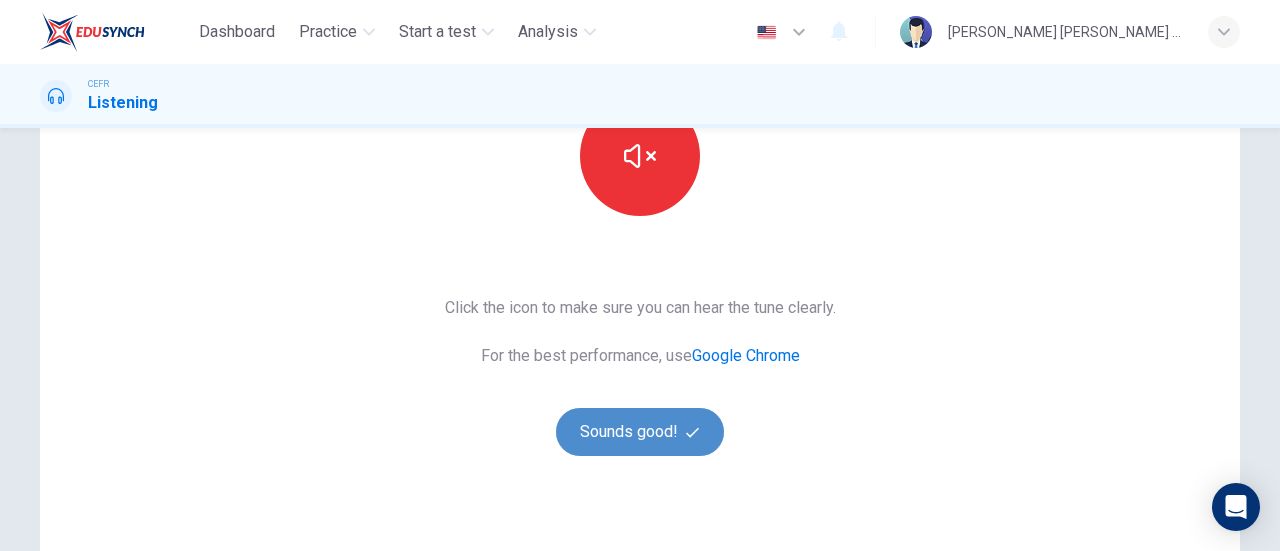 click on "Sounds good!" at bounding box center (640, 432) 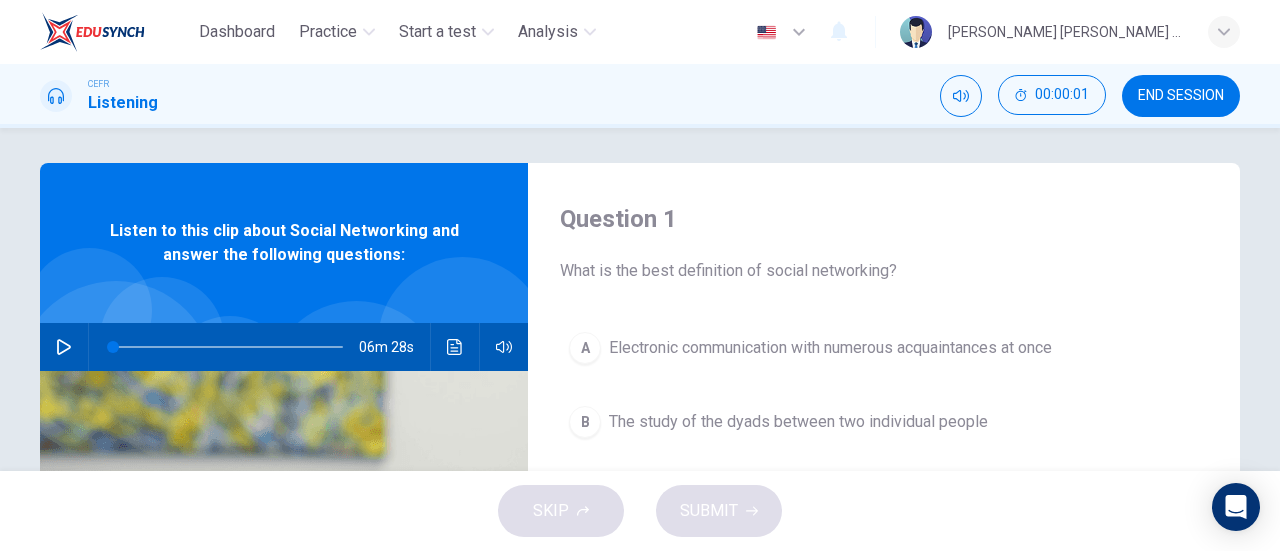 scroll, scrollTop: 4, scrollLeft: 0, axis: vertical 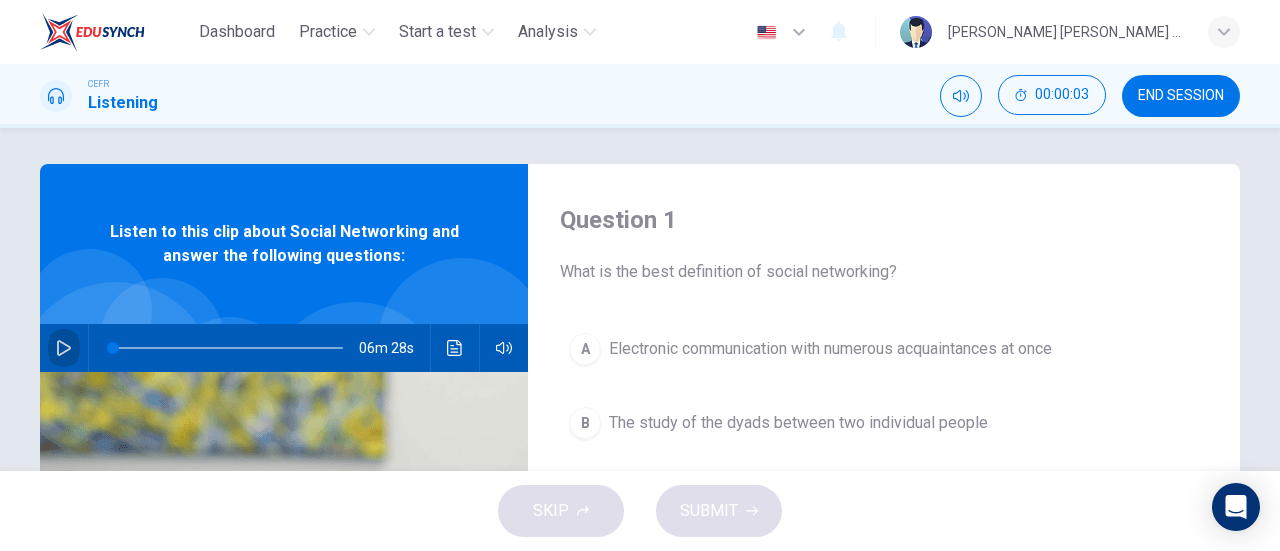 click 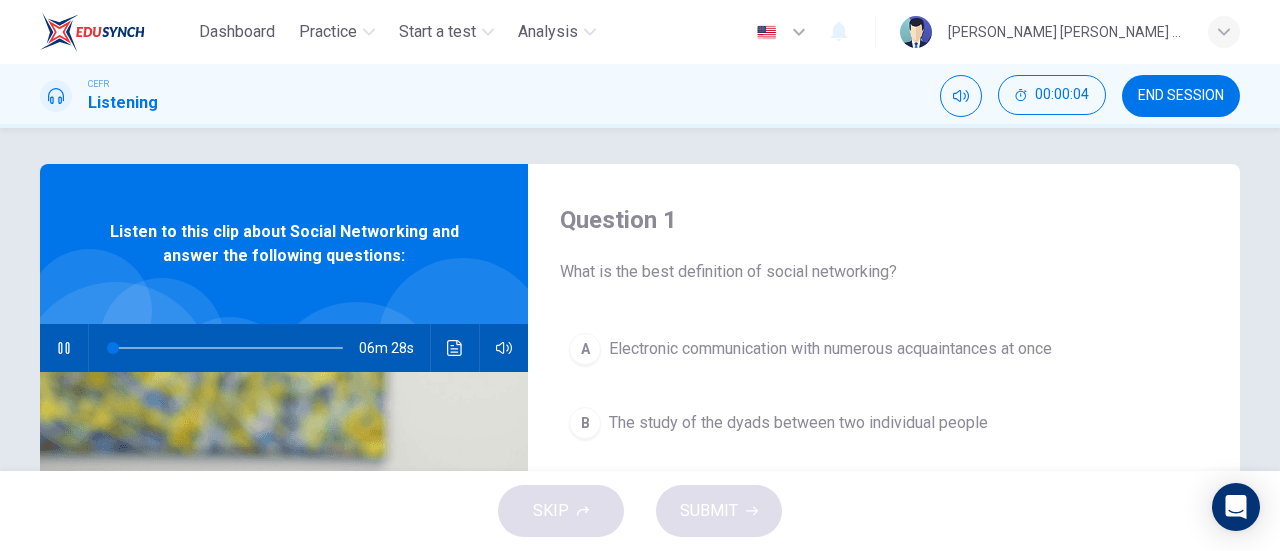 type on "0" 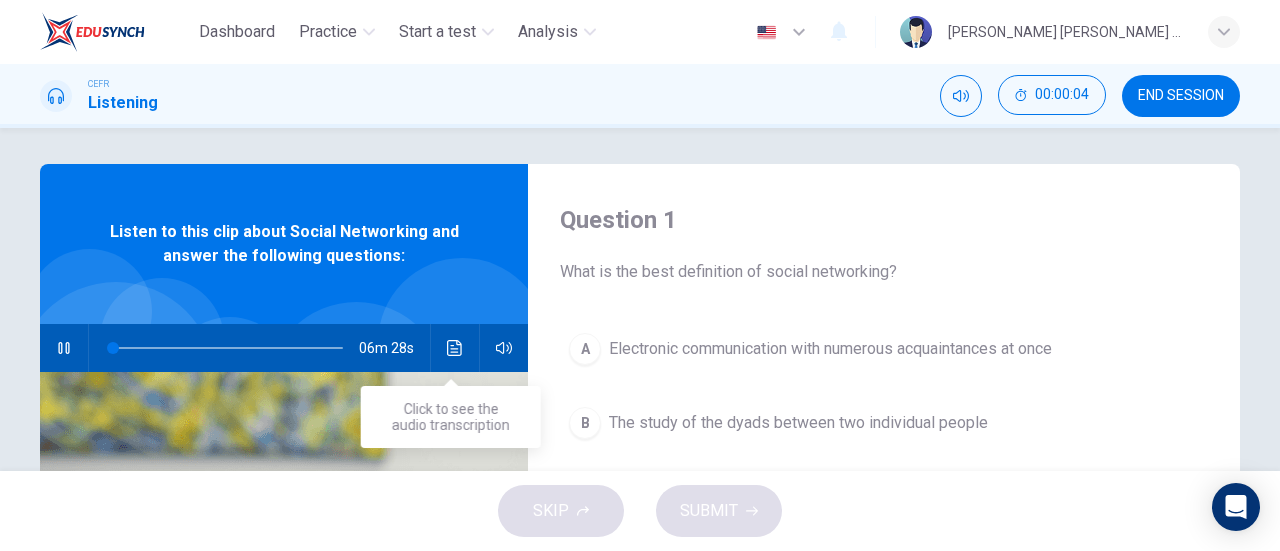type 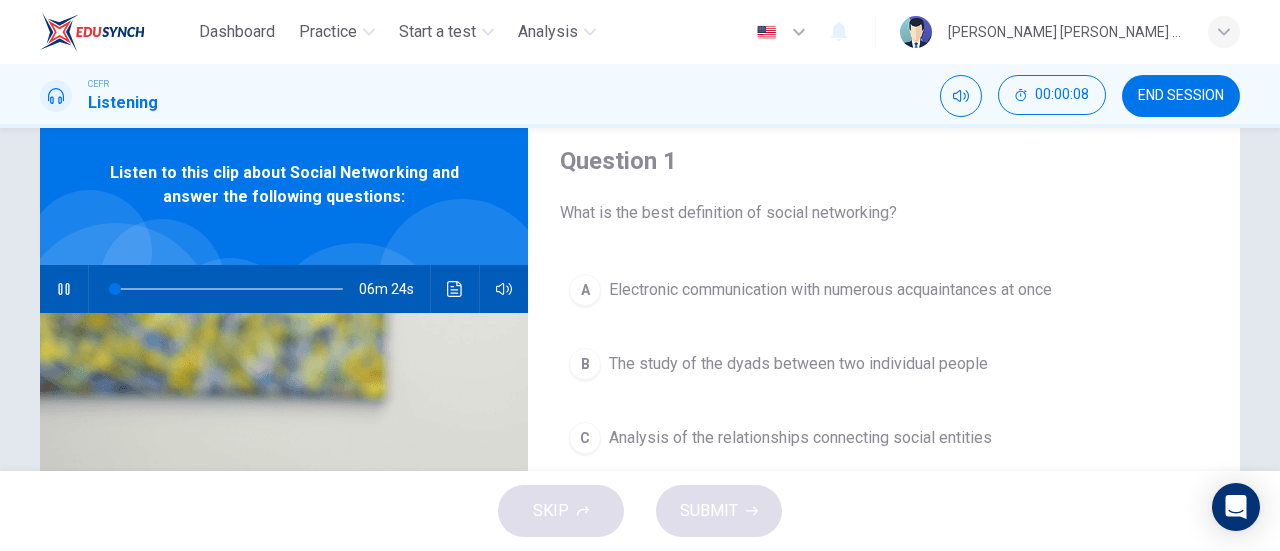 scroll, scrollTop: 65, scrollLeft: 0, axis: vertical 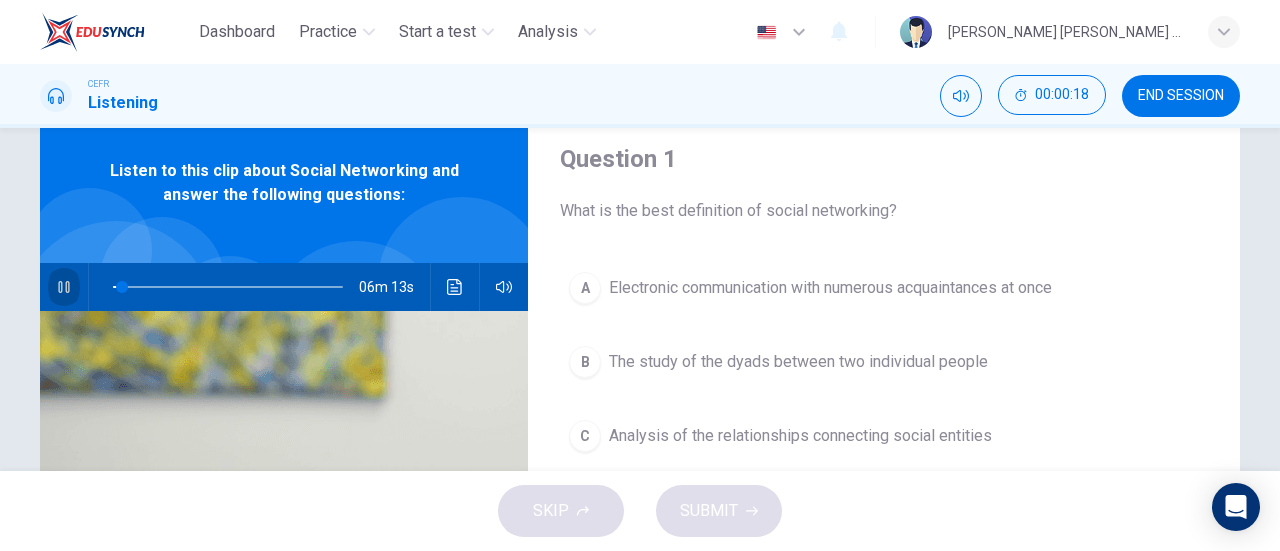 click 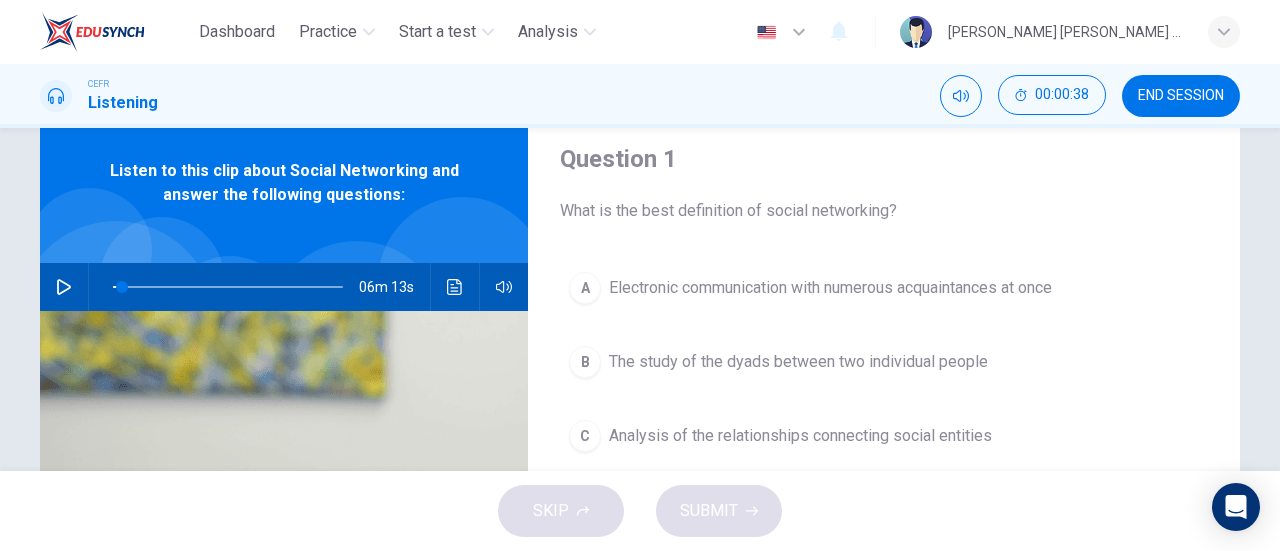 click 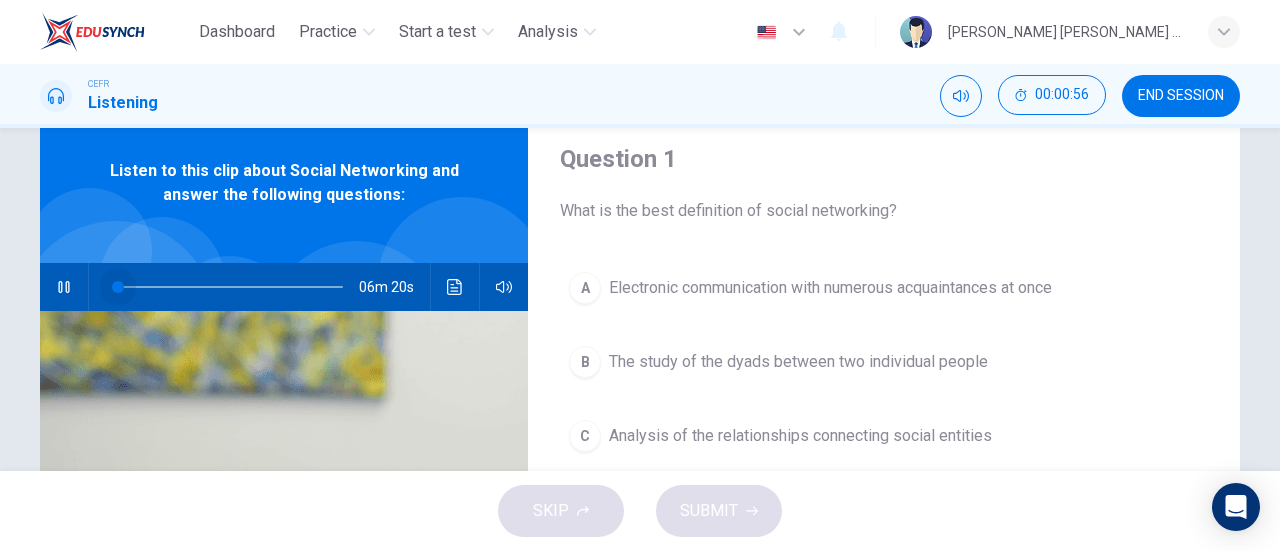 type on "0" 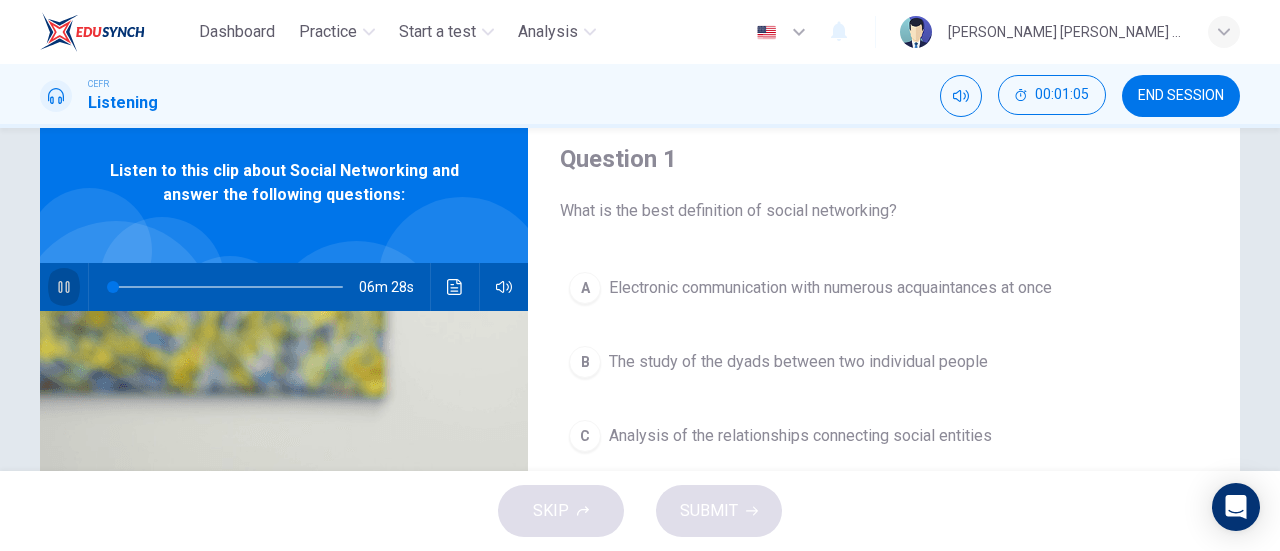 click 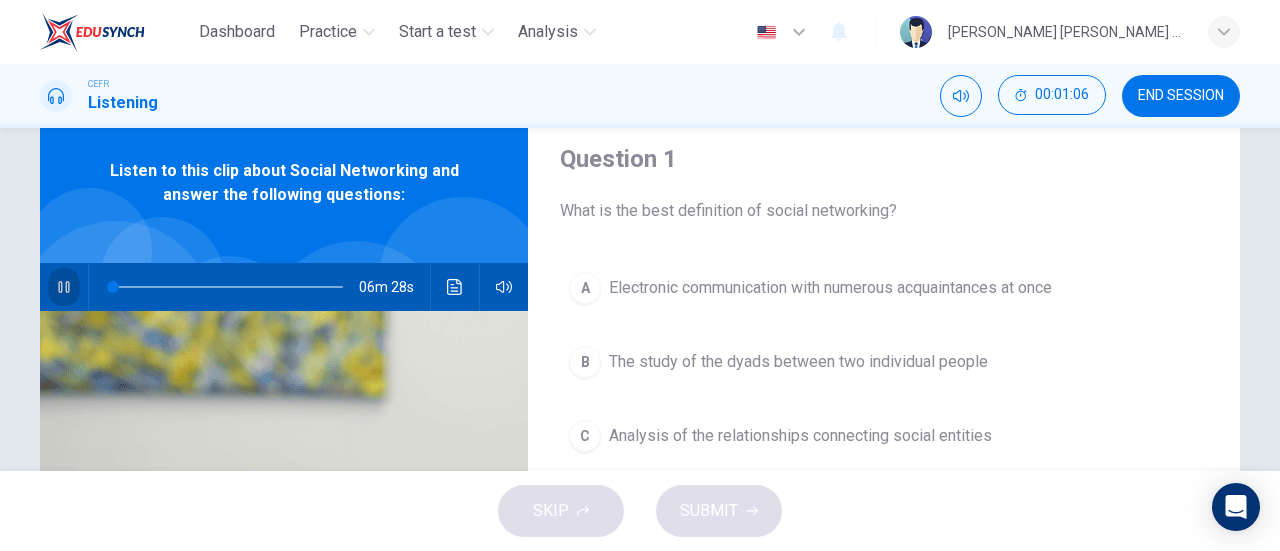 click 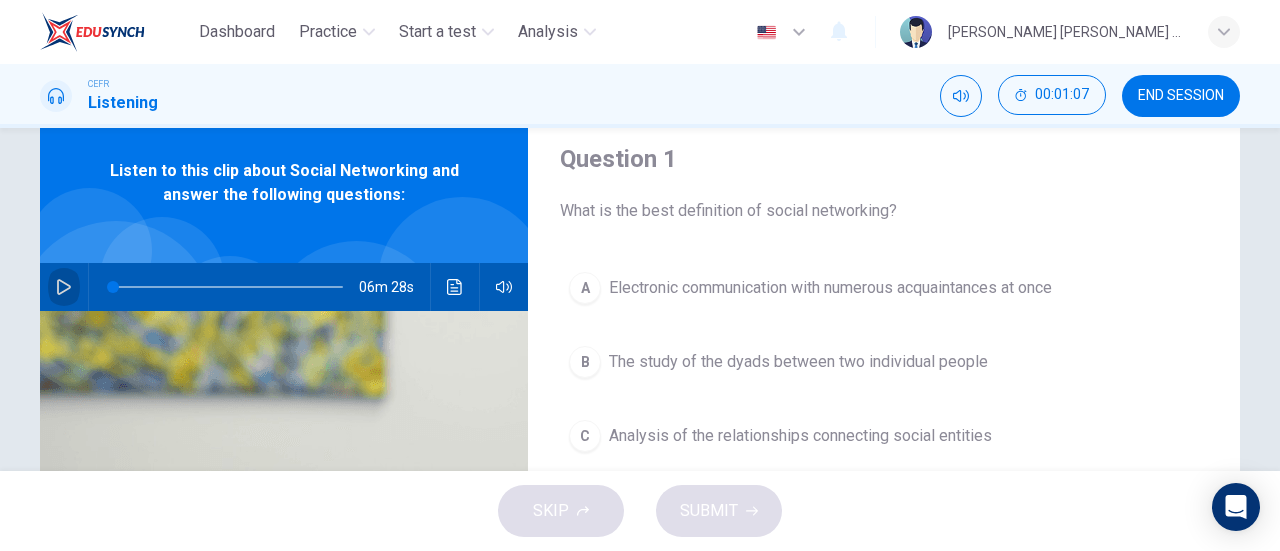 click 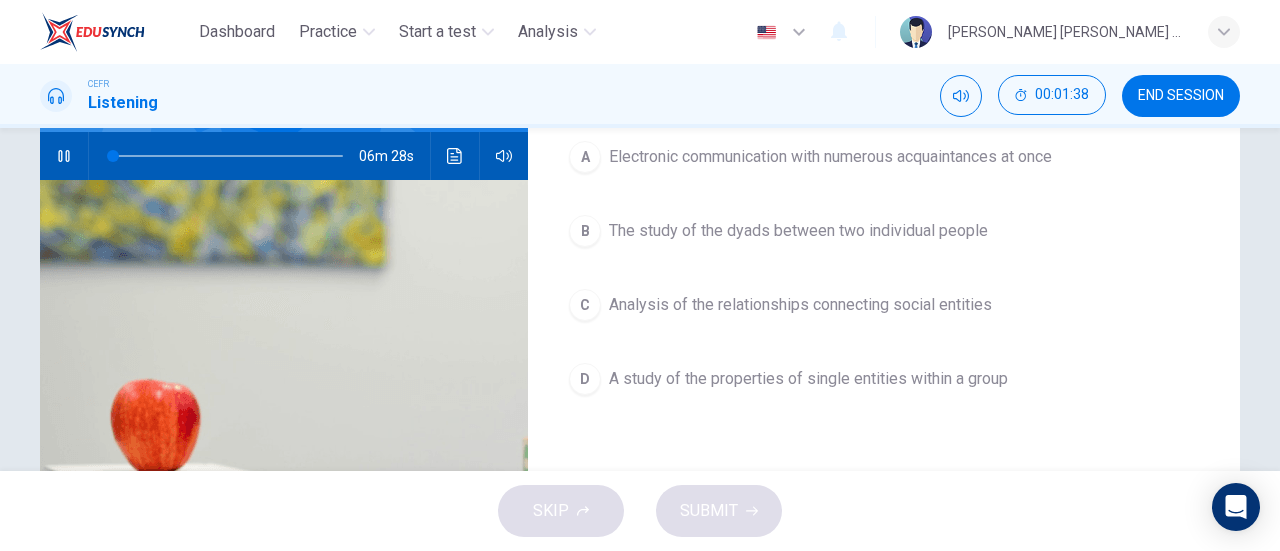 scroll, scrollTop: 165, scrollLeft: 0, axis: vertical 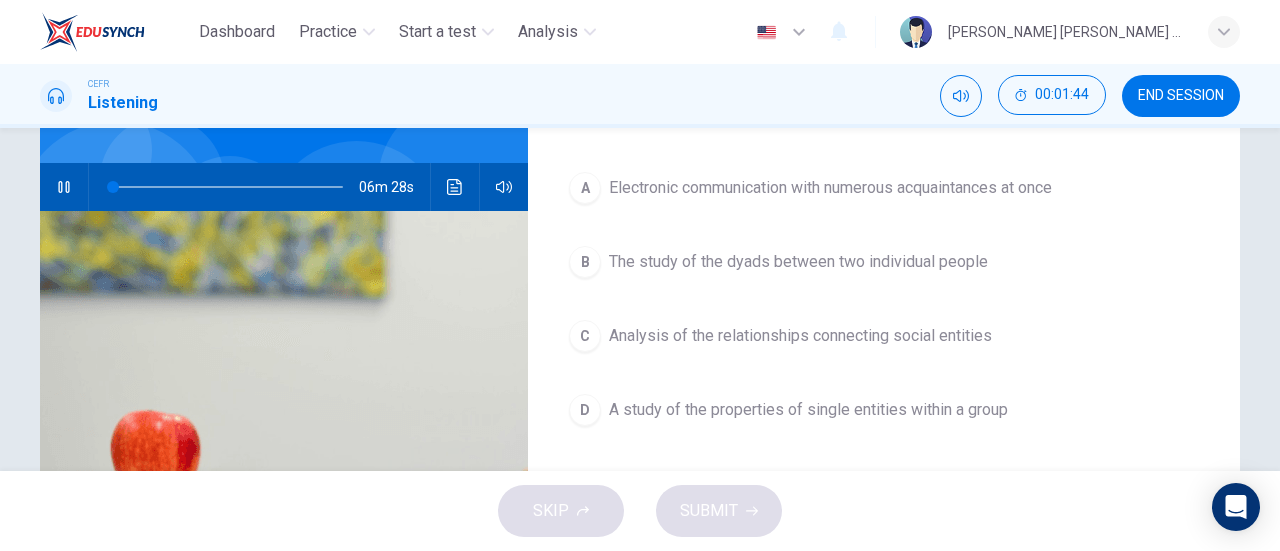 click on "Analysis of the relationships connecting social entities" at bounding box center (800, 336) 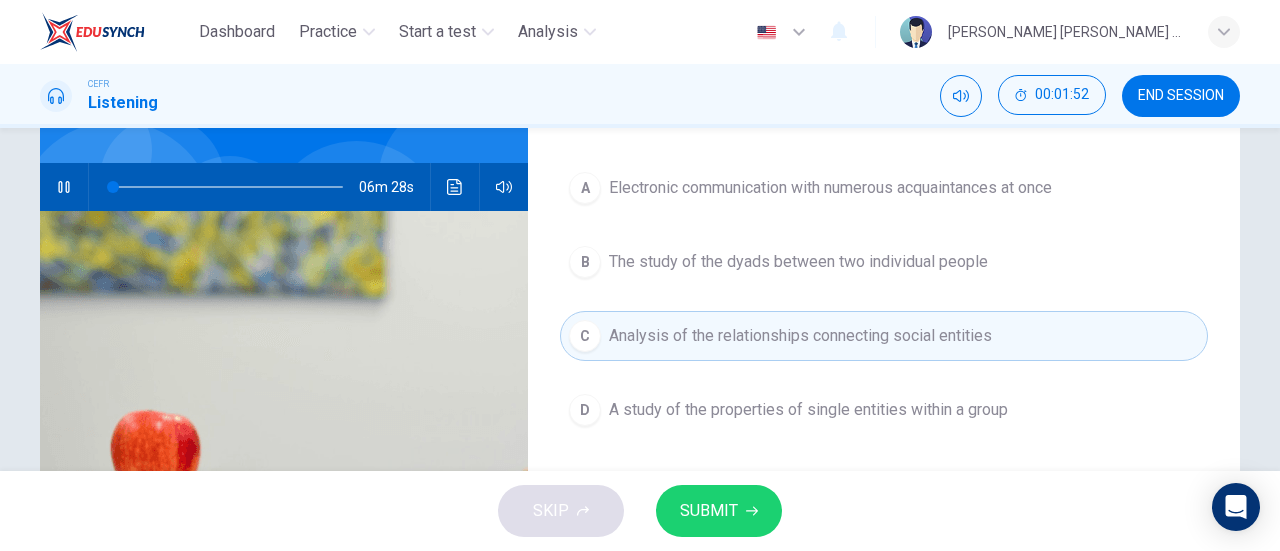 click on "SUBMIT" at bounding box center (719, 511) 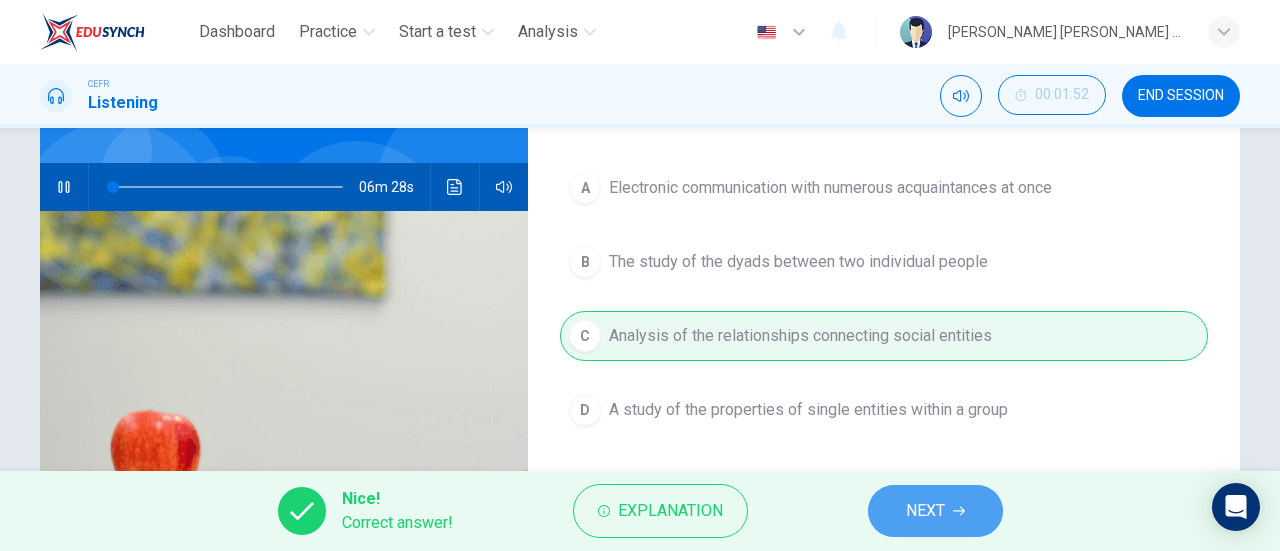 click on "NEXT" at bounding box center (935, 511) 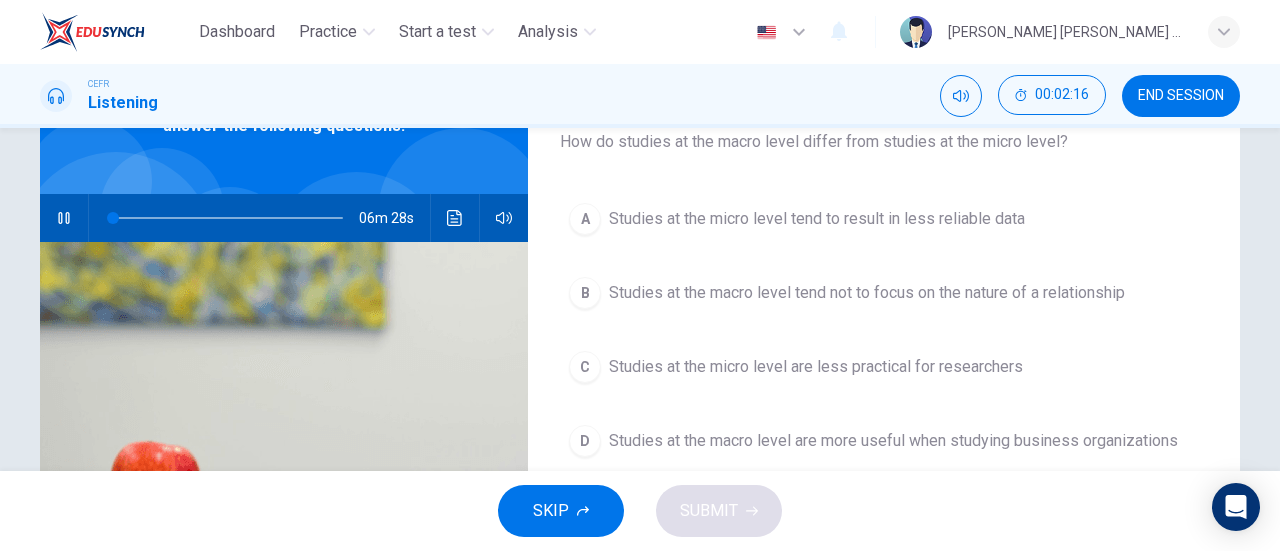 scroll, scrollTop: 165, scrollLeft: 0, axis: vertical 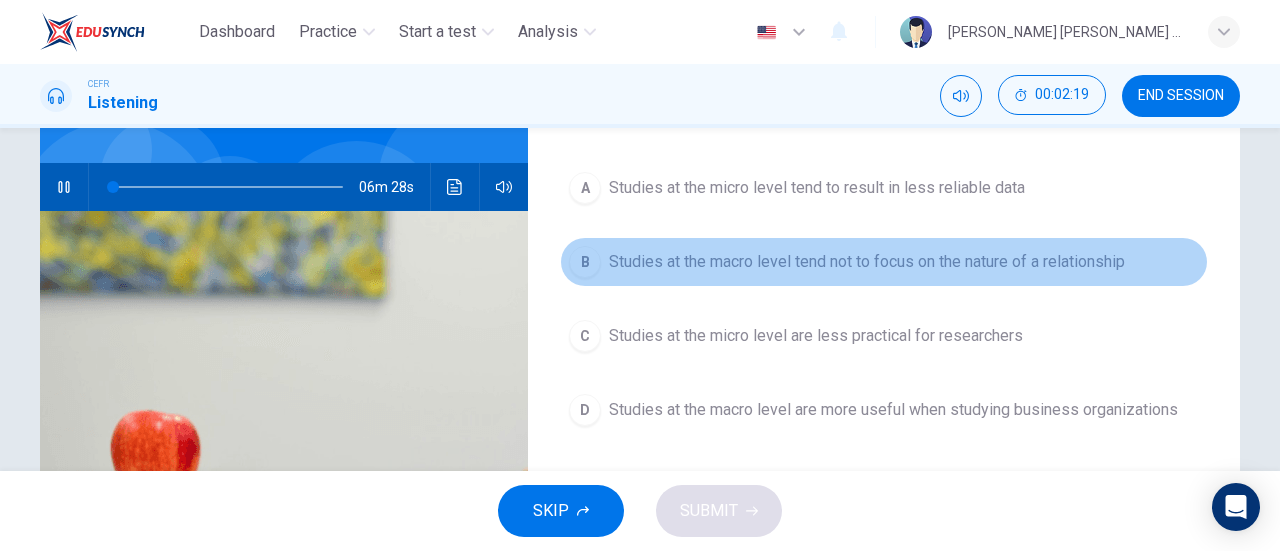 click on "Studies at the macro level tend not to focus on the nature of a relationship" at bounding box center [867, 262] 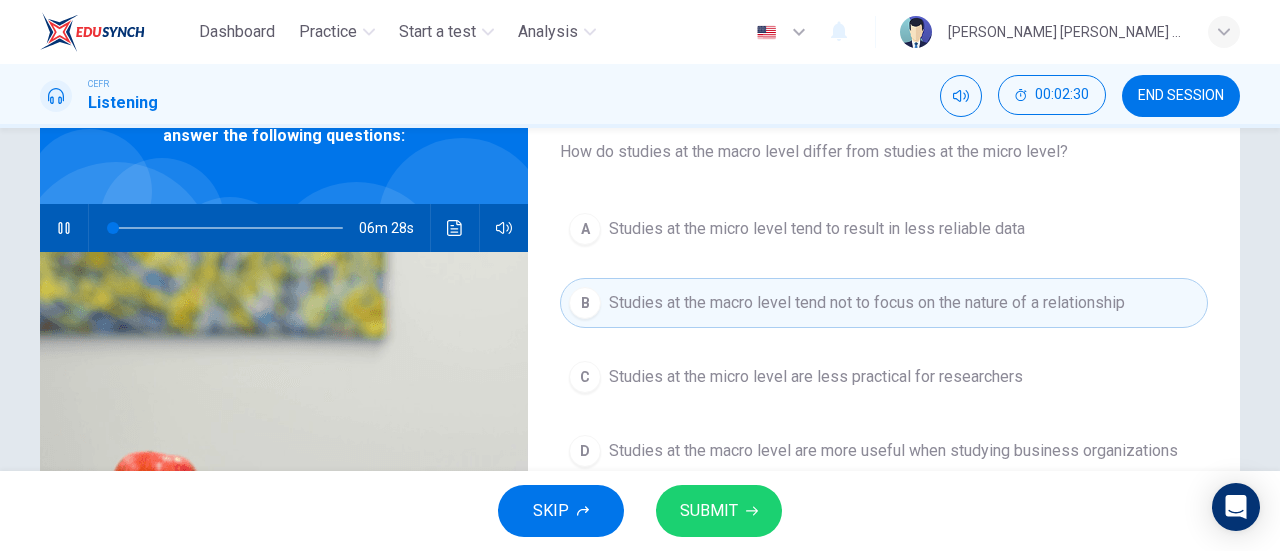 scroll, scrollTop: 165, scrollLeft: 0, axis: vertical 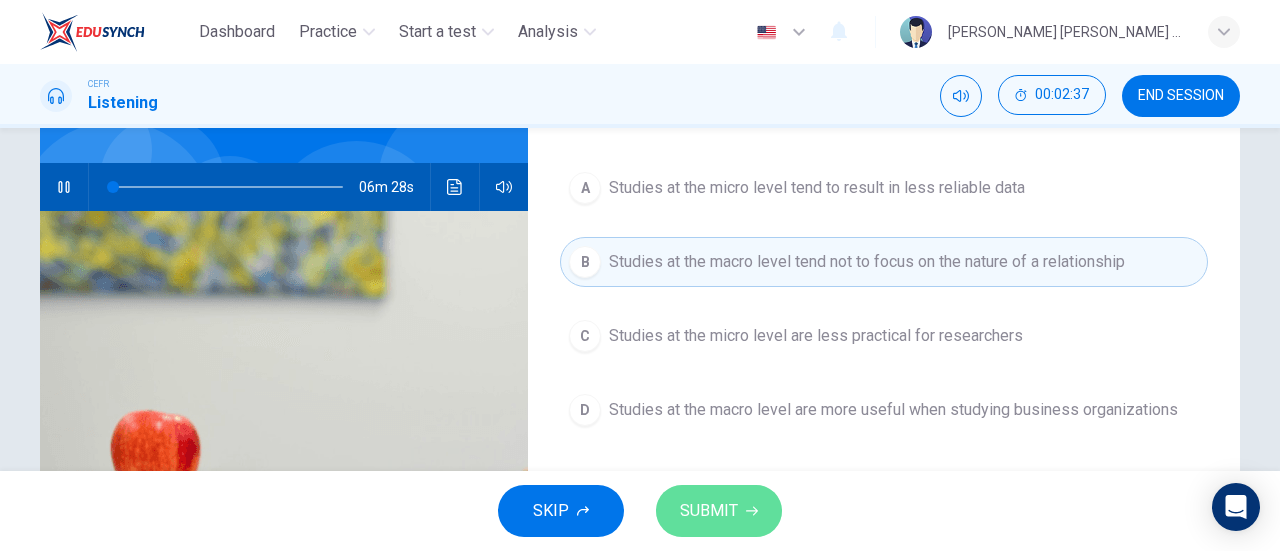 click on "SUBMIT" at bounding box center [719, 511] 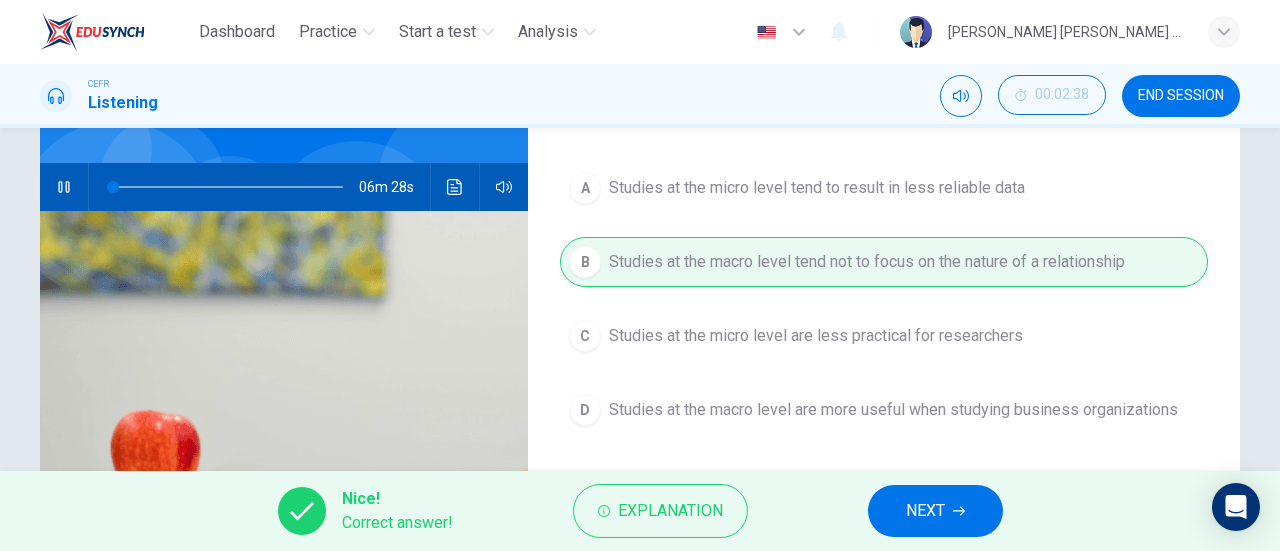 click on "NEXT" at bounding box center (935, 511) 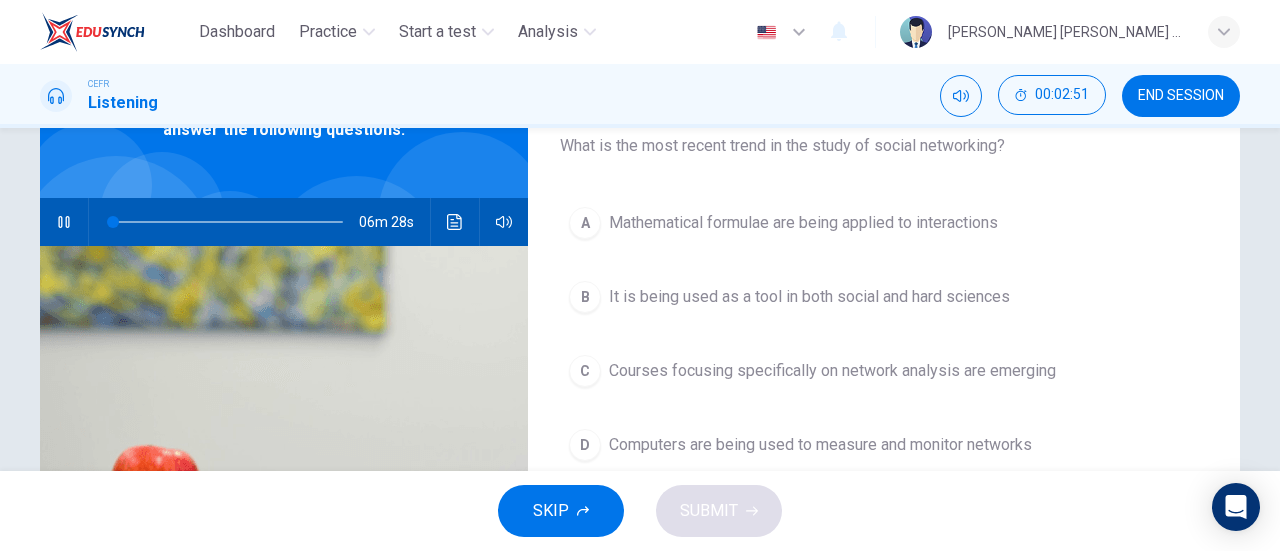 scroll, scrollTop: 100, scrollLeft: 0, axis: vertical 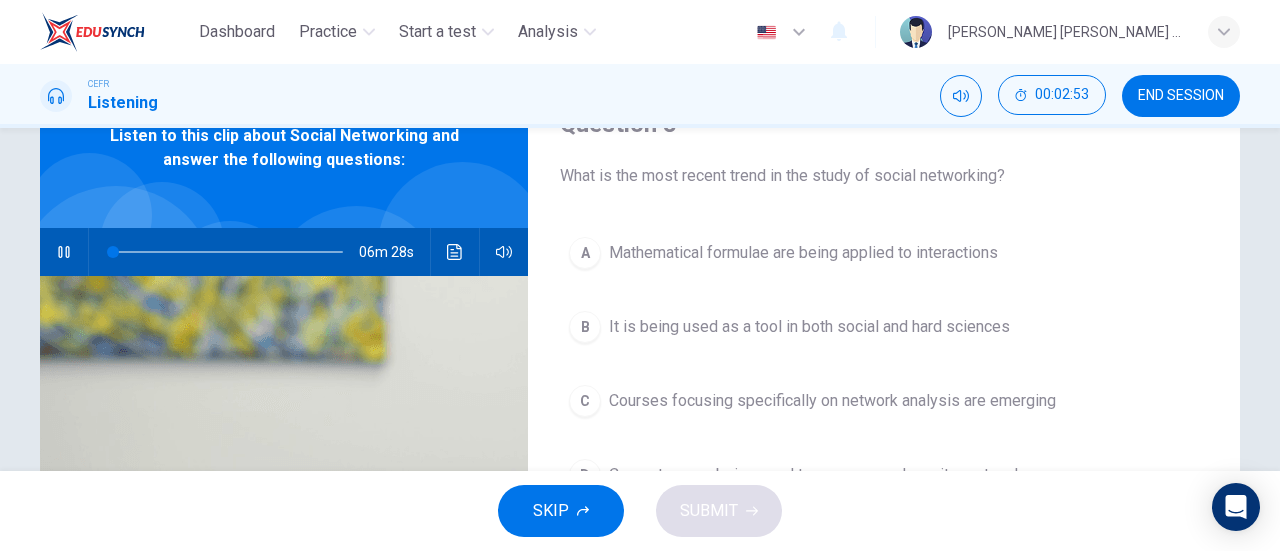 click on "Courses focusing specifically on network analysis are emerging" at bounding box center [832, 401] 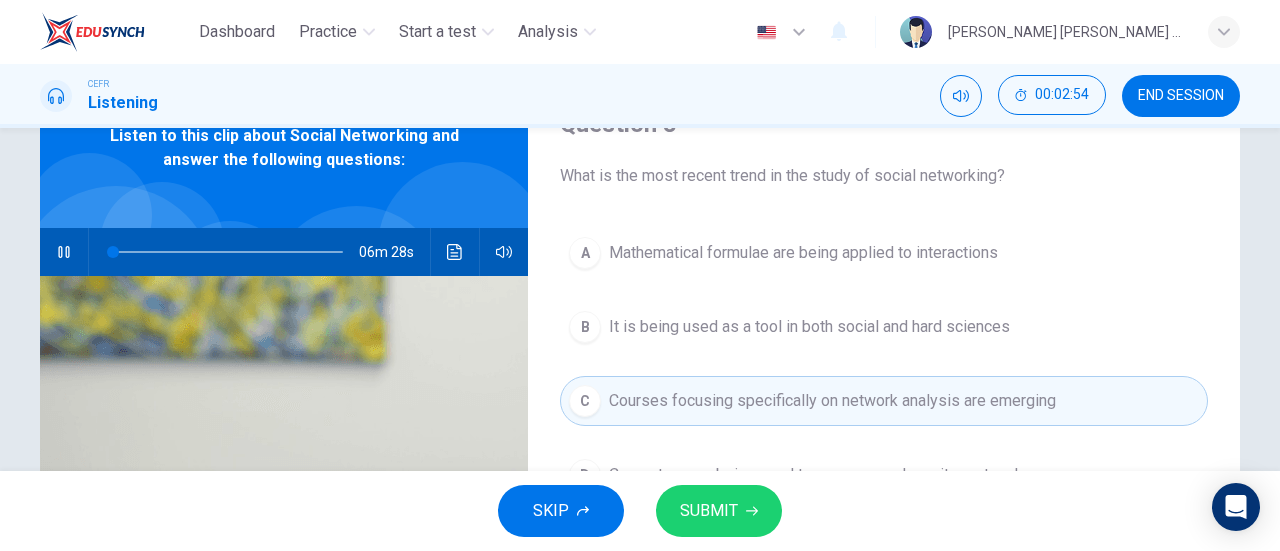 click on "SUBMIT" at bounding box center (709, 511) 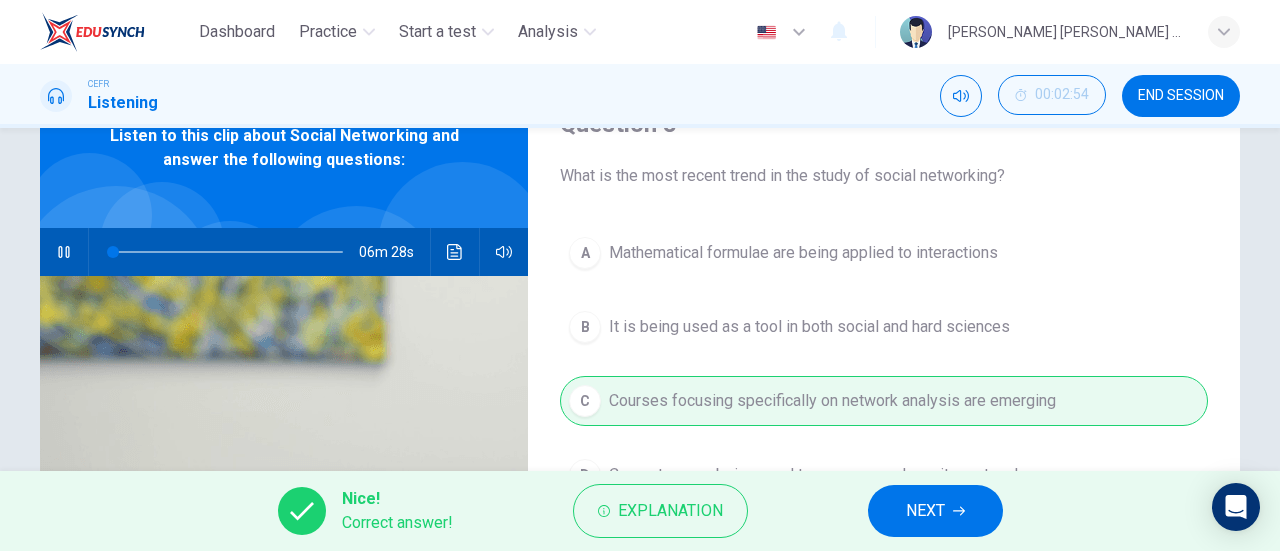 click on "NEXT" at bounding box center [925, 511] 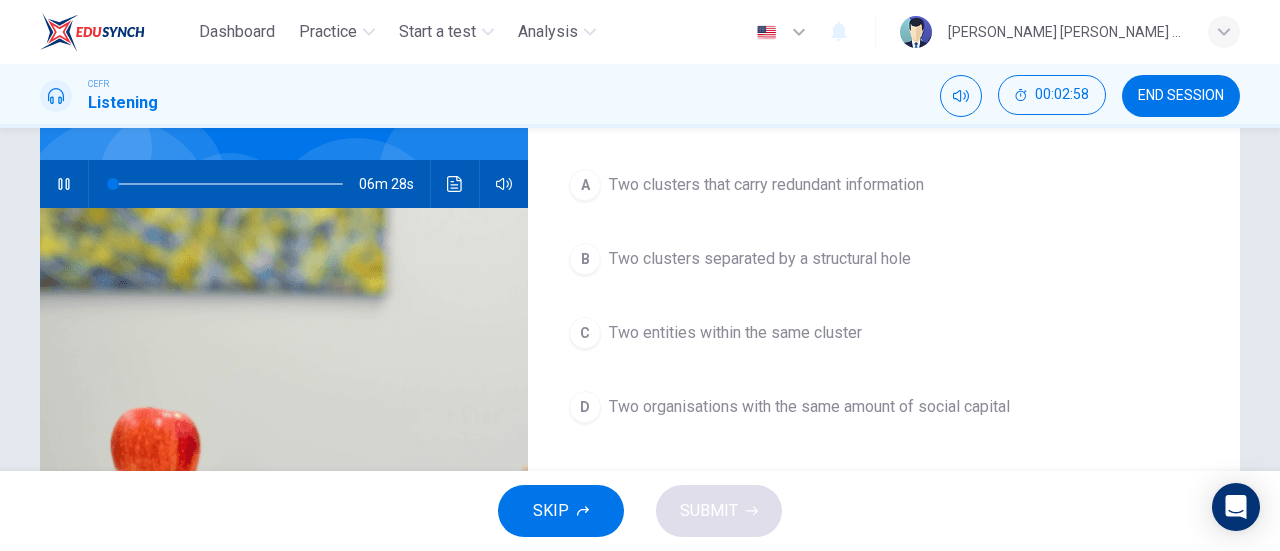 scroll, scrollTop: 200, scrollLeft: 0, axis: vertical 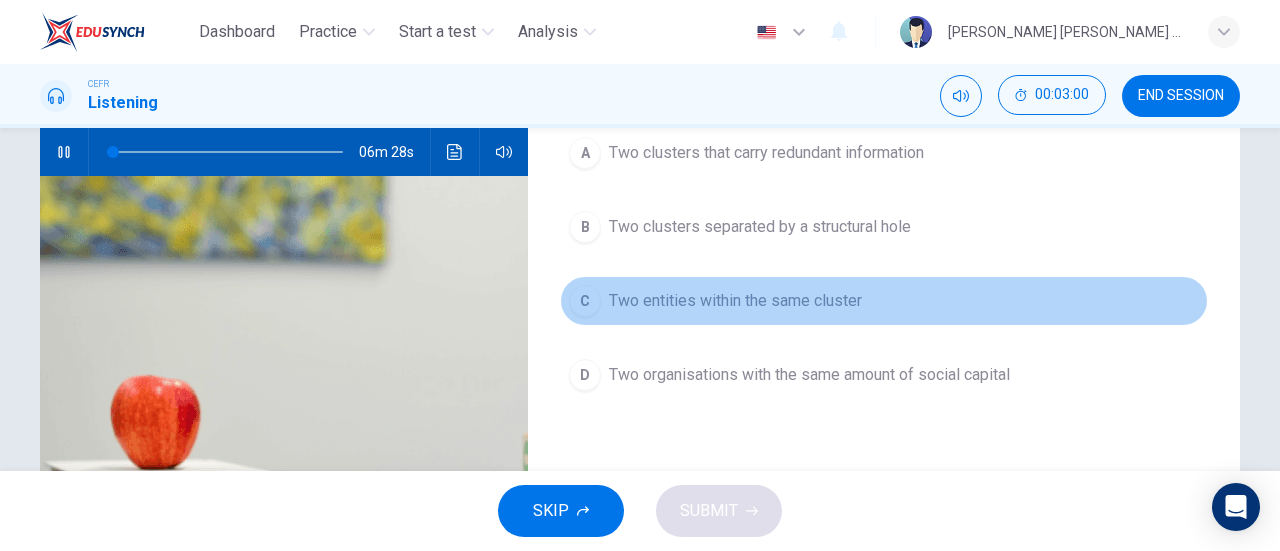 click on "Two entities within the same cluster" at bounding box center (735, 301) 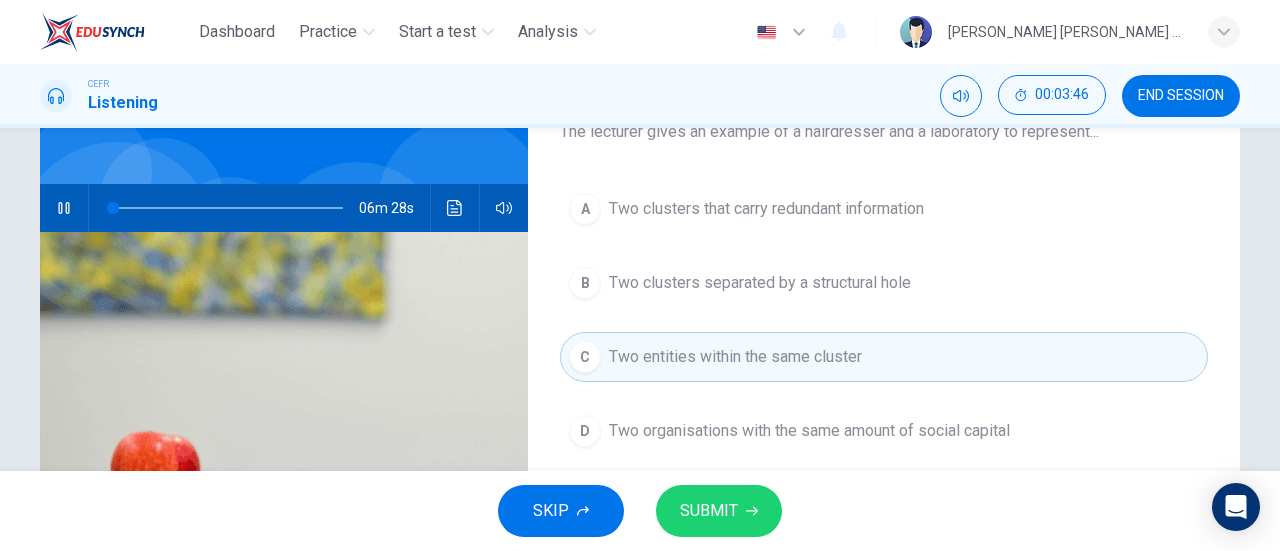 scroll, scrollTop: 100, scrollLeft: 0, axis: vertical 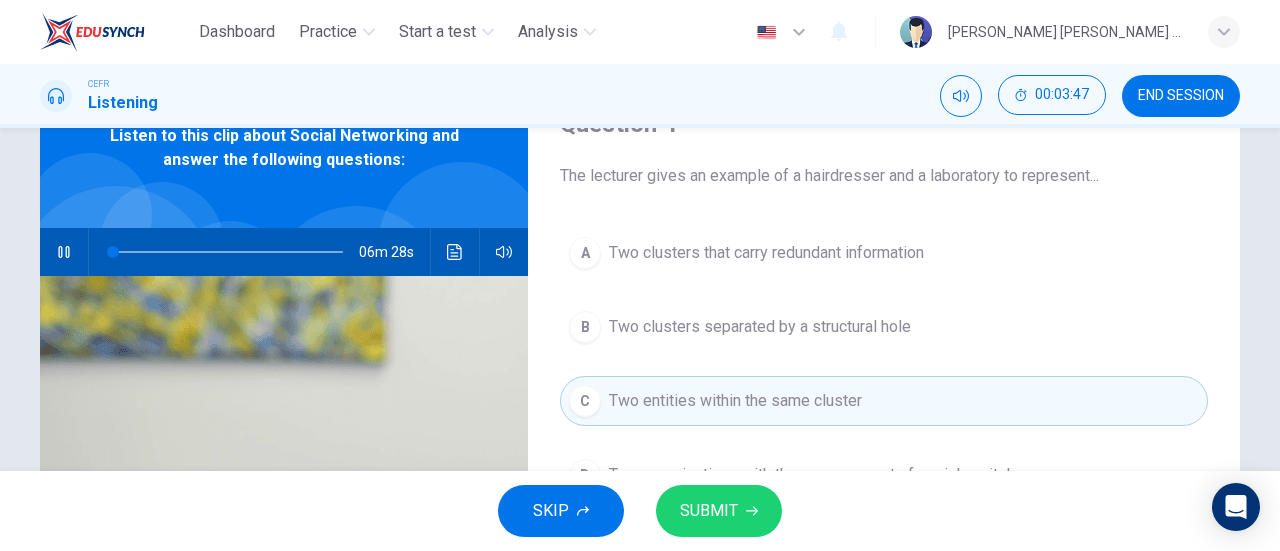 click on "Two clusters separated by a structural hole" at bounding box center (760, 327) 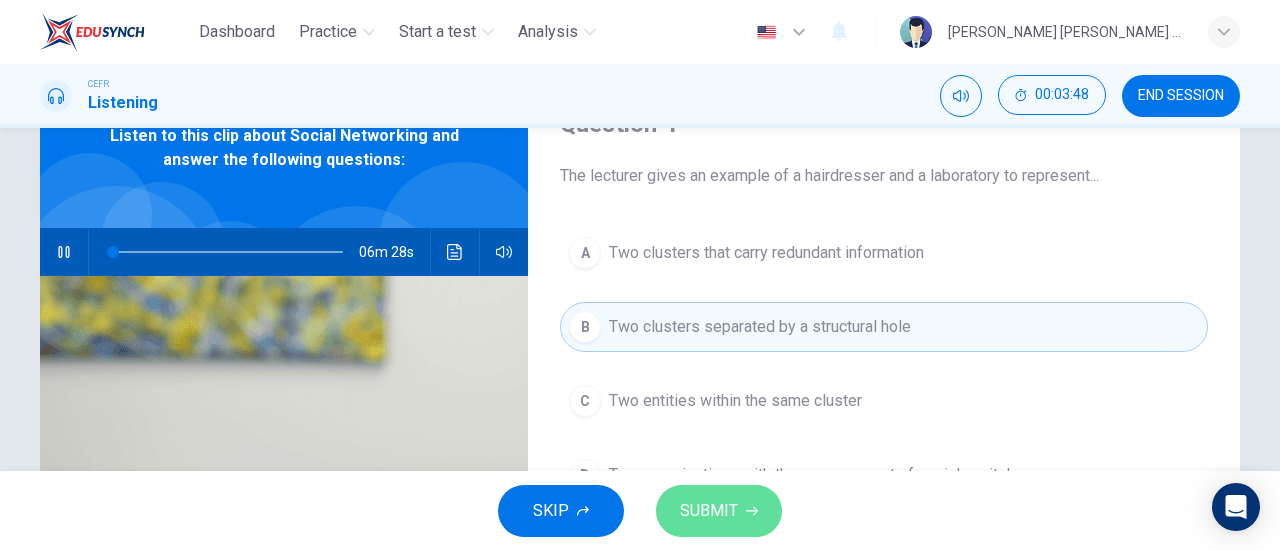 click on "SUBMIT" at bounding box center (719, 511) 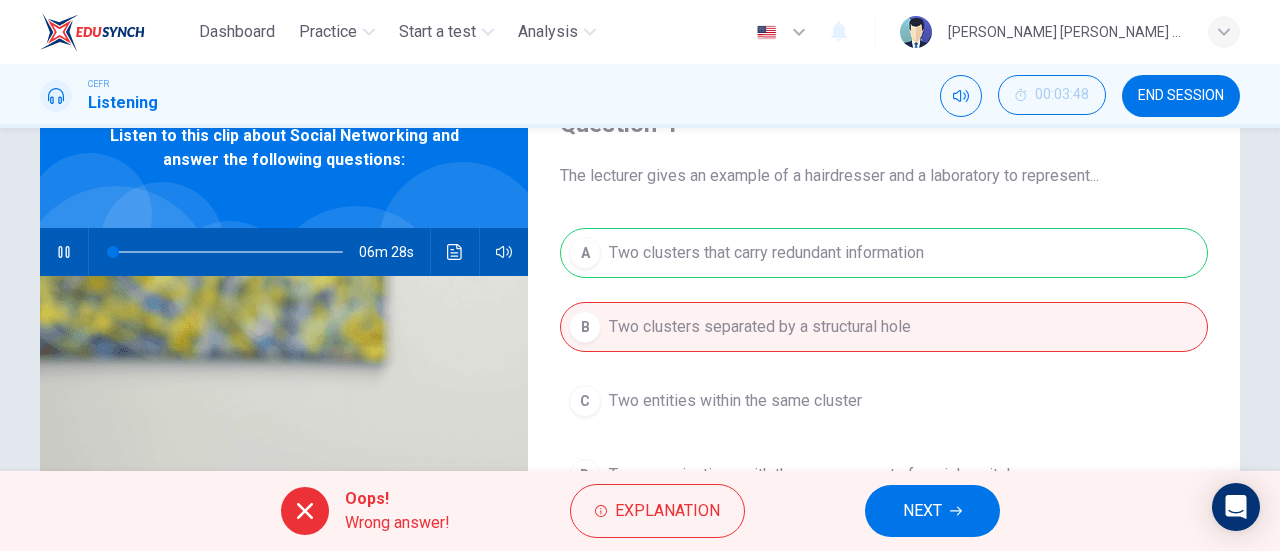 click on "NEXT" at bounding box center (932, 511) 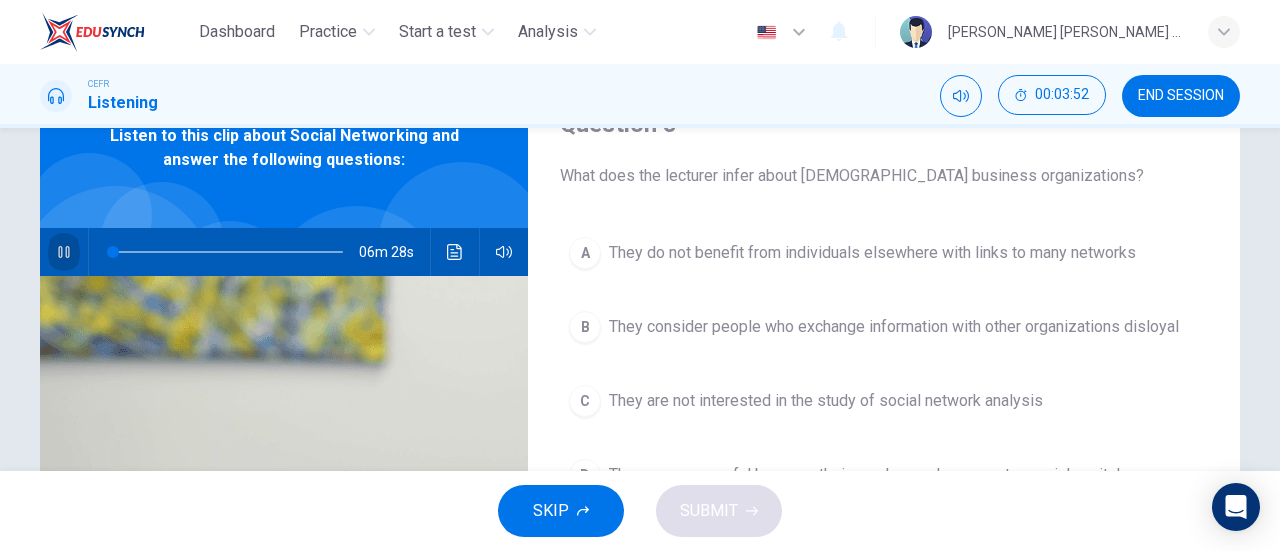 click 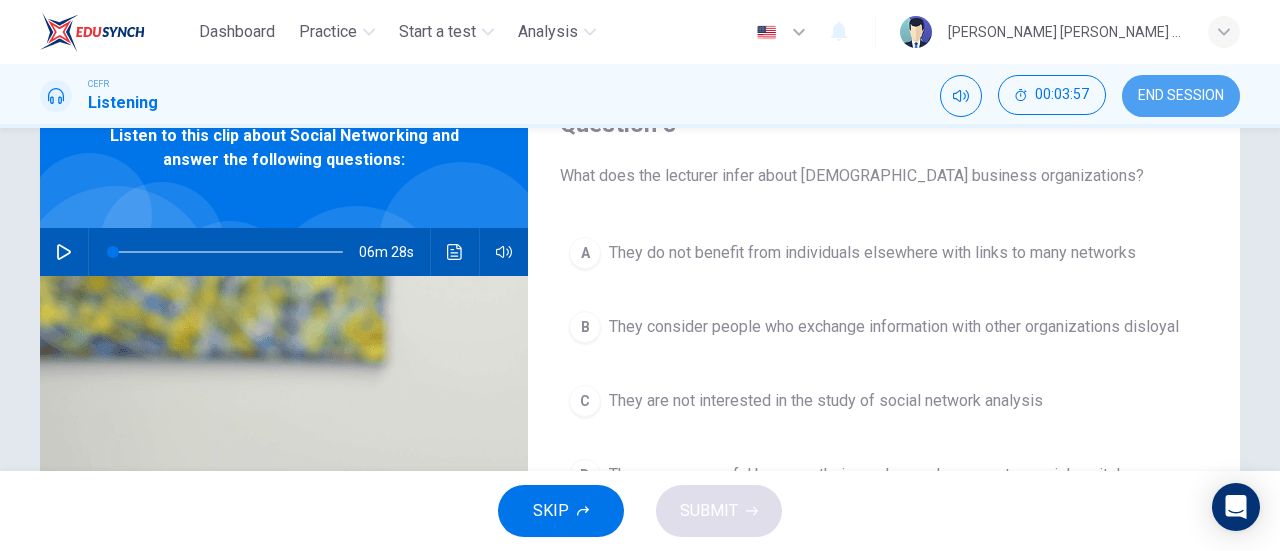 click on "END SESSION" at bounding box center [1181, 96] 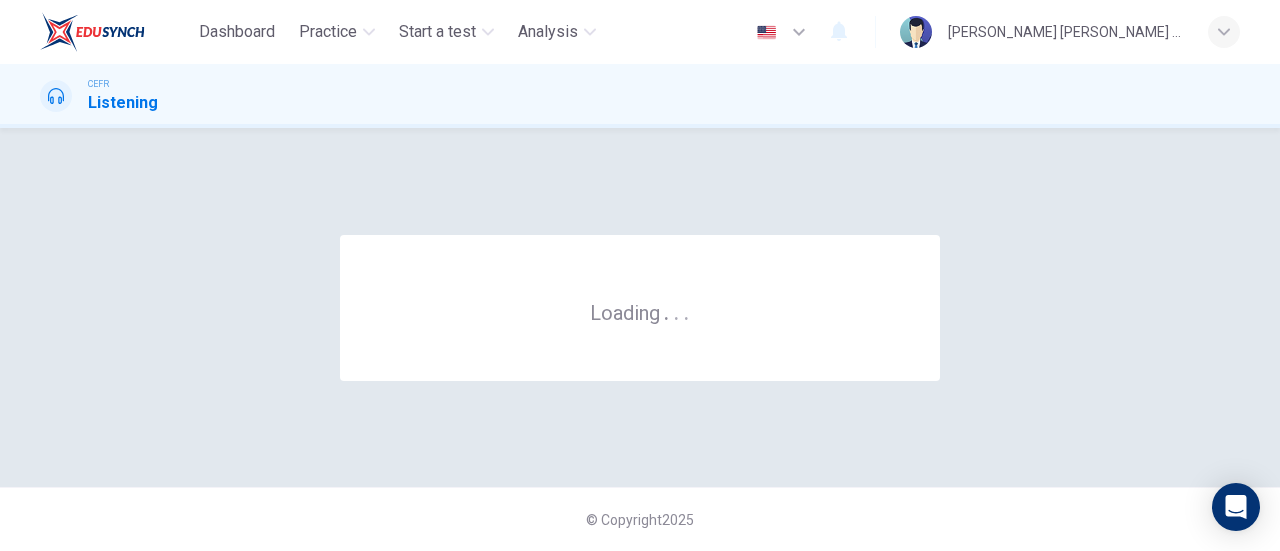 scroll, scrollTop: 0, scrollLeft: 0, axis: both 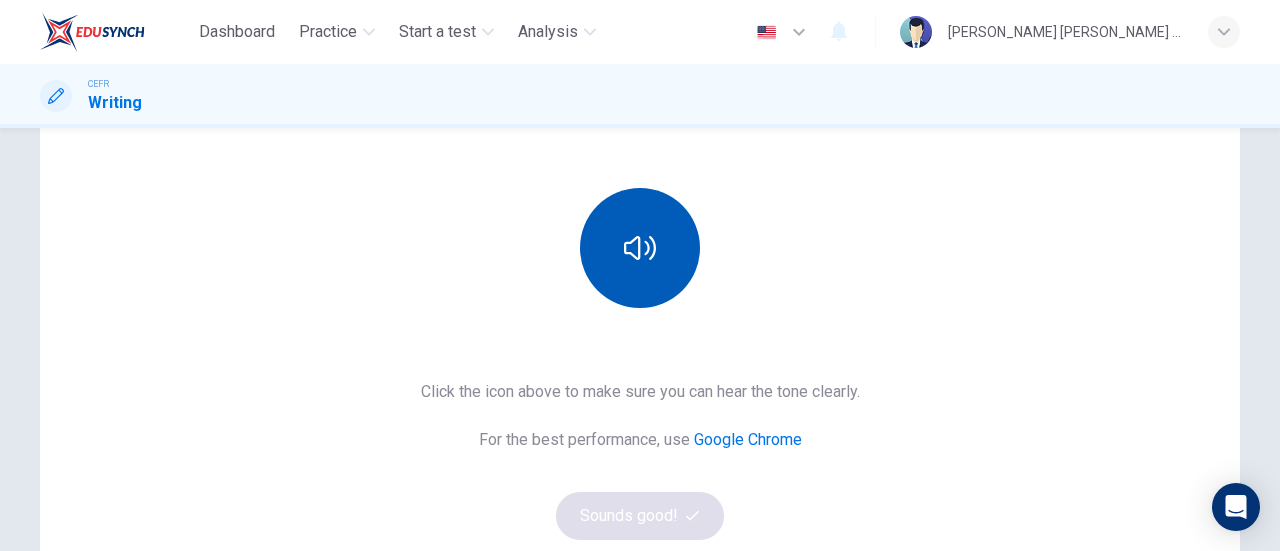 click at bounding box center [640, 248] 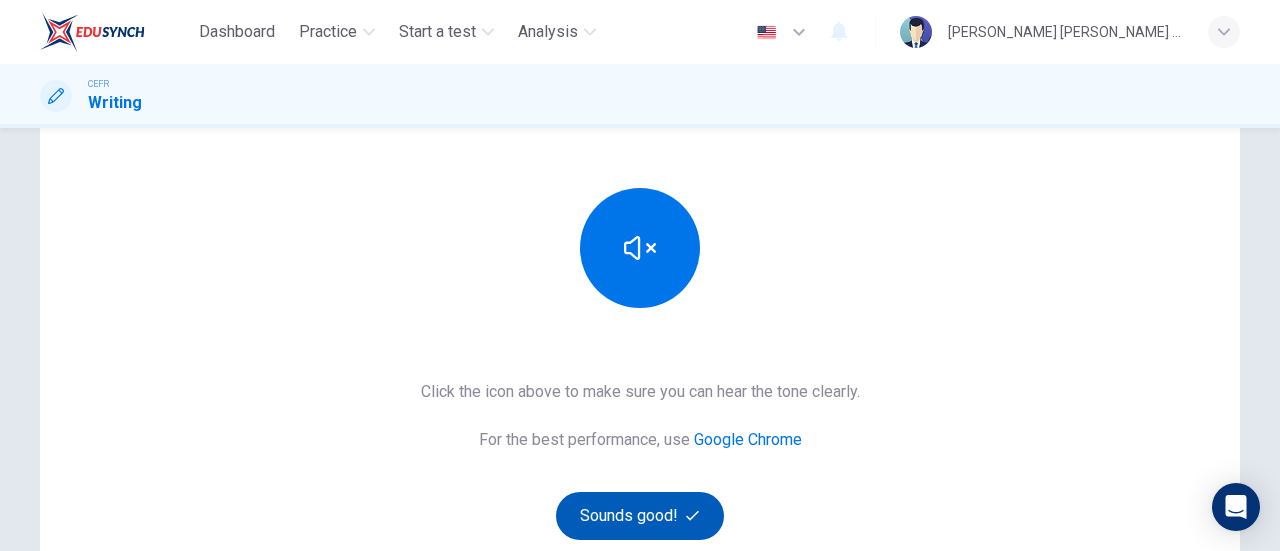 click on "Sounds good!" at bounding box center [640, 516] 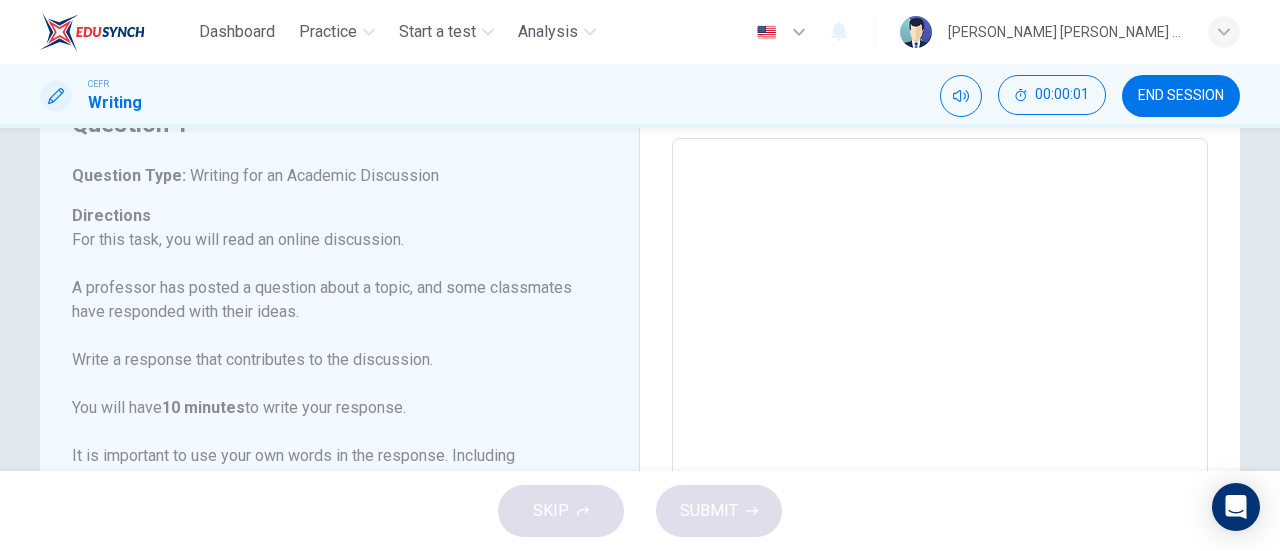 scroll, scrollTop: 0, scrollLeft: 0, axis: both 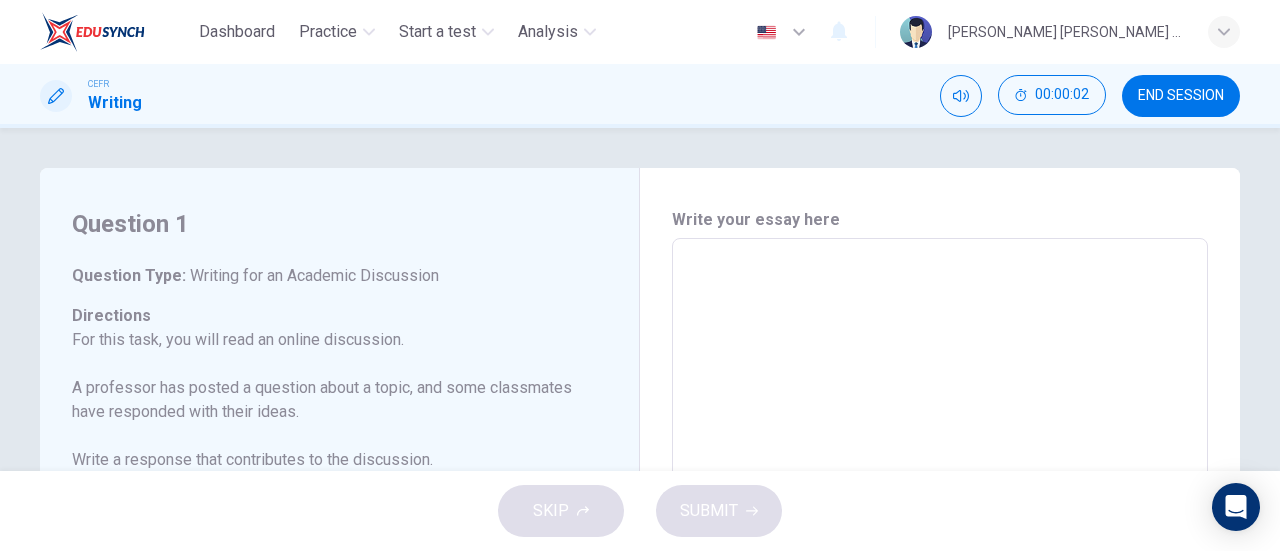 click at bounding box center [940, 572] 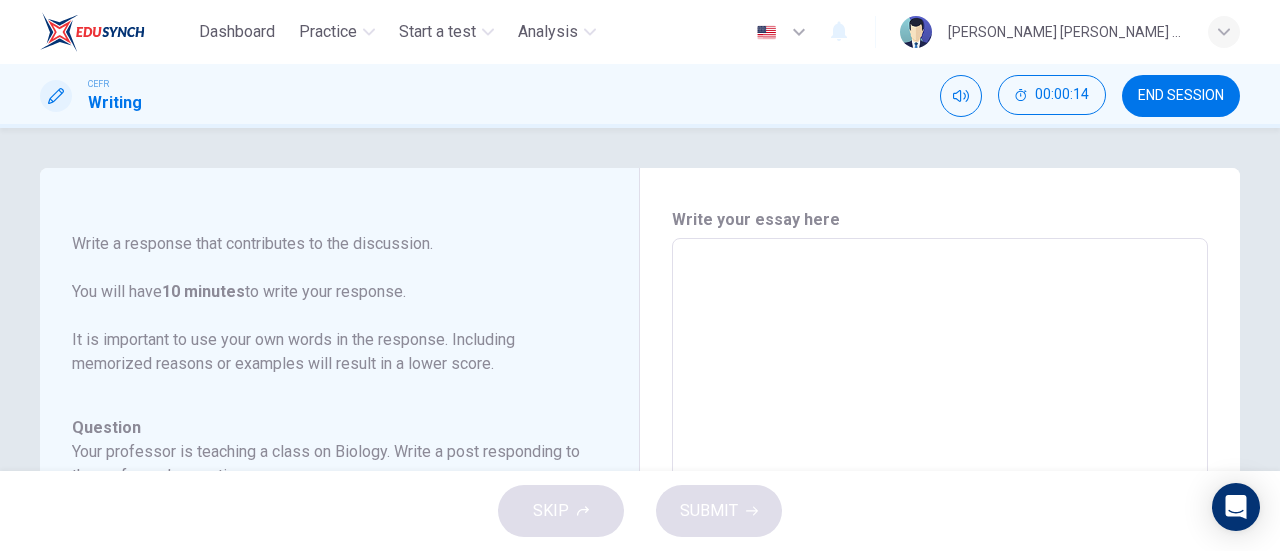 scroll, scrollTop: 222, scrollLeft: 0, axis: vertical 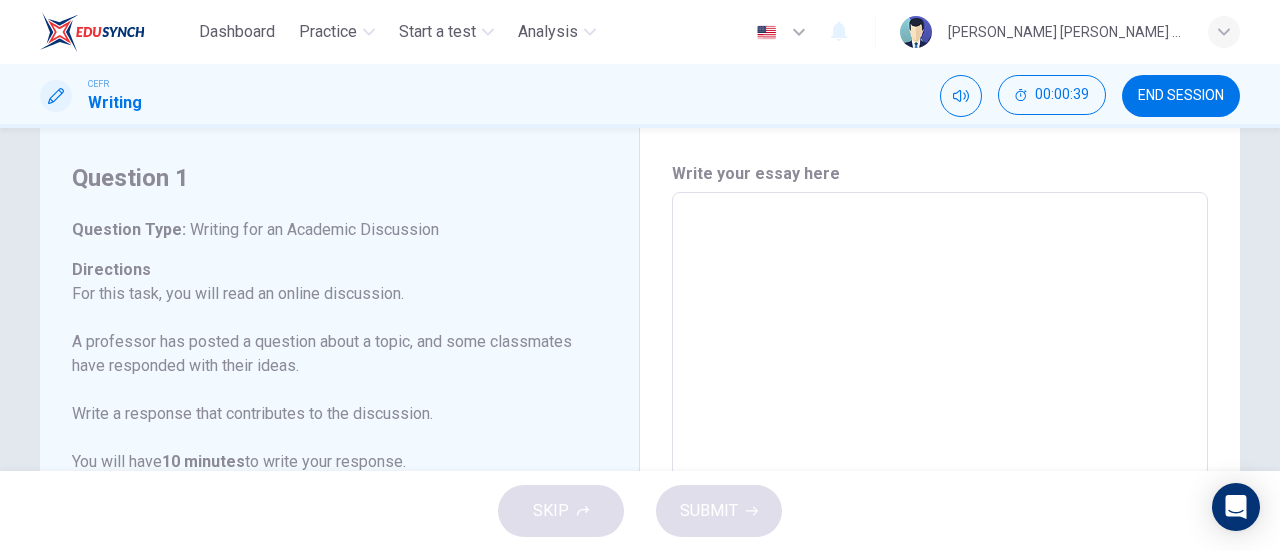 drag, startPoint x: 64, startPoint y: 222, endPoint x: 141, endPoint y: 259, distance: 85.42833 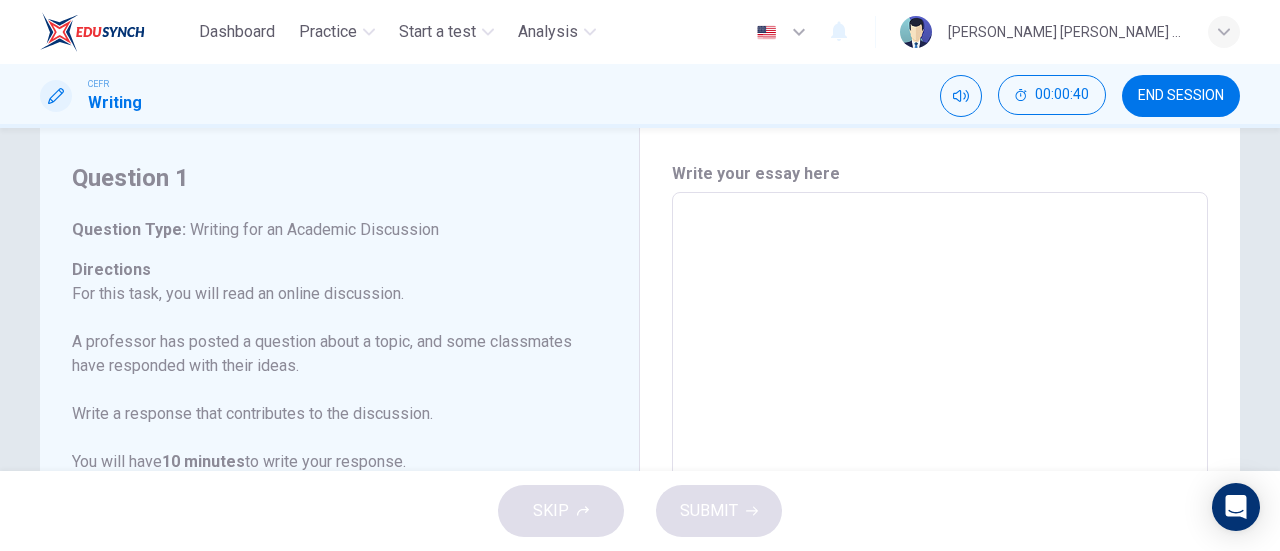 scroll, scrollTop: 222, scrollLeft: 0, axis: vertical 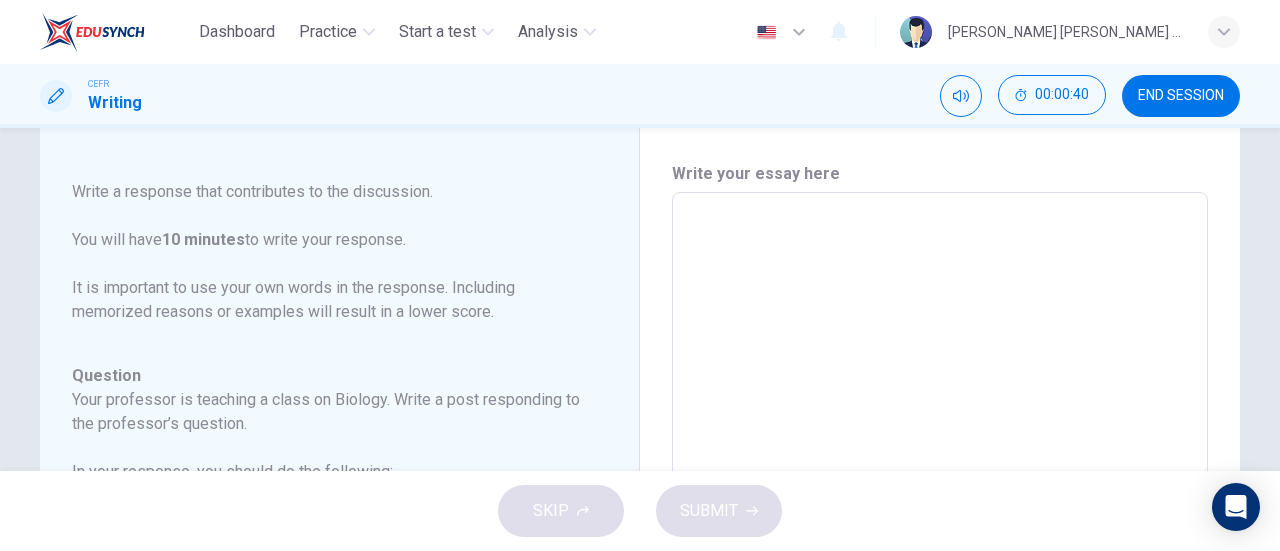 drag, startPoint x: 74, startPoint y: 229, endPoint x: 186, endPoint y: 341, distance: 158.39192 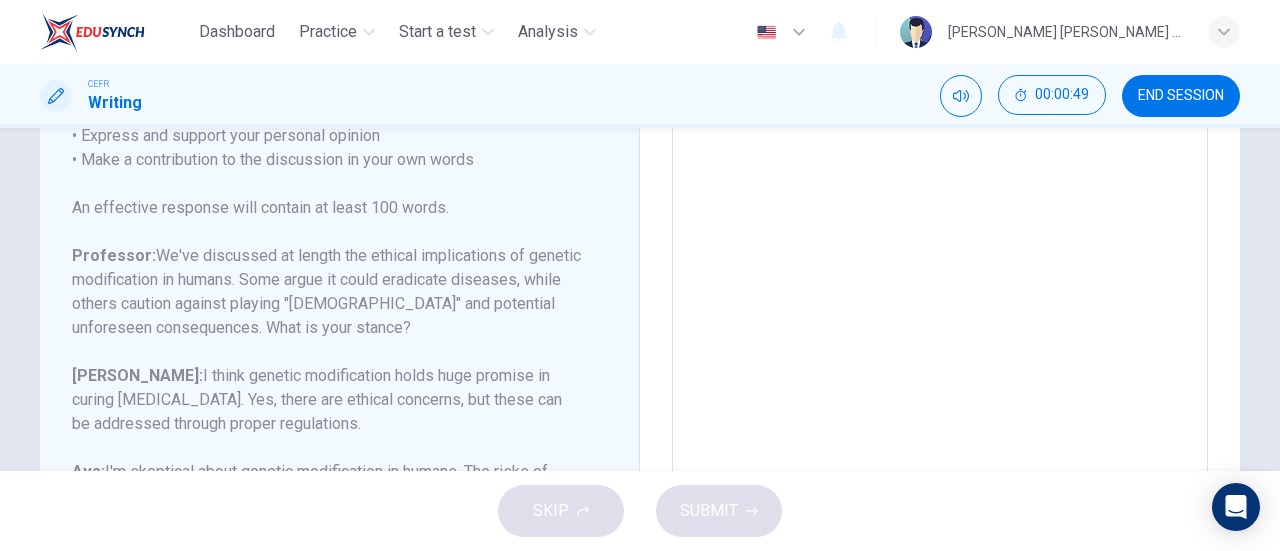 scroll, scrollTop: 418, scrollLeft: 0, axis: vertical 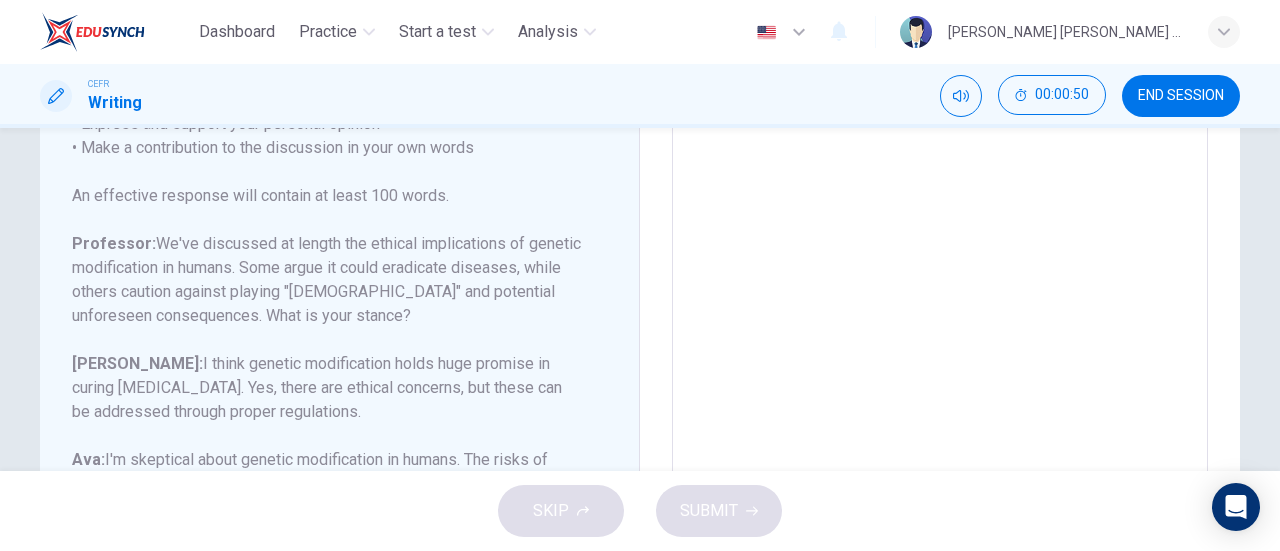 drag, startPoint x: 164, startPoint y: 285, endPoint x: 236, endPoint y: 309, distance: 75.89466 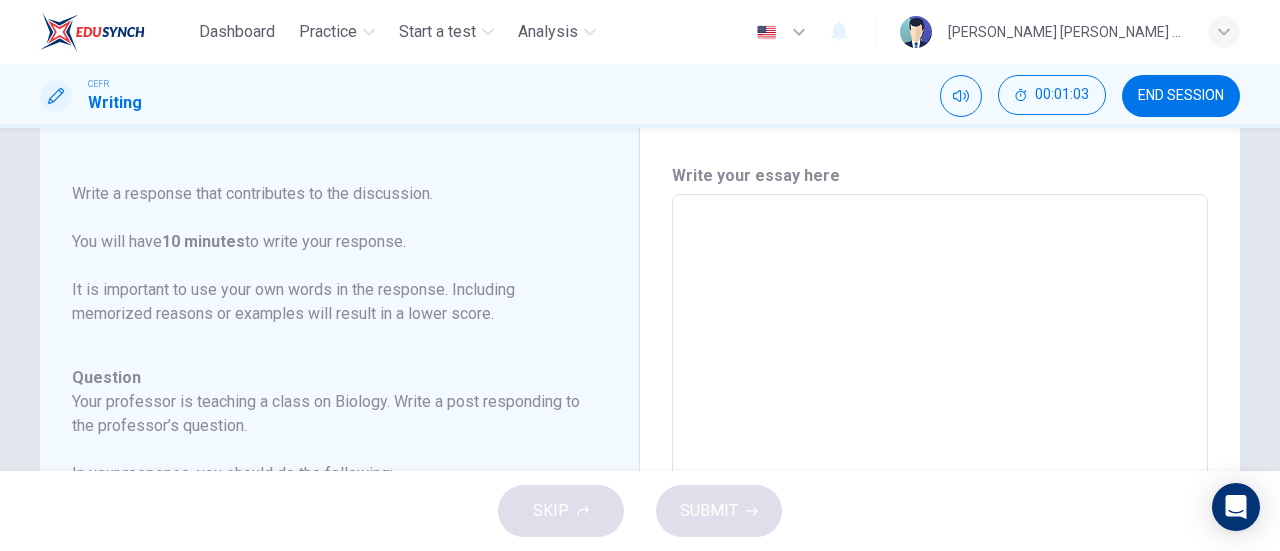 scroll, scrollTop: 0, scrollLeft: 0, axis: both 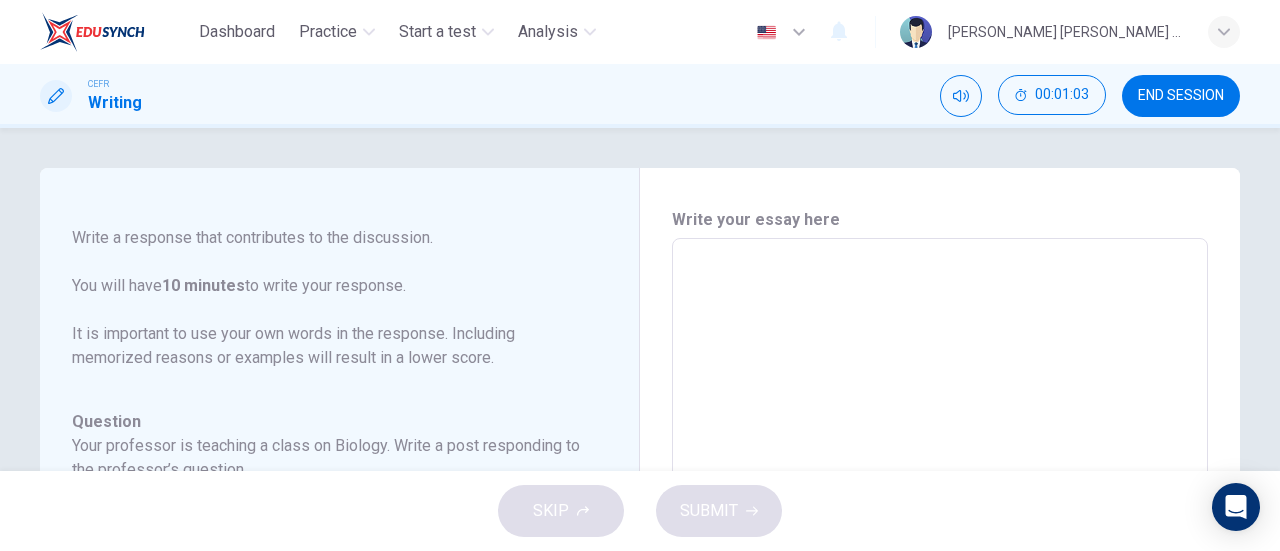 click at bounding box center [940, 572] 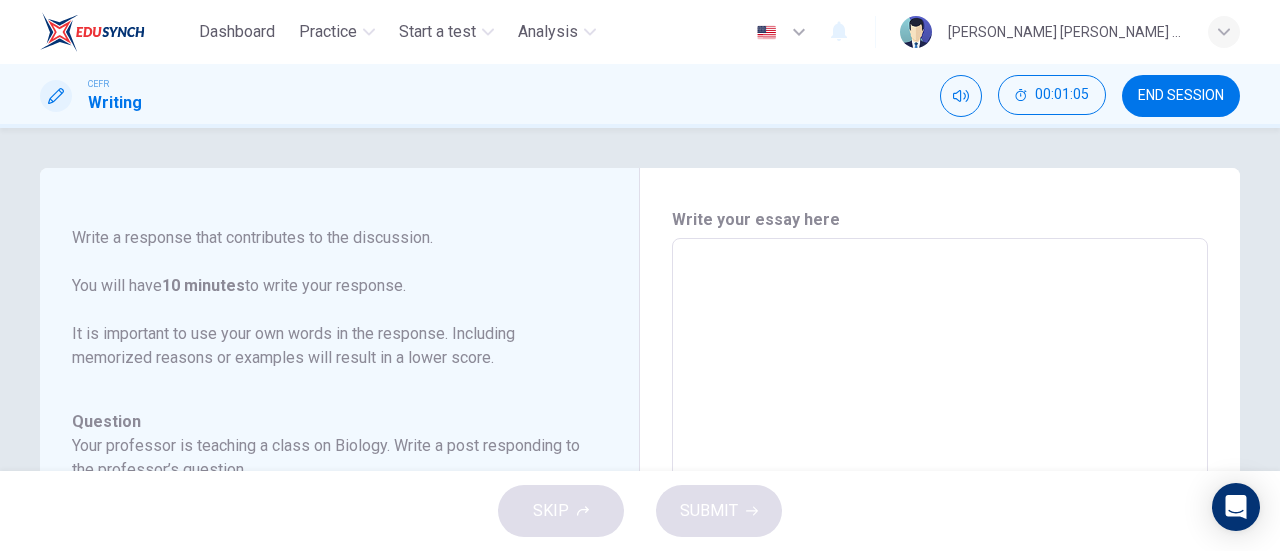 type on "F" 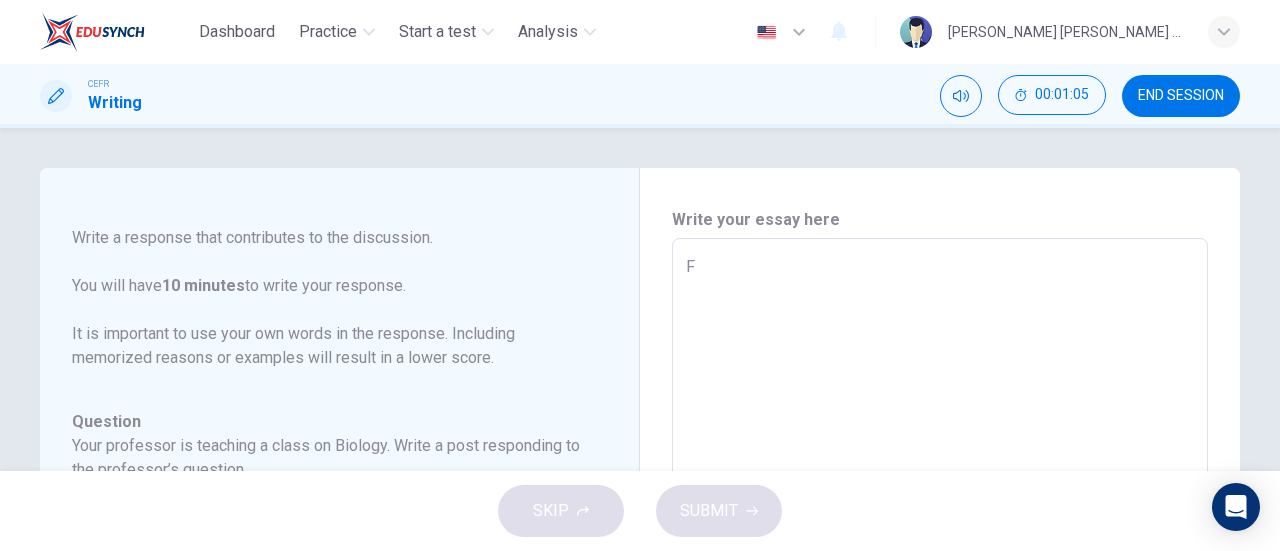 type on "x" 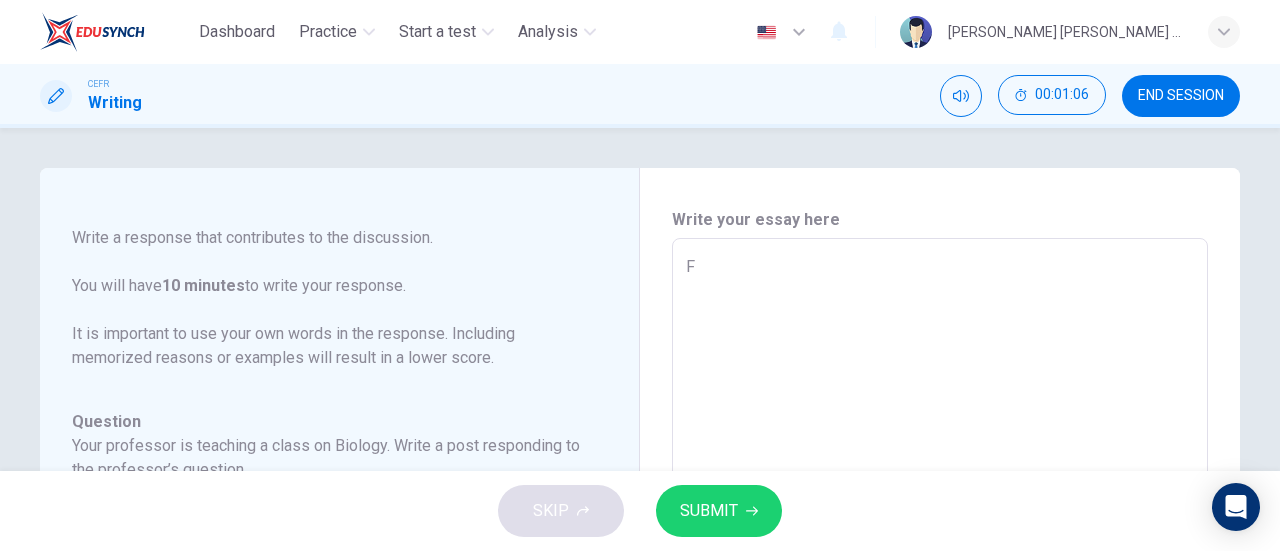 type on "Fo" 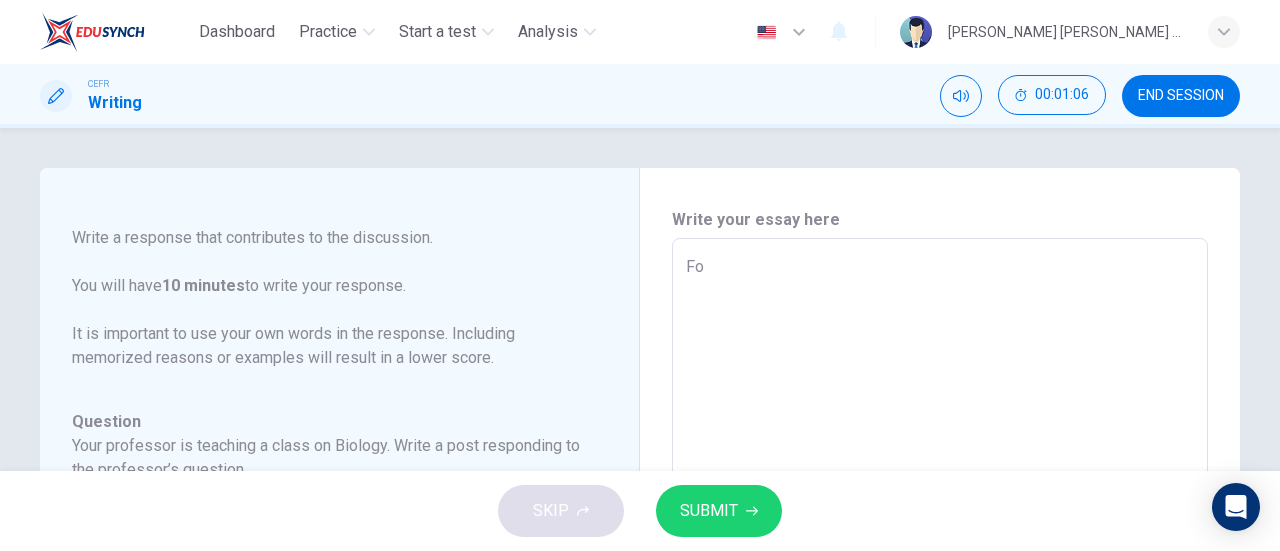 type on "x" 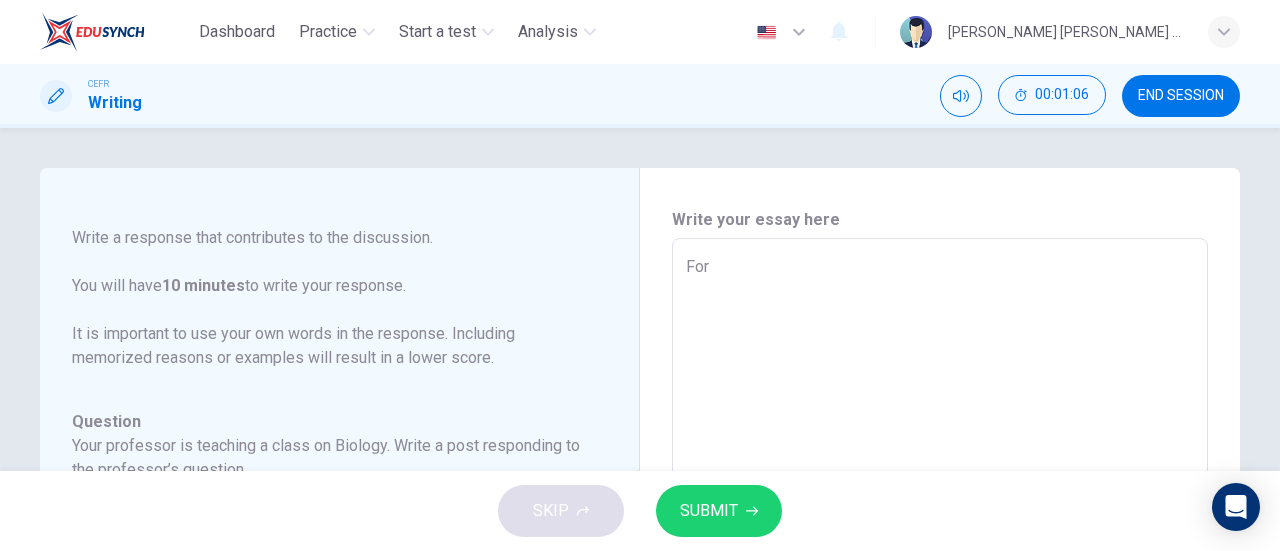 type on "For" 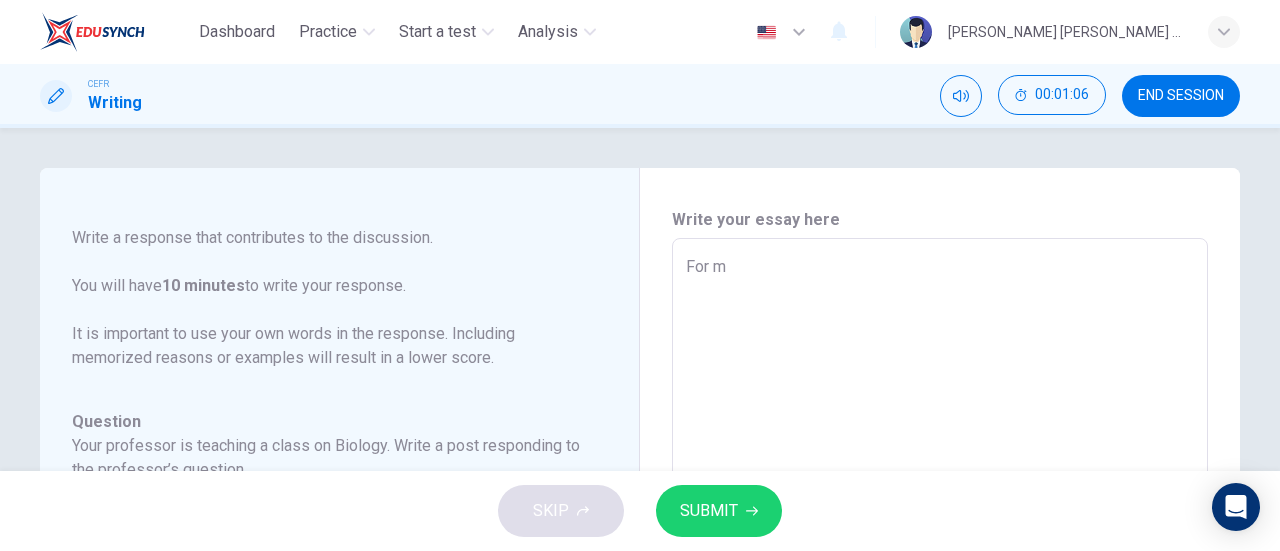 type on "For me" 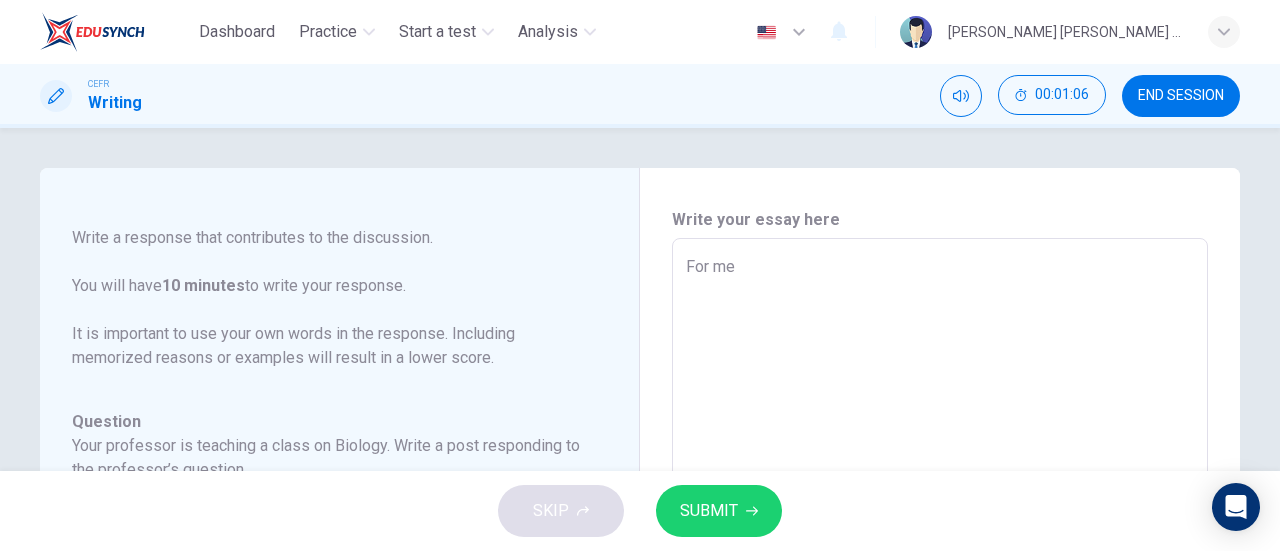 type on "x" 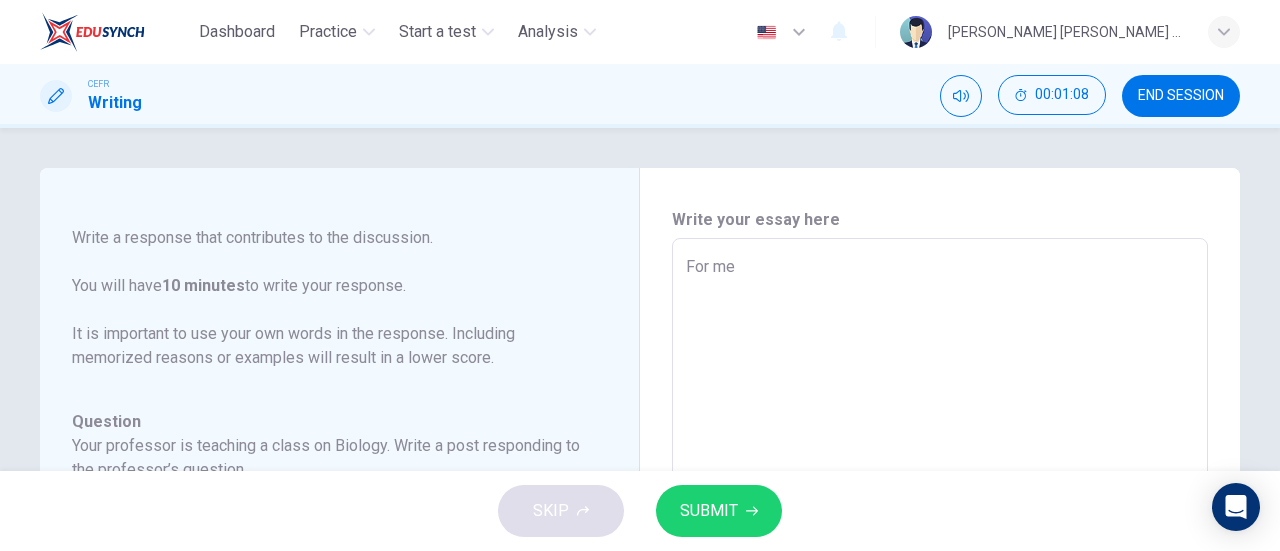 type on "For me," 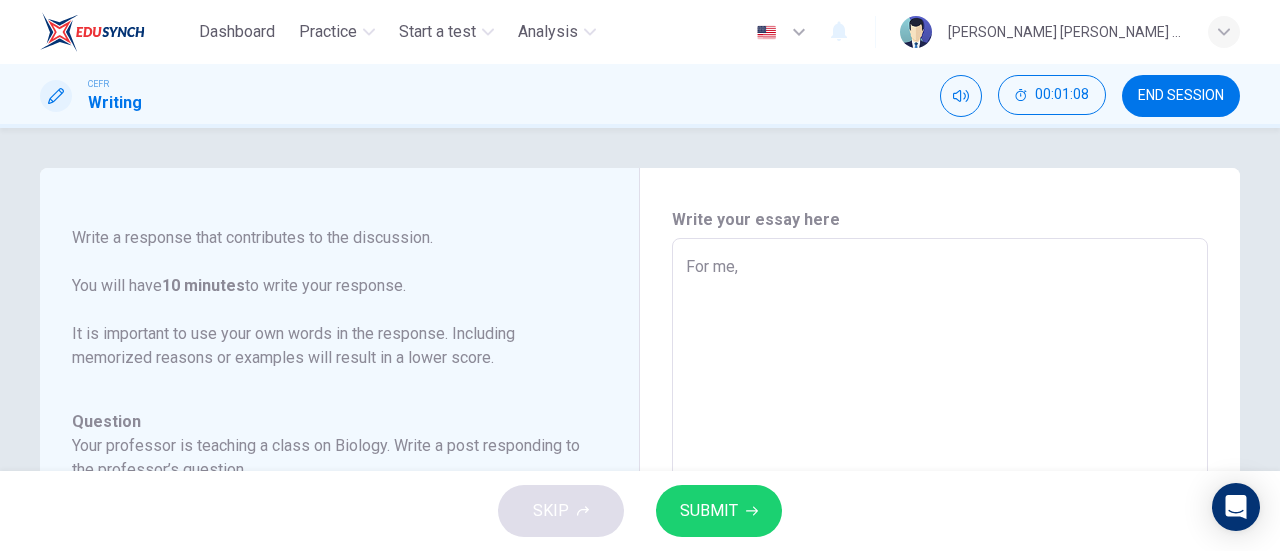 type on "x" 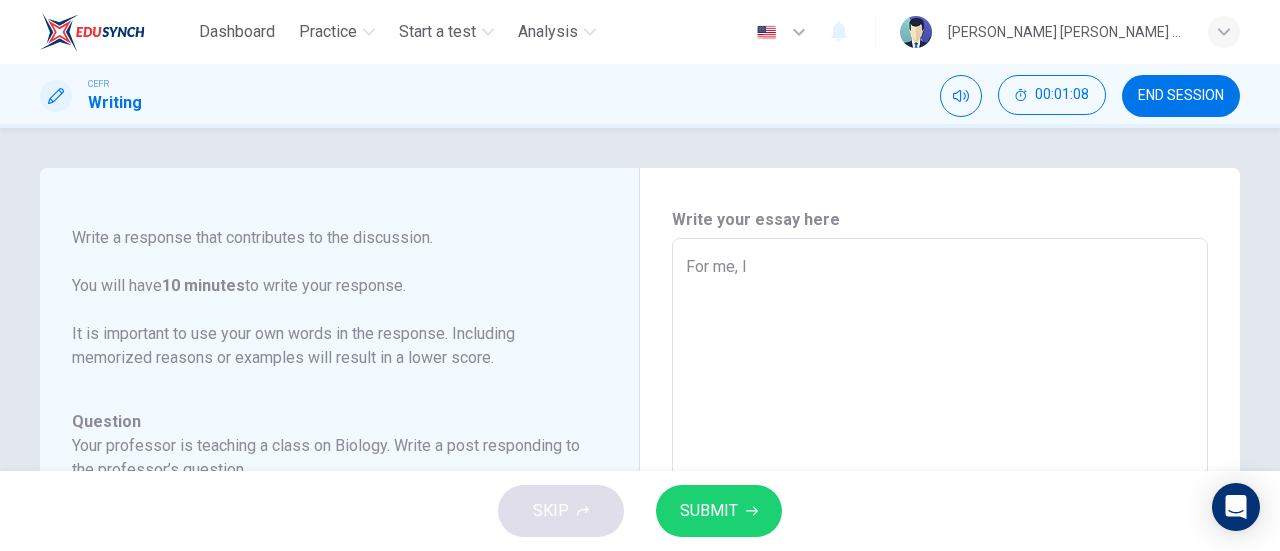 type on "x" 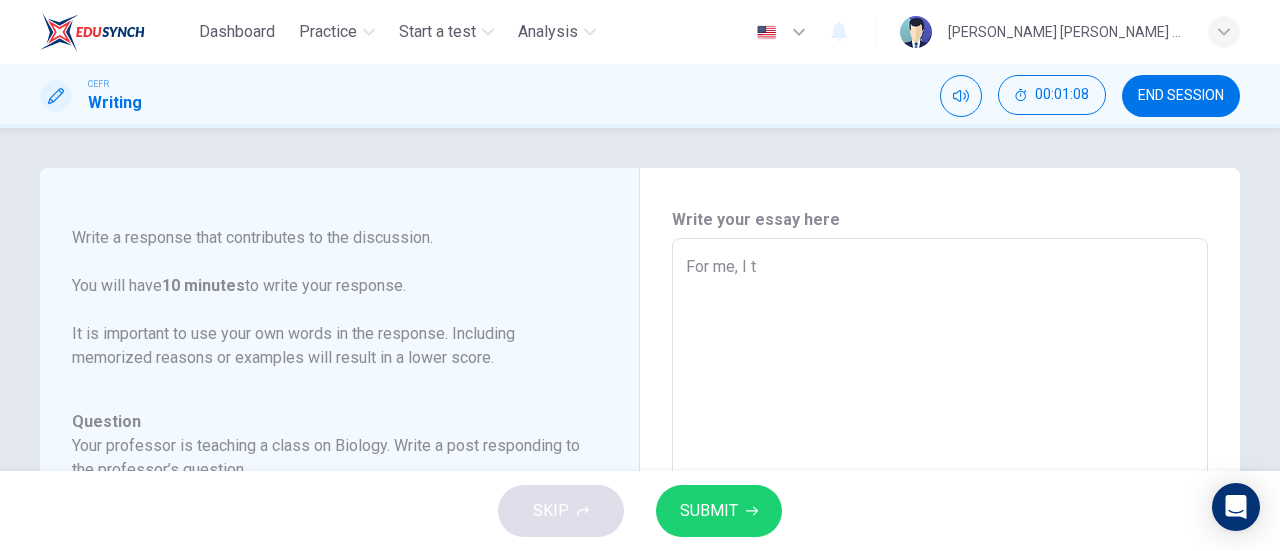type on "For me, I th" 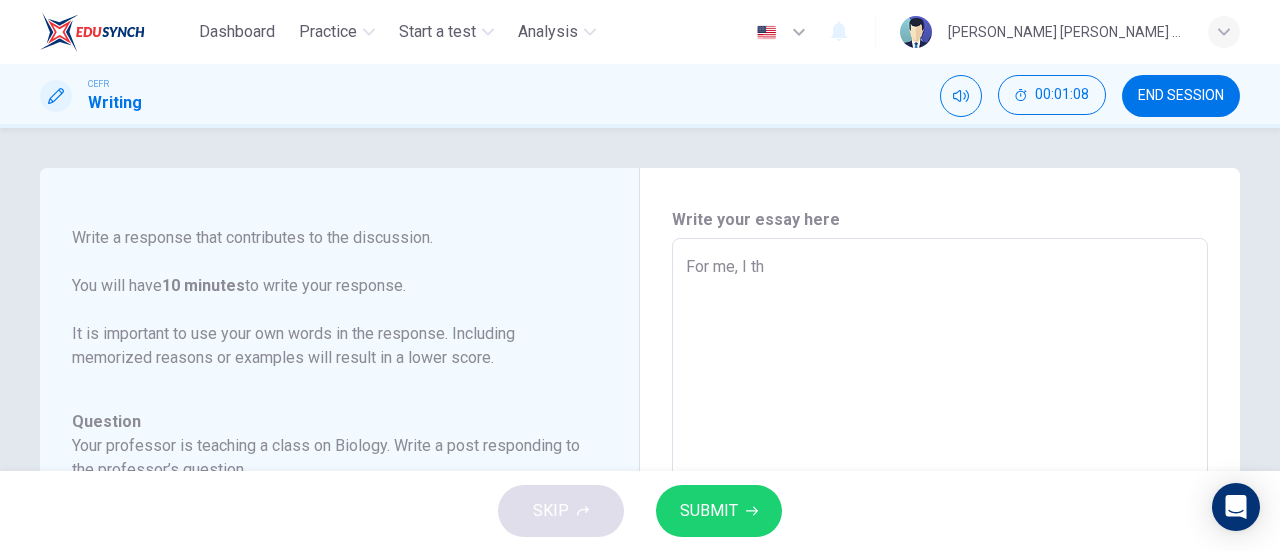 type on "x" 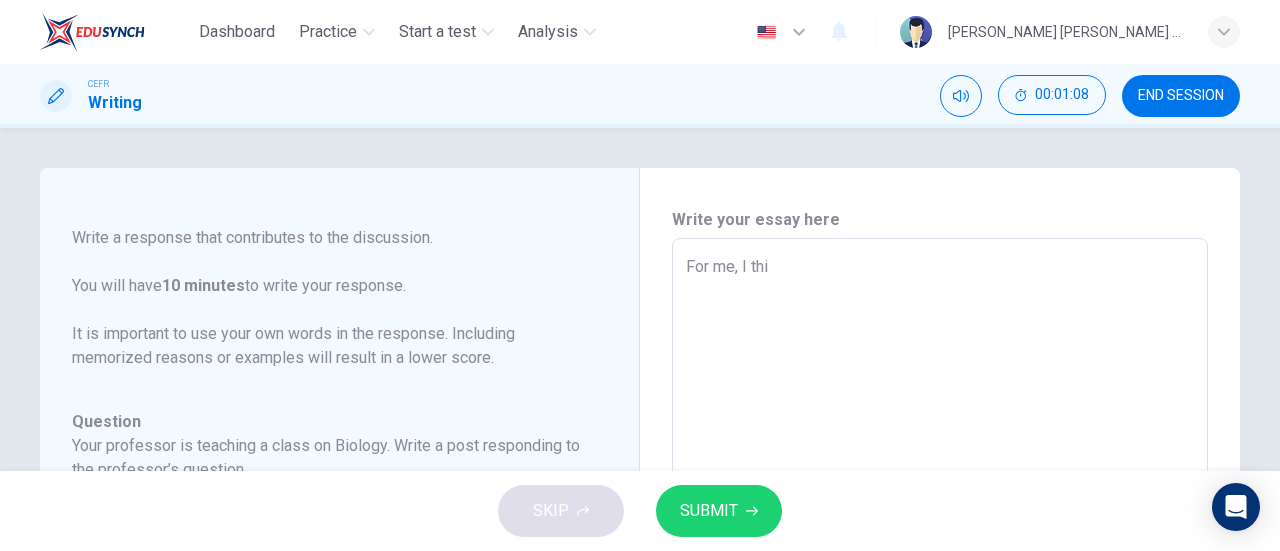 type on "x" 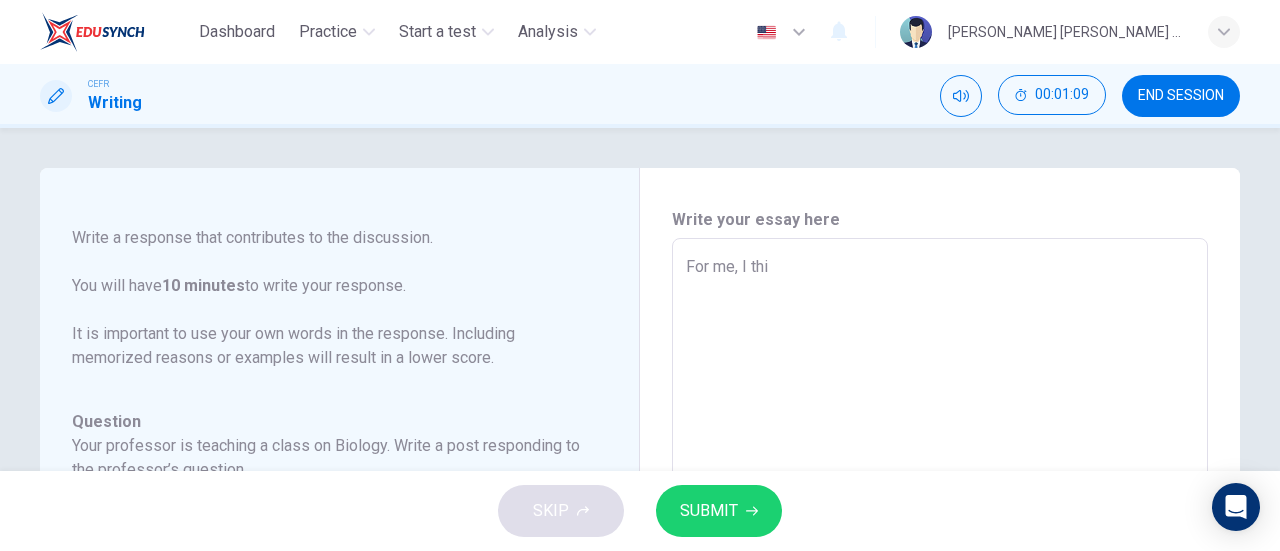type on "For me, I thin" 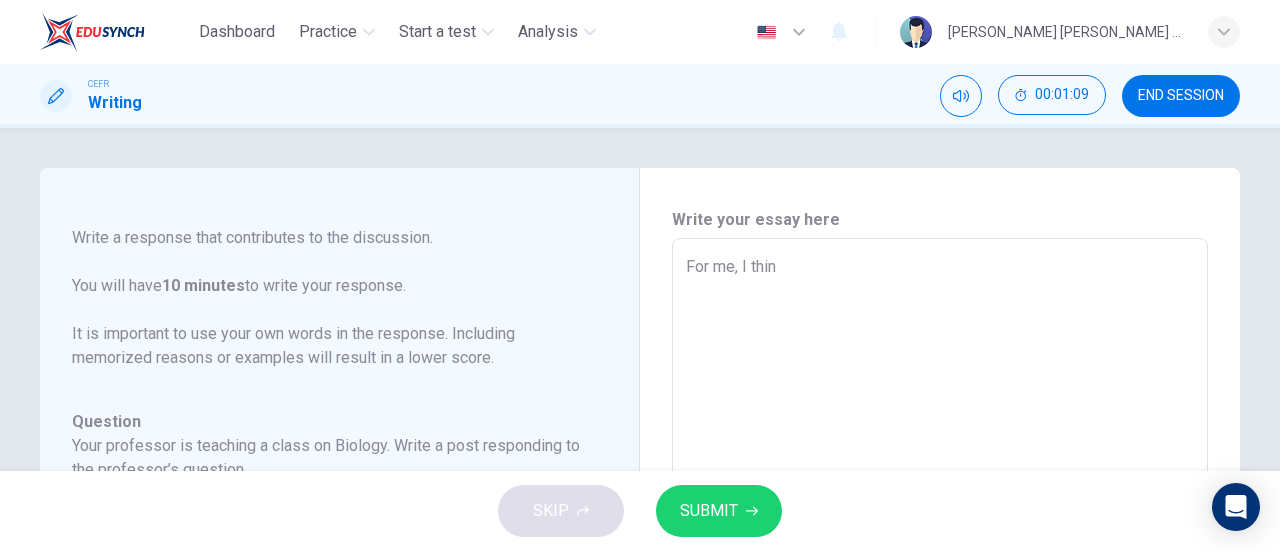 type on "x" 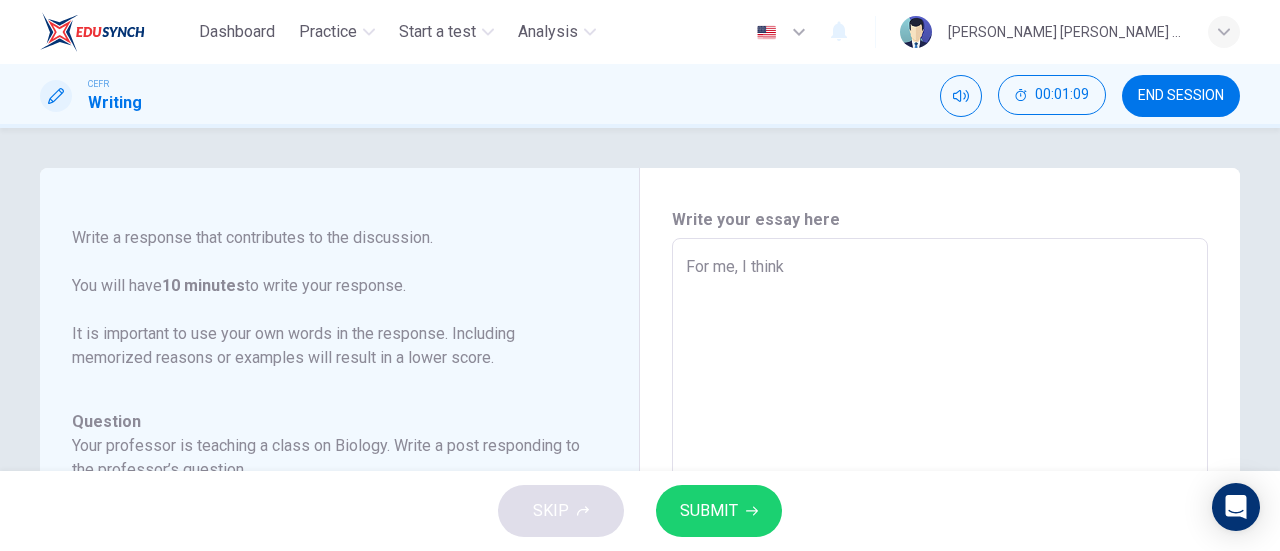 type on "x" 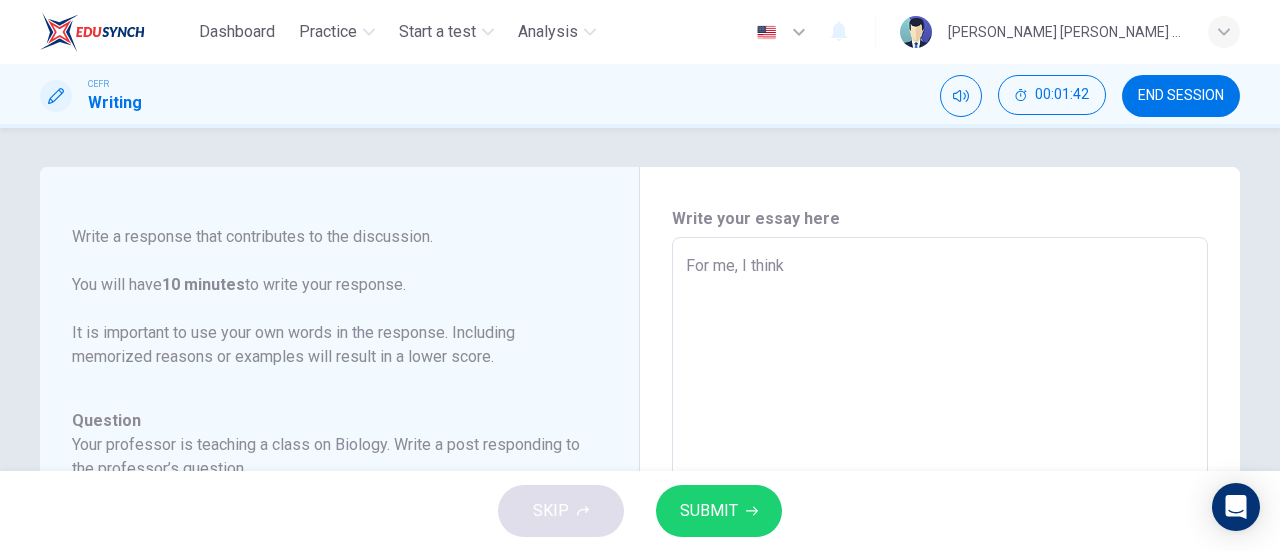 scroll, scrollTop: 0, scrollLeft: 0, axis: both 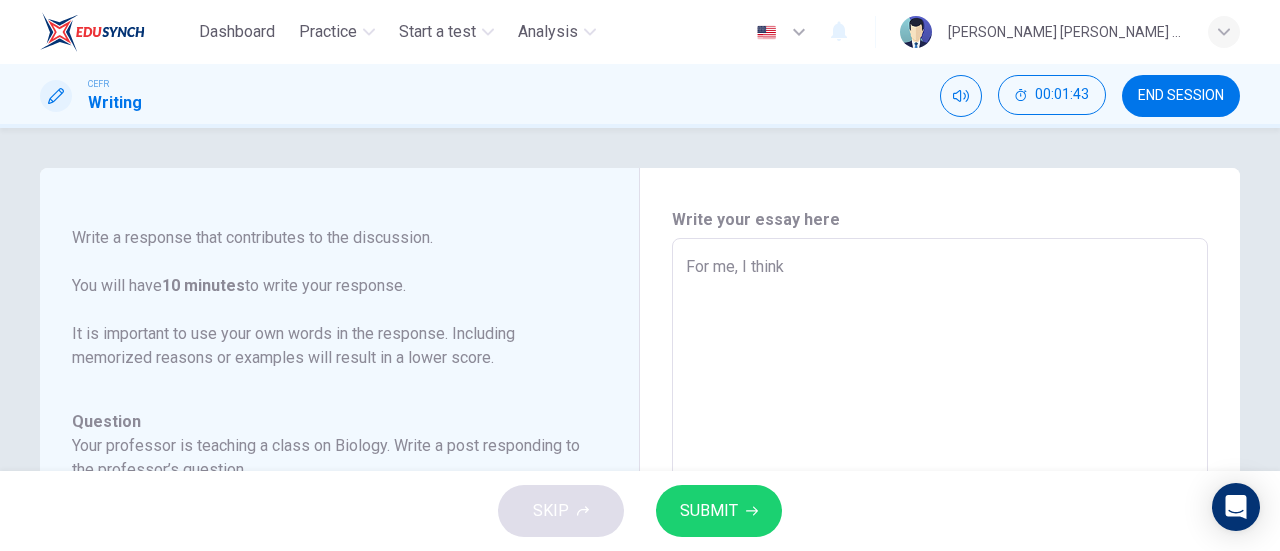 type on "For me, I think" 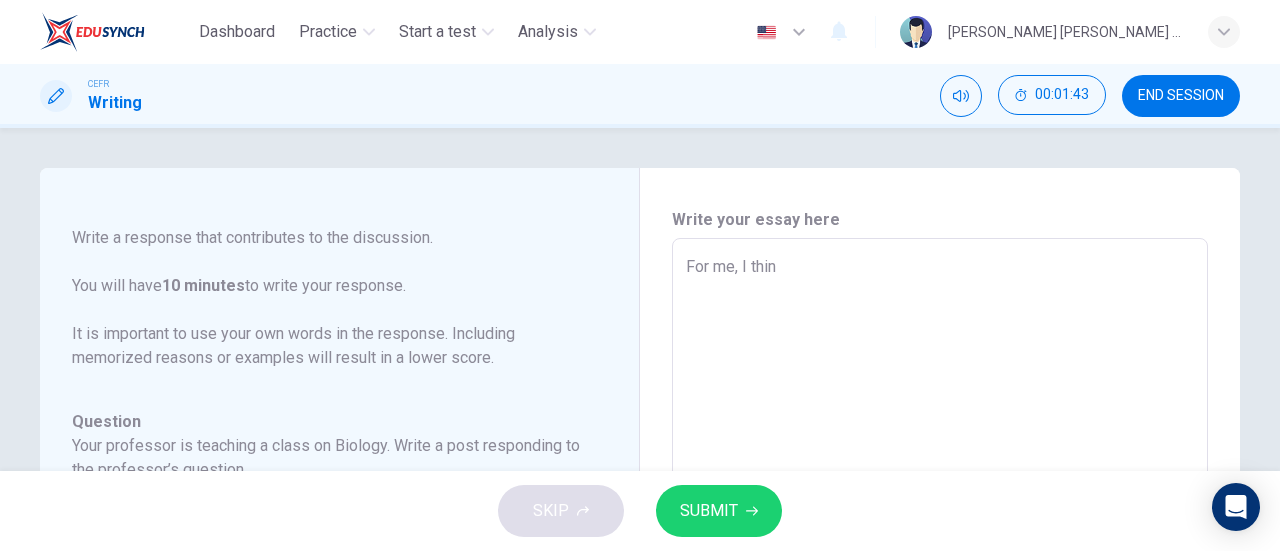 type on "x" 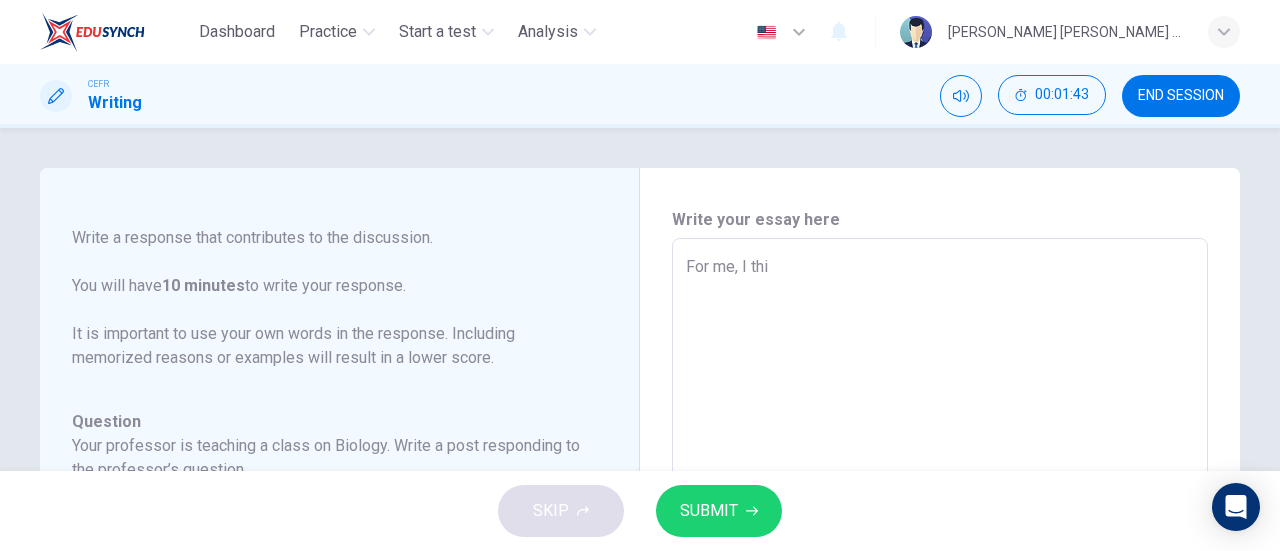 type on "x" 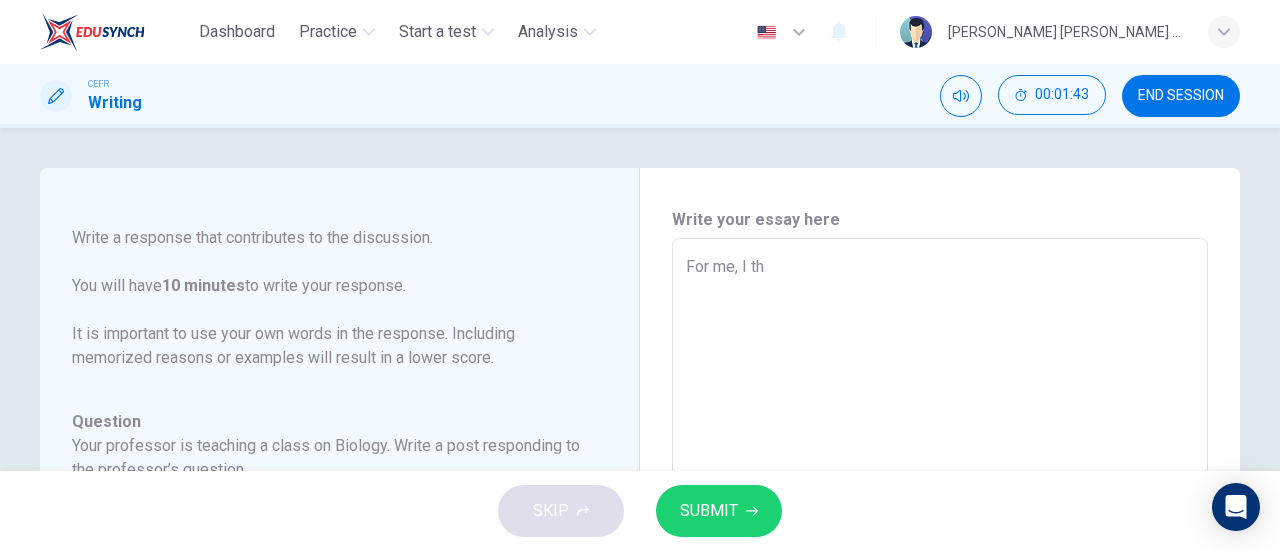 type on "x" 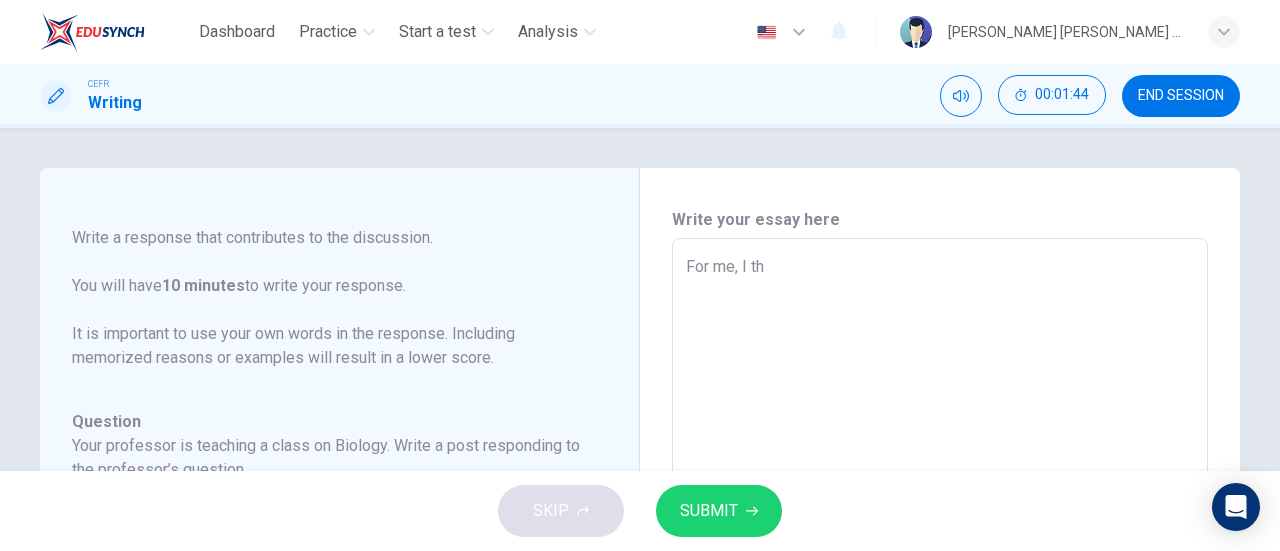 type on "For me, I t" 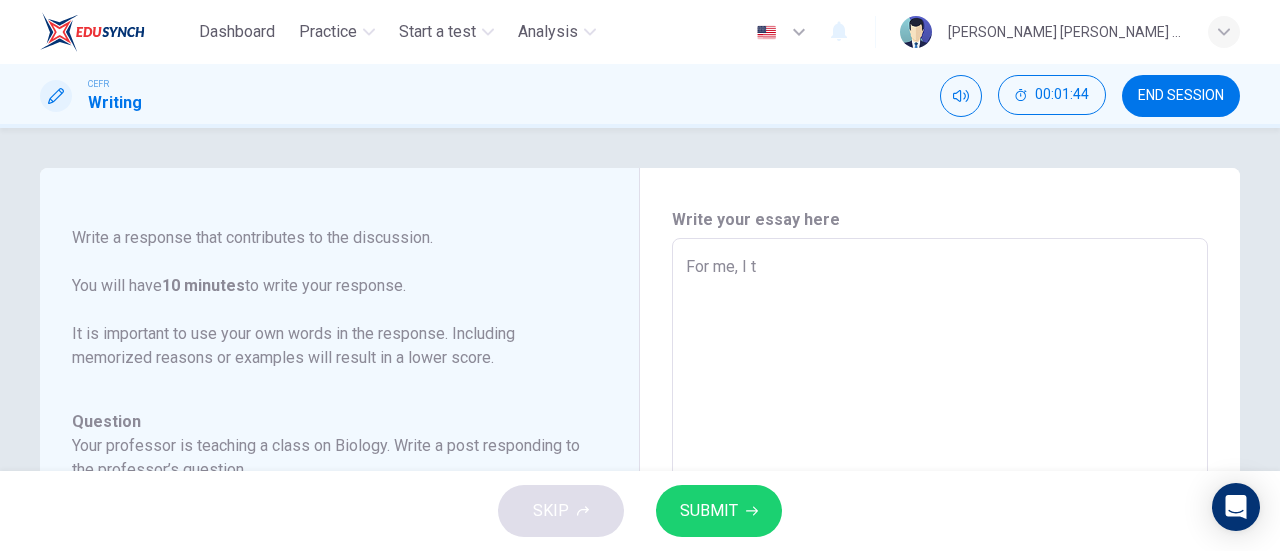 type on "x" 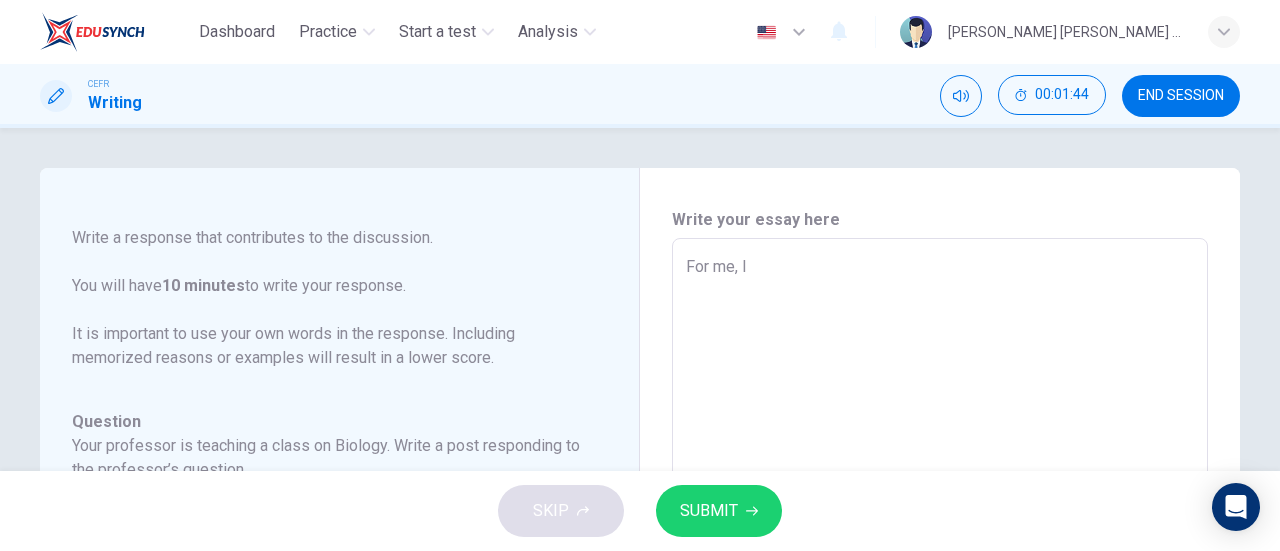 type on "x" 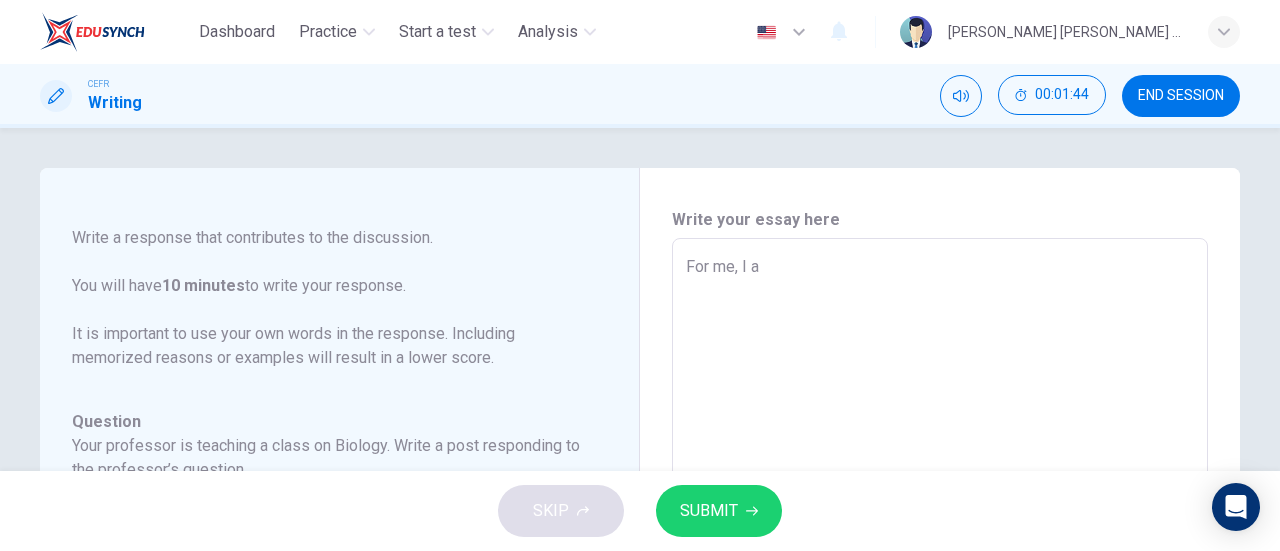 type on "x" 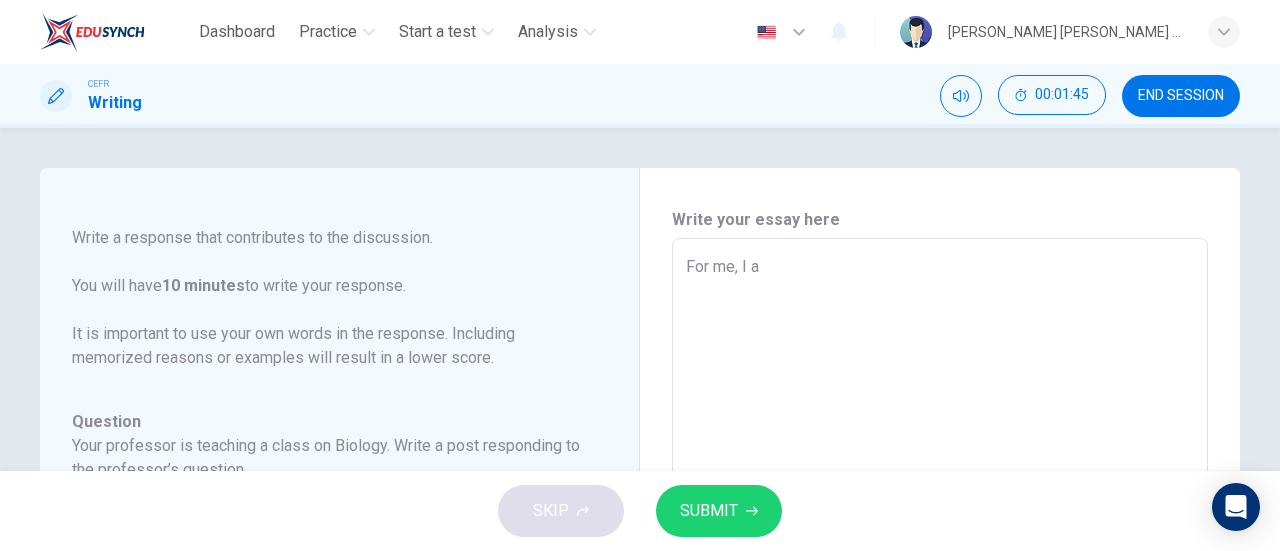 type on "For me, I al" 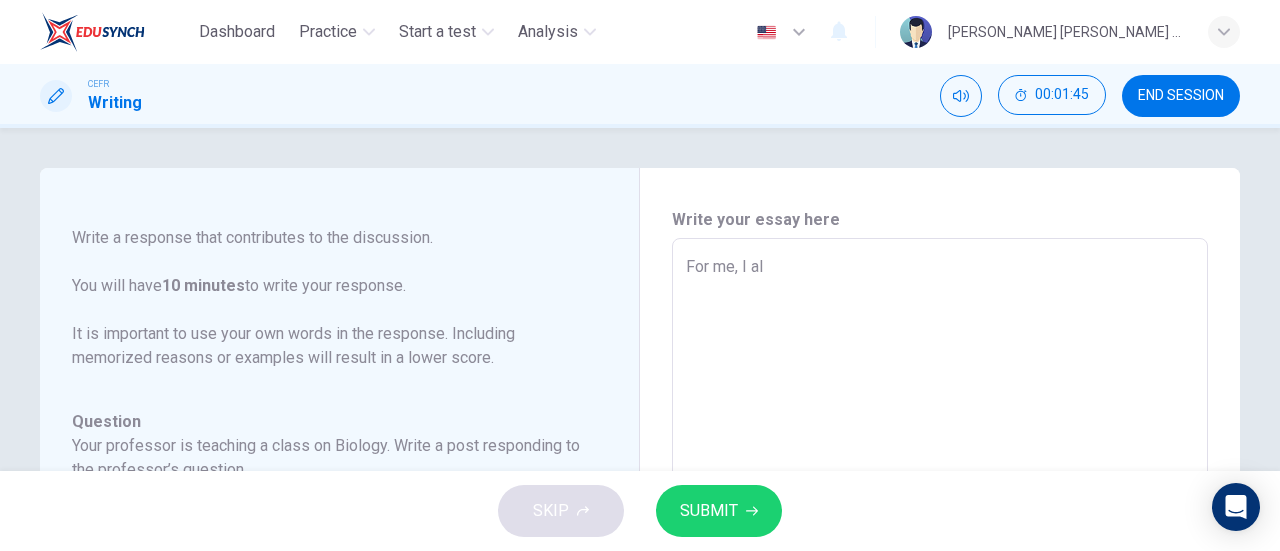 type on "x" 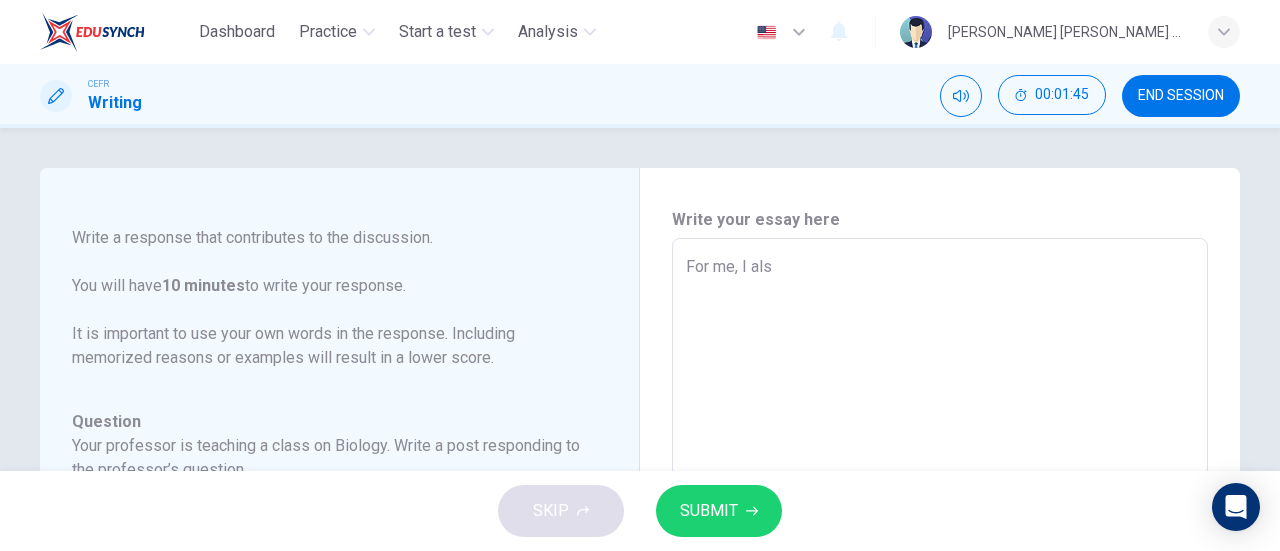 type on "For me, I also" 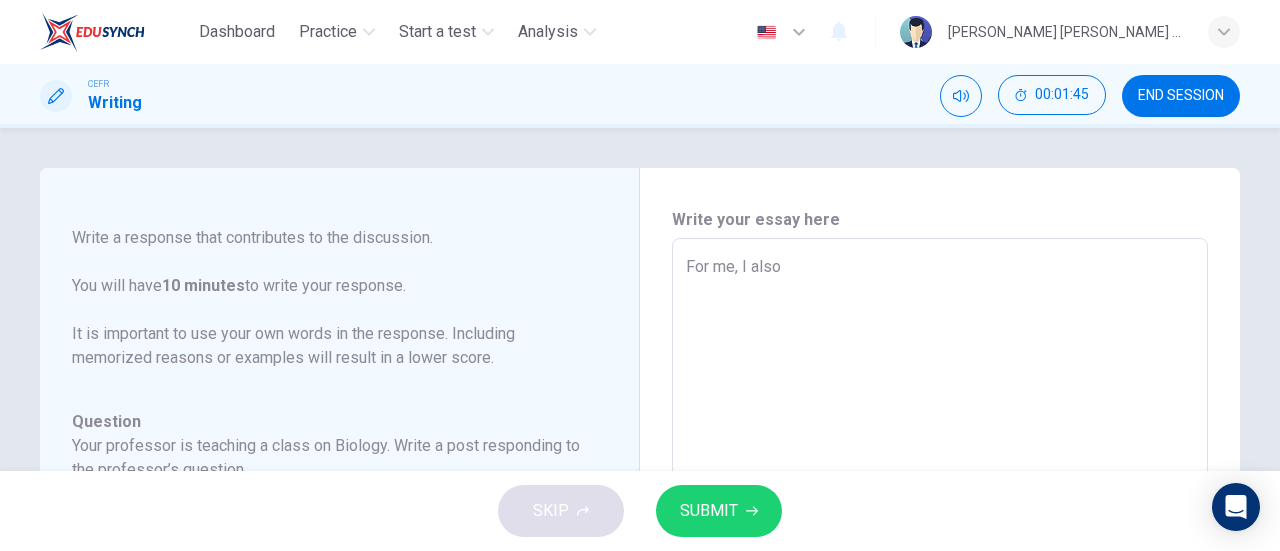 type on "x" 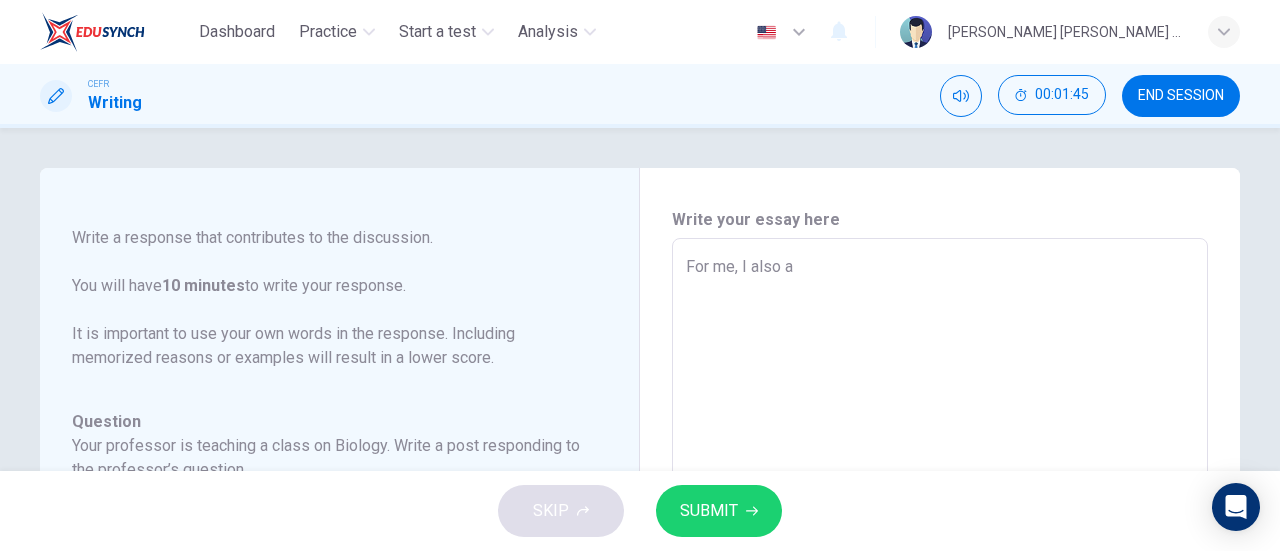 type on "x" 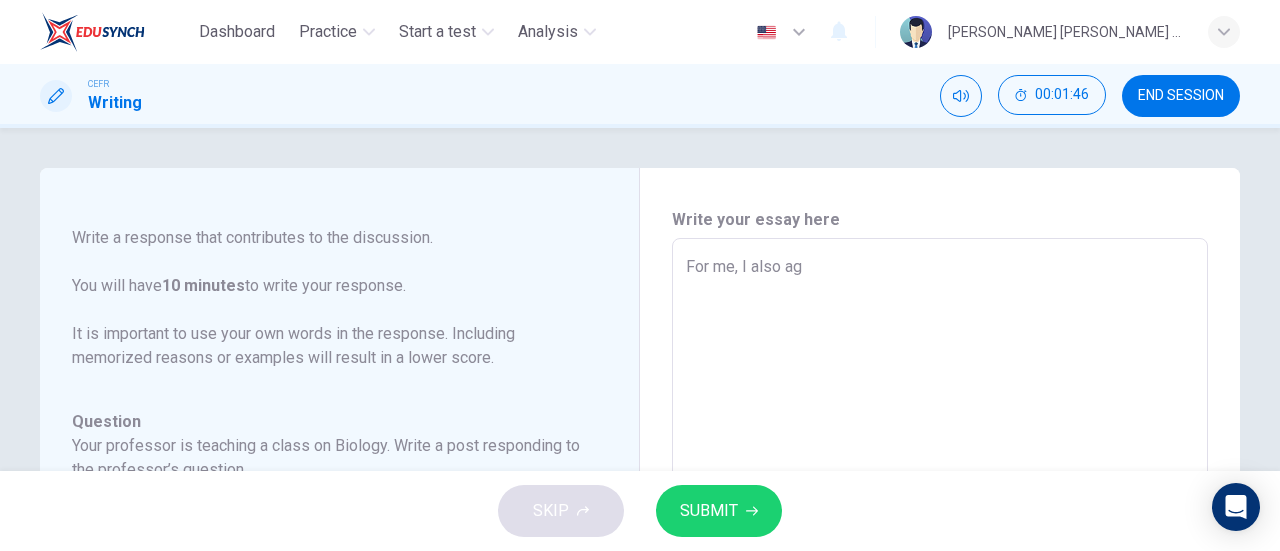 type on "For me, I also agr" 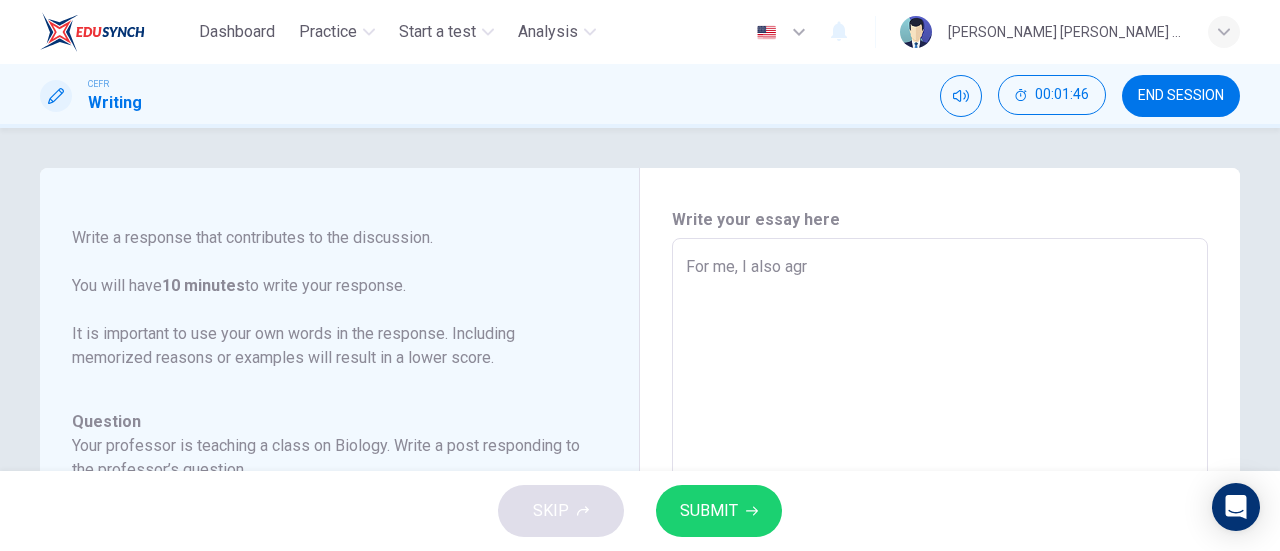 type on "For me, I also agre" 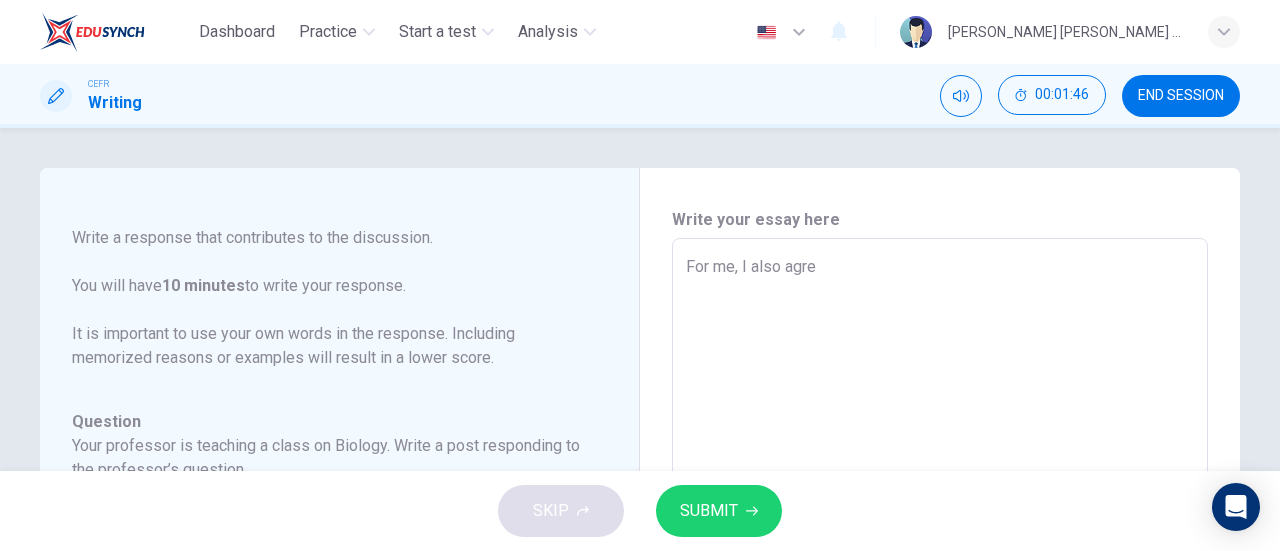 type on "x" 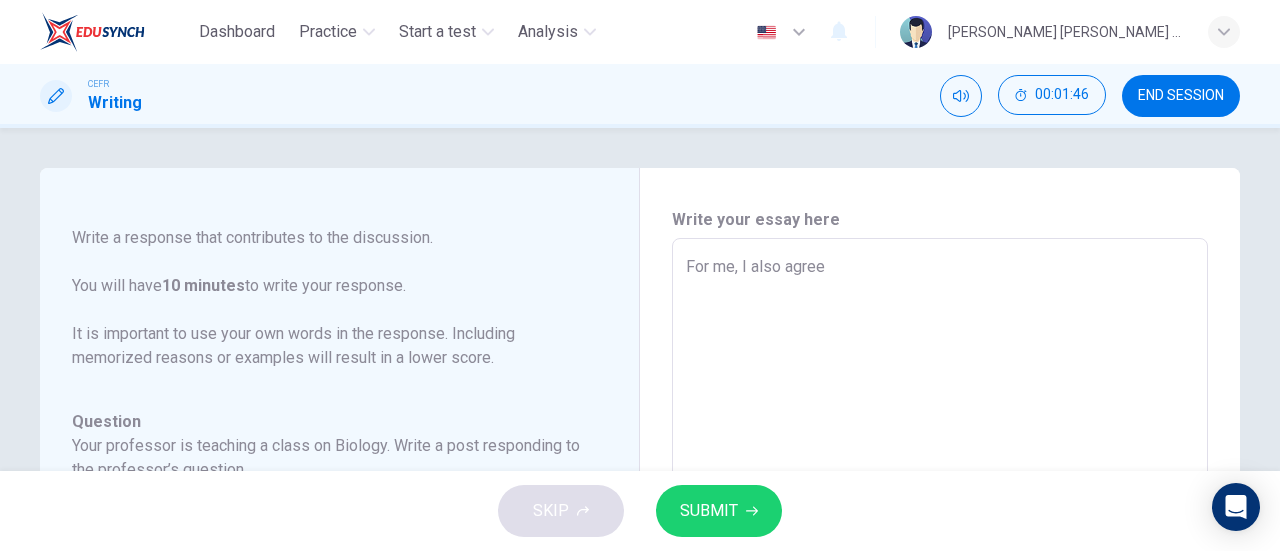 type on "For me, I also agree" 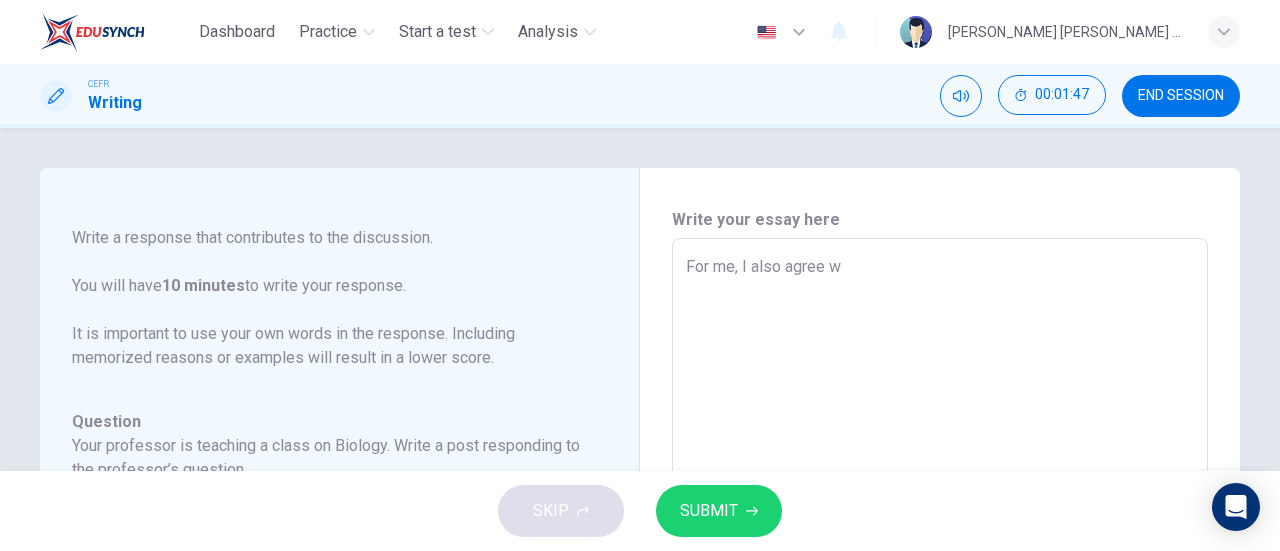 type on "For me, I also agree [PERSON_NAME]" 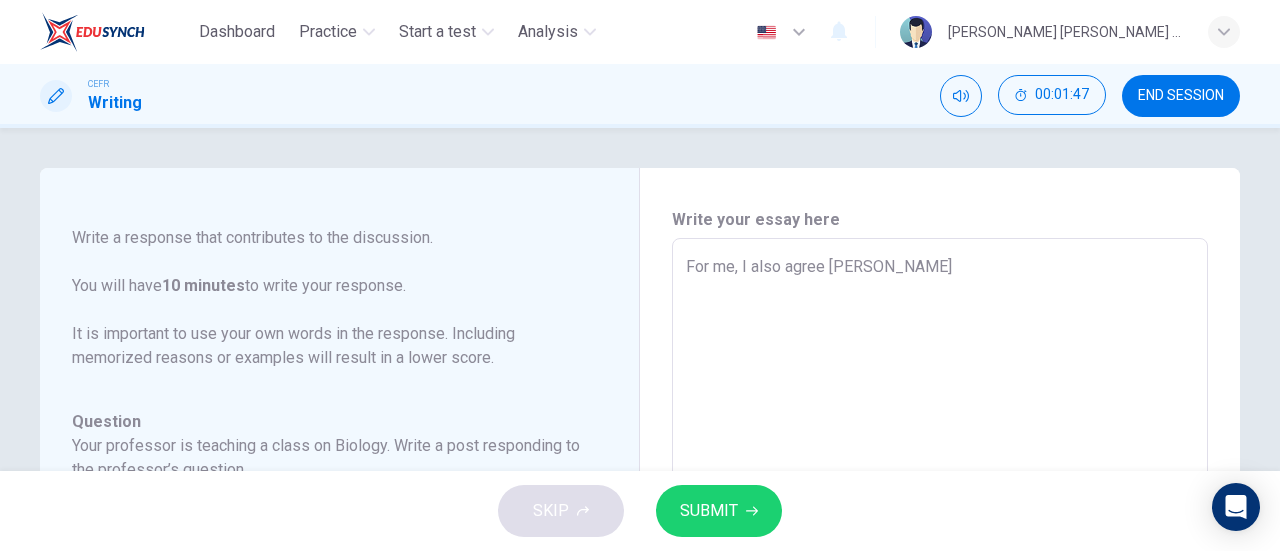 type on "x" 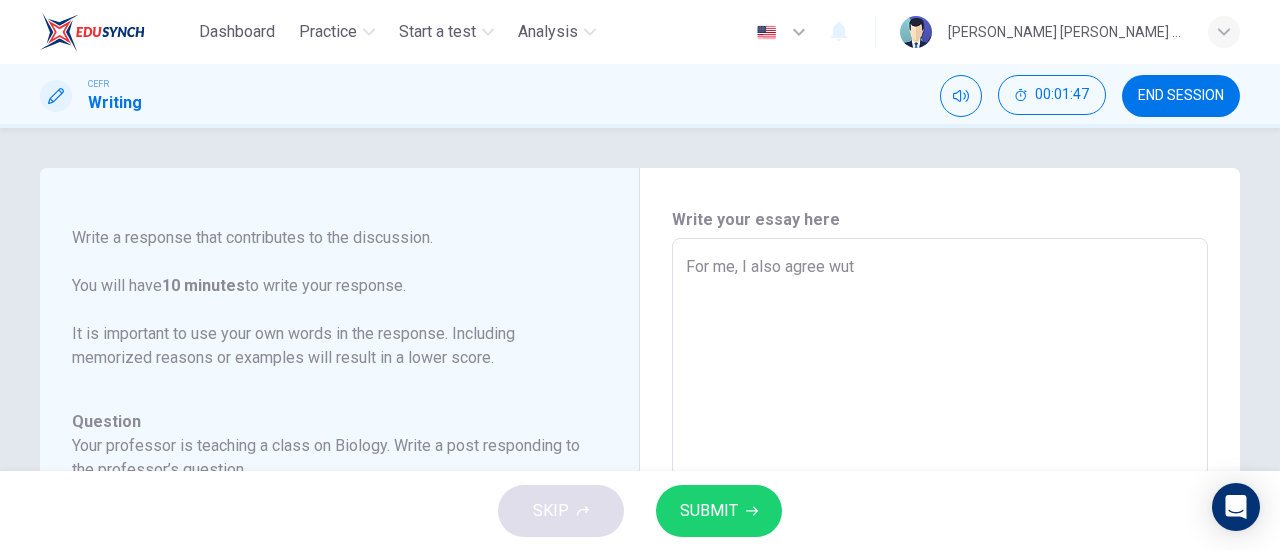 type on "For me, I also agree wuth" 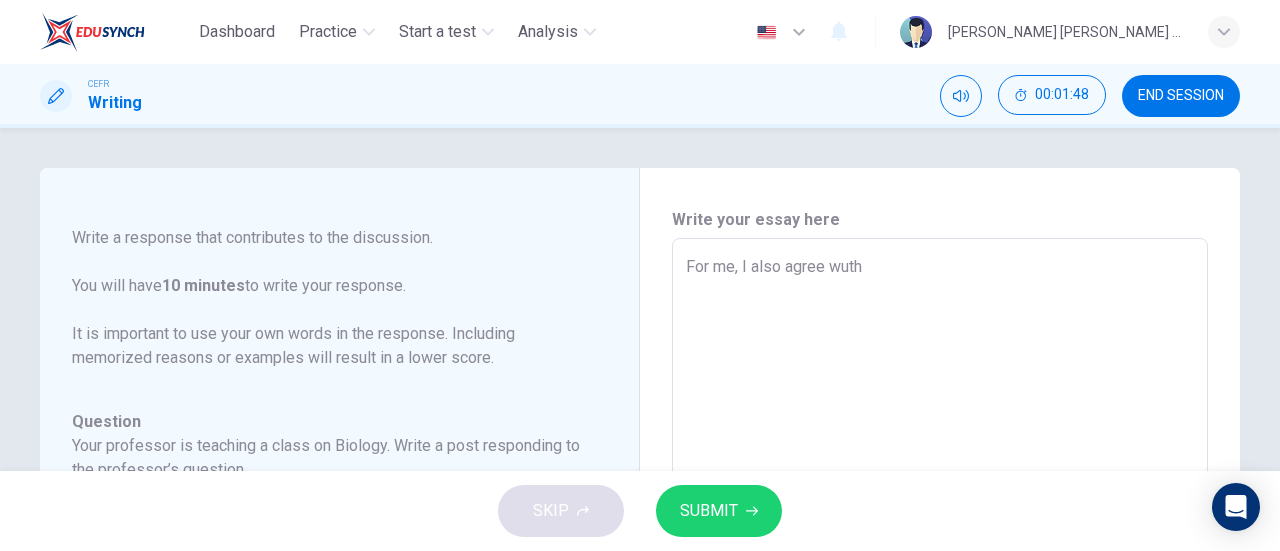 type on "x" 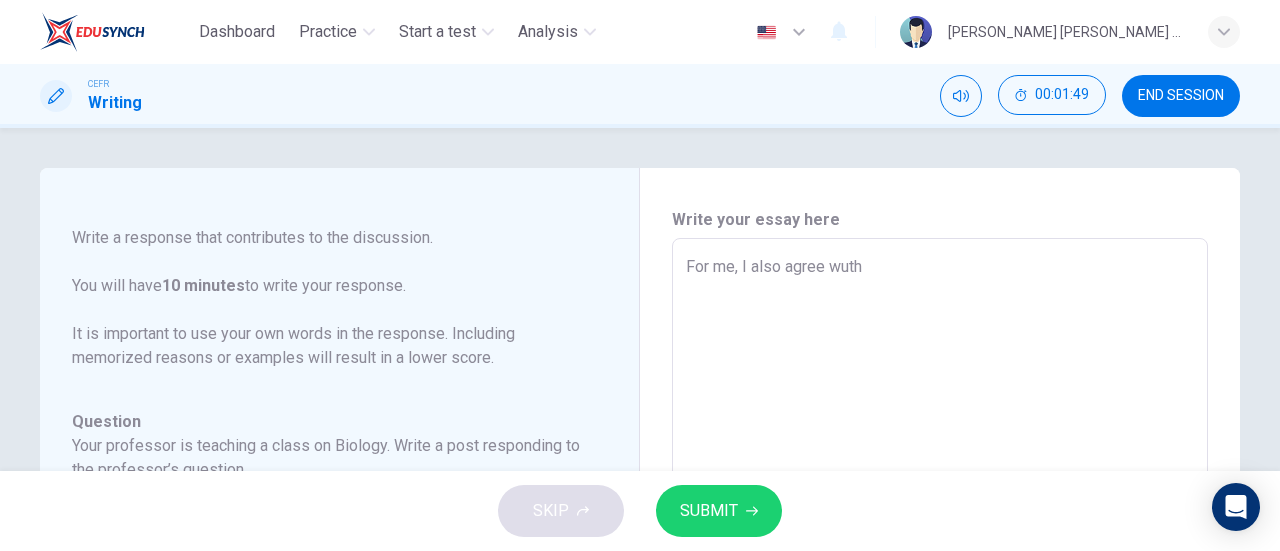 type on "For me, I also agree wut" 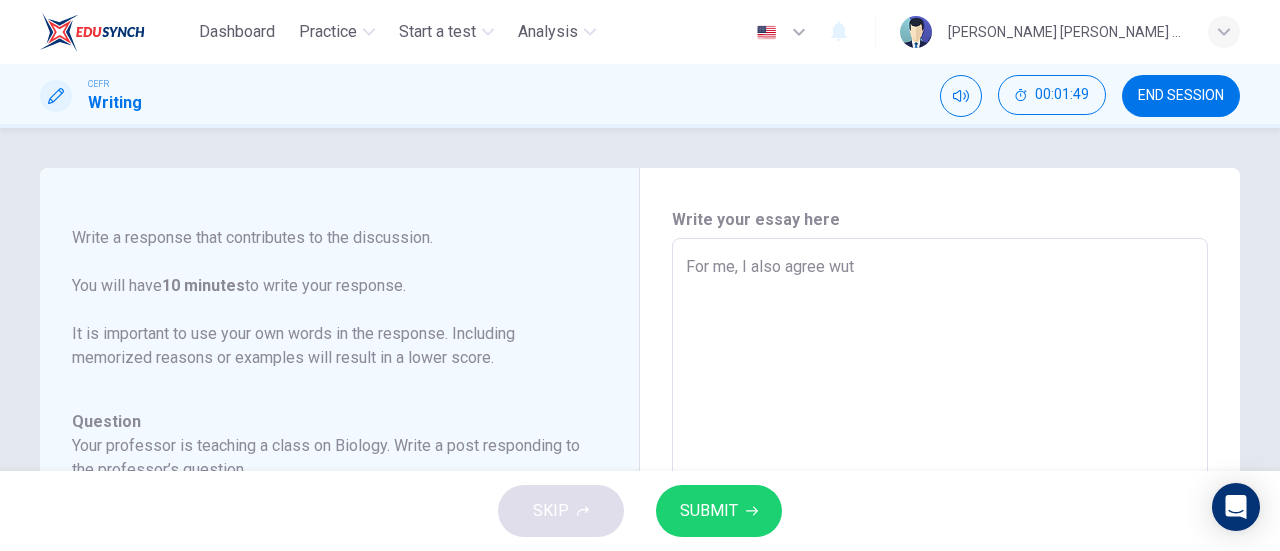 type on "x" 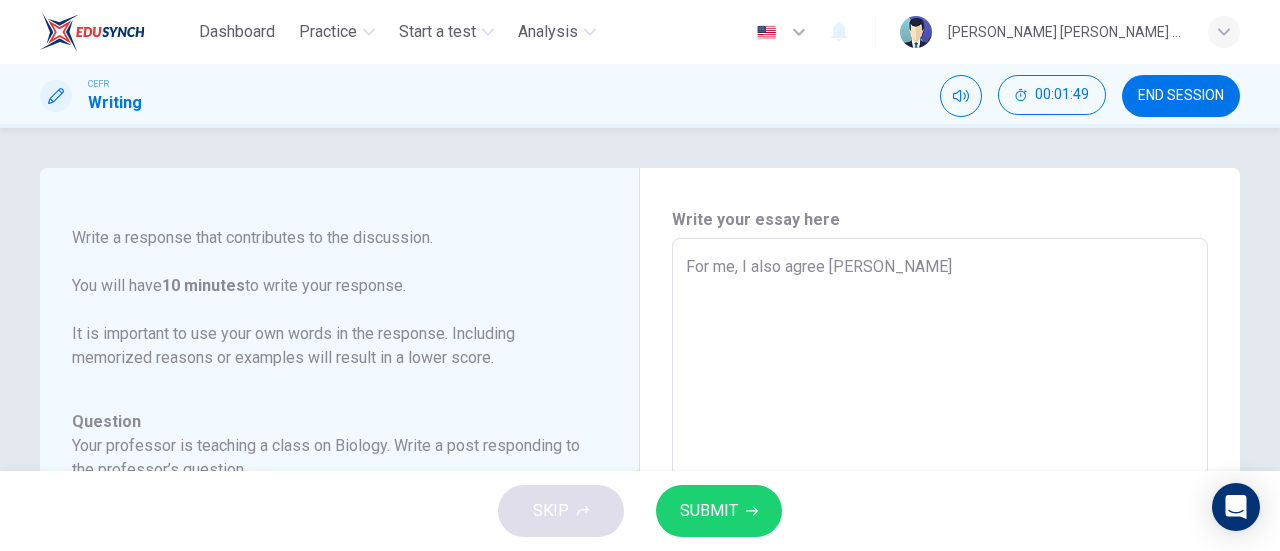 type on "x" 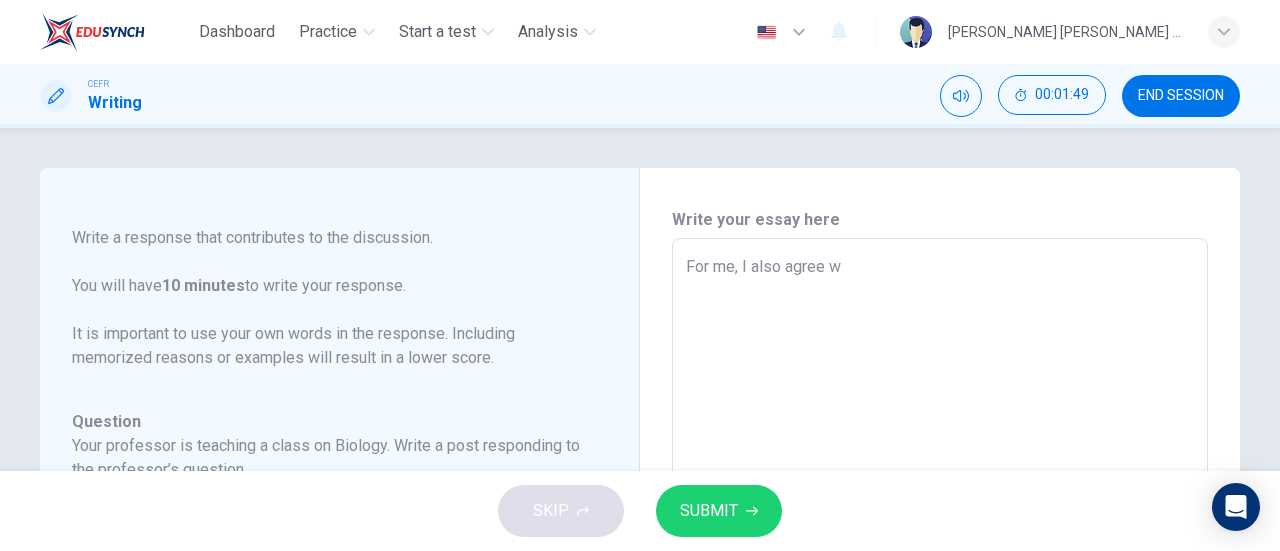 type on "x" 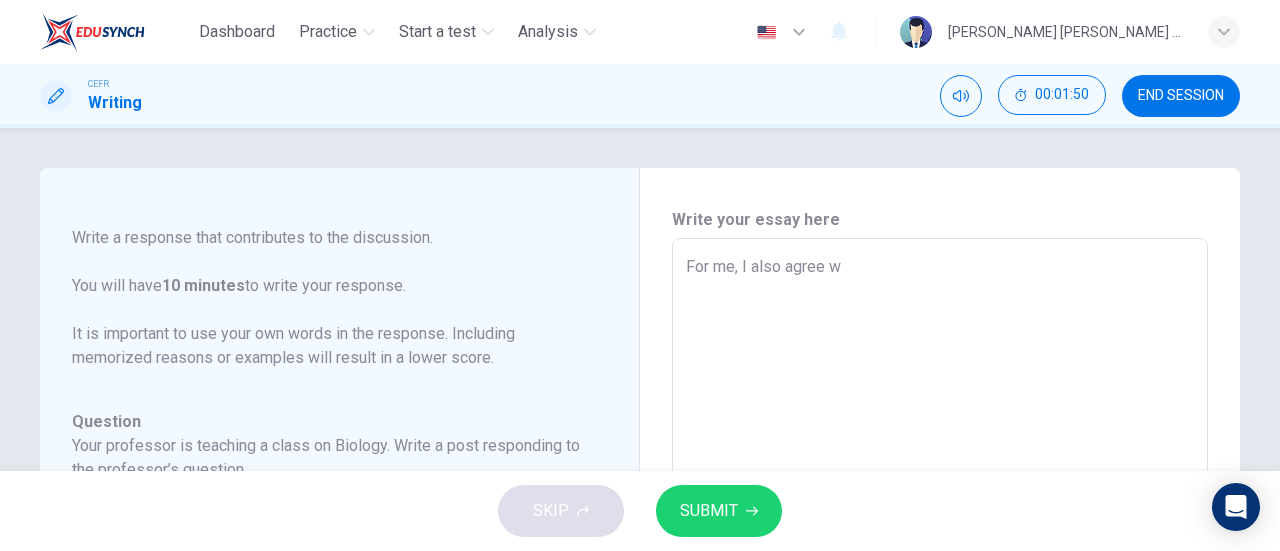type on "For me, I also agree wi" 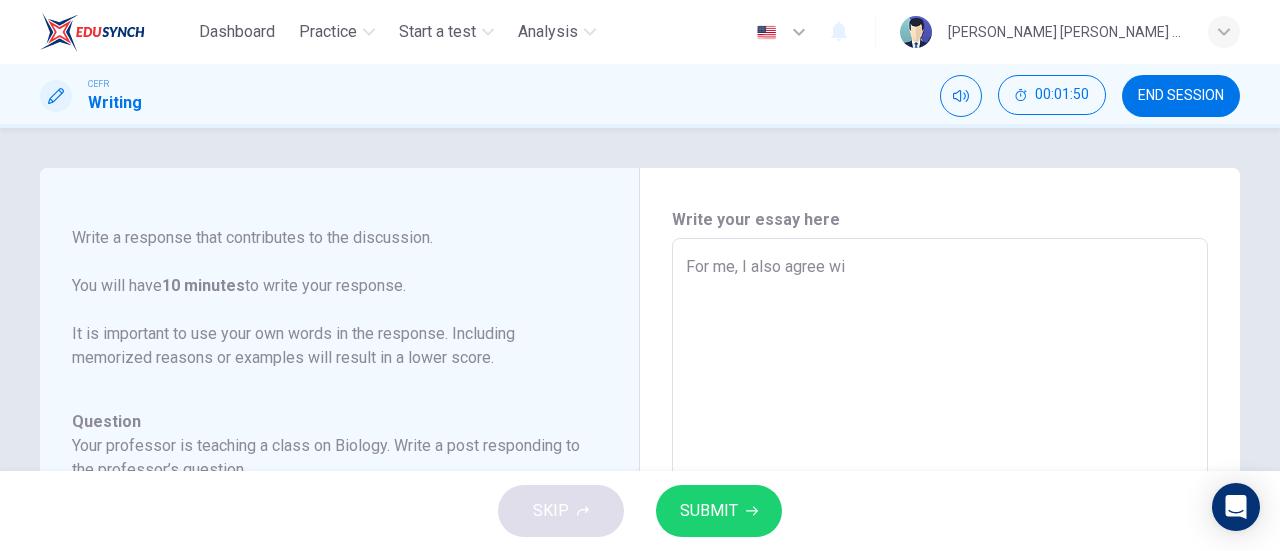 type on "x" 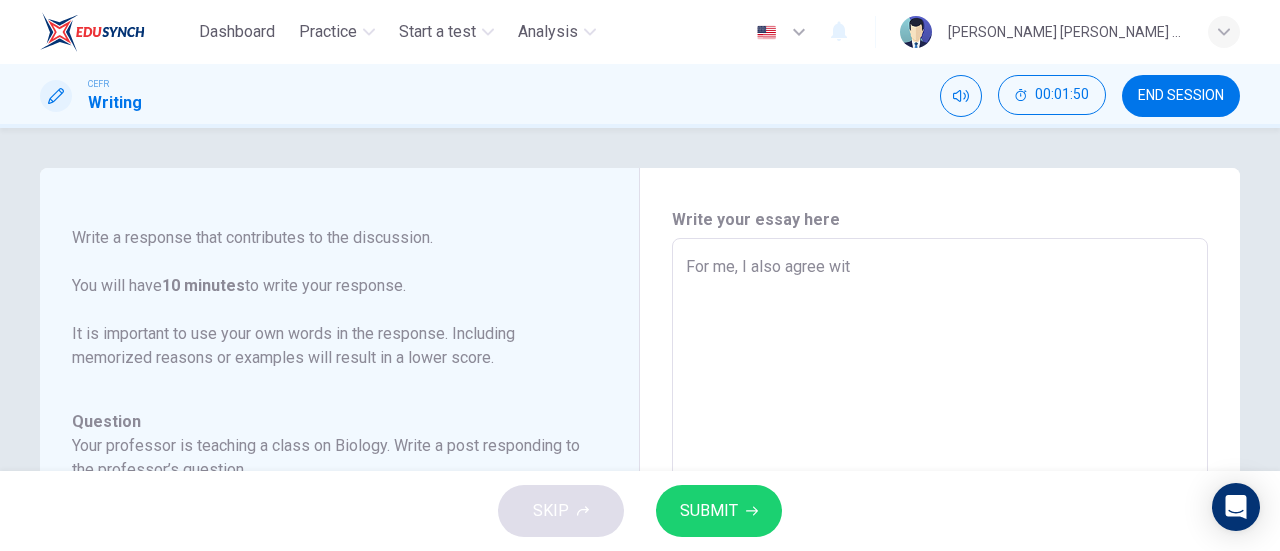 type on "For me, I also agree with" 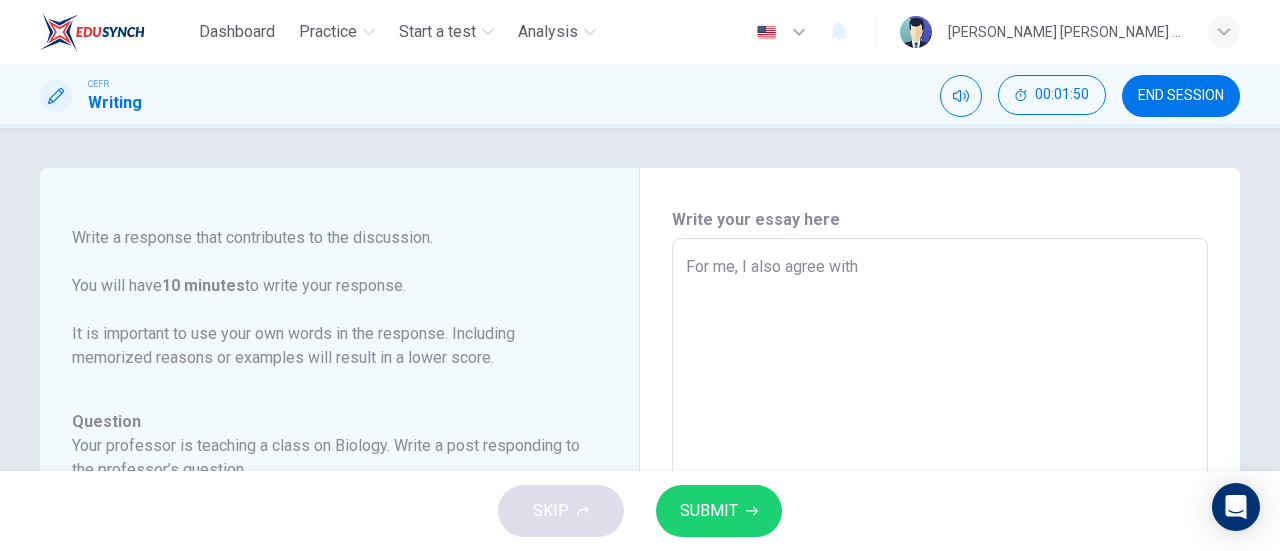type on "x" 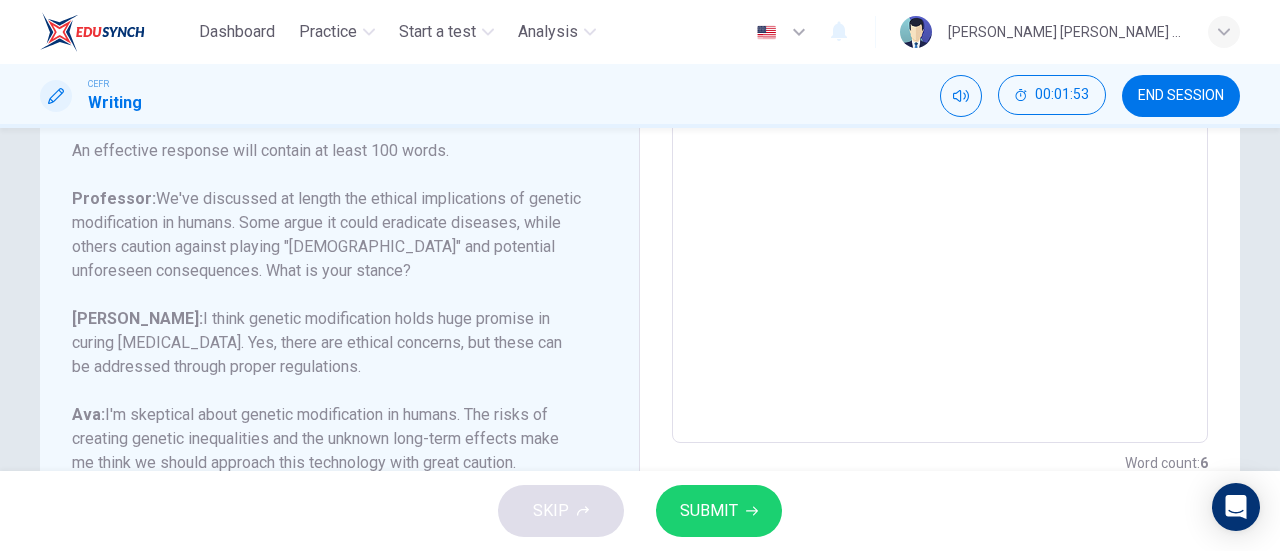 scroll, scrollTop: 0, scrollLeft: 0, axis: both 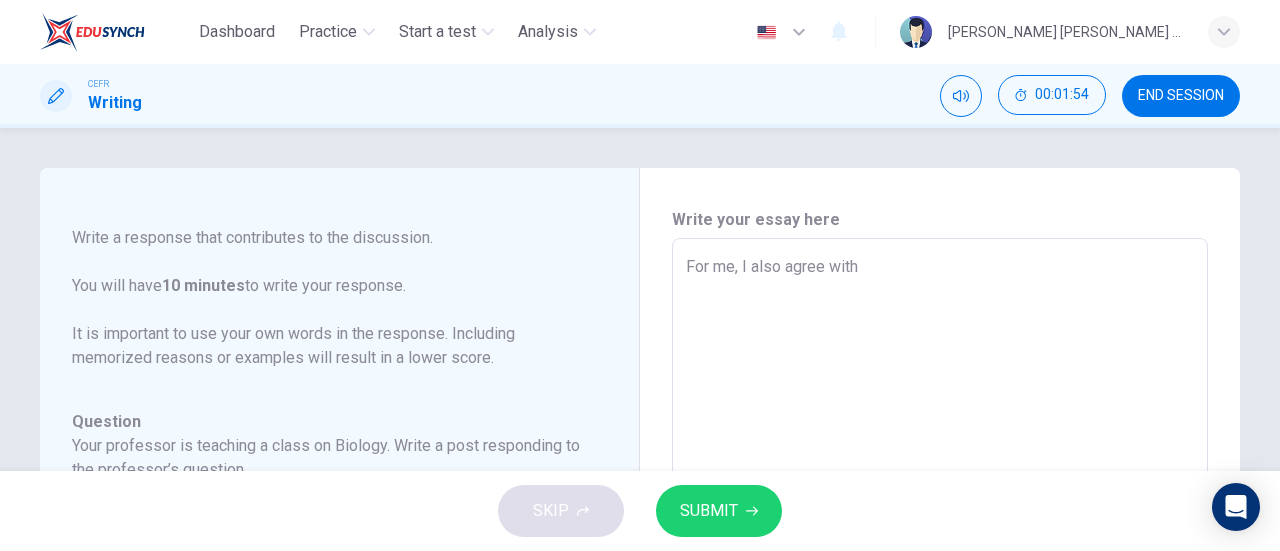 type on "For me, I also agree with N" 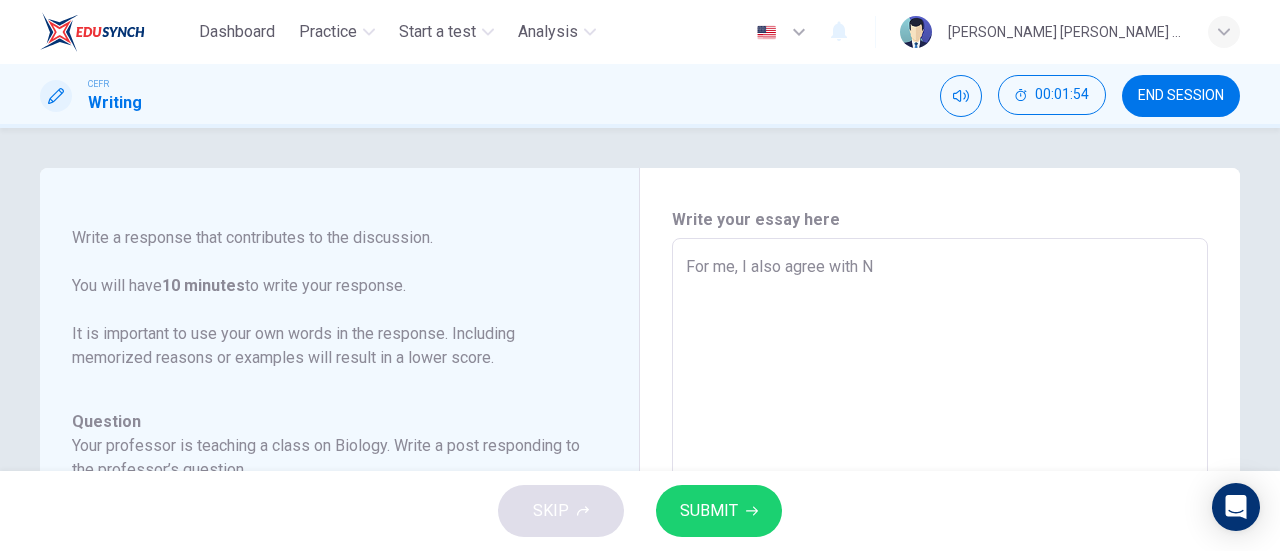 type on "x" 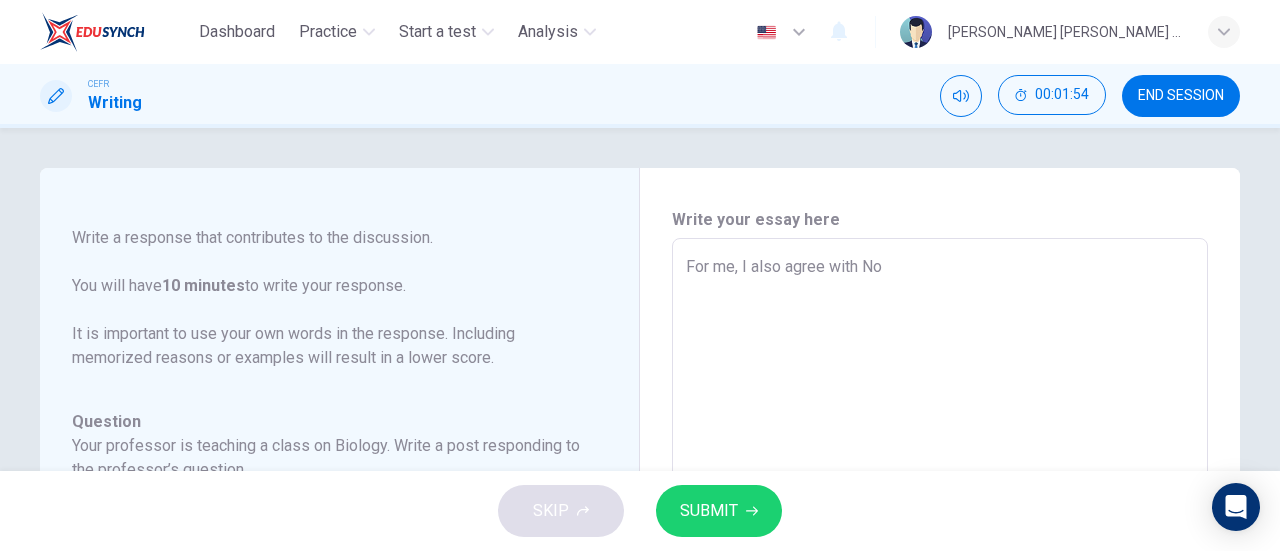 type on "x" 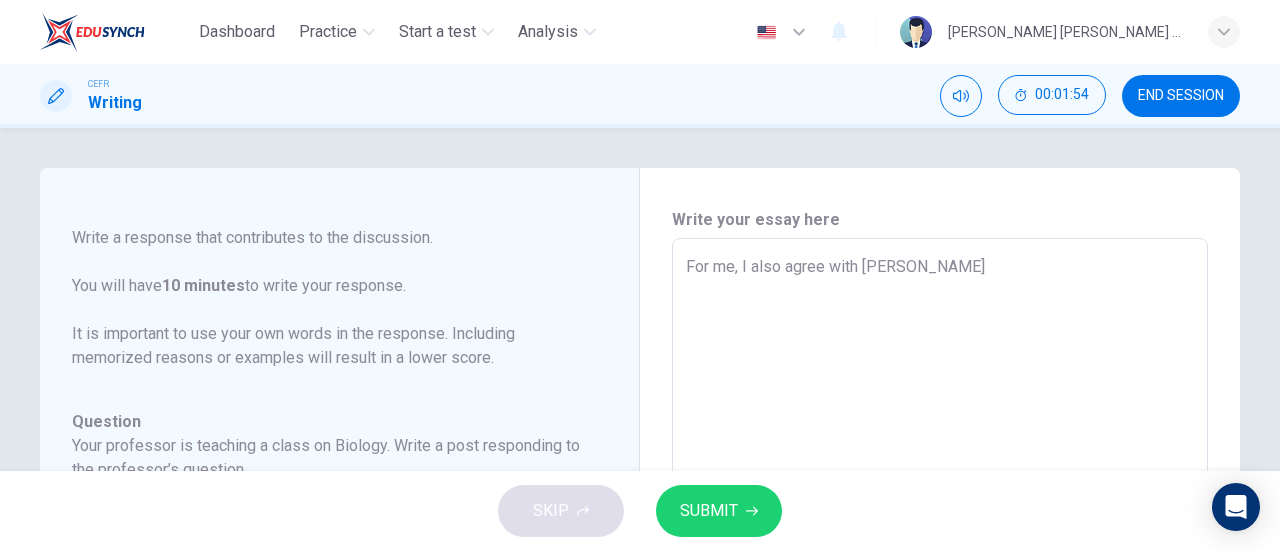 type on "x" 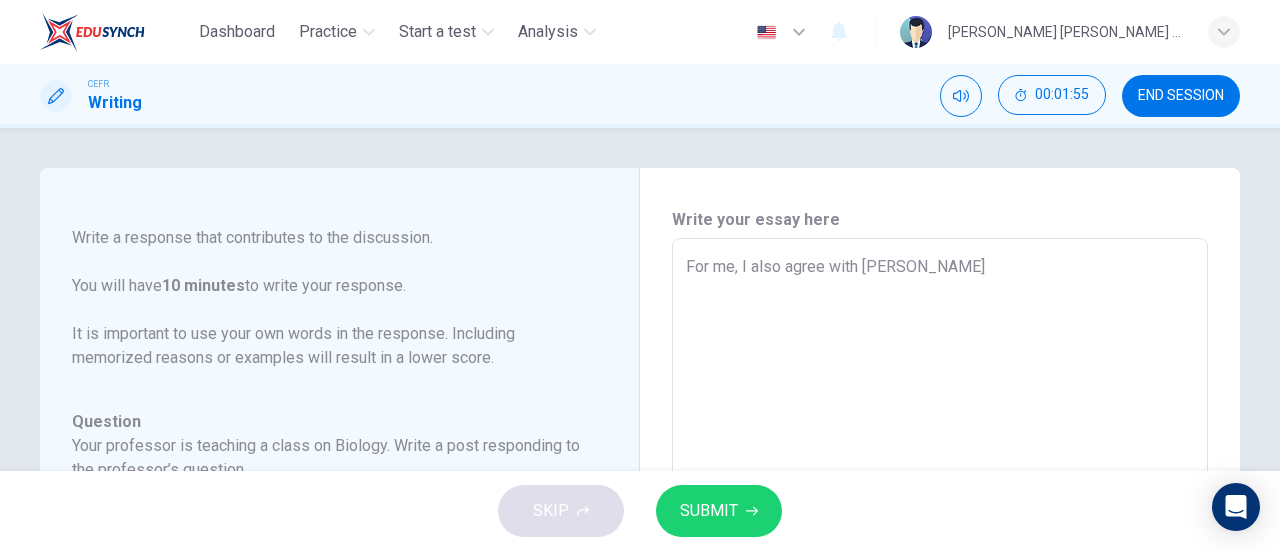 type on "For me, I also agree with [PERSON_NAME]" 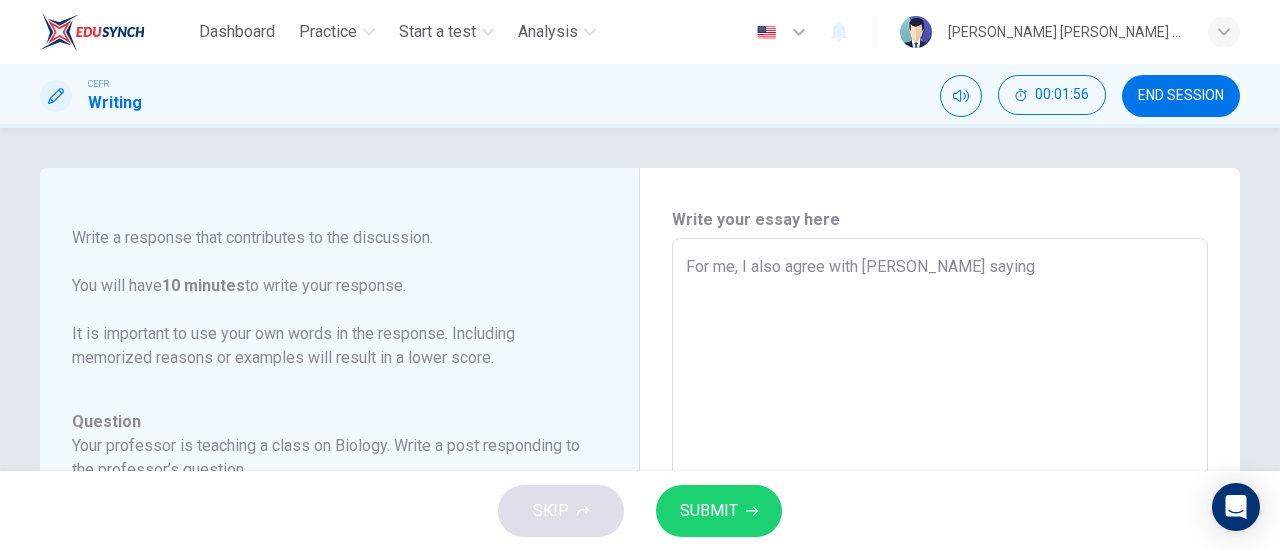 type on "For me, I also agree with [PERSON_NAME] saying" 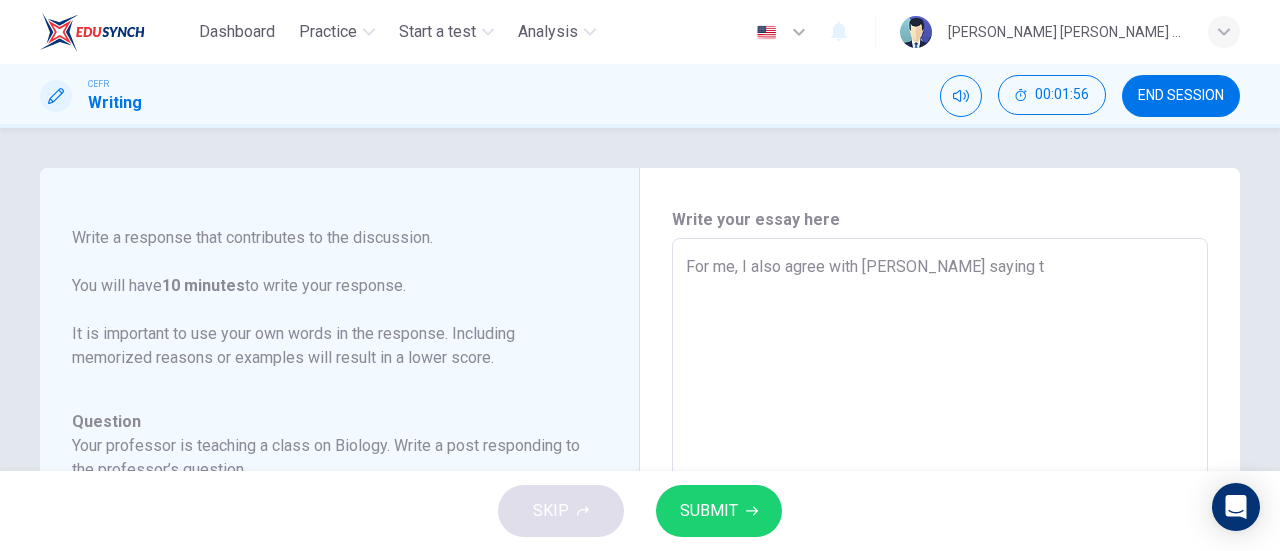 type on "x" 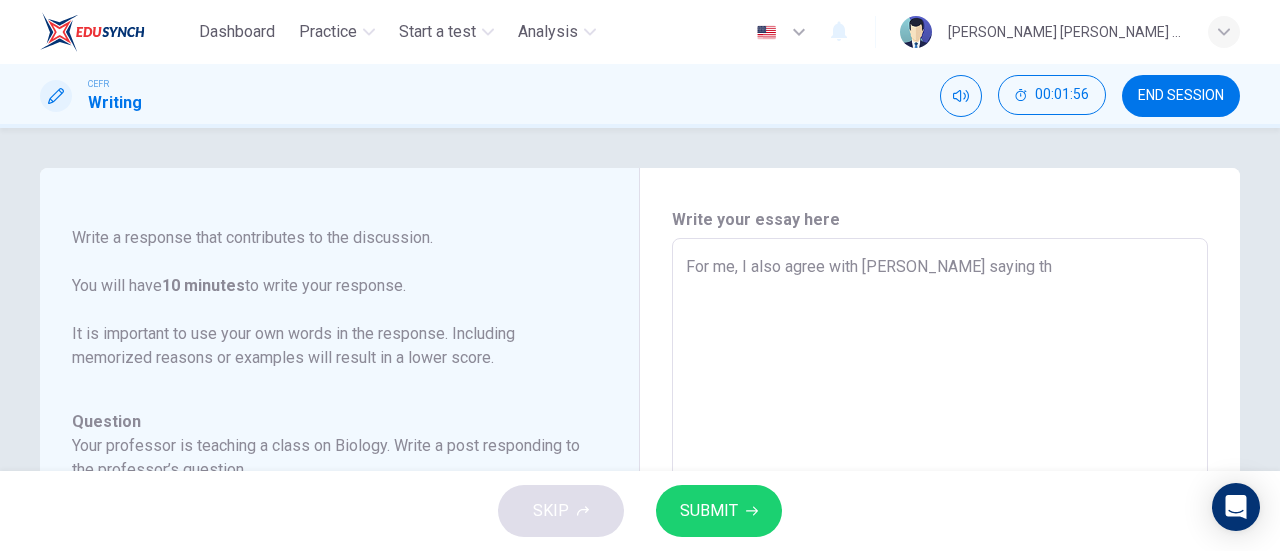 type on "x" 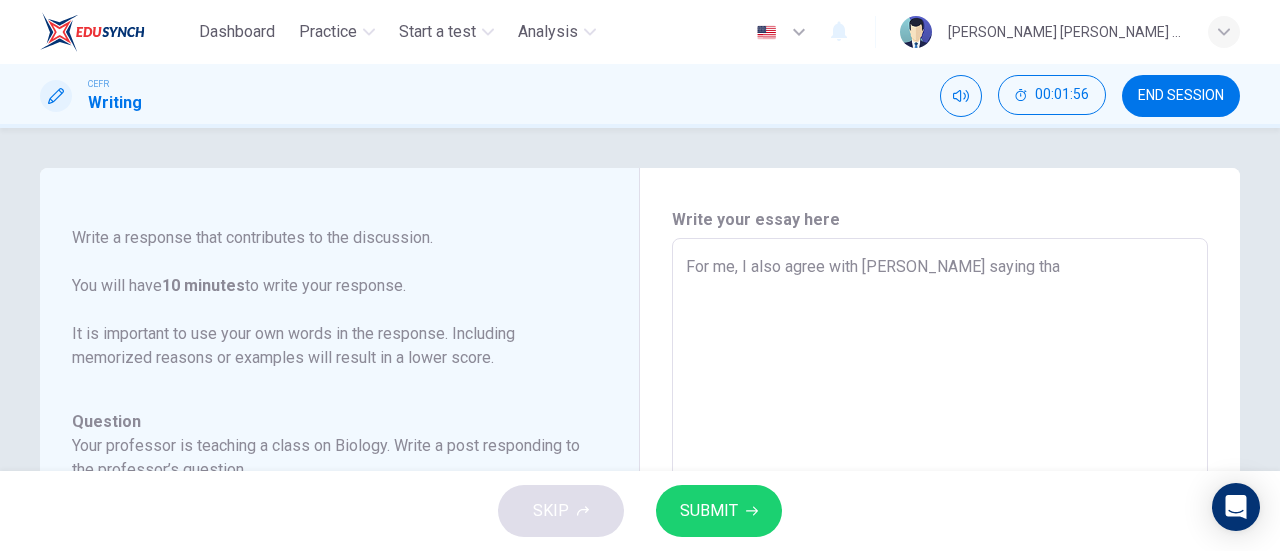 type on "For me, I also agree with [PERSON_NAME] saying that" 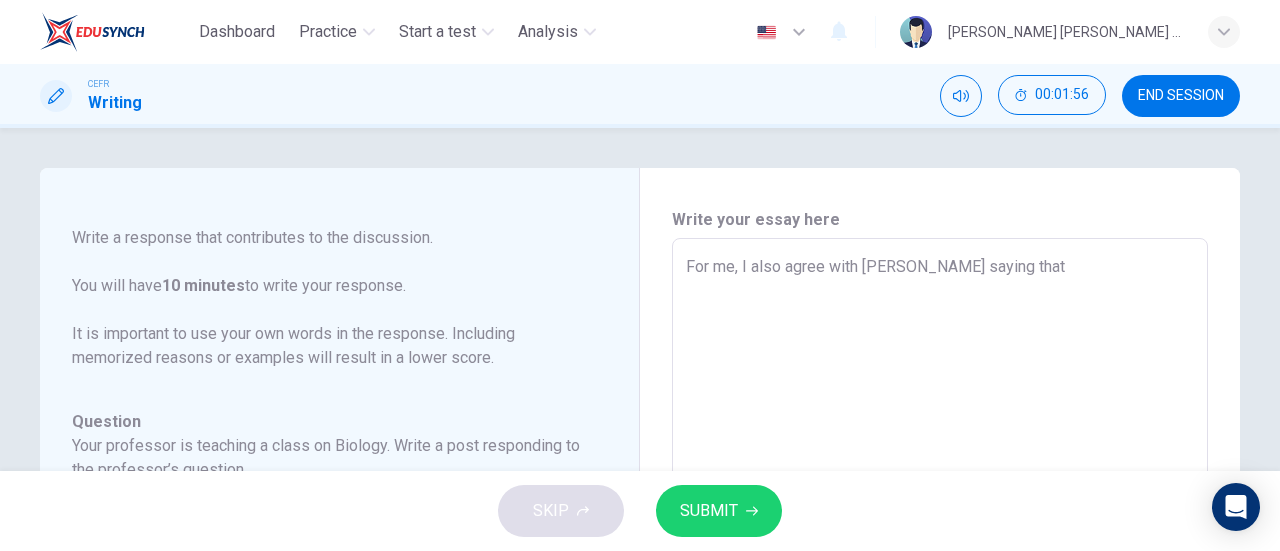 type on "x" 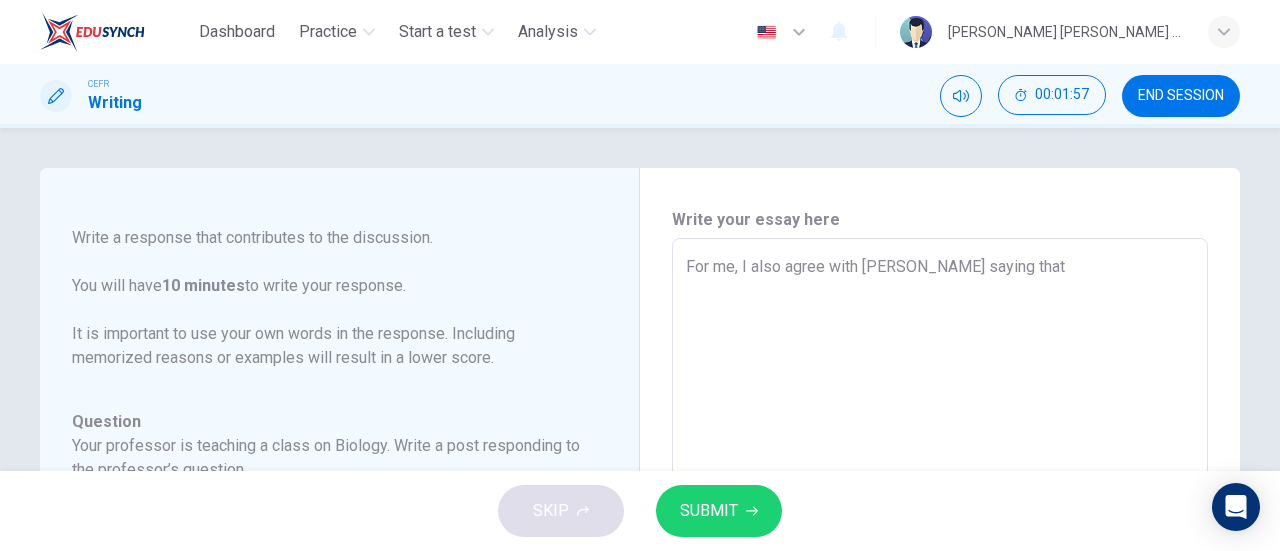 type on "For me, I also agree with [PERSON_NAME] saying that" 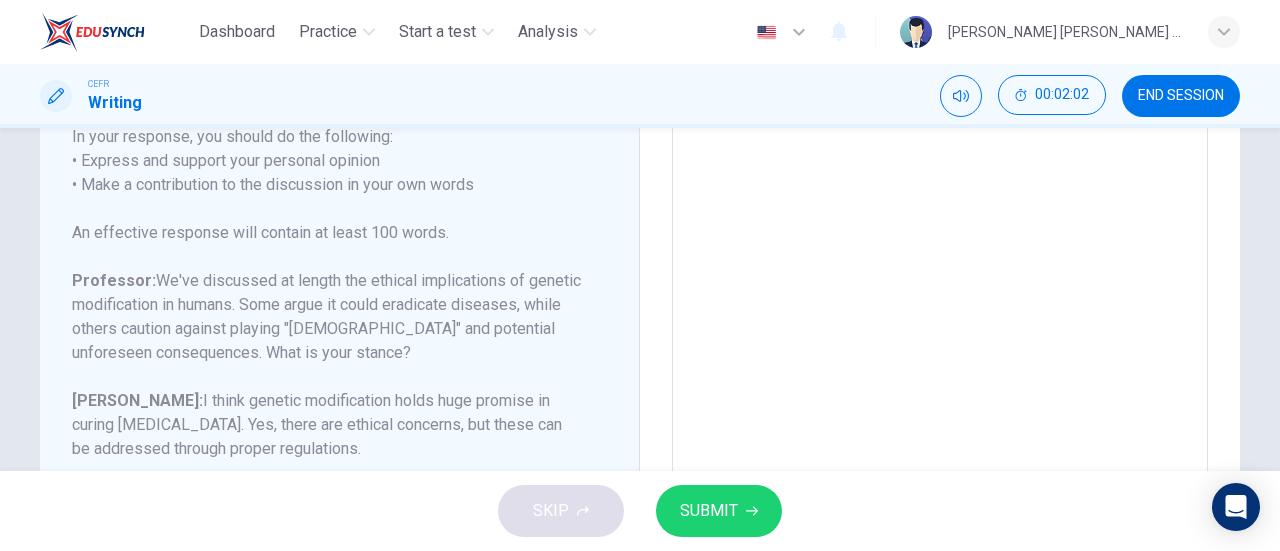 scroll, scrollTop: 0, scrollLeft: 0, axis: both 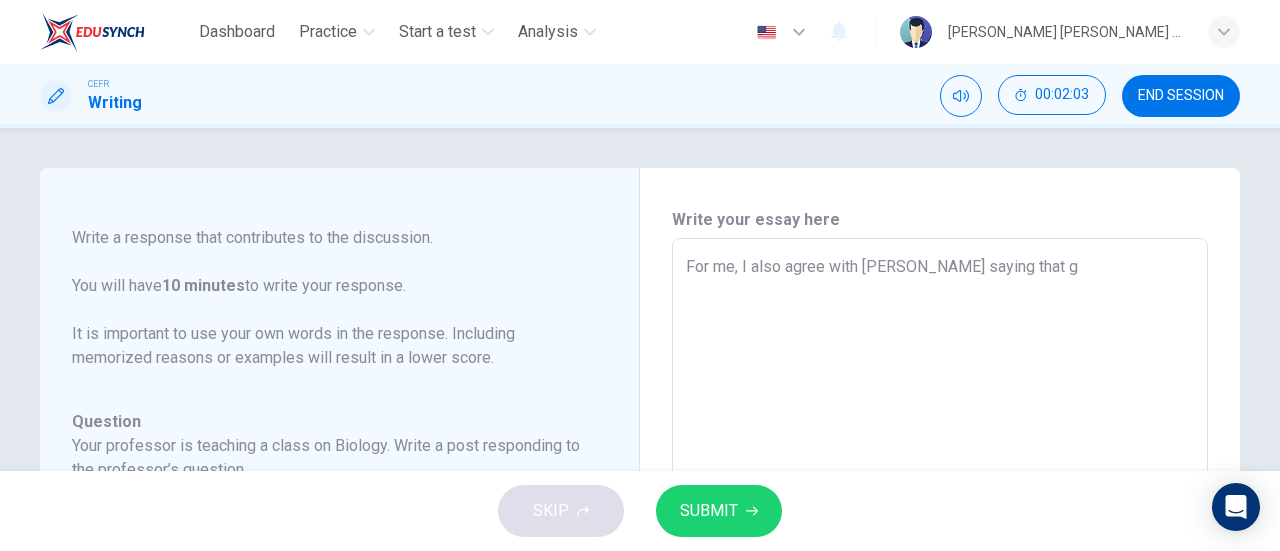 type on "For me, I also agree with [PERSON_NAME] saying that ge" 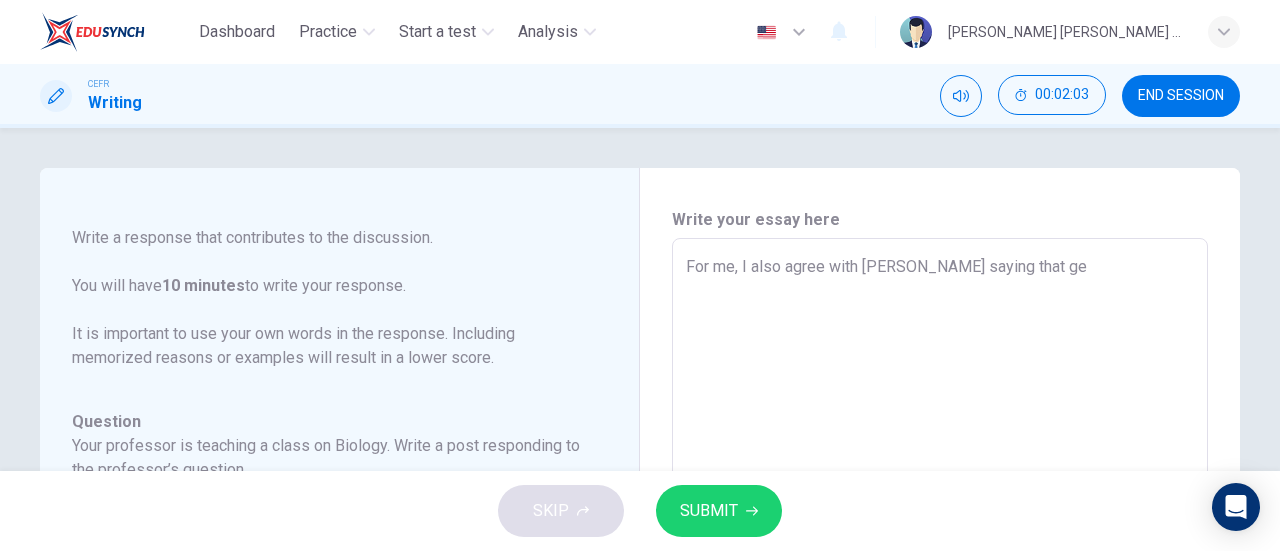 type on "For me, I also agree with [PERSON_NAME] saying that gen" 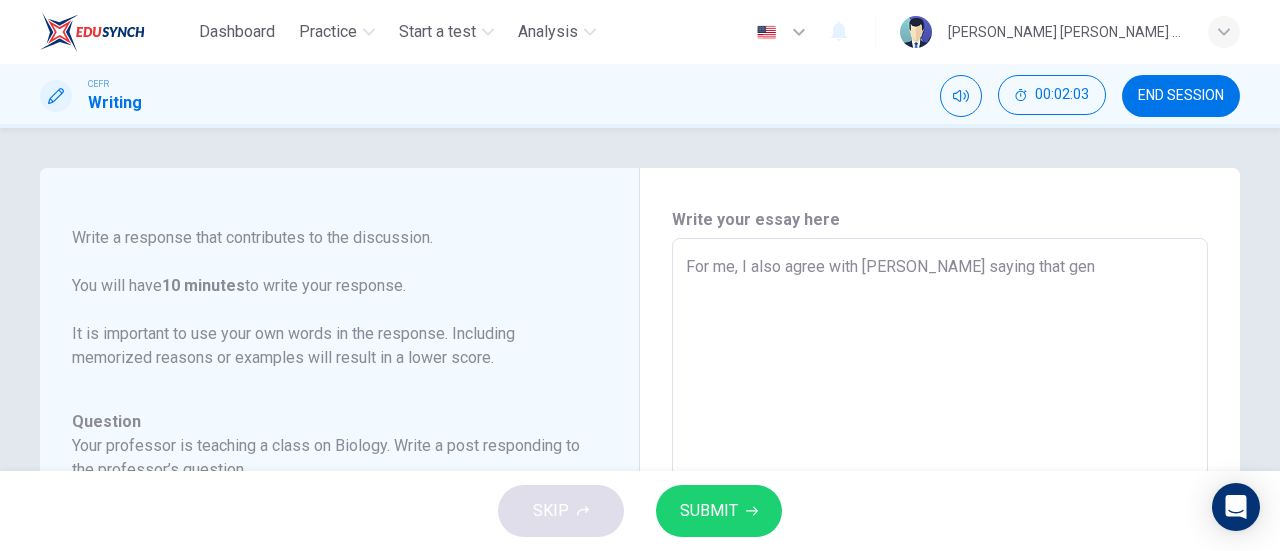 type on "For me, I also agree with [PERSON_NAME] saying that gene" 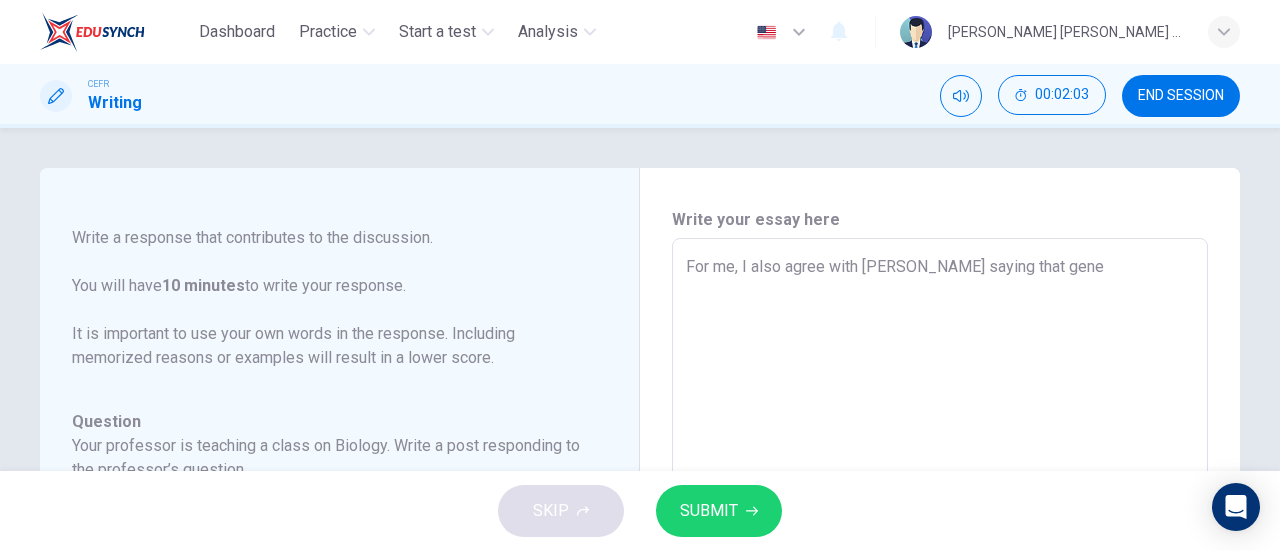 type on "x" 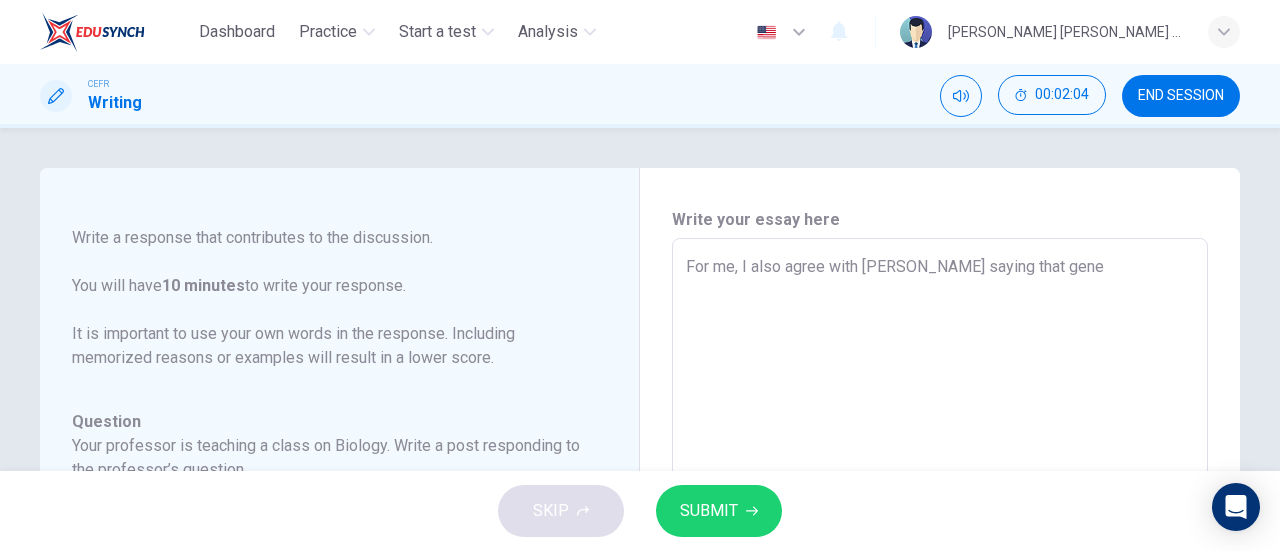 type on "For me, I also agree with [PERSON_NAME] saying that [PERSON_NAME]" 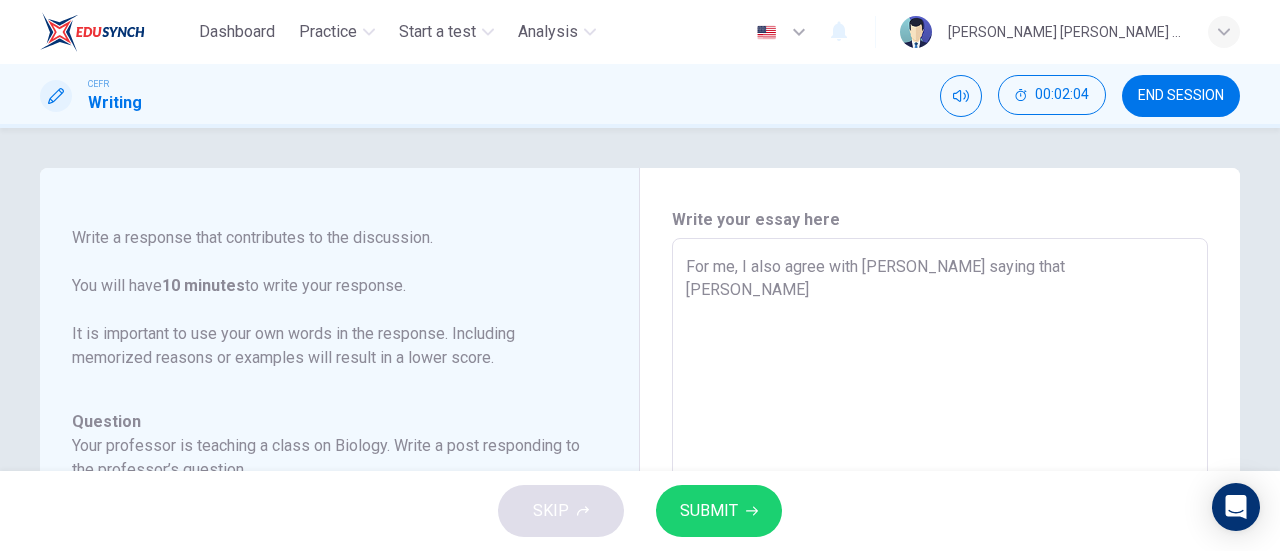 type on "x" 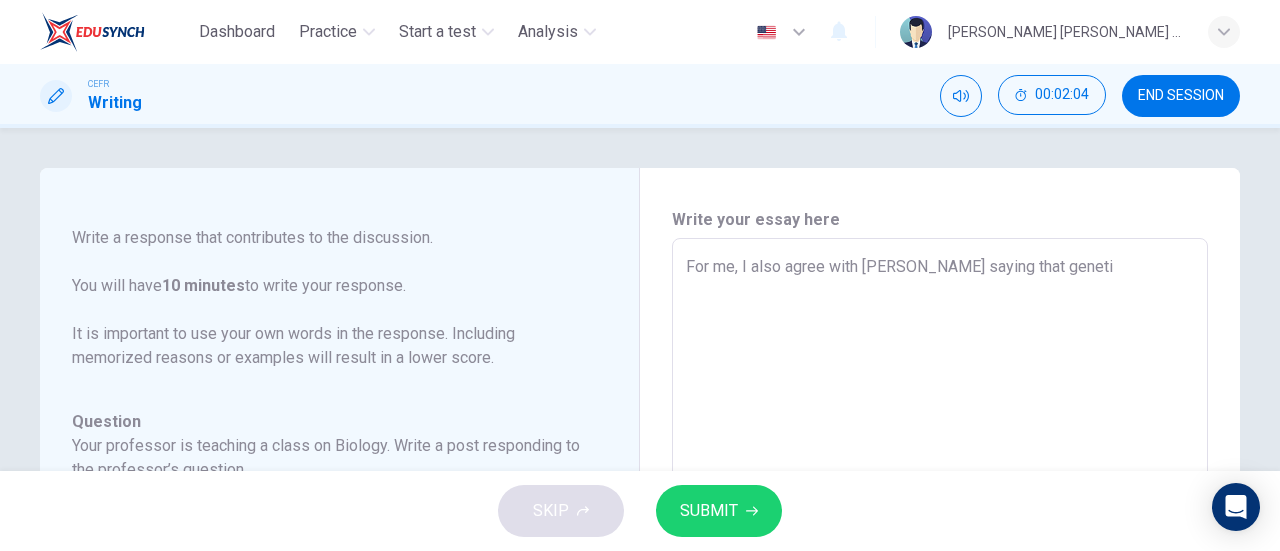 type on "x" 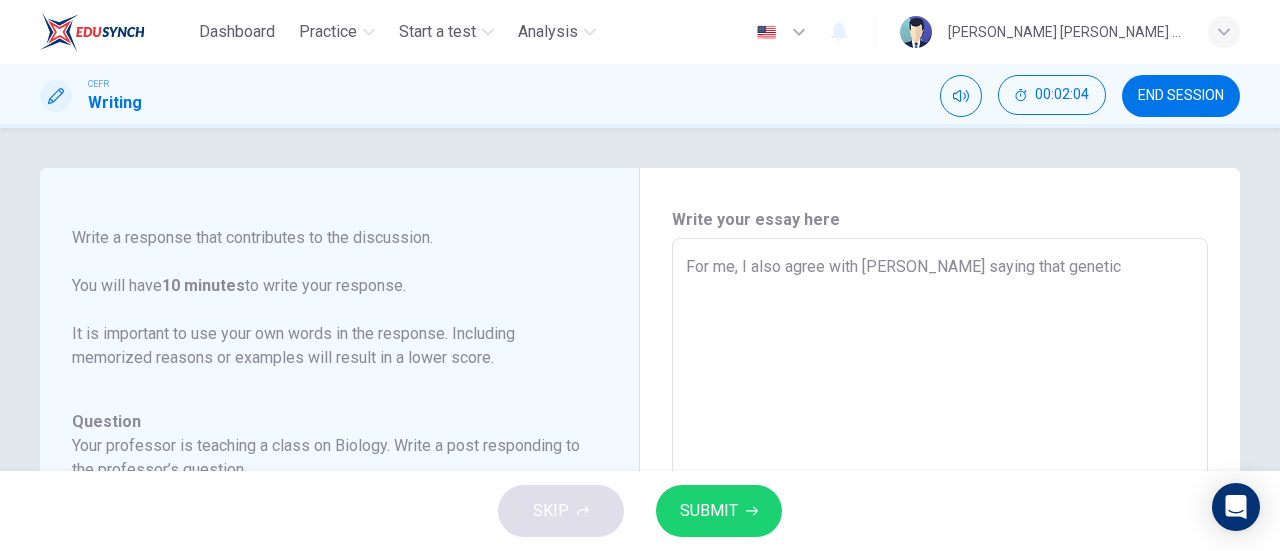 type on "x" 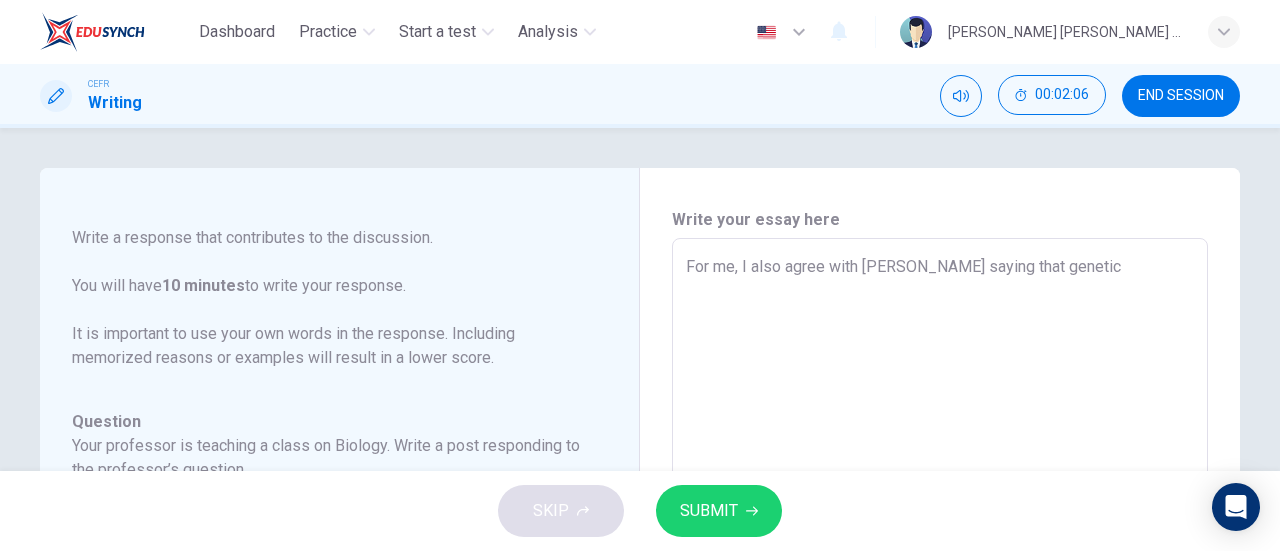 type on "For me, I also agree with [PERSON_NAME] saying that genetic" 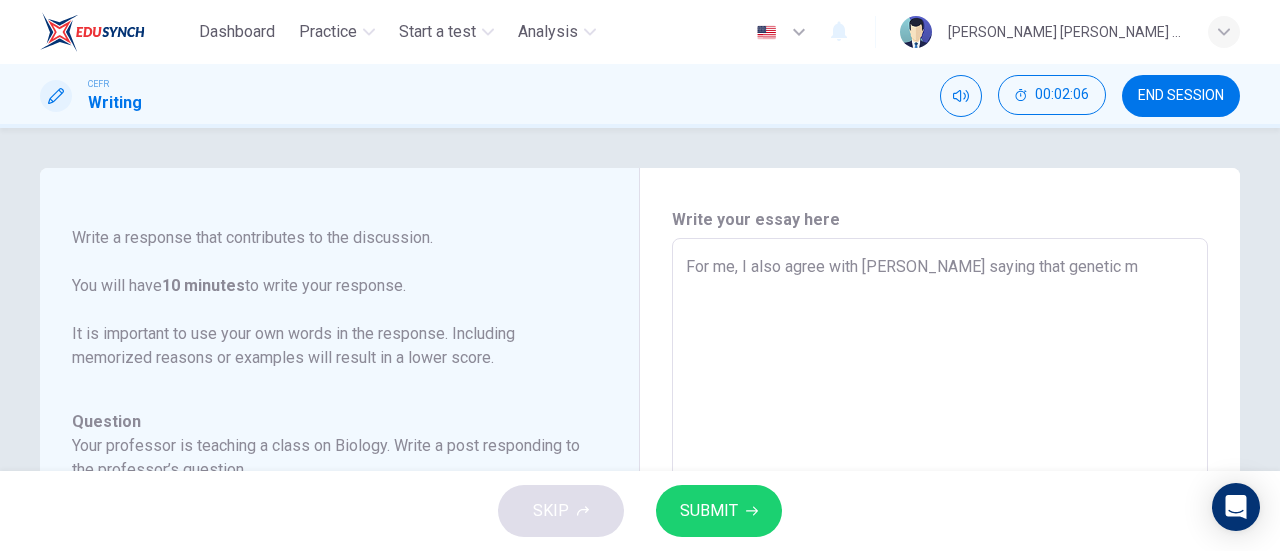 type on "x" 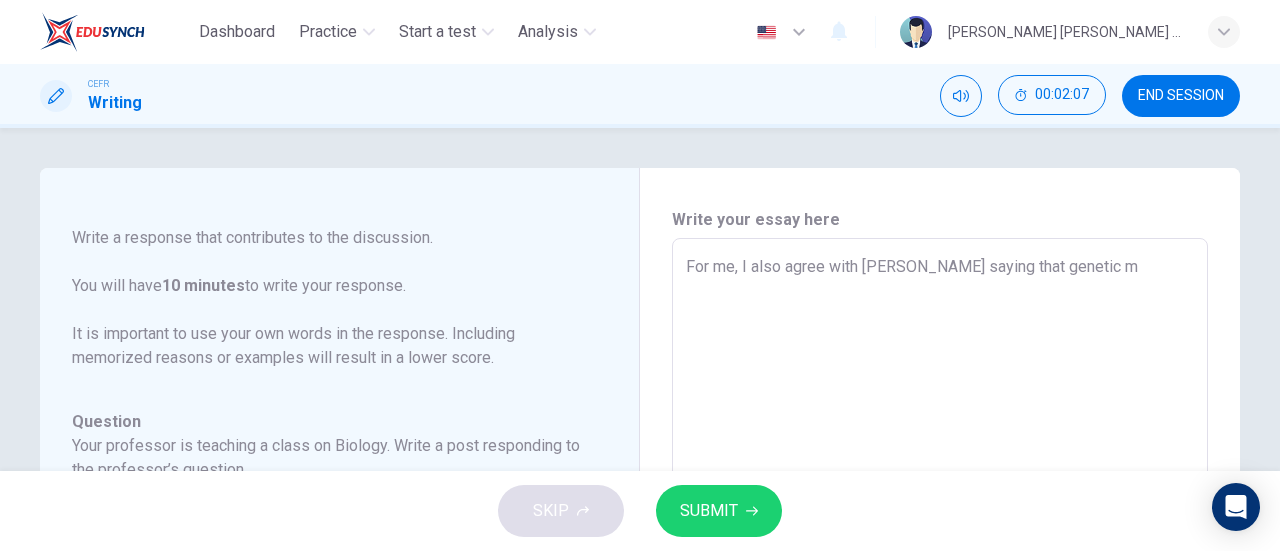 type on "For me, I also agree with [PERSON_NAME] saying that genetic mo" 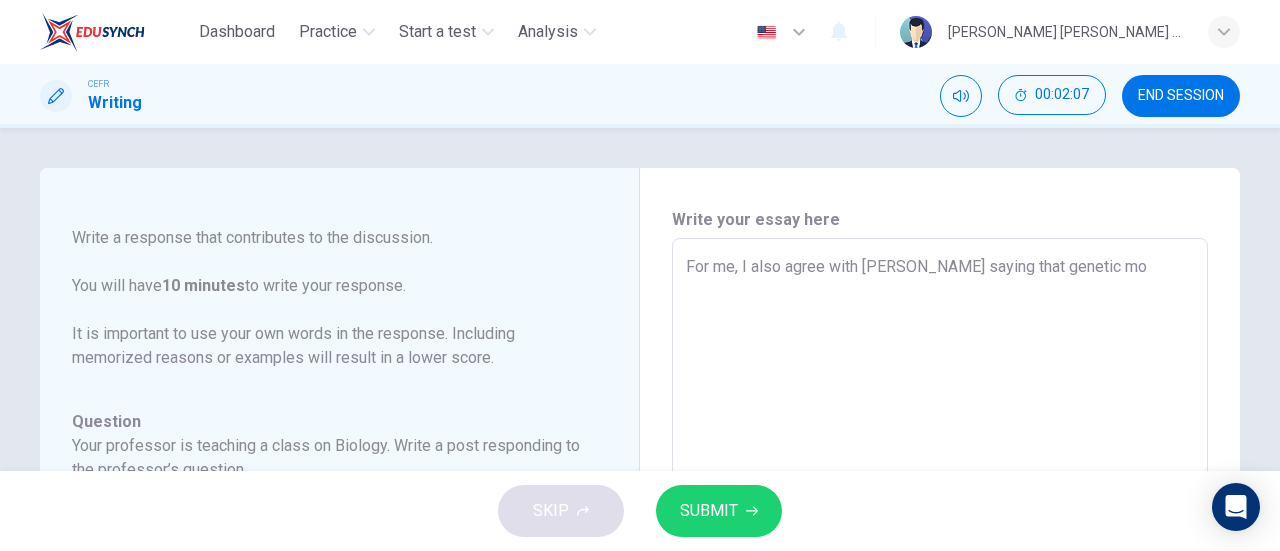 type on "x" 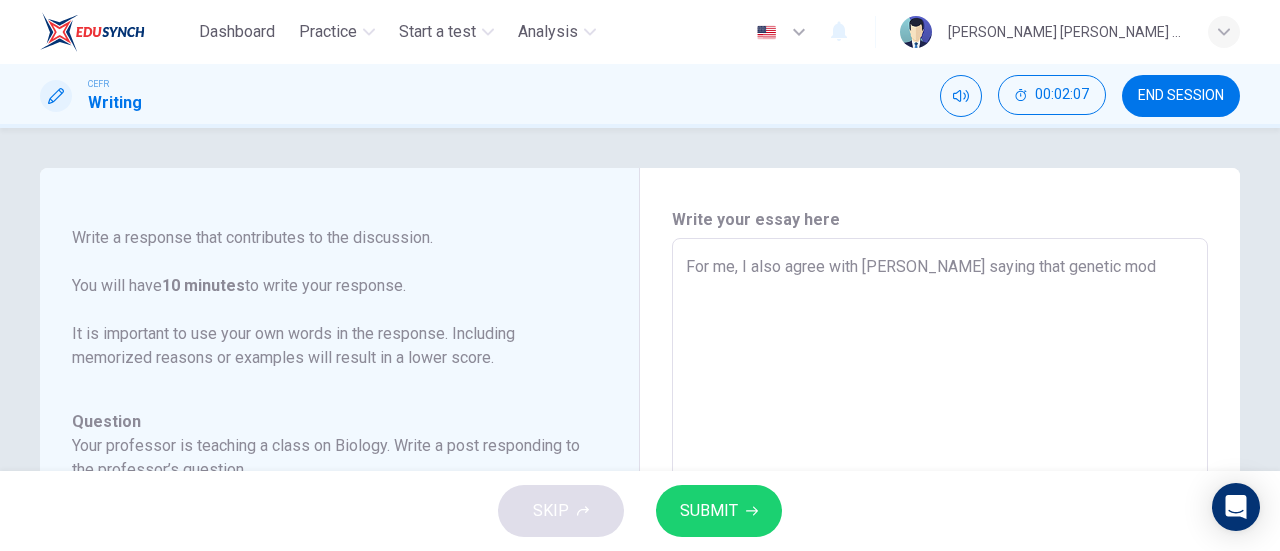type on "For me, I also agree with [PERSON_NAME] saying that genetic [PERSON_NAME]" 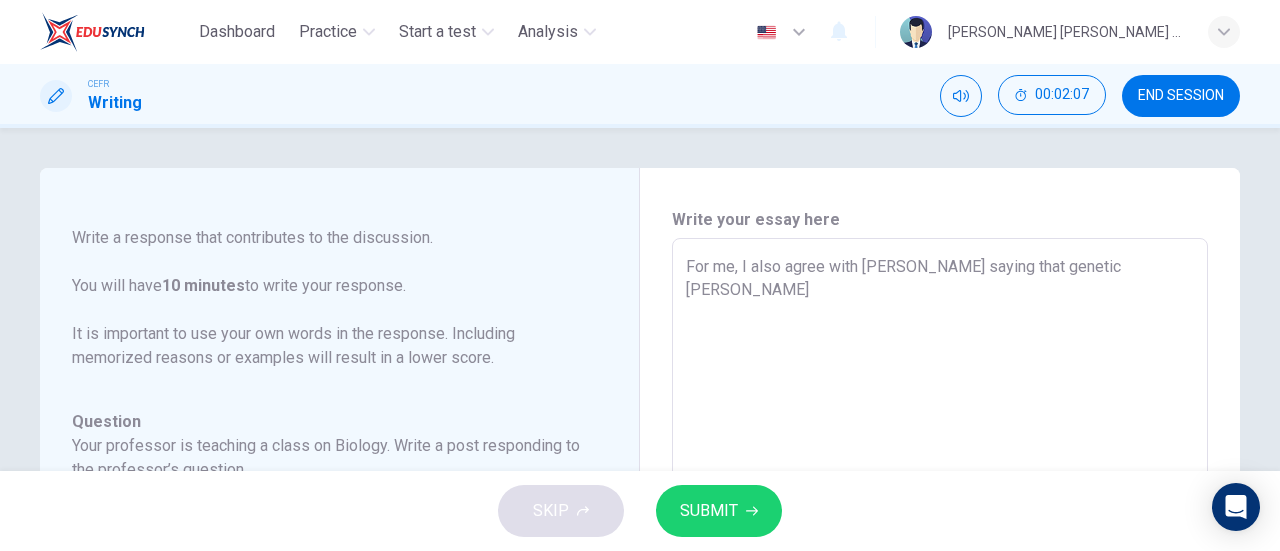 type on "x" 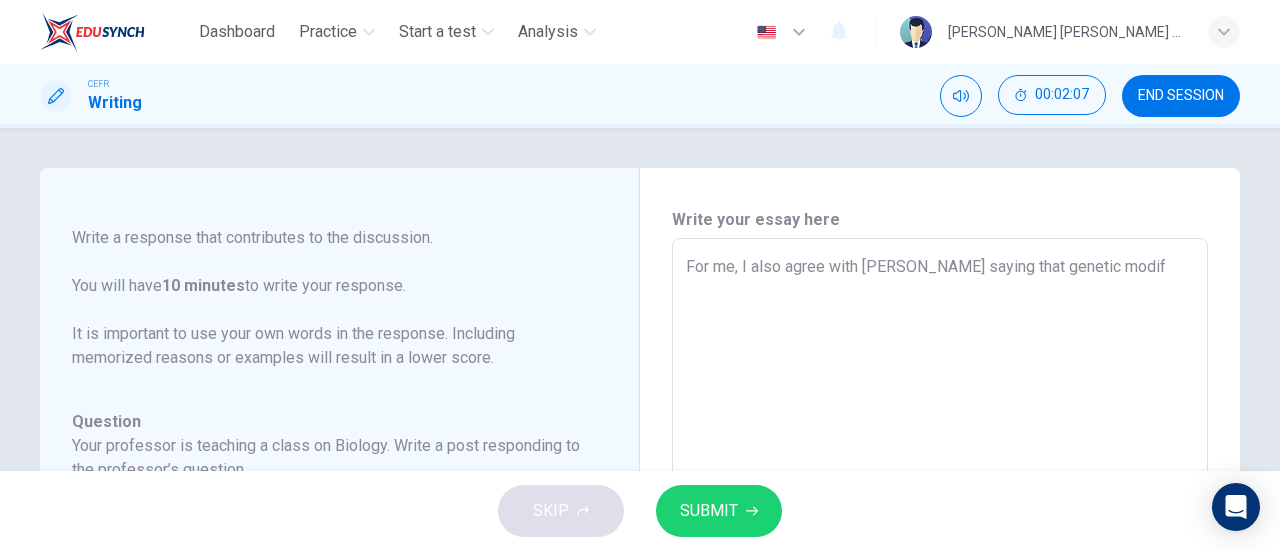 type on "x" 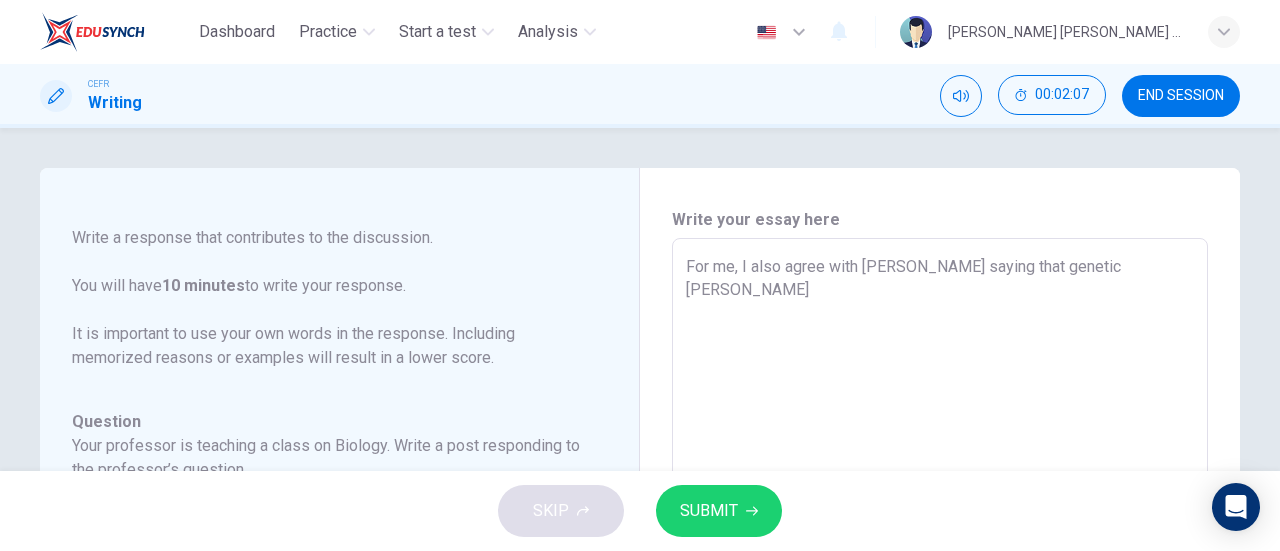 type on "x" 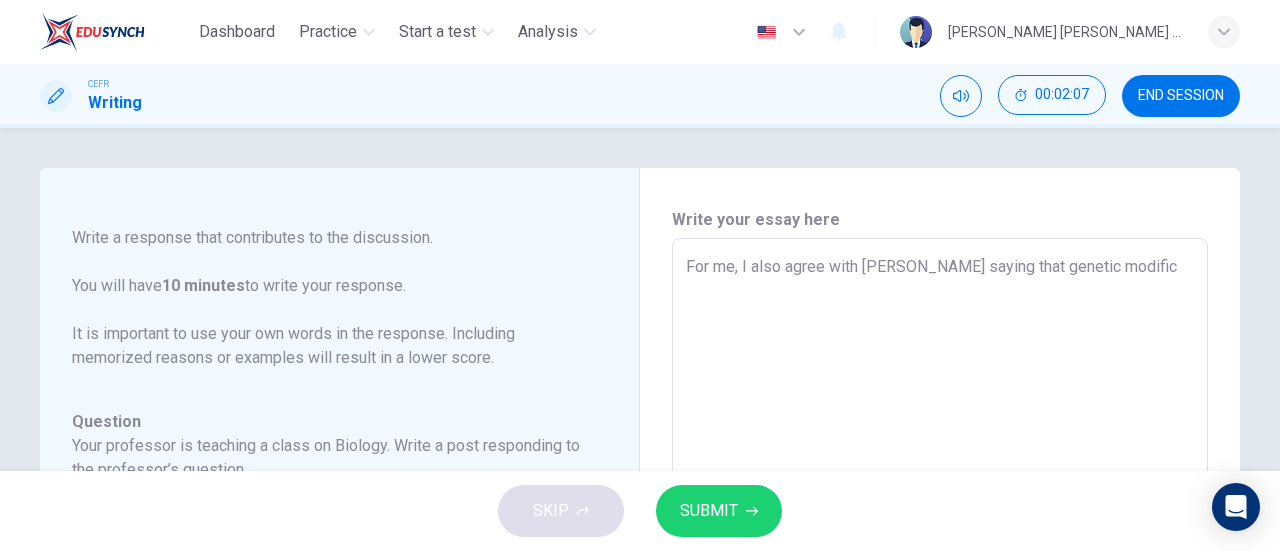 type on "x" 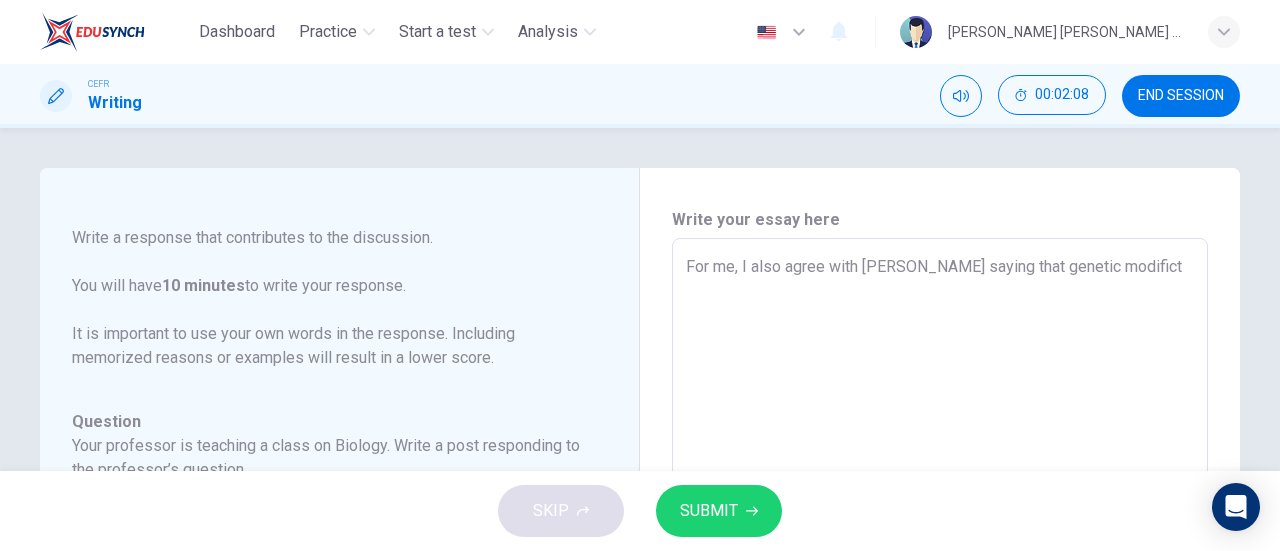 type on "For me, I also agree with [PERSON_NAME] saying that genetic modificta" 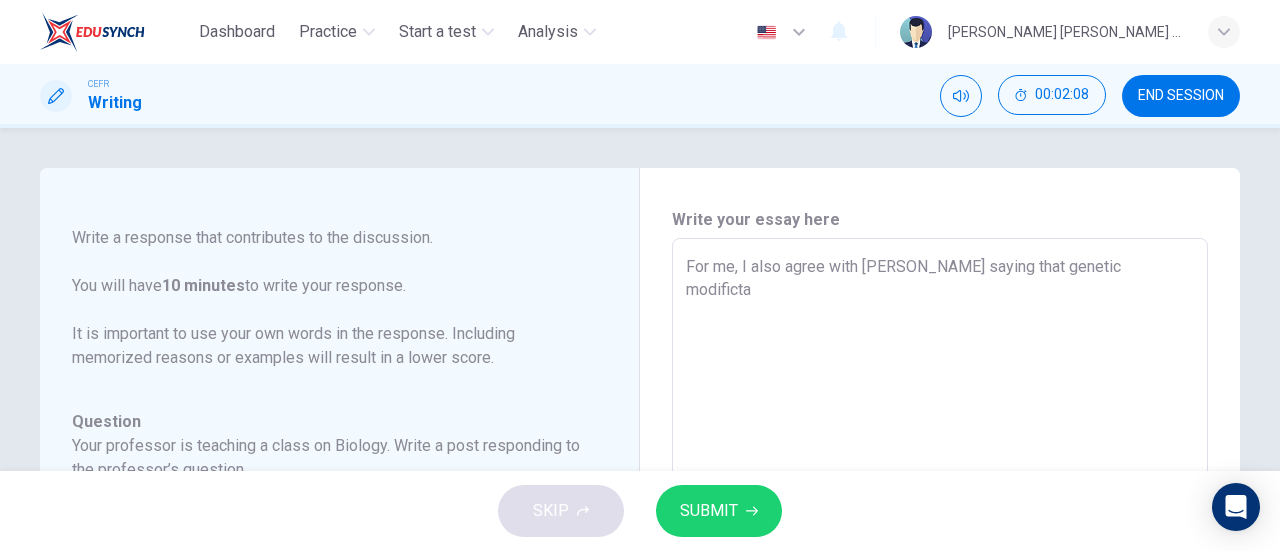 type on "x" 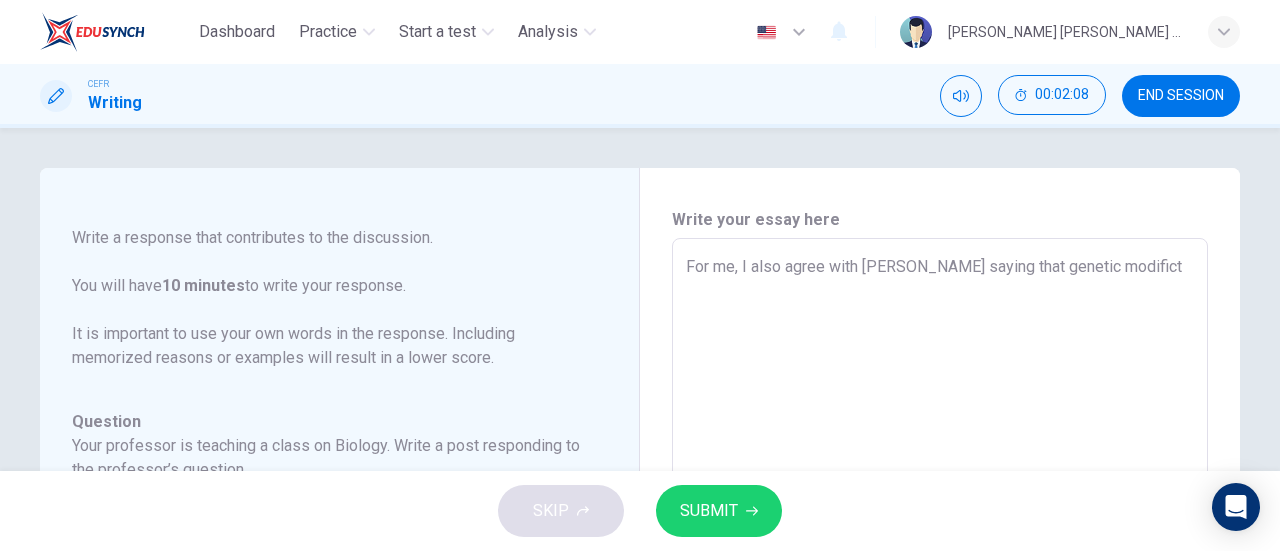 type on "x" 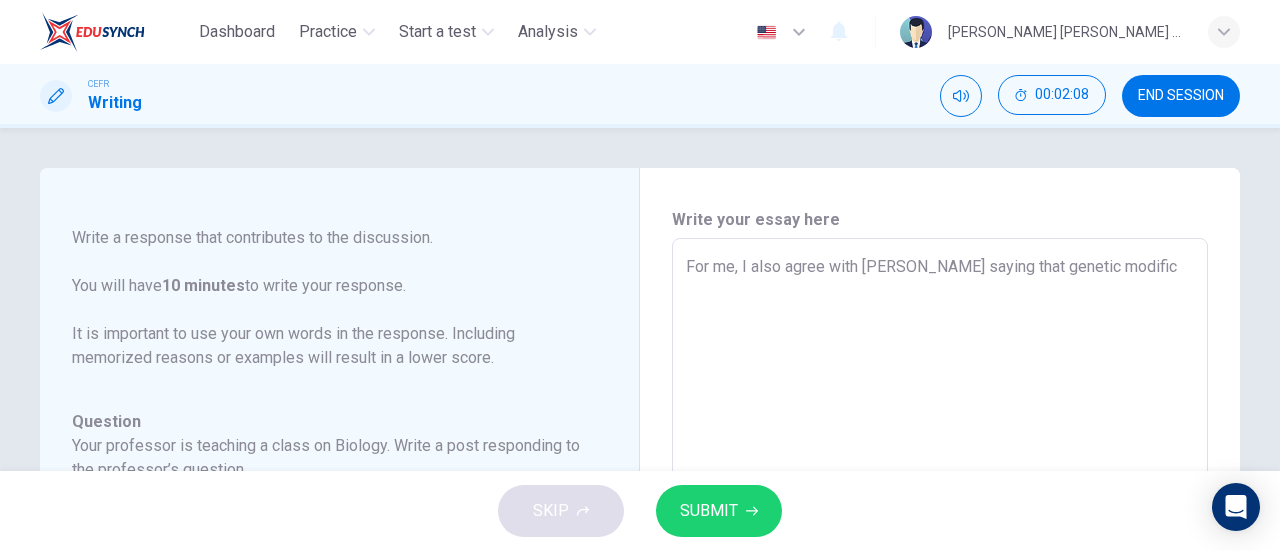 type on "x" 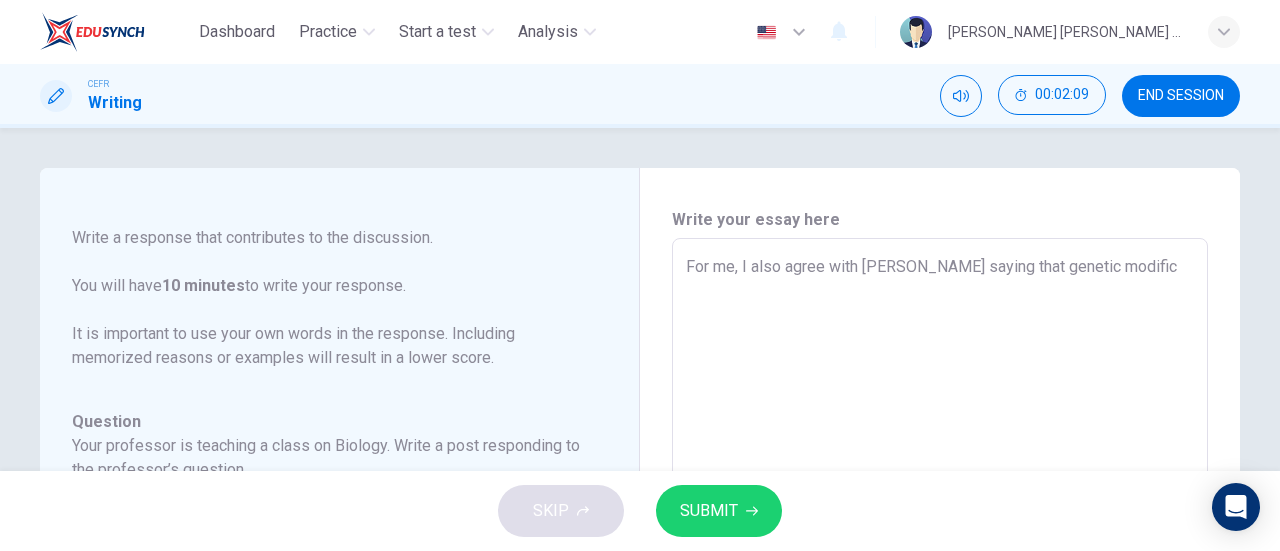 type on "For me, I also agree with [PERSON_NAME] saying that genetic modifica" 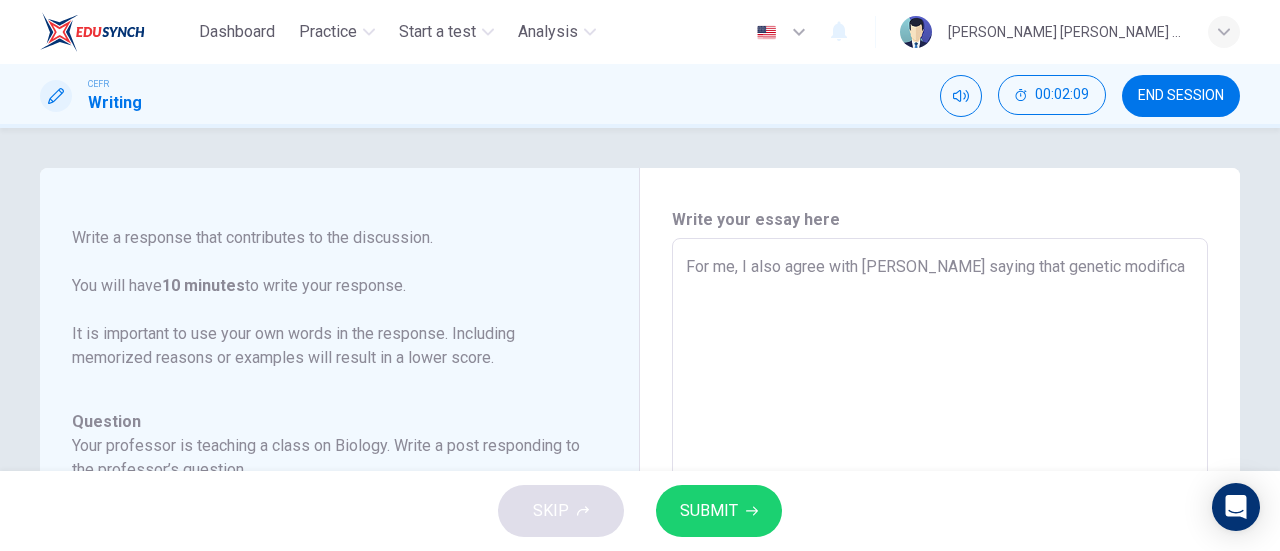 type on "For me, I also agree with [PERSON_NAME] saying that genetic modificat" 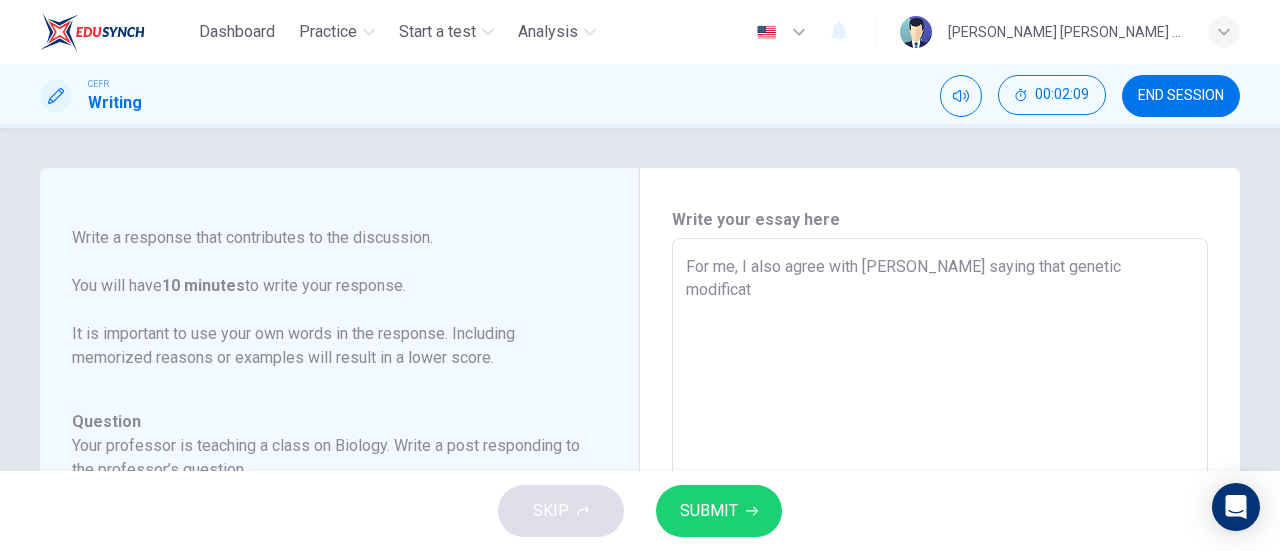 type on "x" 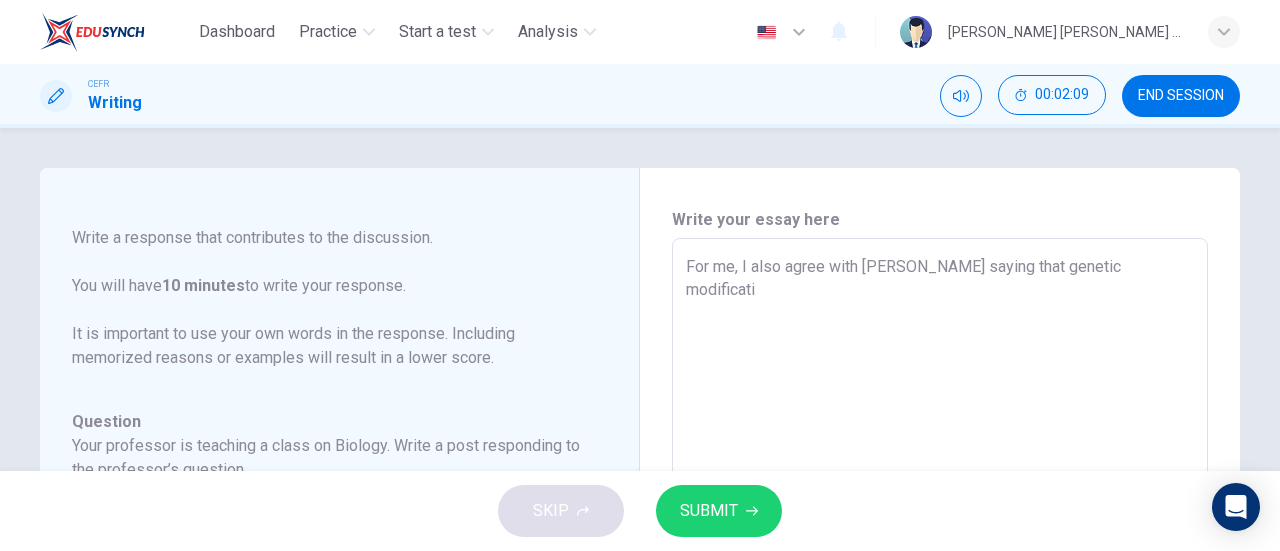 type on "x" 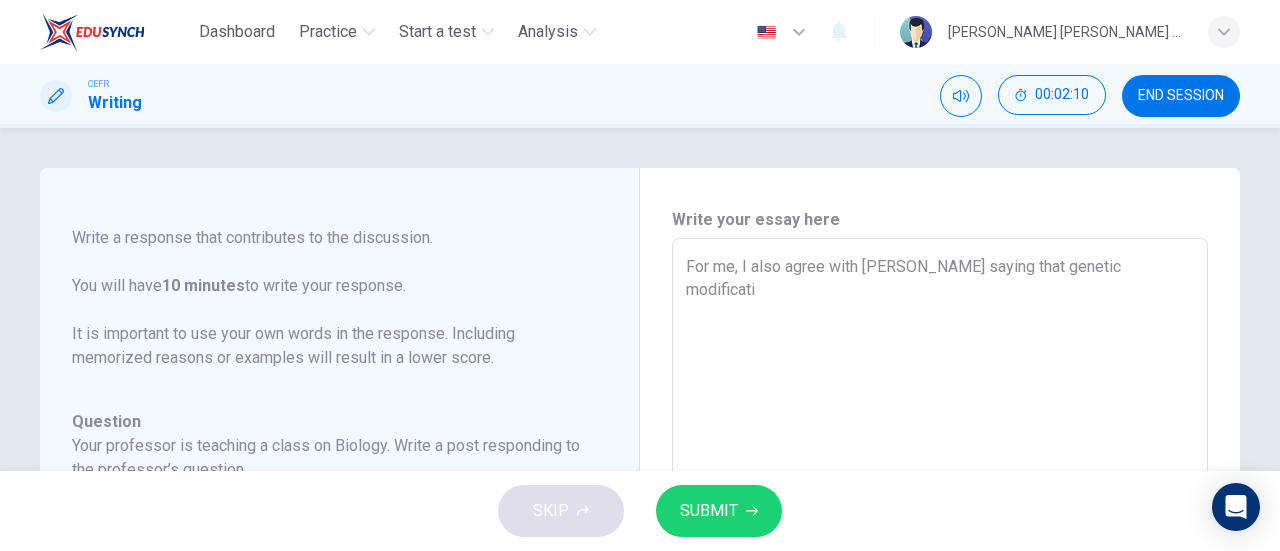 type on "For me, I also agree with [PERSON_NAME] saying that genetic modificatio" 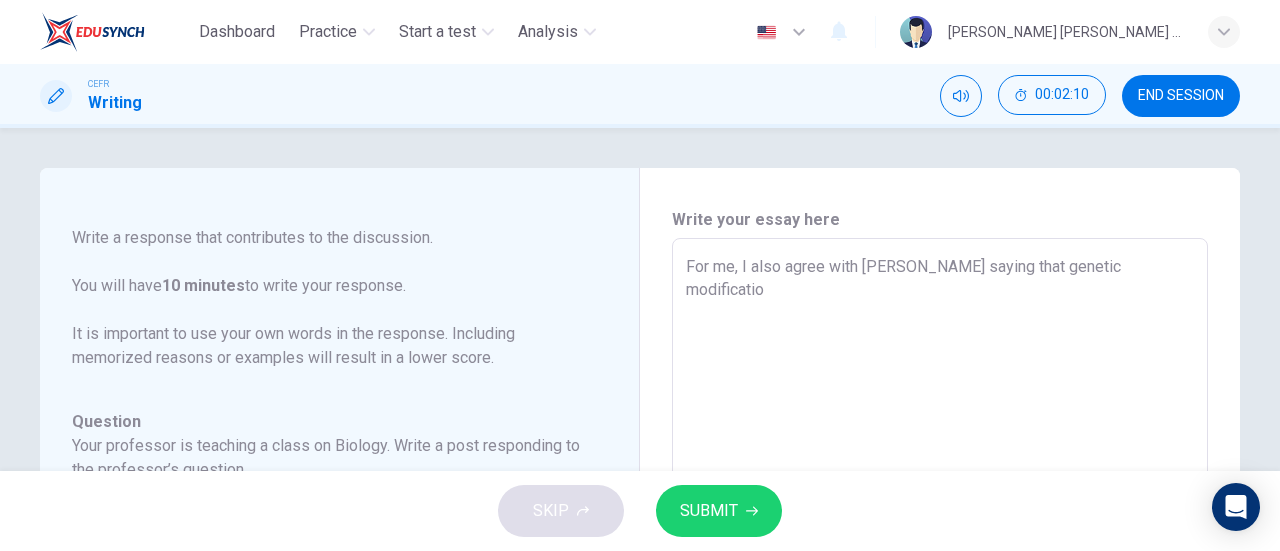 type on "x" 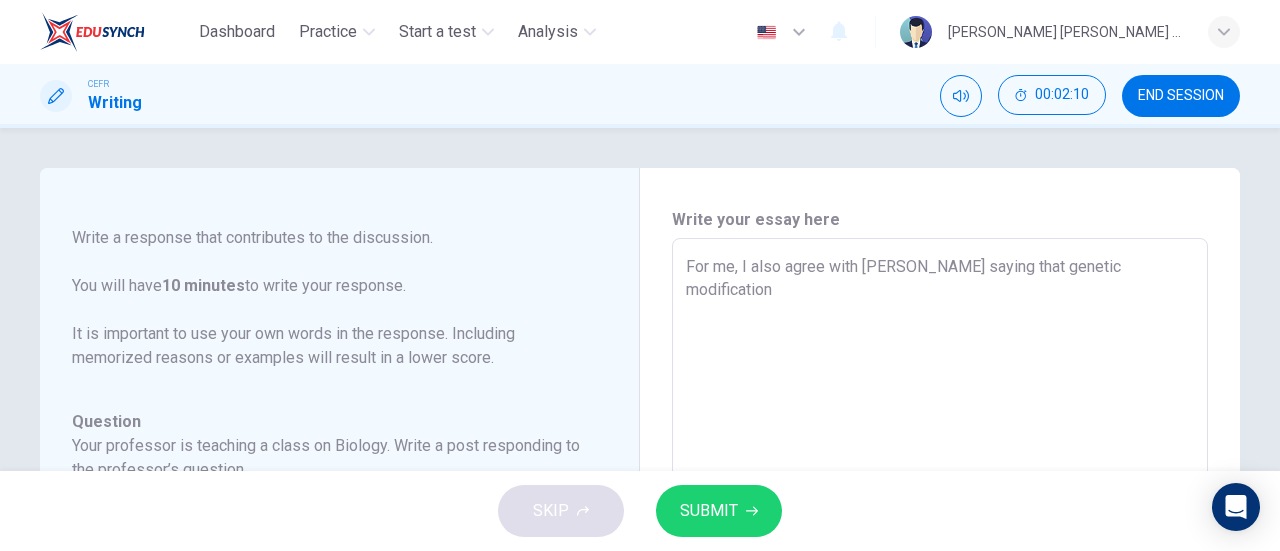 type on "x" 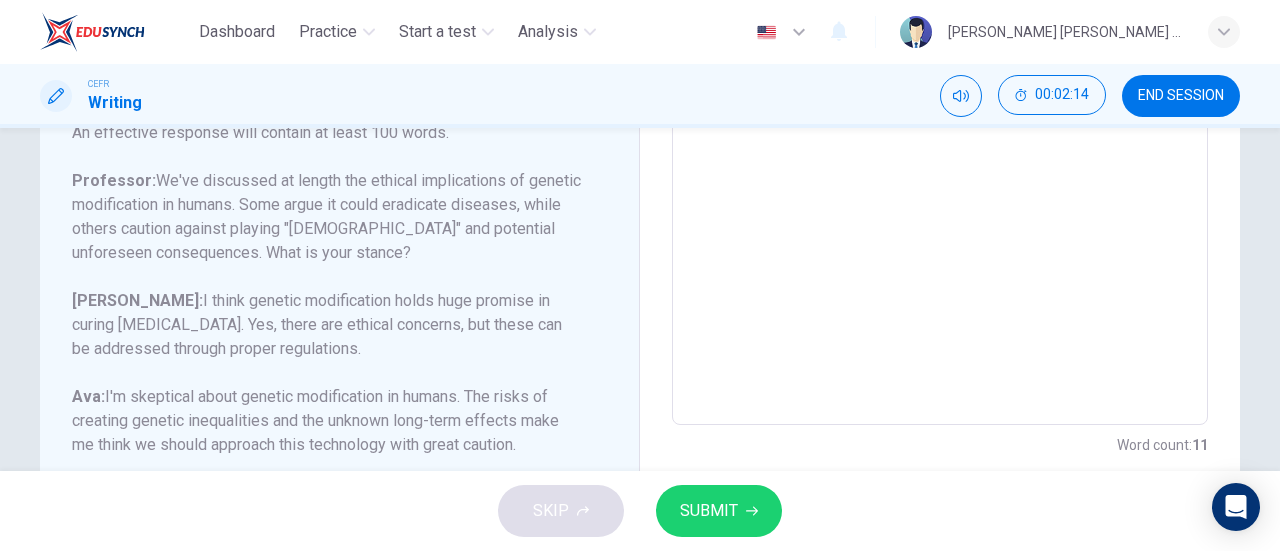 scroll, scrollTop: 0, scrollLeft: 0, axis: both 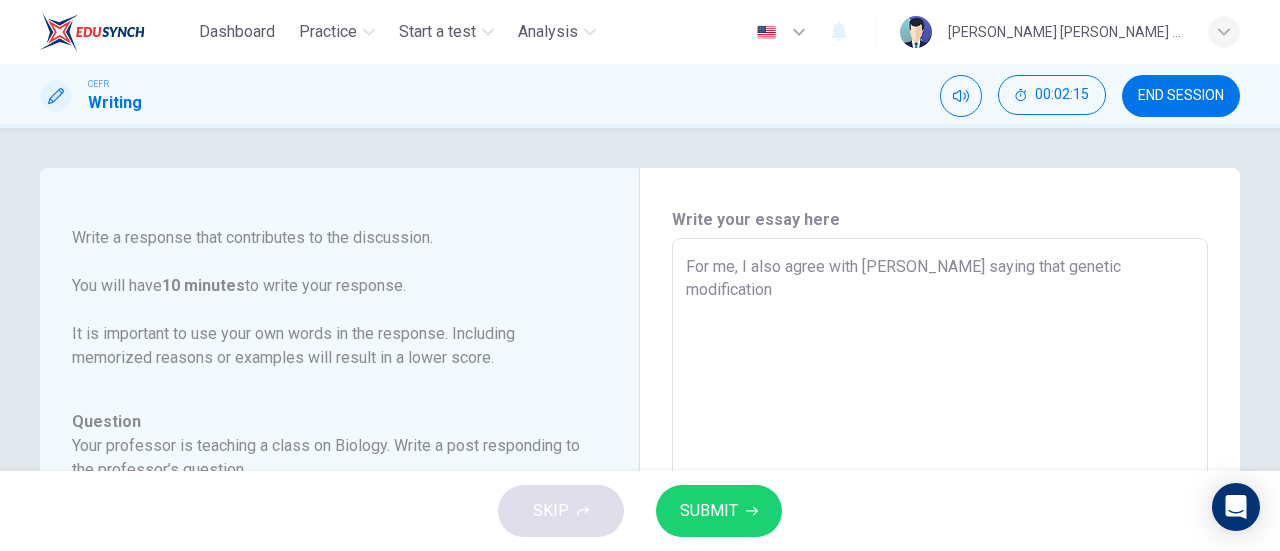 type on "For me, I also agree with [PERSON_NAME] saying that genetic modification h" 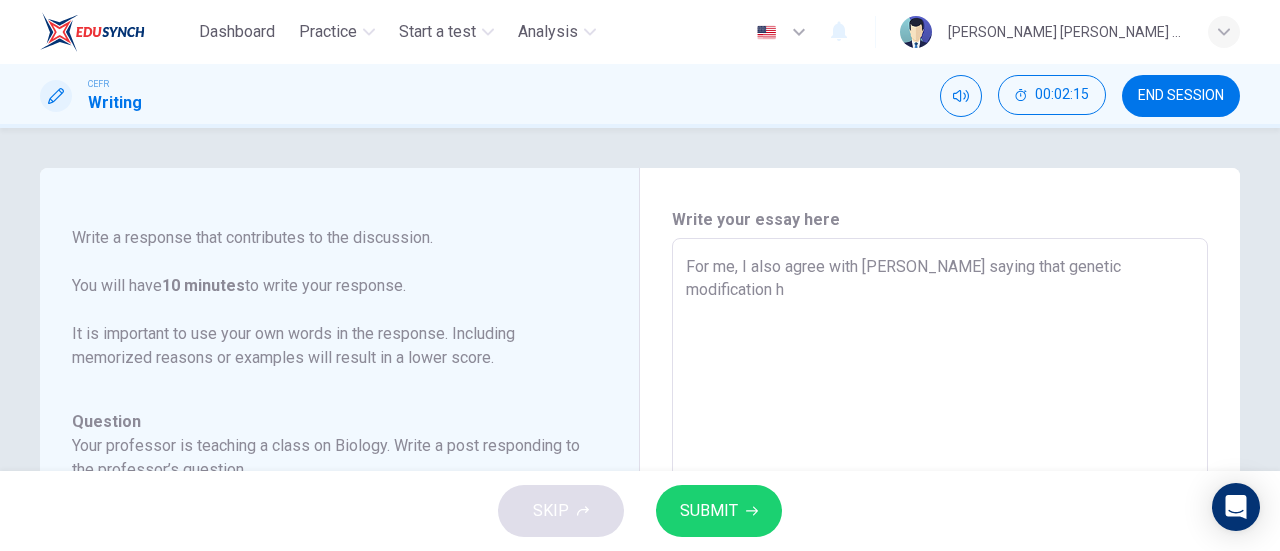 type on "x" 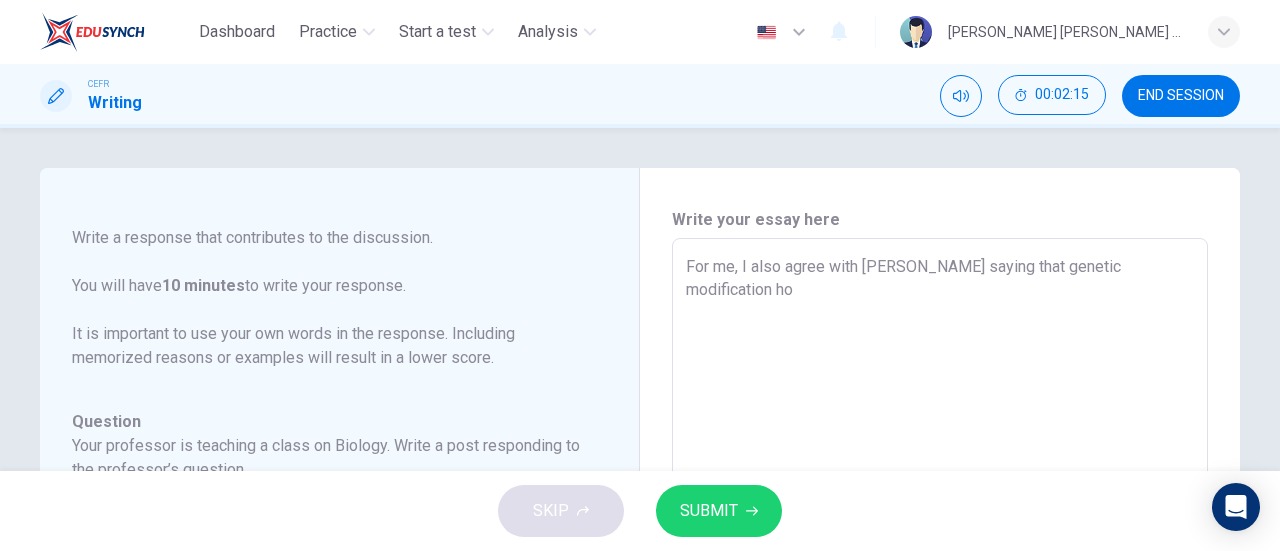 type on "x" 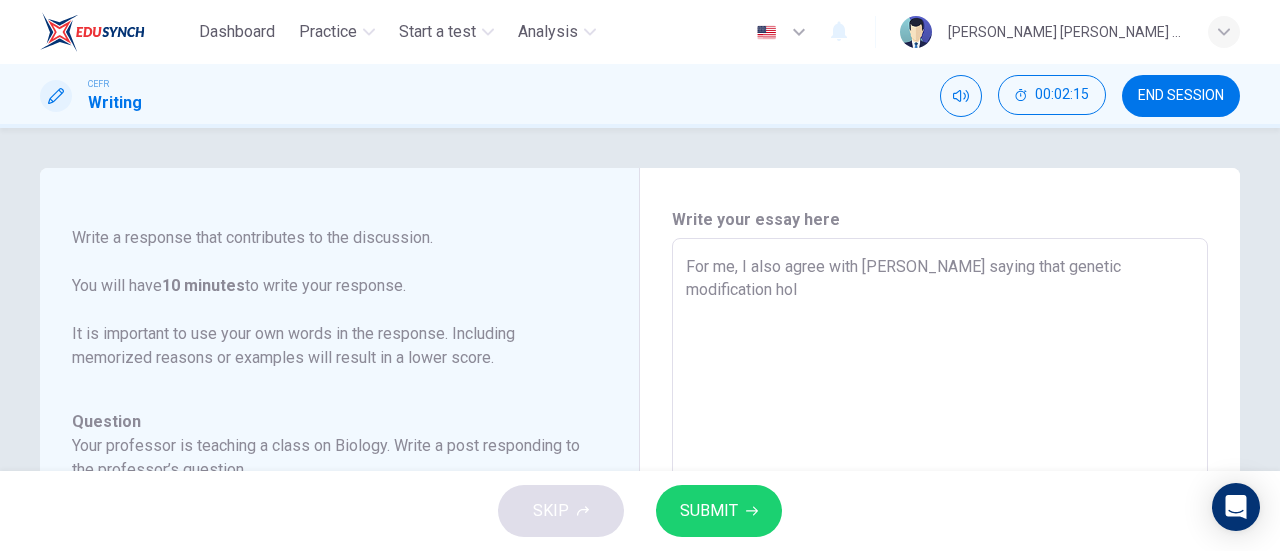 type on "x" 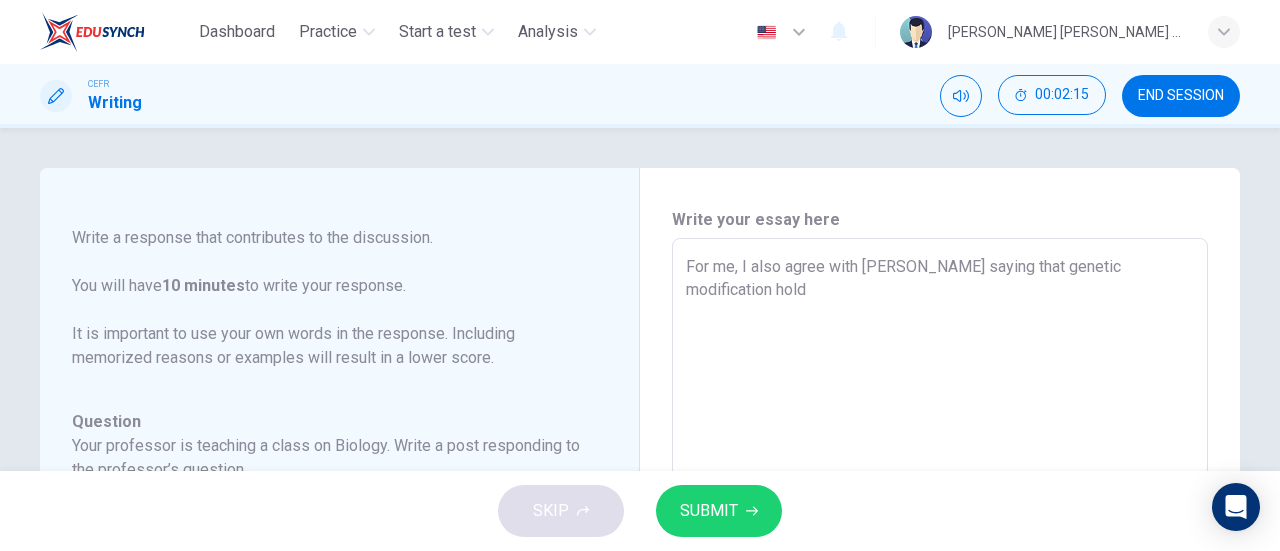 type on "x" 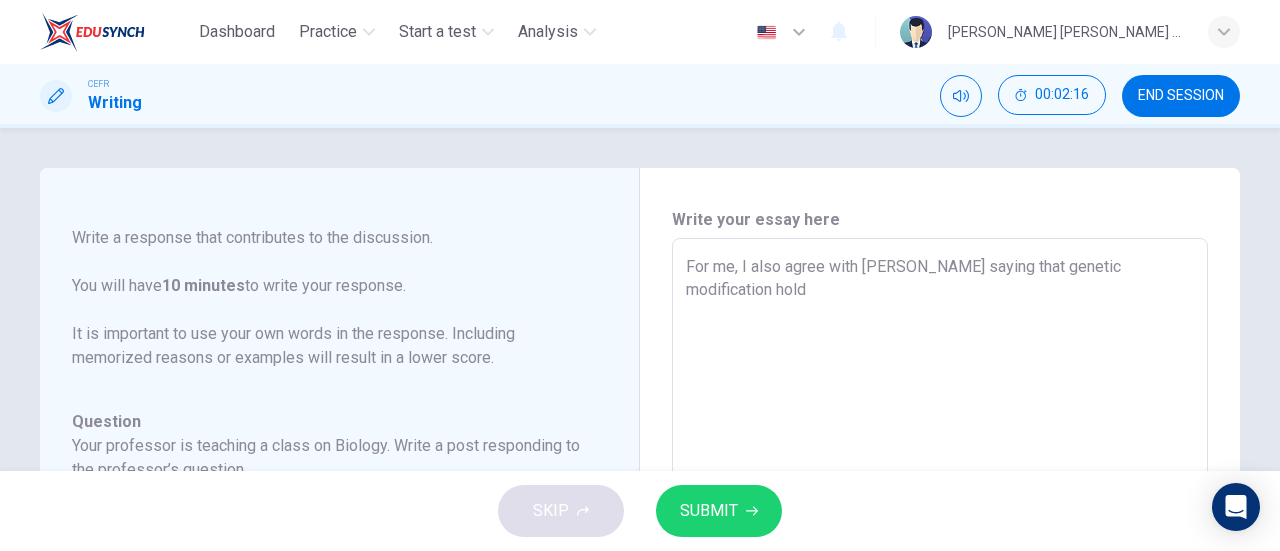 type on "For me, I also agree with [PERSON_NAME] saying that genetic modification holds" 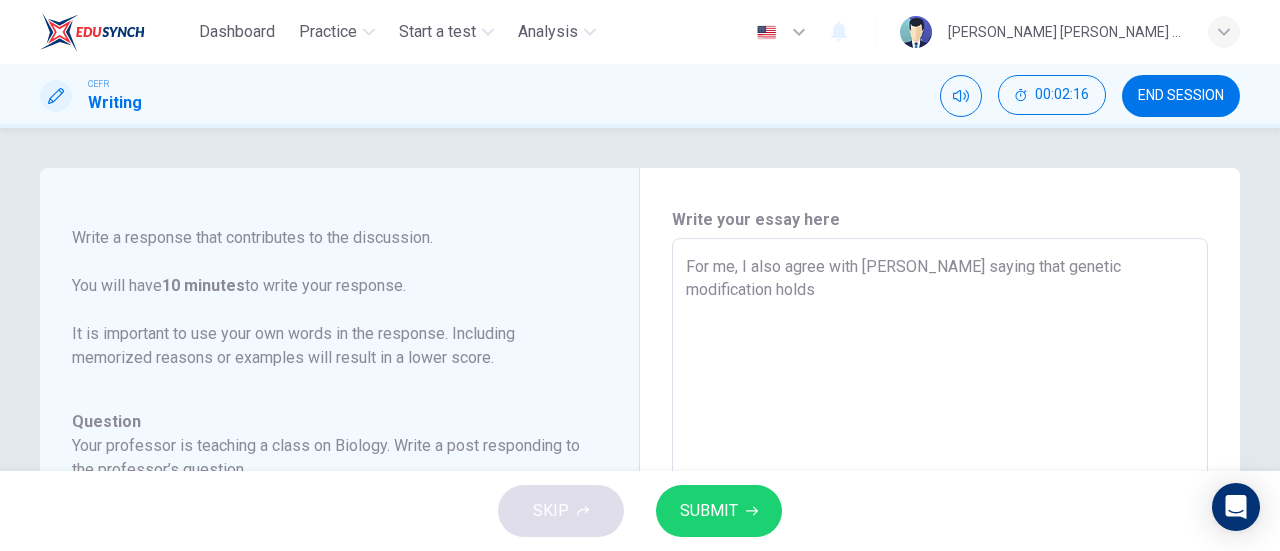 type on "x" 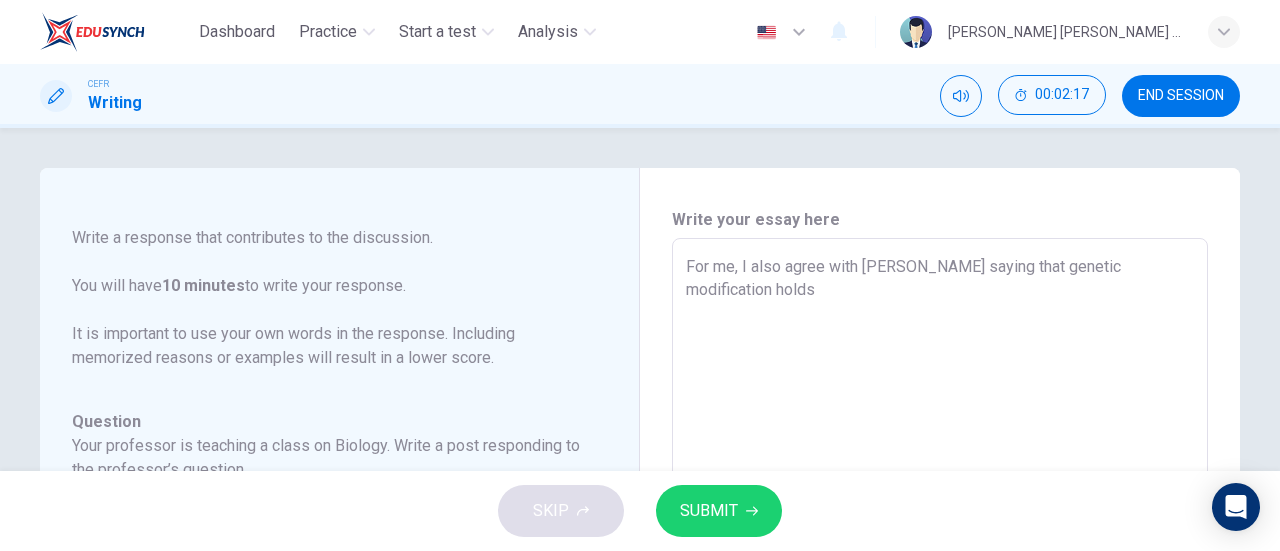 type on "For me, I also agree with [PERSON_NAME] saying that genetic modification holds" 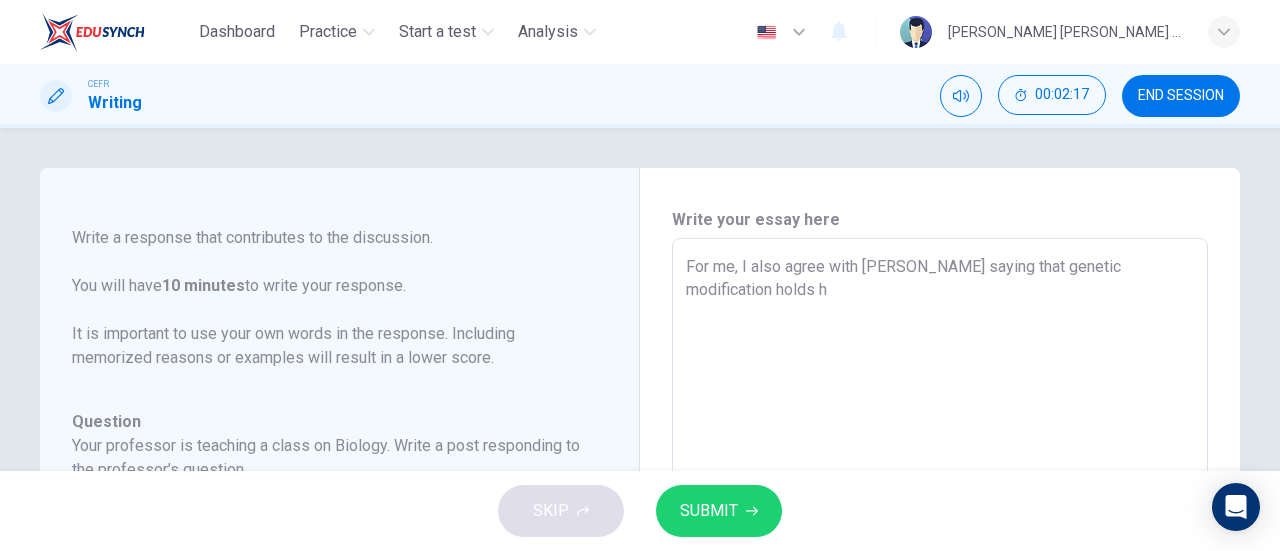 type on "x" 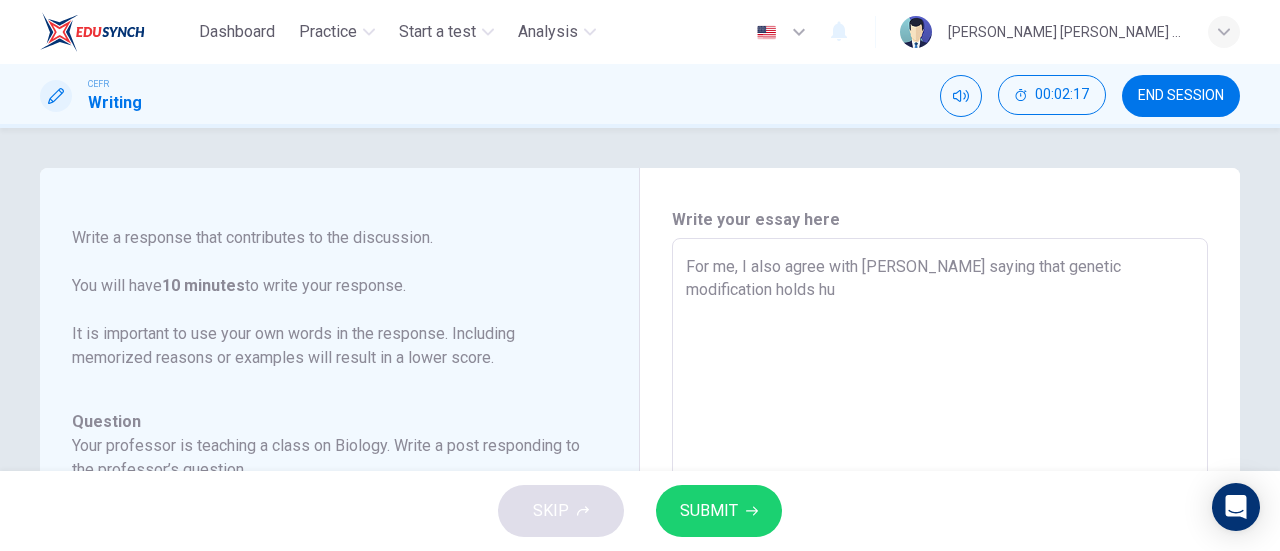 type on "x" 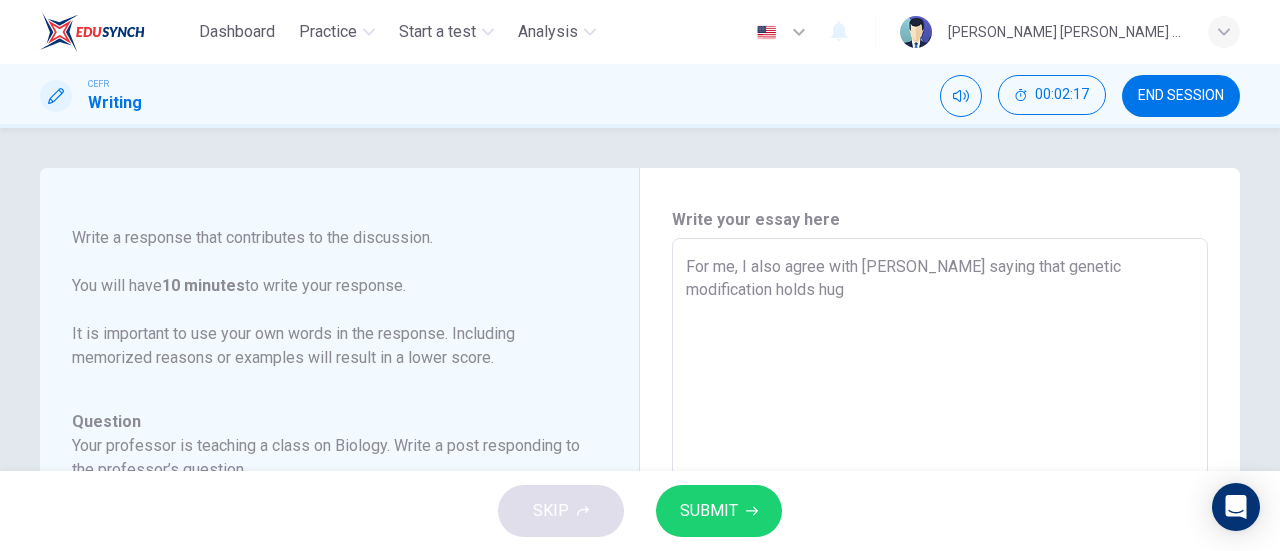 type on "x" 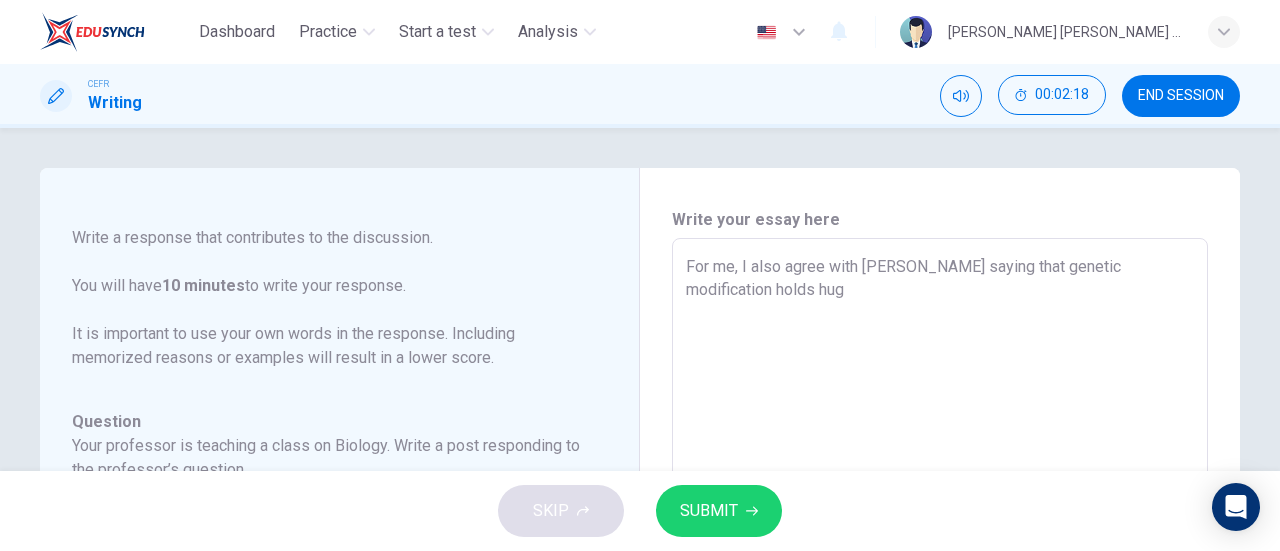 type on "For me, I also agree with [PERSON_NAME] saying that genetic modification holds huge" 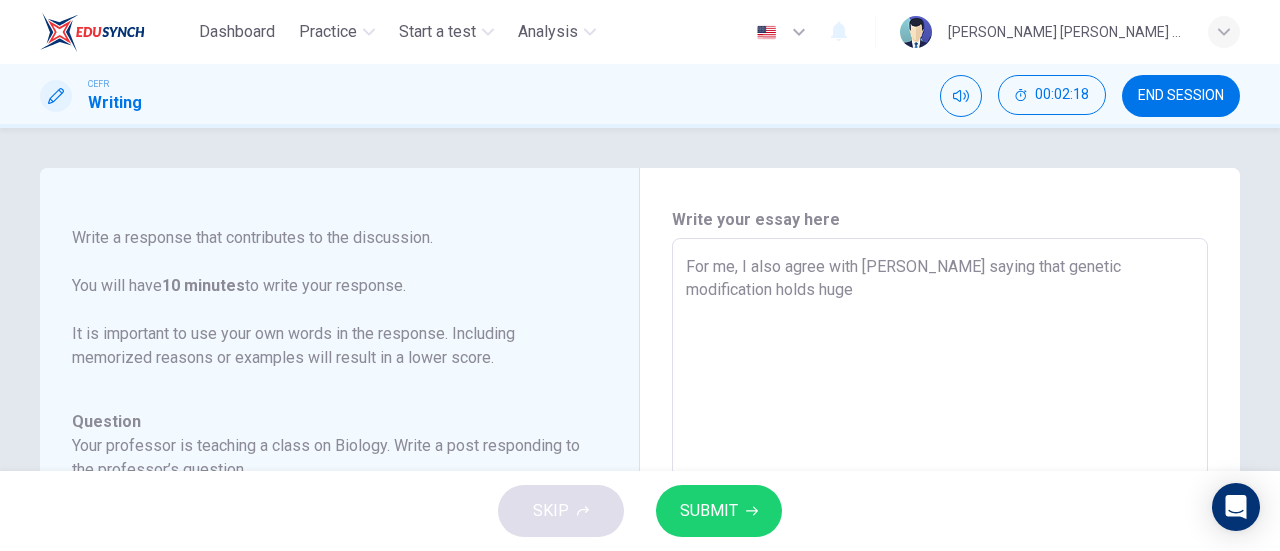 type on "x" 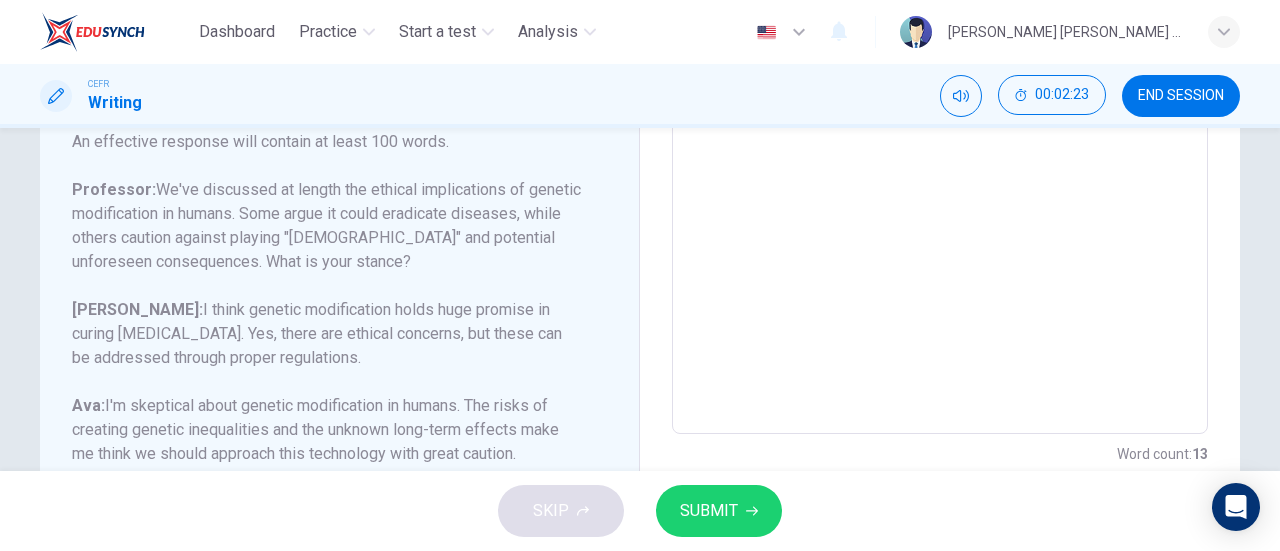 scroll, scrollTop: 474, scrollLeft: 0, axis: vertical 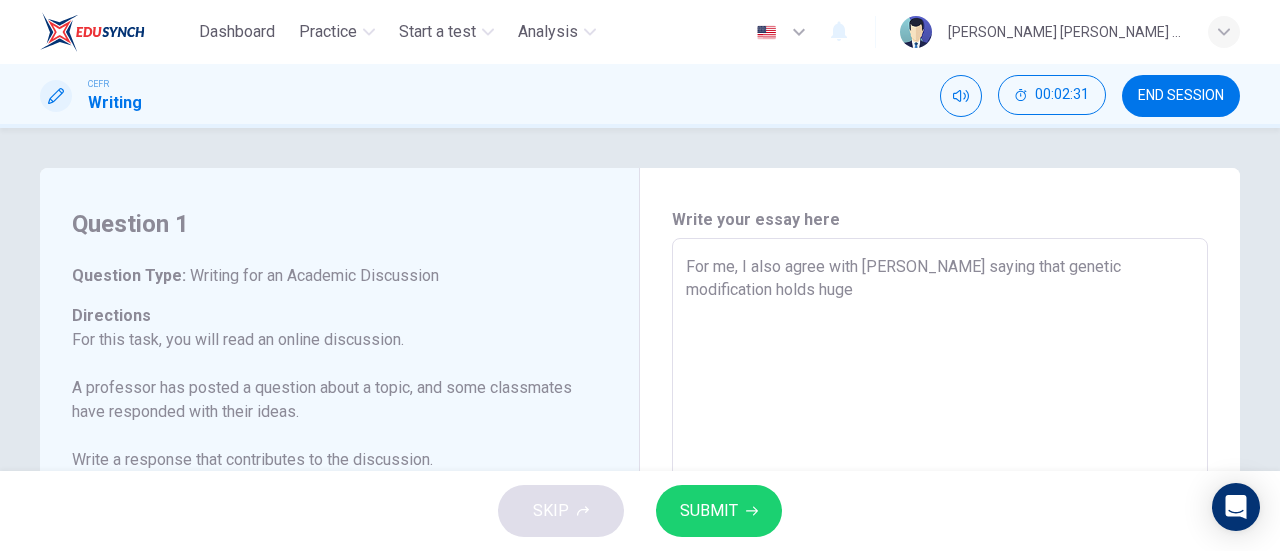 type on "For me, I also agree with [PERSON_NAME] saying that genetic modification holds huge p" 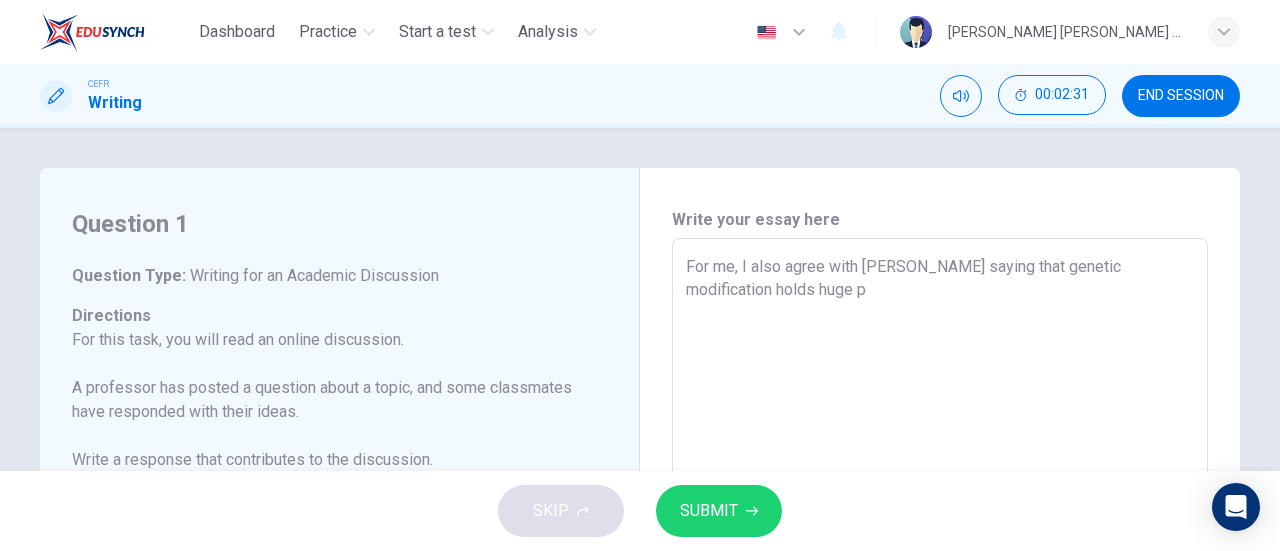 type on "x" 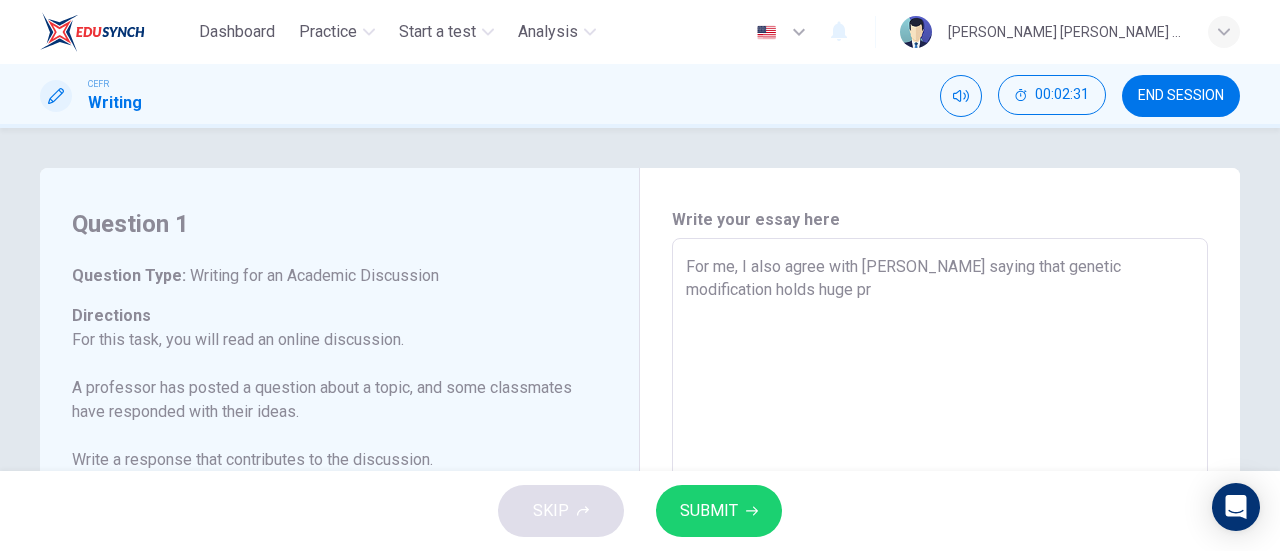 type on "x" 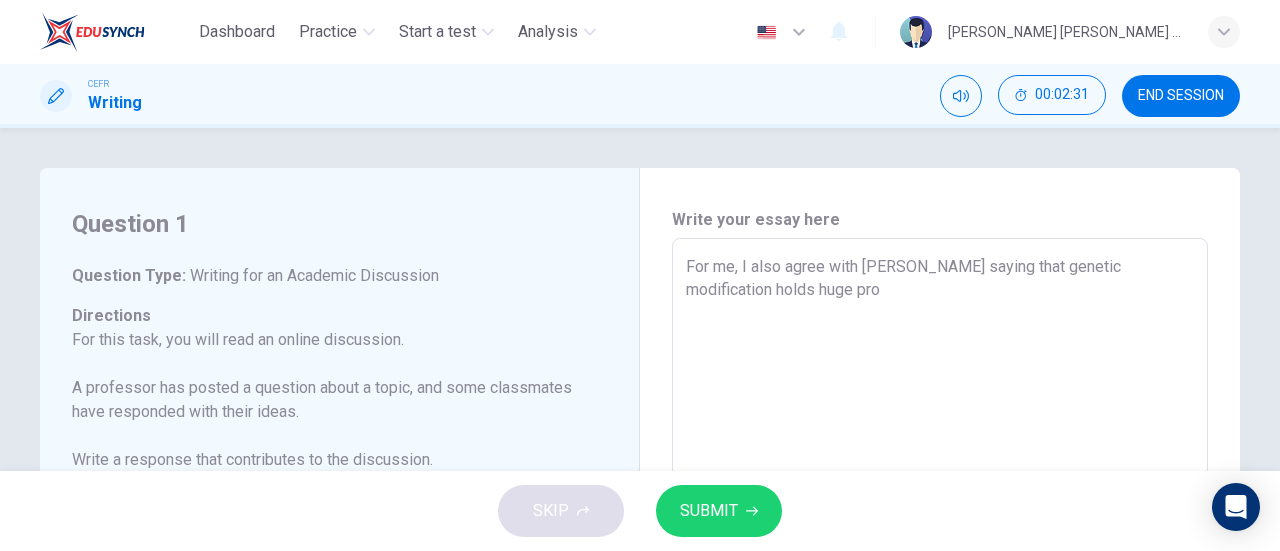 type on "x" 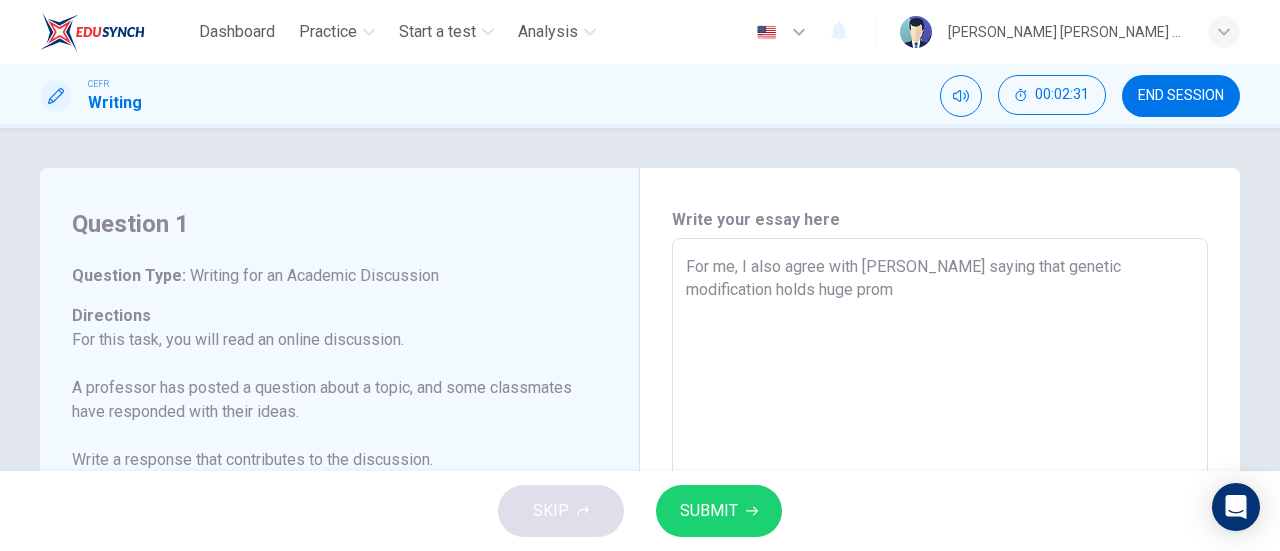 type on "x" 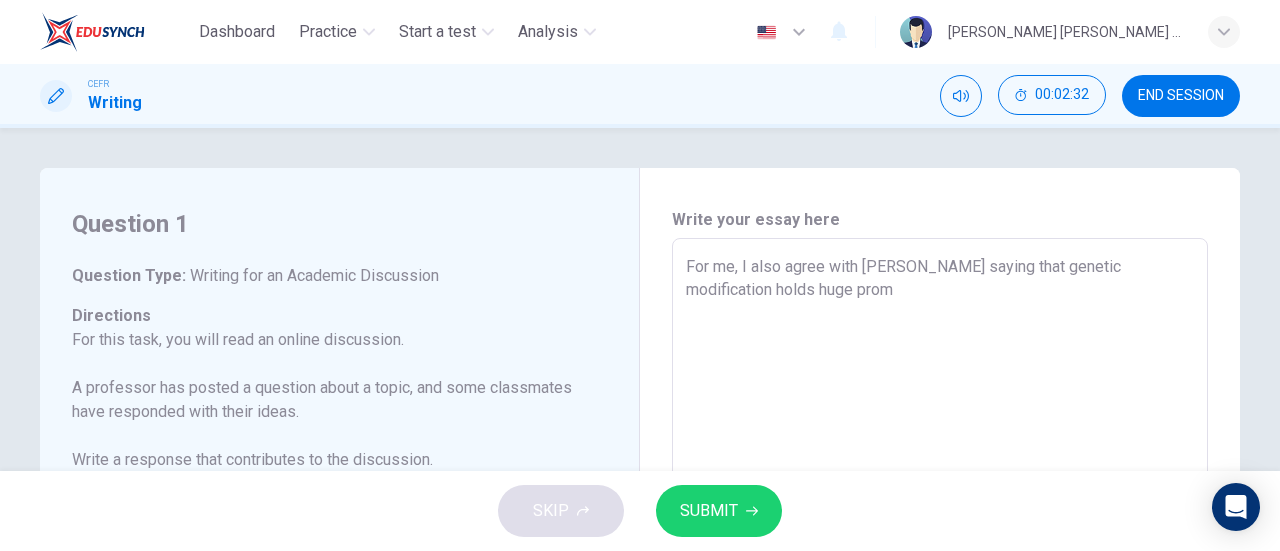 type on "For me, I also agree with [PERSON_NAME] saying that genetic modification holds huge promi" 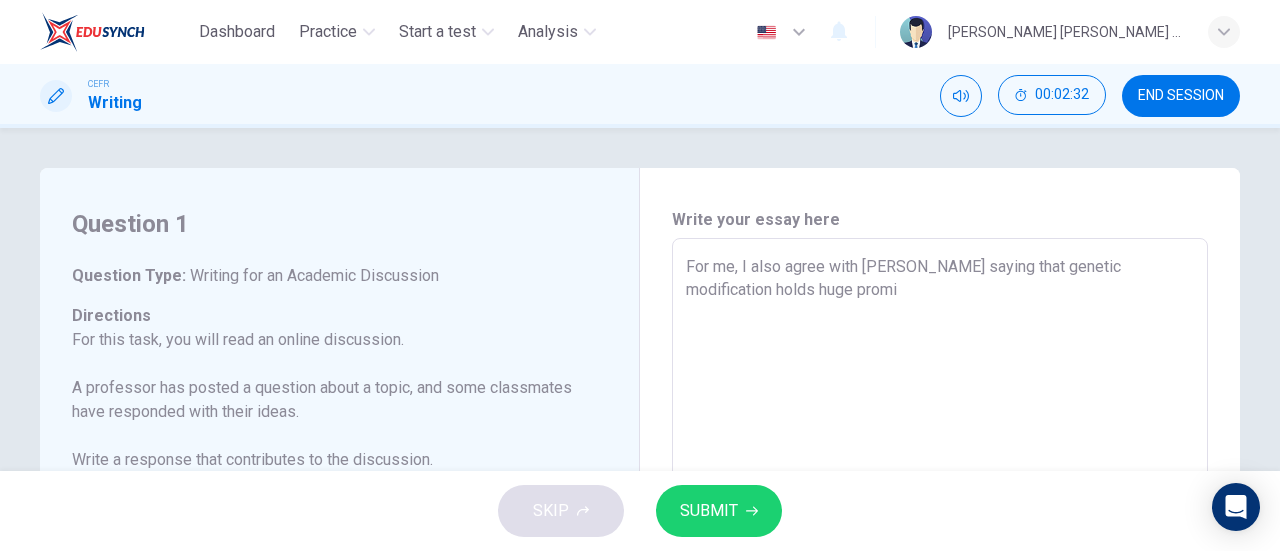type on "x" 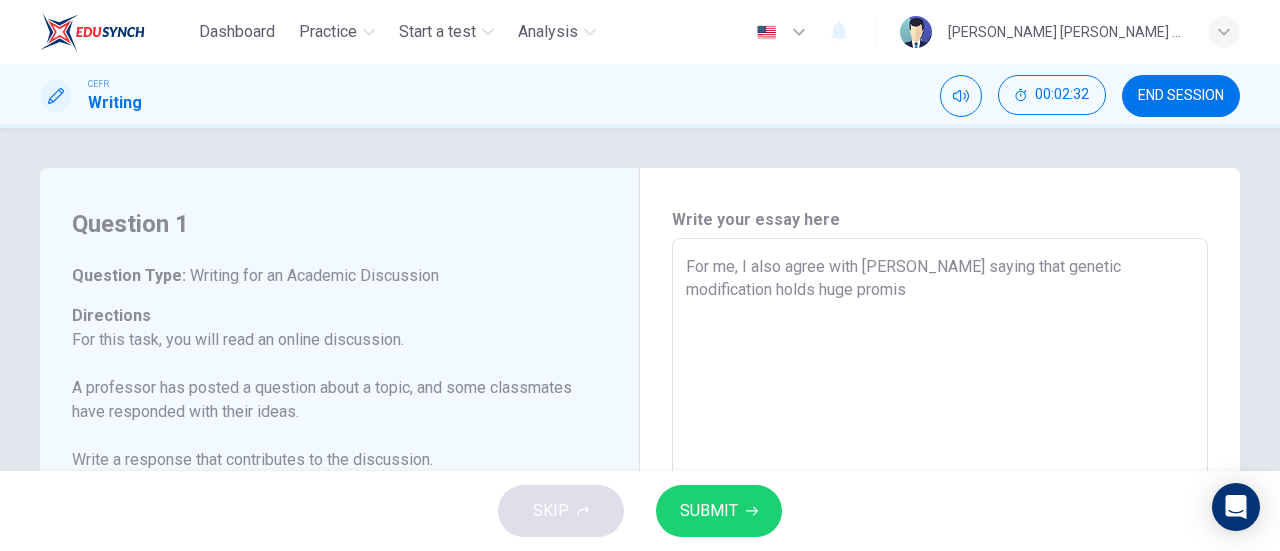 type on "x" 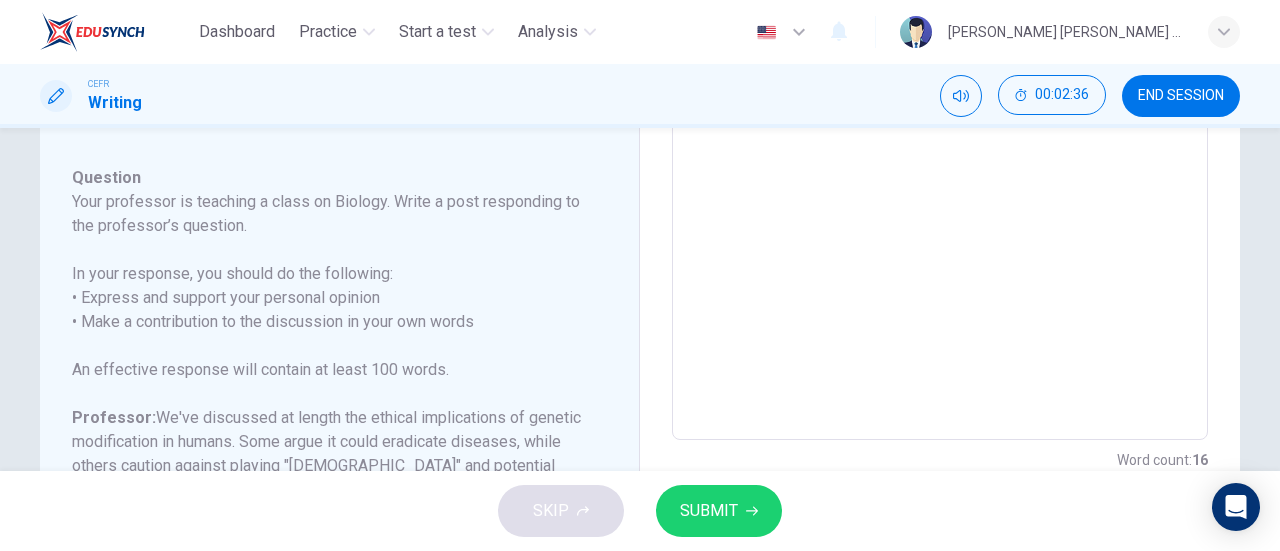 scroll, scrollTop: 489, scrollLeft: 0, axis: vertical 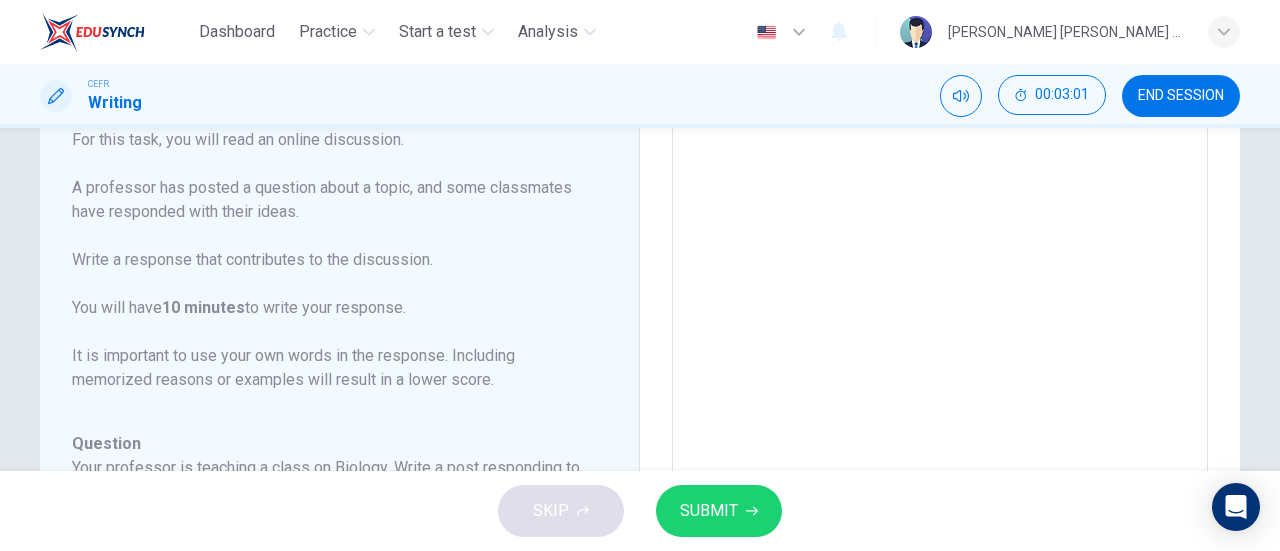 click on "SUBMIT" at bounding box center [709, 511] 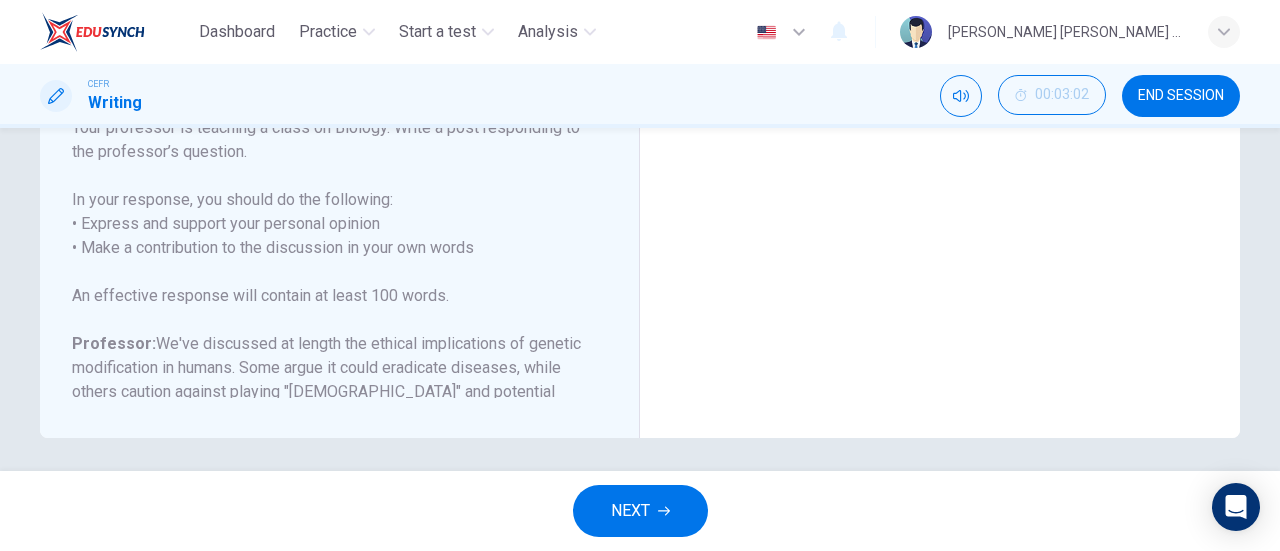 scroll, scrollTop: 546, scrollLeft: 0, axis: vertical 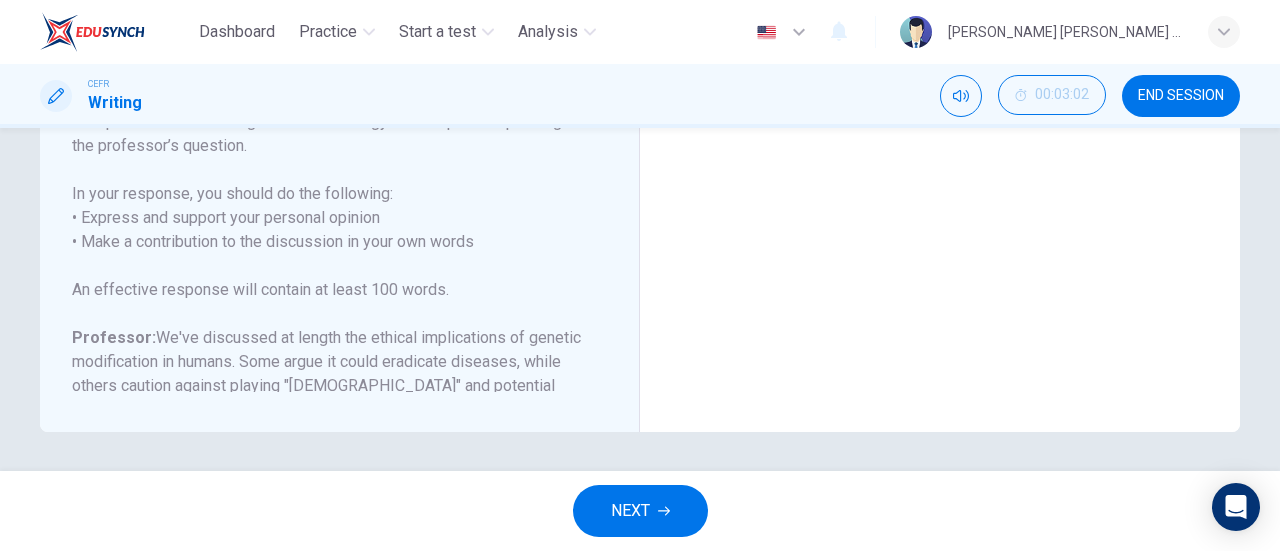click 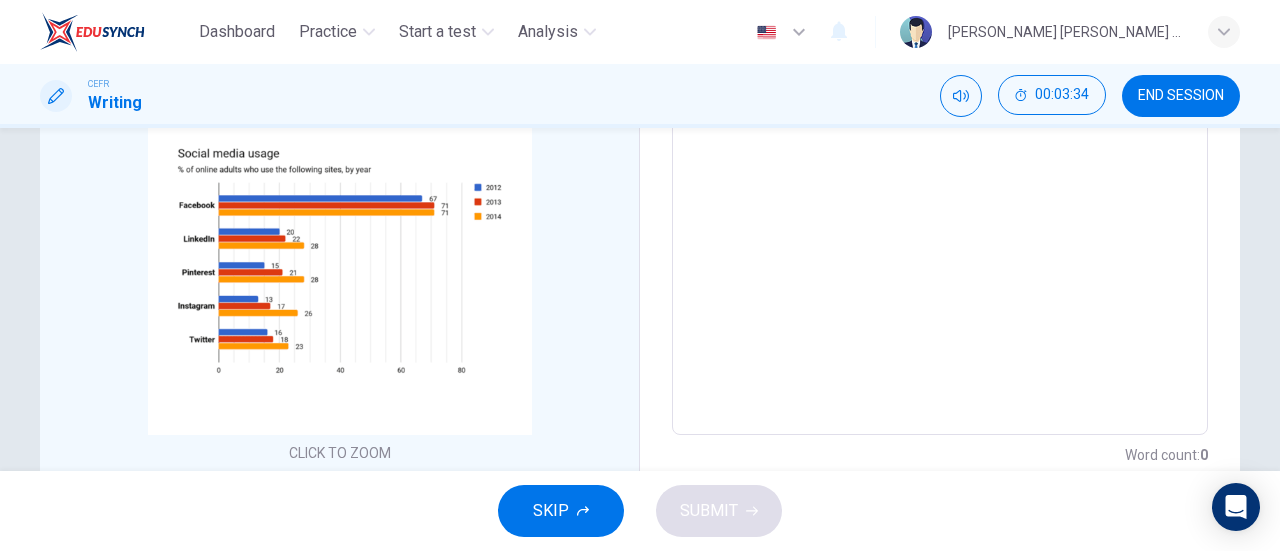 scroll, scrollTop: 0, scrollLeft: 0, axis: both 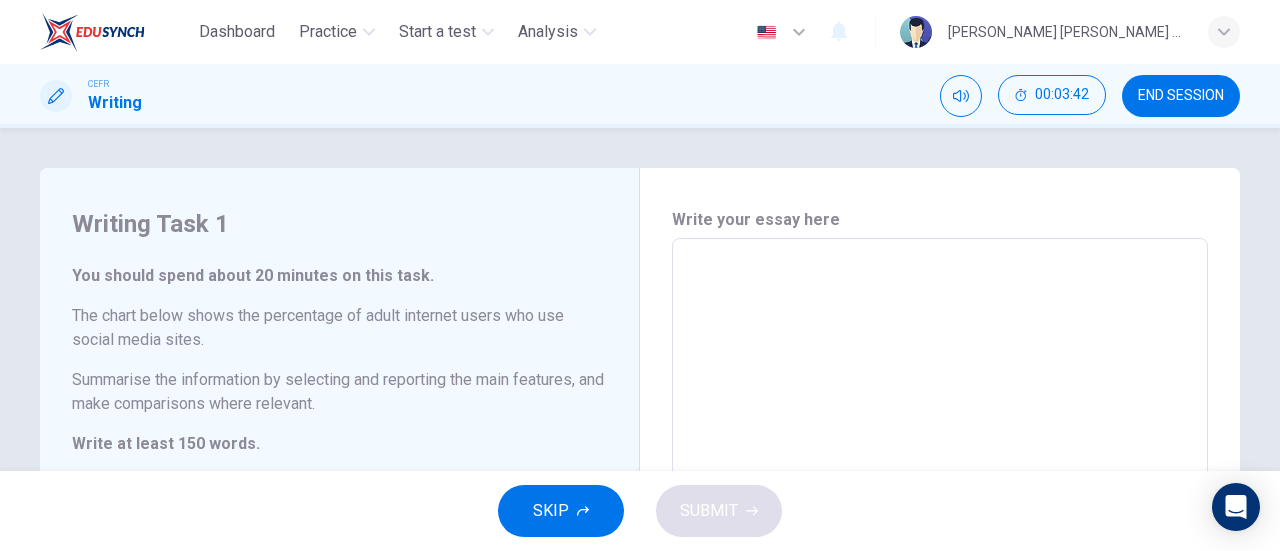 click at bounding box center (940, 534) 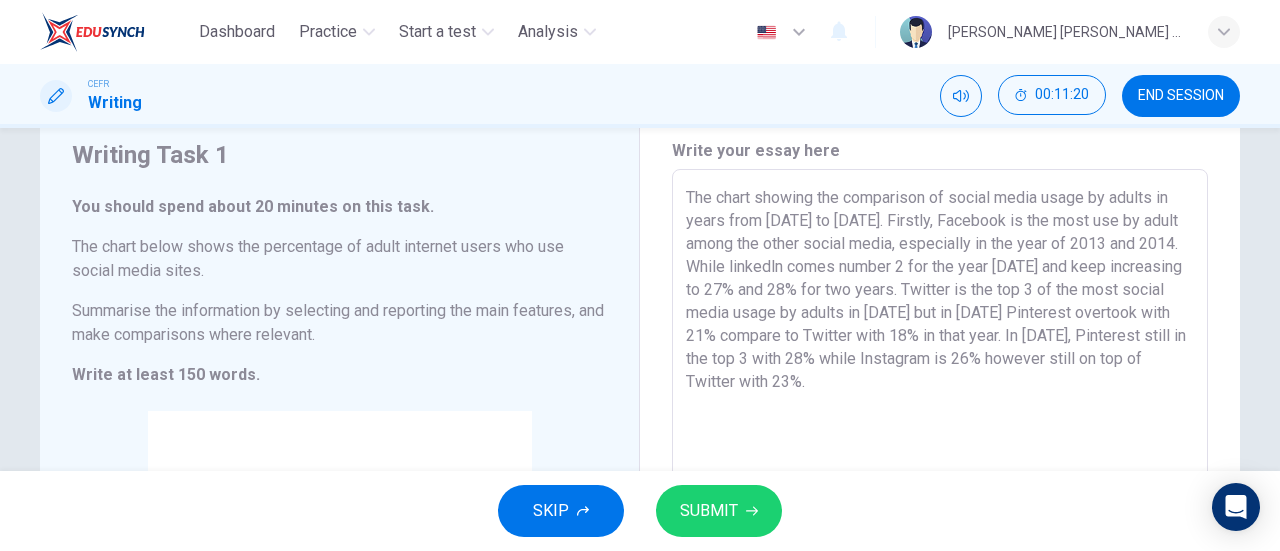 scroll, scrollTop: 68, scrollLeft: 0, axis: vertical 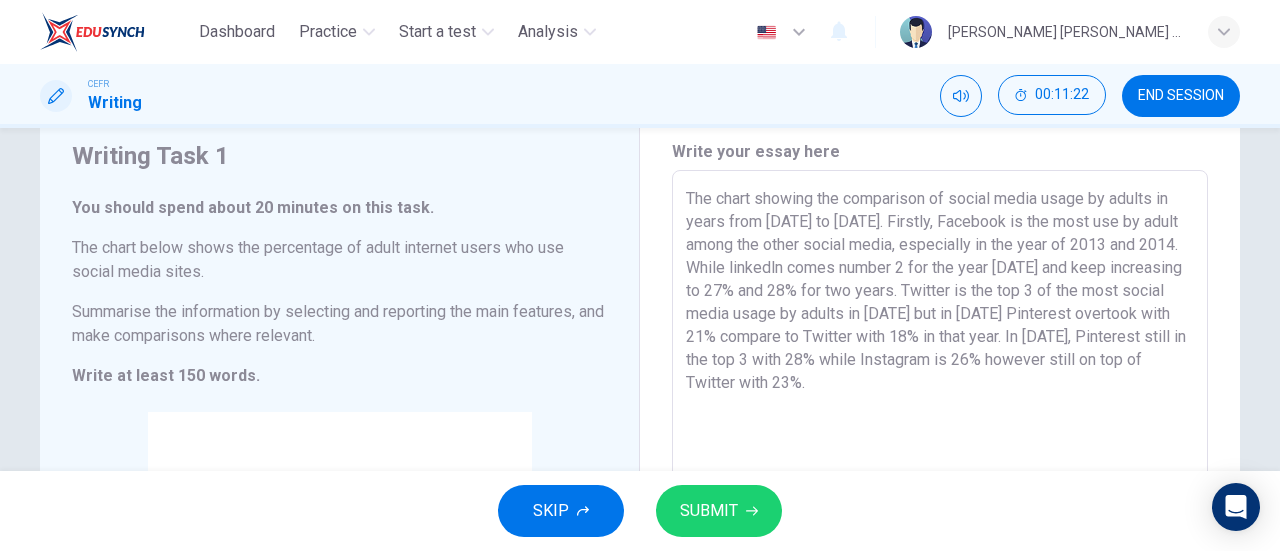 drag, startPoint x: 684, startPoint y: 201, endPoint x: 830, endPoint y: 371, distance: 224.08926 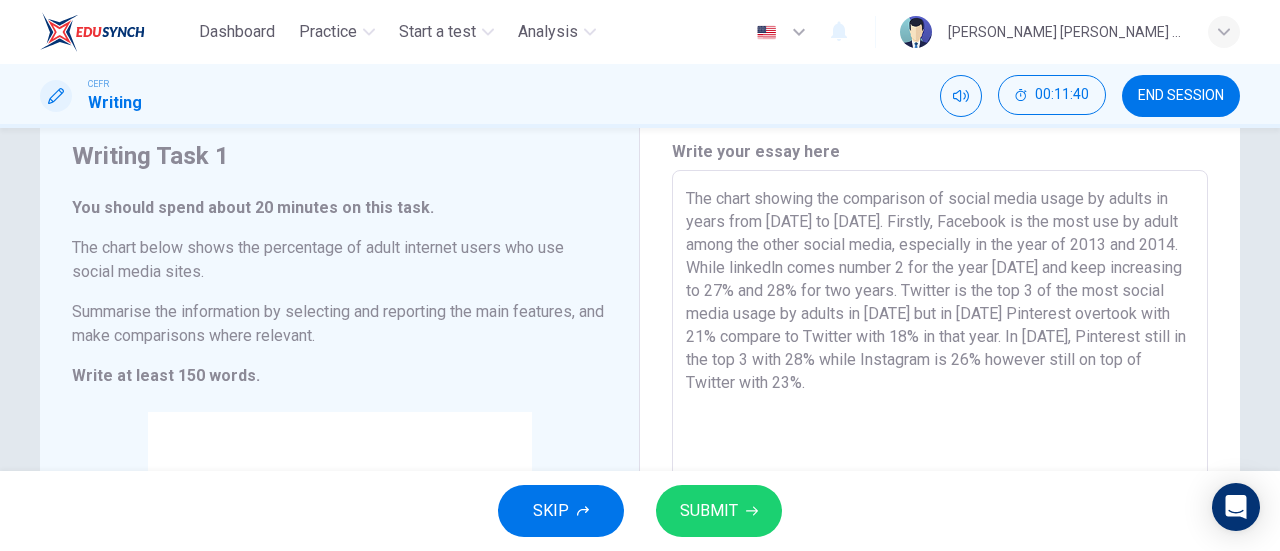 click on "The chart showing the comparison of social media usage by adults in years from [DATE] to [DATE]. Firstly, Facebook is the most use by adult among the other social media, especially in the year of 2013 and 2014.  While linkedln comes number 2 for the year [DATE] and keep increasing to 27% and 28% for two years. Twitter is the top 3 of the most social media usage by adults in [DATE] but in [DATE] Pinterest overtook with 21% compare to Twitter with 18% in that year. In [DATE], Pinterest still in the top 3 with 28% while Instagram is 26% however still on top of Twitter with 23%." at bounding box center [940, 466] 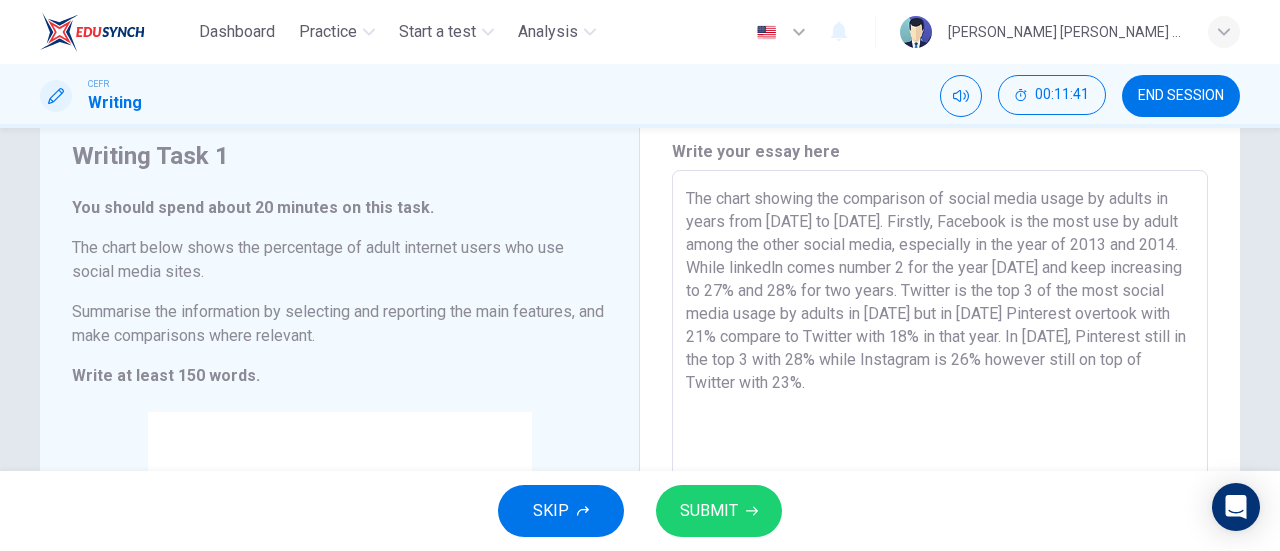 click on "The chart showing the comparison of social media usage by adults in years from [DATE] to [DATE]. Firstly, Facebook is the most use by adult among the other social media, especially in the year of 2013 and 2014.  While linkedln comes number 2 for the year [DATE] and keep increasing to 27% and 28% for two years. Twitter is the top 3 of the most social media usage by adults in [DATE] but in [DATE] Pinterest overtook with 21% compare to Twitter with 18% in that year. In [DATE], Pinterest still in the top 3 with 28% while Instagram is 26% however still on top of Twitter with 23%." at bounding box center (940, 466) 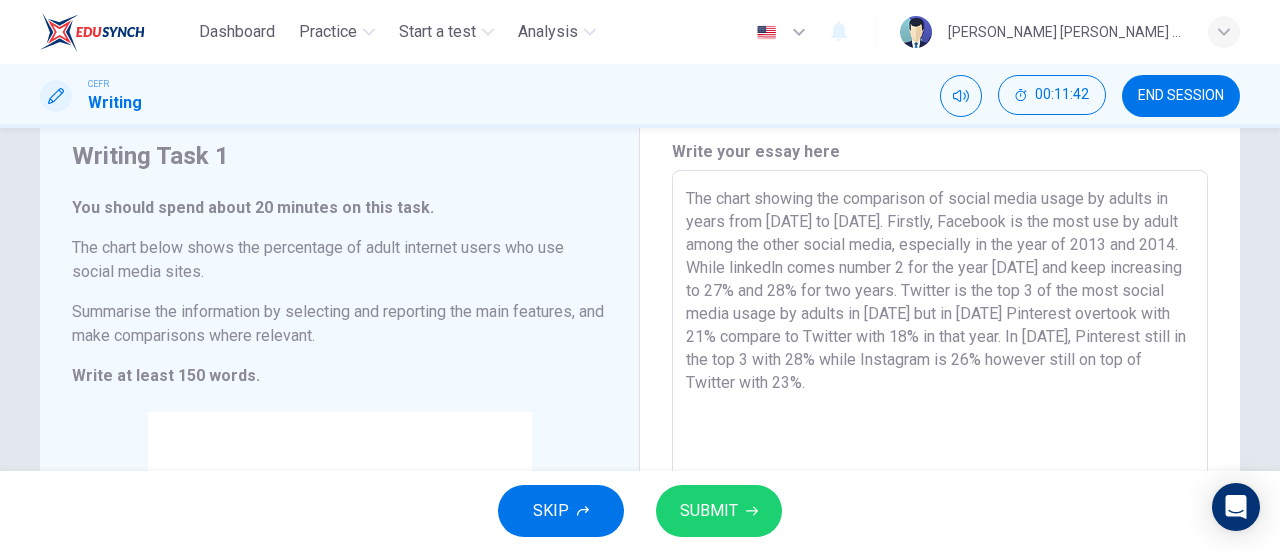 click on "The chart showing the comparison of social media usage by adults in years from [DATE] to [DATE]. Firstly, Facebook is the most use by adult among the other social media, especially in the year of 2013 and 2014.  While linkedln comes number 2 for the year [DATE] and keep increasing to 27% and 28% for two years. Twitter is the top 3 of the most social media usage by adults in [DATE] but in [DATE] Pinterest overtook with 21% compare to Twitter with 18% in that year. In [DATE], Pinterest still in the top 3 with 28% while Instagram is 26% however still on top of Twitter with 23%." at bounding box center (940, 466) 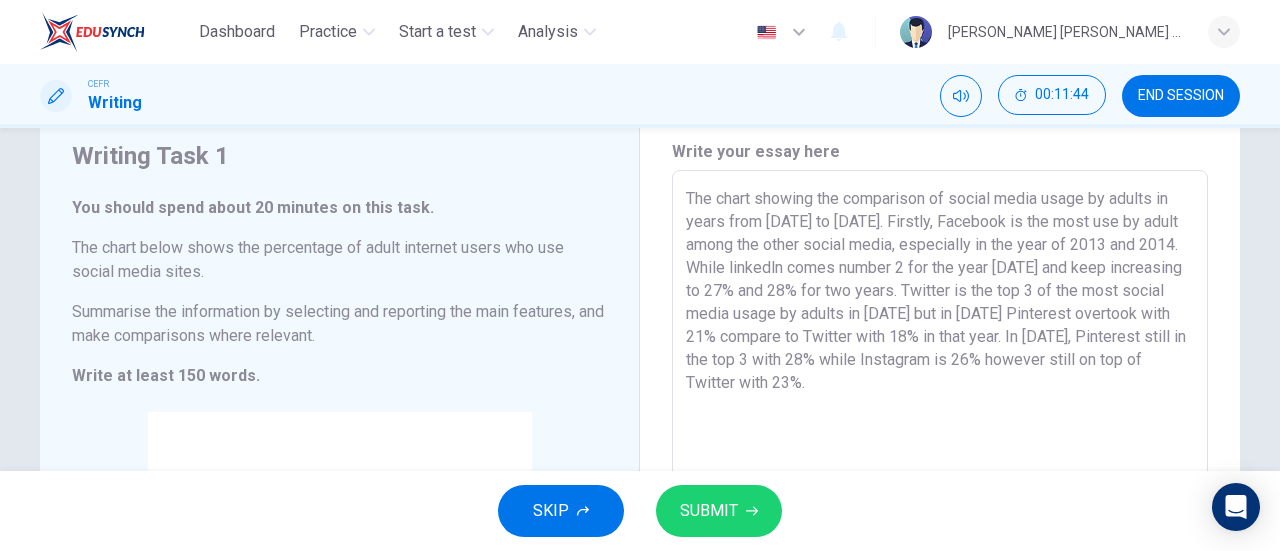 drag, startPoint x: 808, startPoint y: 386, endPoint x: 682, endPoint y: 199, distance: 225.48836 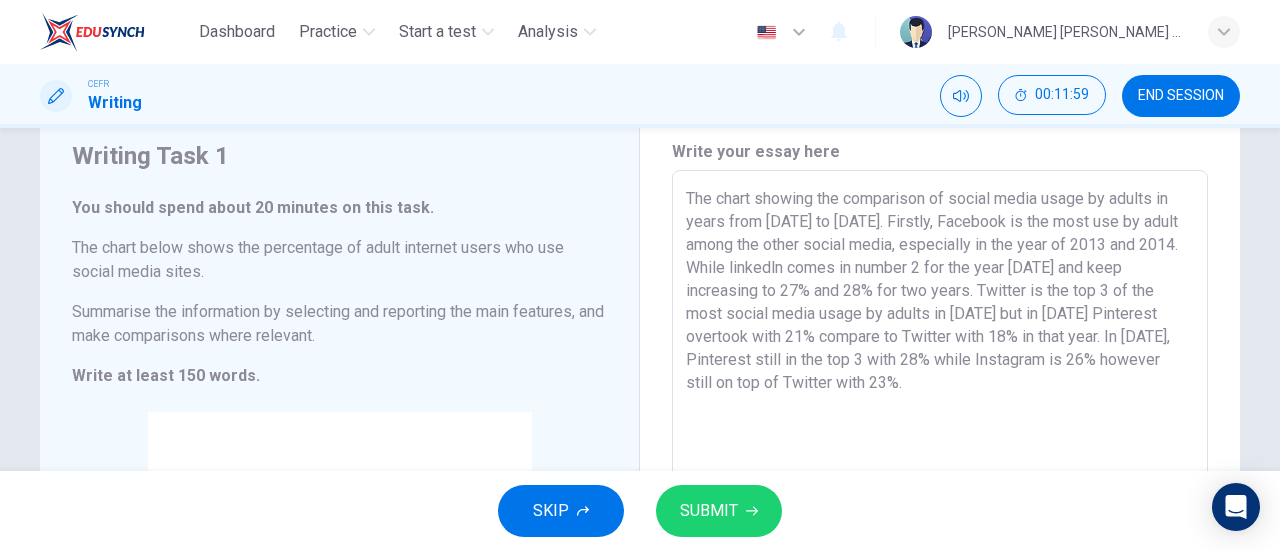 click on "The chart showing the comparison of social media usage by adults in years from [DATE] to [DATE]. Firstly, Facebook is the most use by adult among the other social media, especially in the year of 2013 and 2014.  While linkedln comes in number 2 for the year [DATE] and keep increasing to 27% and 28% for two years. Twitter is the top 3 of the most social media usage by adults in [DATE] but in [DATE] Pinterest overtook with 21% compare to Twitter with 18% in that year. In [DATE], Pinterest still in the top 3 with 28% while Instagram is 26% however still on top of Twitter with 23%." at bounding box center (940, 466) 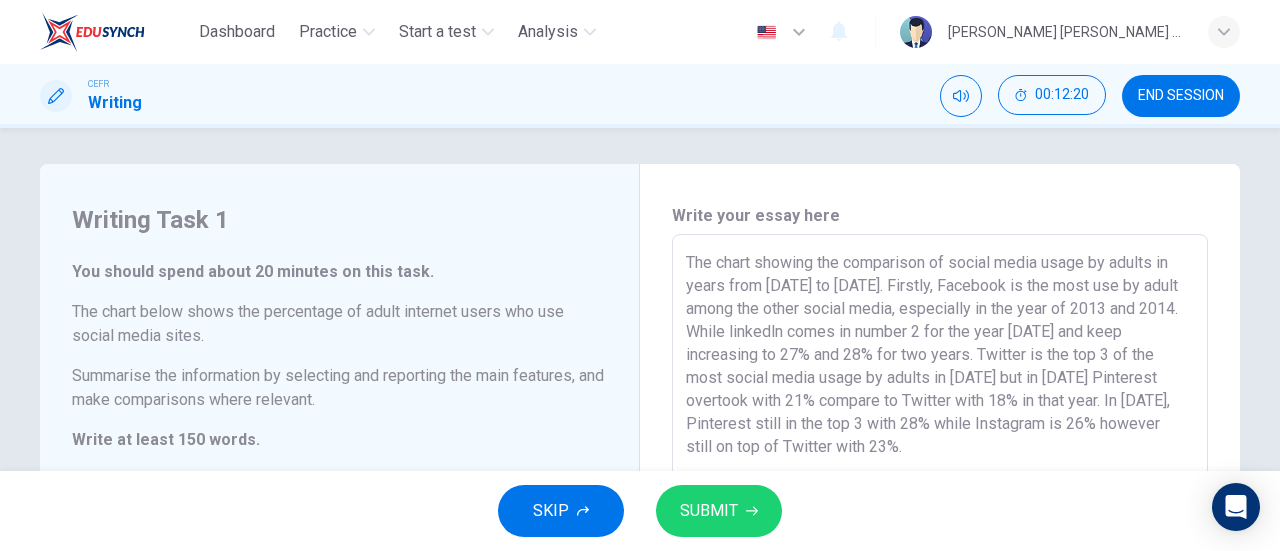 scroll, scrollTop: 0, scrollLeft: 0, axis: both 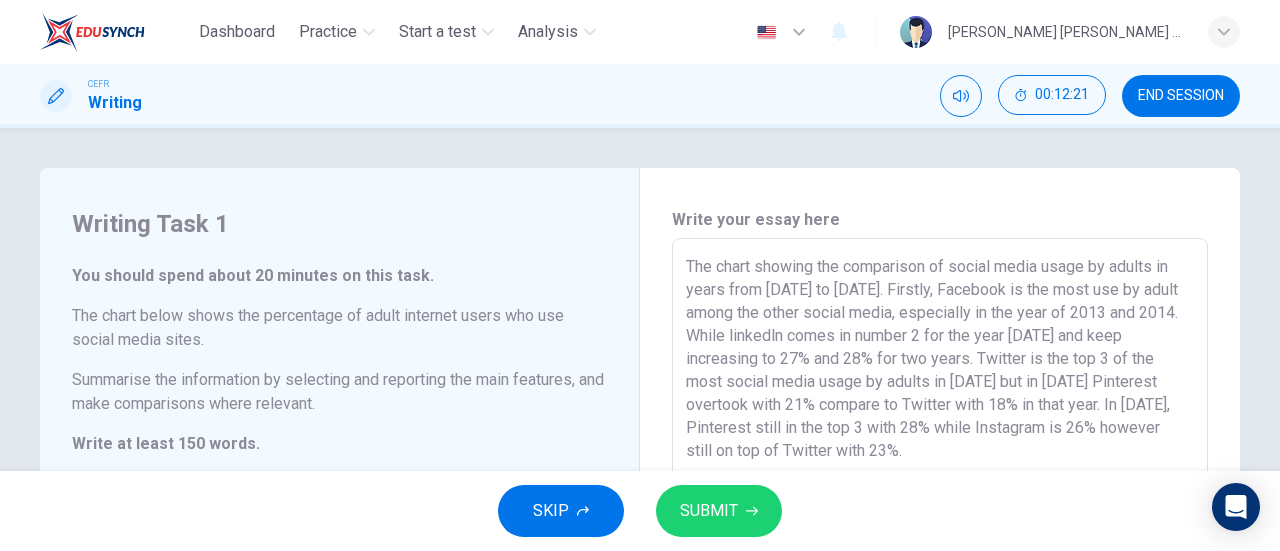 click on "The chart showing the comparison of social media usage by adults in years from [DATE] to [DATE]. Firstly, Facebook is the most use by adult among the other social media, especially in the year of 2013 and 2014.  While linkedln comes in number 2 for the year [DATE] and keep increasing to 27% and 28% for two years. Twitter is the top 3 of the most social media usage by adults in [DATE] but in [DATE] Pinterest overtook with 21% compare to Twitter with 18% in that year. In [DATE], Pinterest still in the top 3 with 28% while Instagram is 26% however still on top of Twitter with 23%." at bounding box center (940, 534) 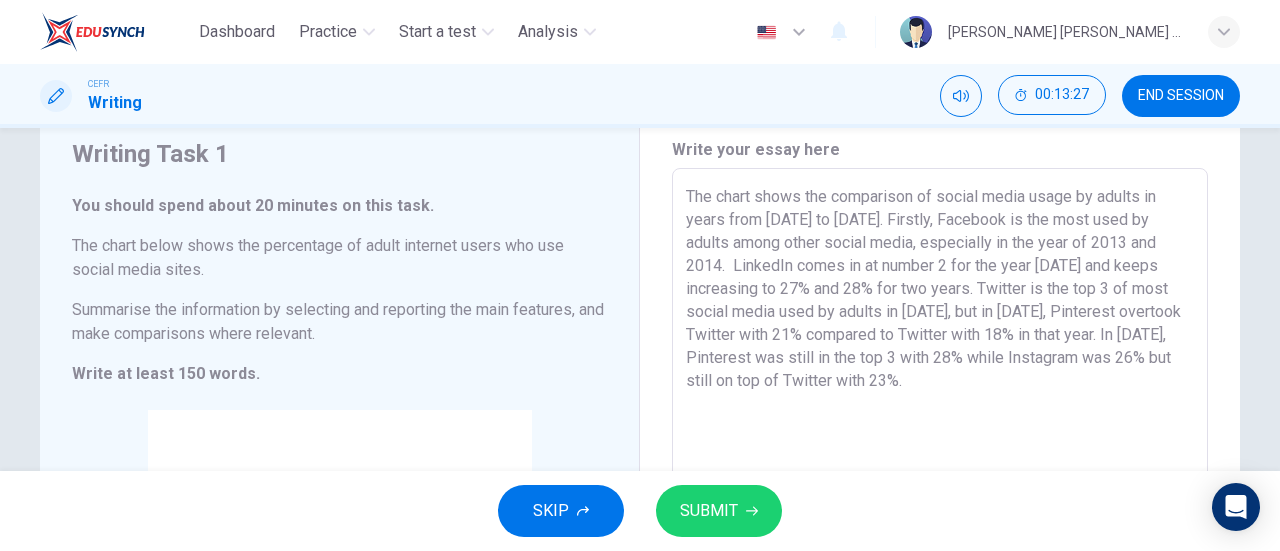 scroll, scrollTop: 100, scrollLeft: 0, axis: vertical 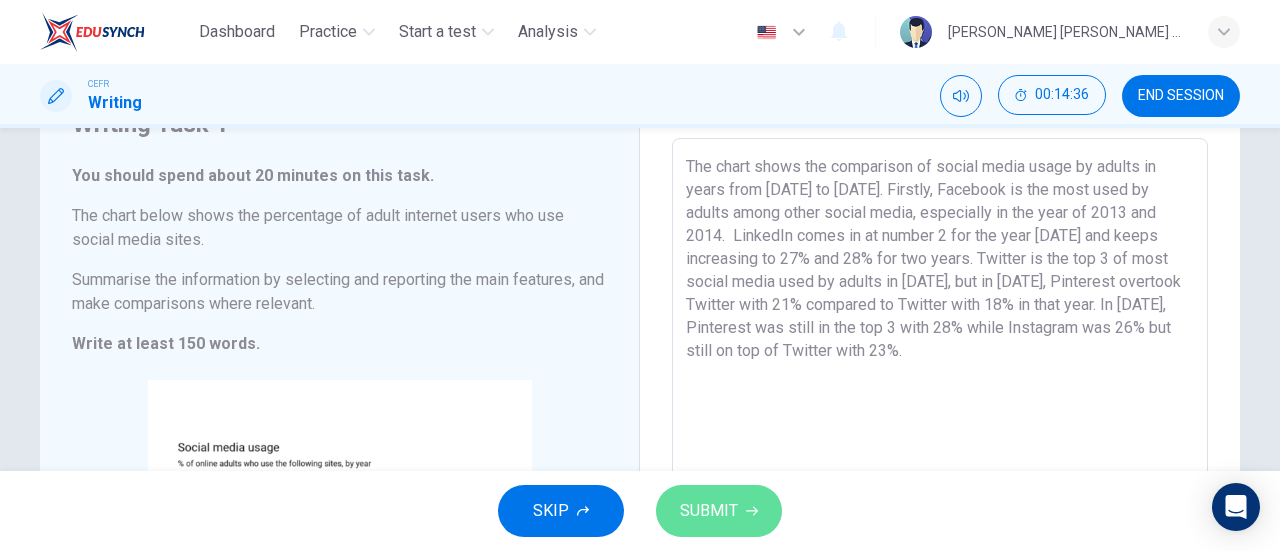 click on "SUBMIT" at bounding box center [719, 511] 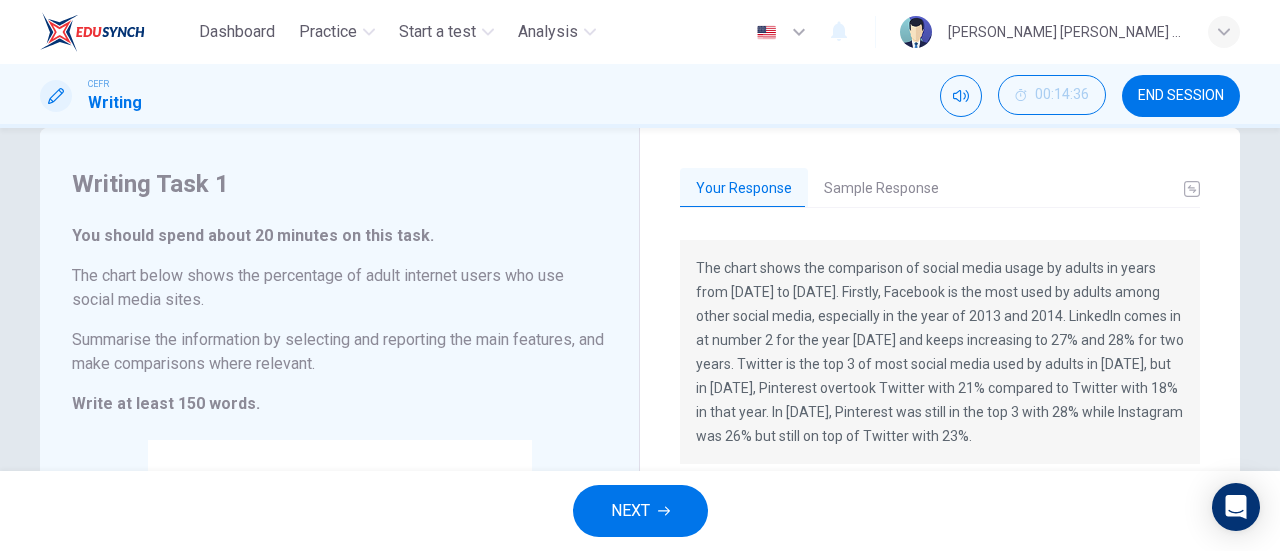 scroll, scrollTop: 39, scrollLeft: 0, axis: vertical 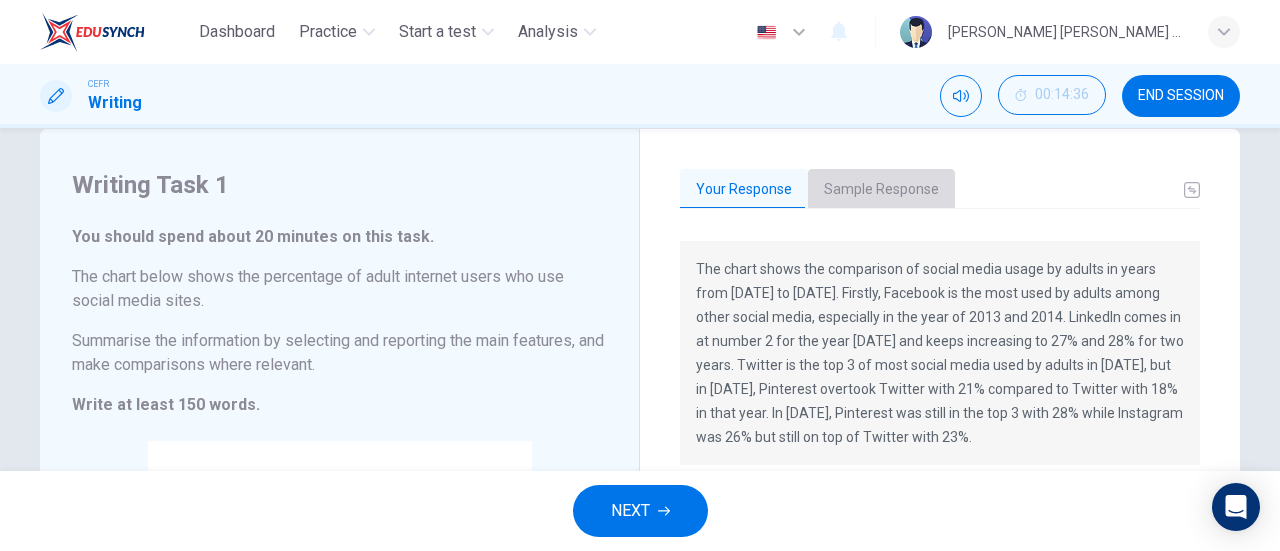 click on "Sample Response" at bounding box center (881, 190) 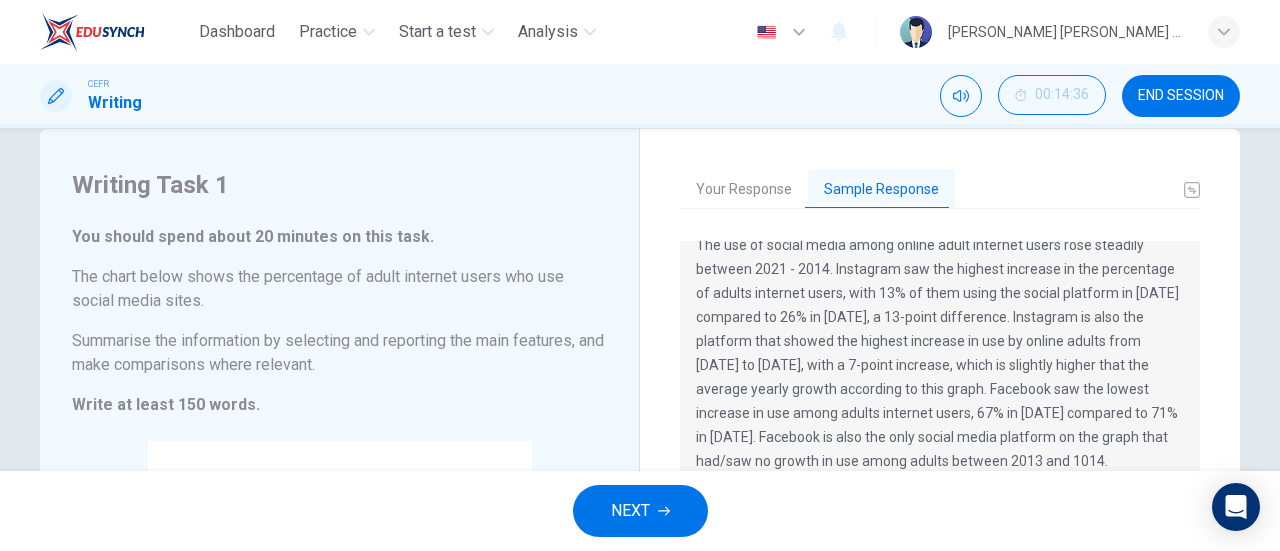 scroll, scrollTop: 0, scrollLeft: 0, axis: both 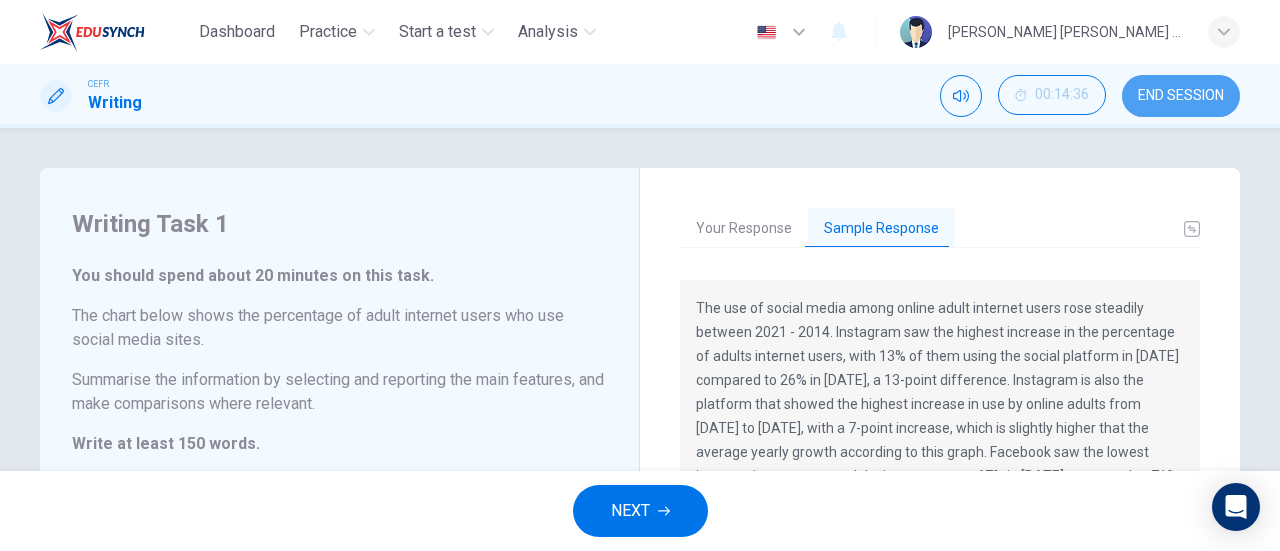 click on "END SESSION" at bounding box center (1181, 96) 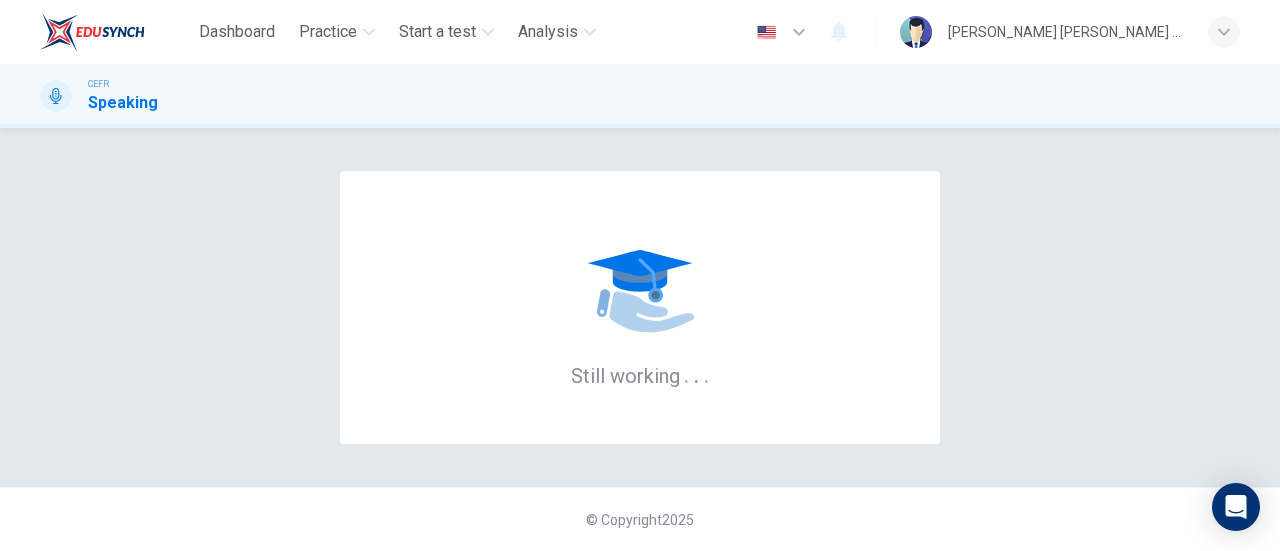 scroll, scrollTop: 0, scrollLeft: 0, axis: both 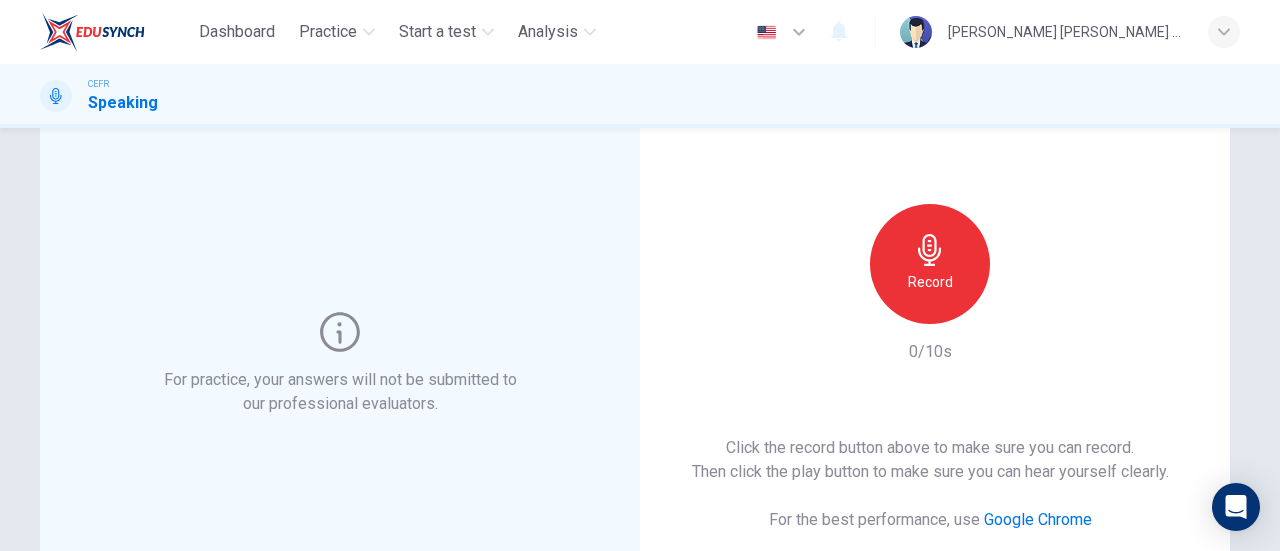 click on "Record" at bounding box center [930, 264] 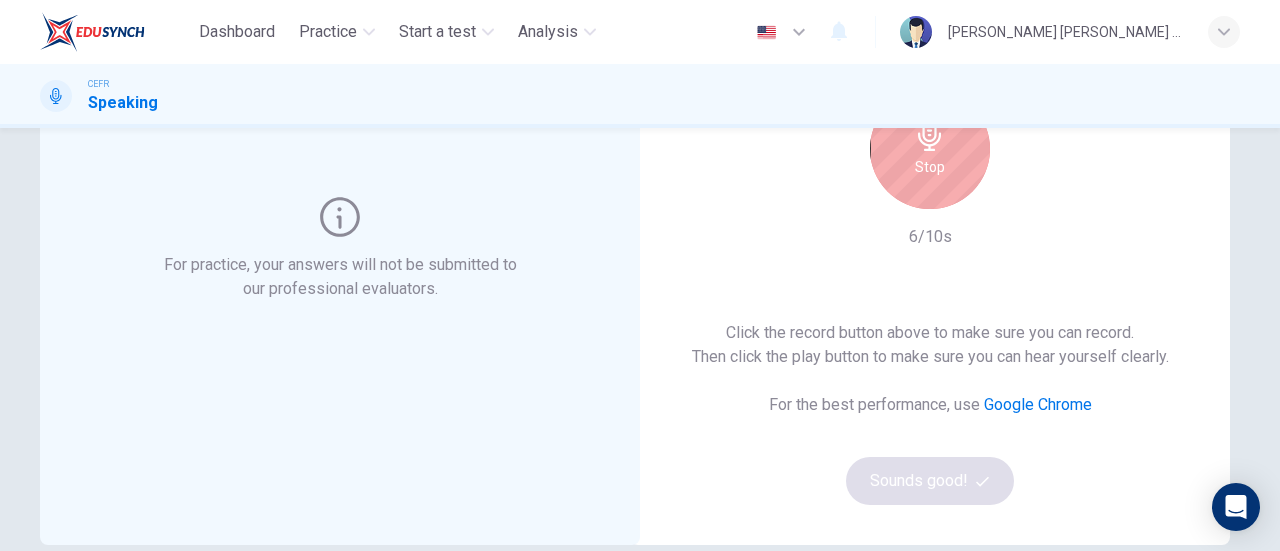 scroll, scrollTop: 100, scrollLeft: 0, axis: vertical 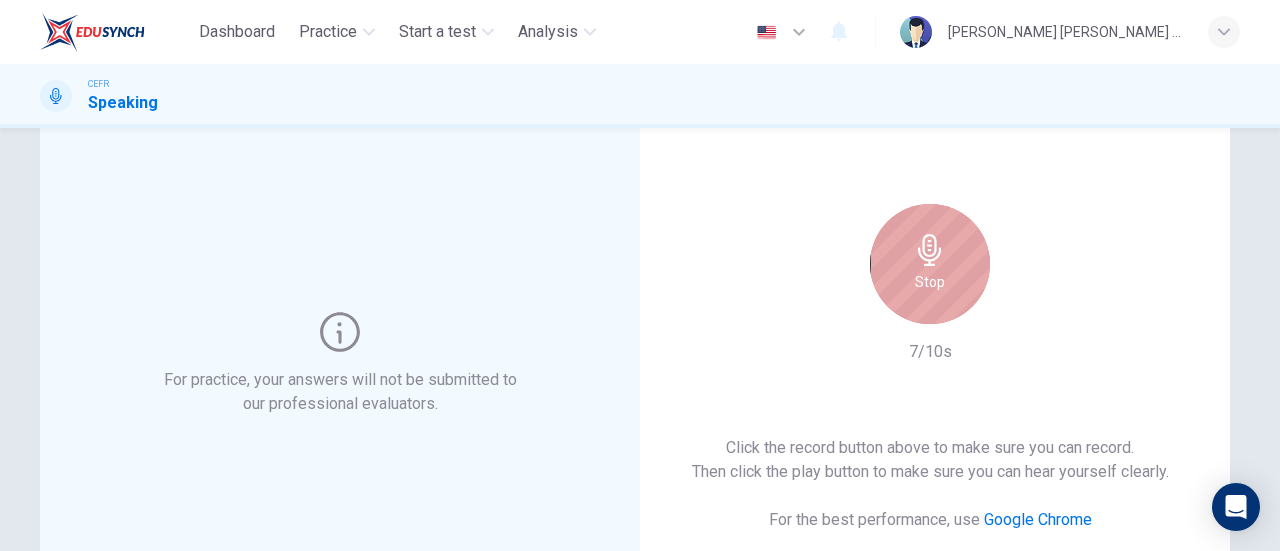 click on "Stop" at bounding box center [930, 282] 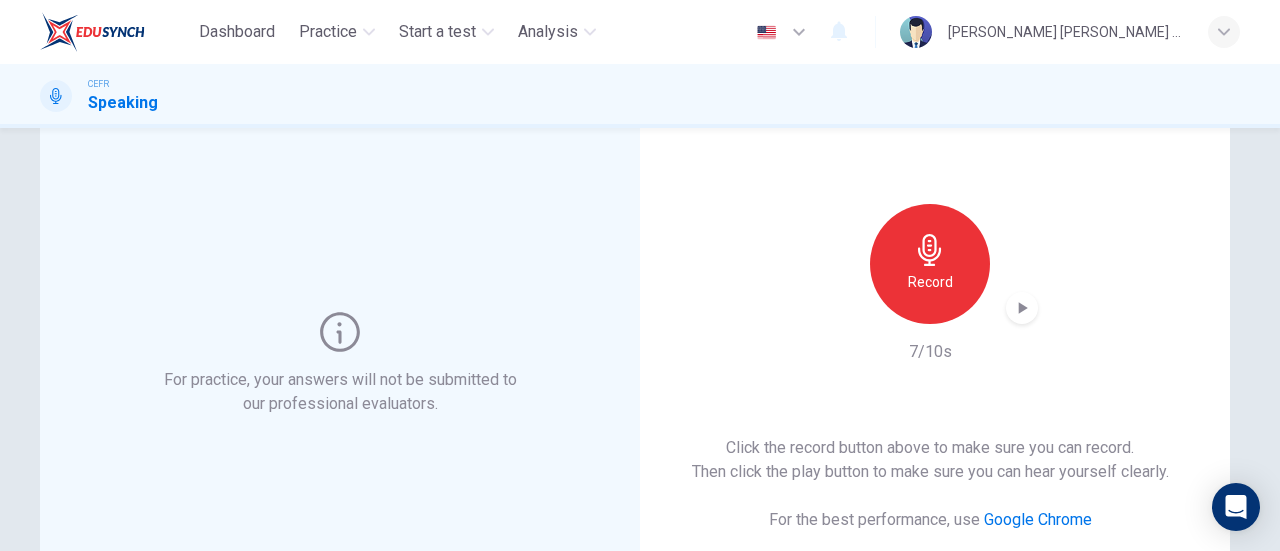 click 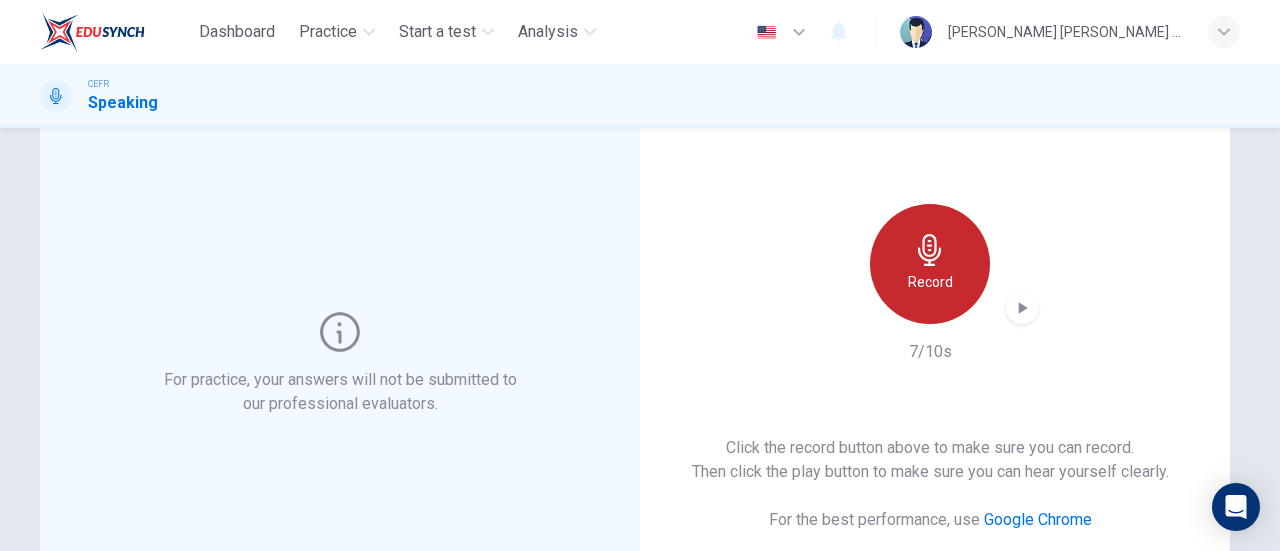 click on "Record" at bounding box center (930, 282) 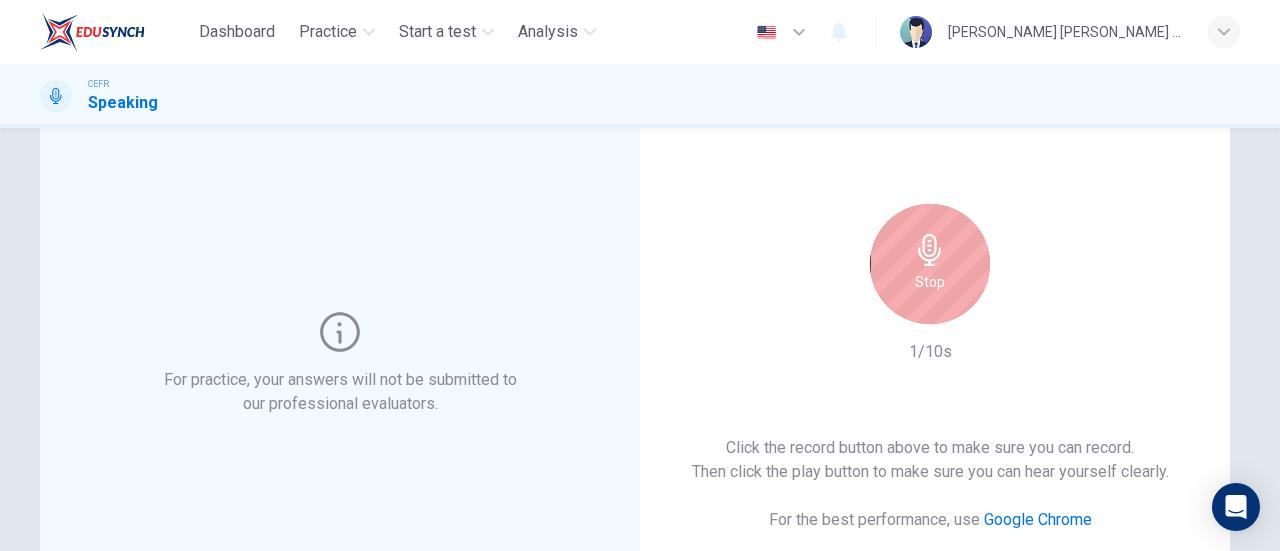 click on "Stop" at bounding box center (930, 282) 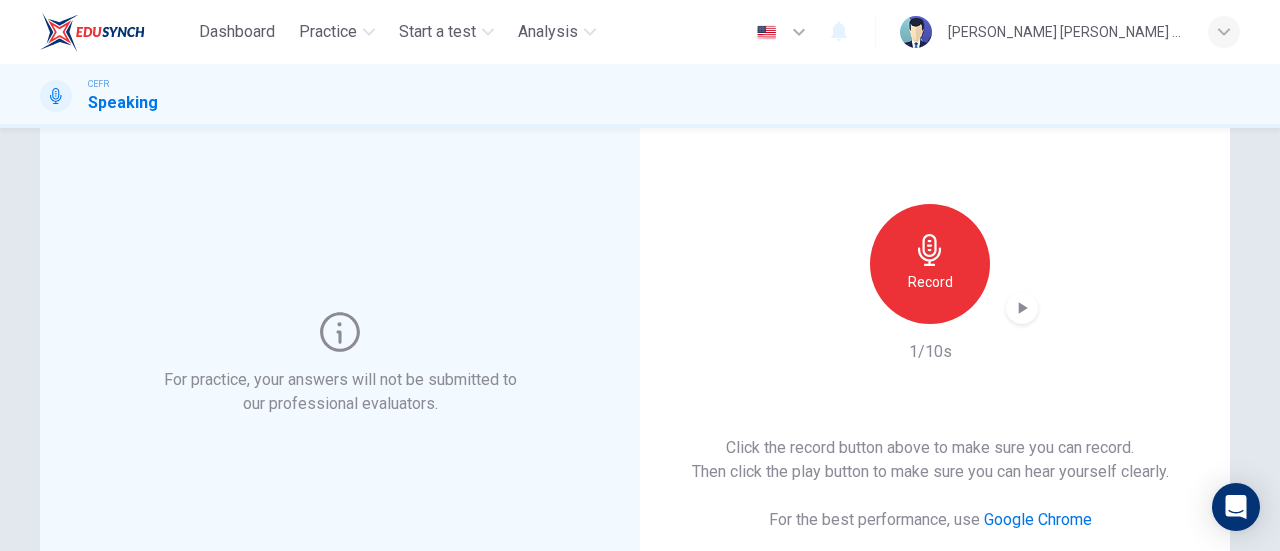 click 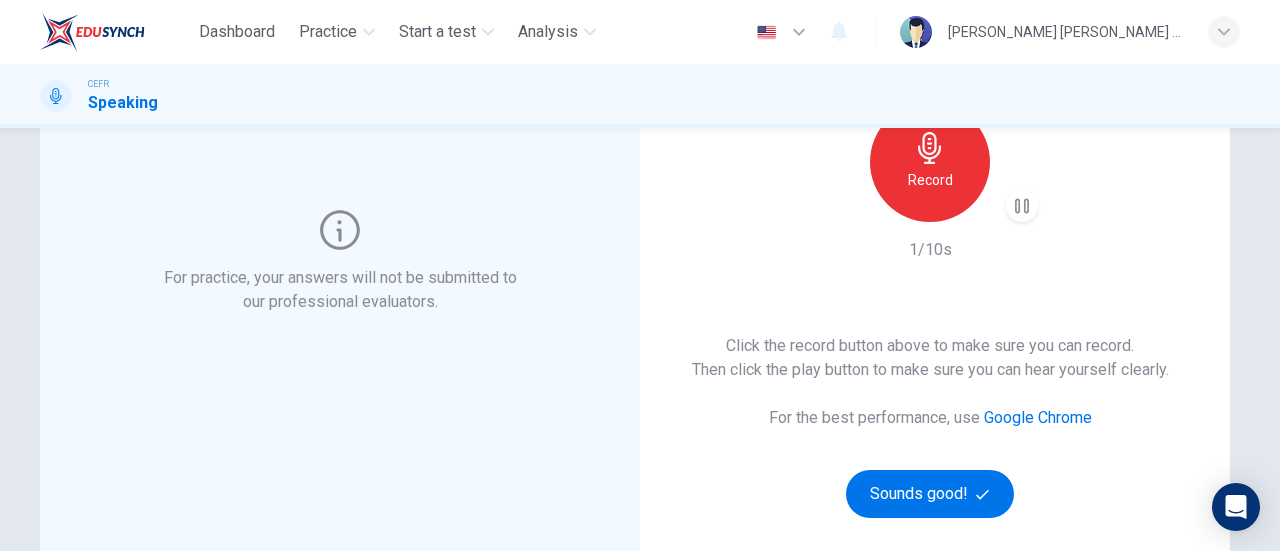 scroll, scrollTop: 100, scrollLeft: 0, axis: vertical 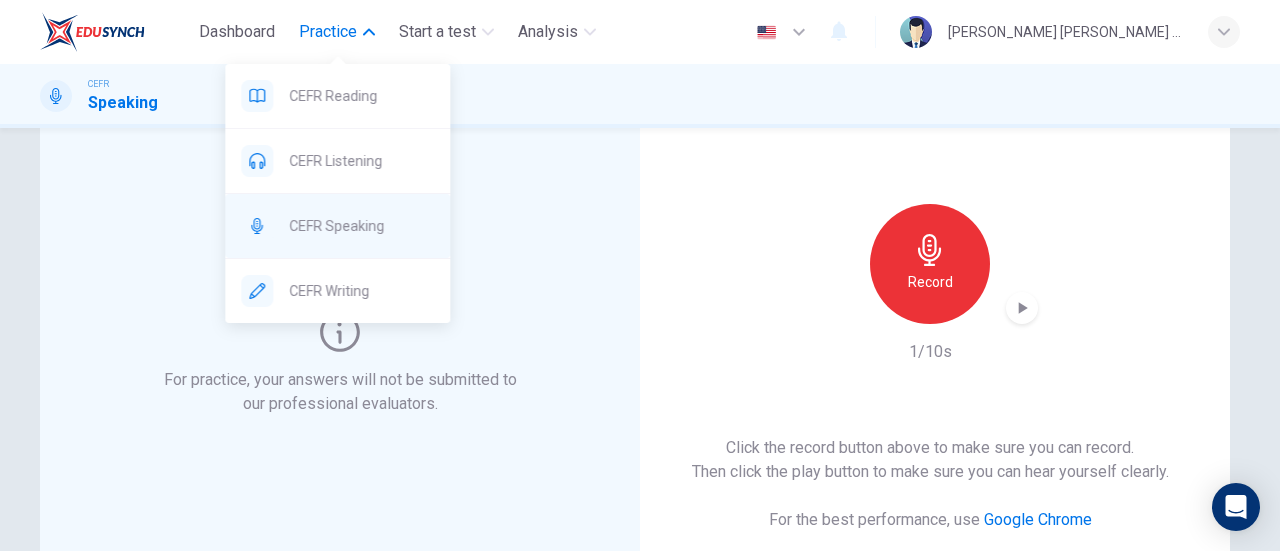 click on "CEFR Speaking" at bounding box center (361, 226) 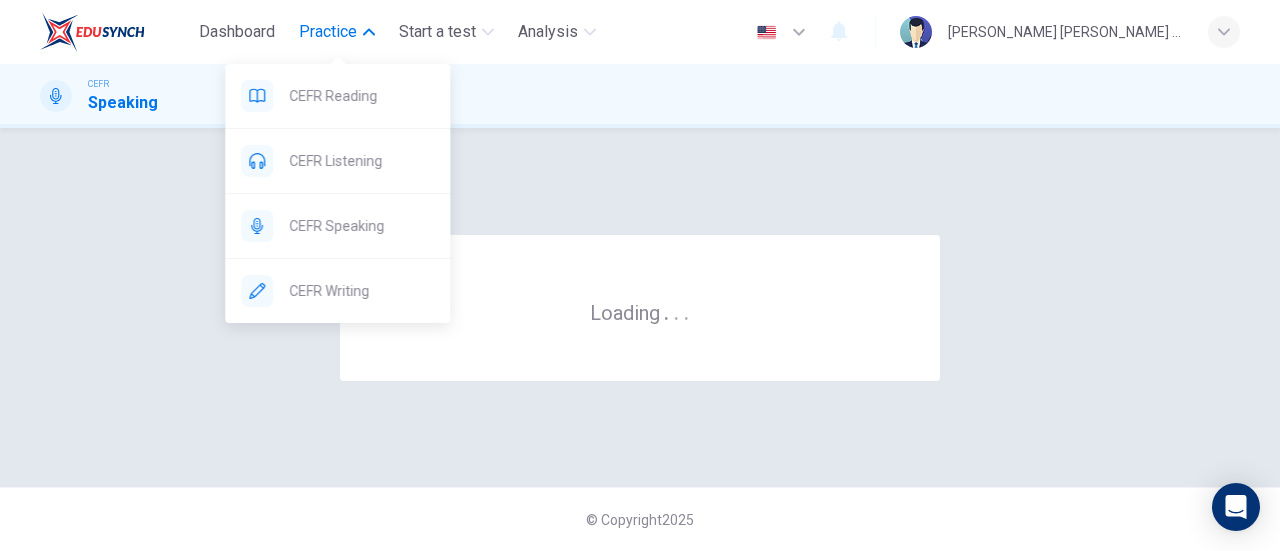 scroll, scrollTop: 0, scrollLeft: 0, axis: both 